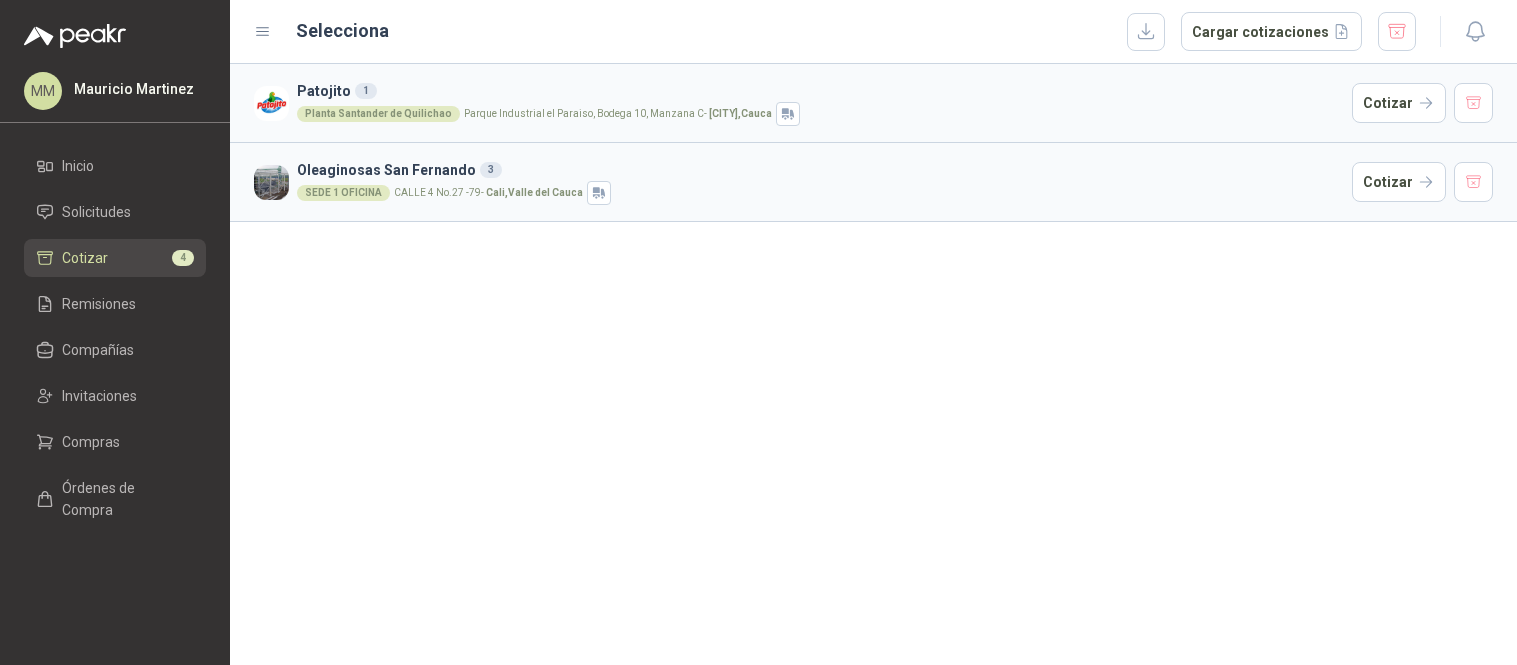 scroll, scrollTop: 0, scrollLeft: 0, axis: both 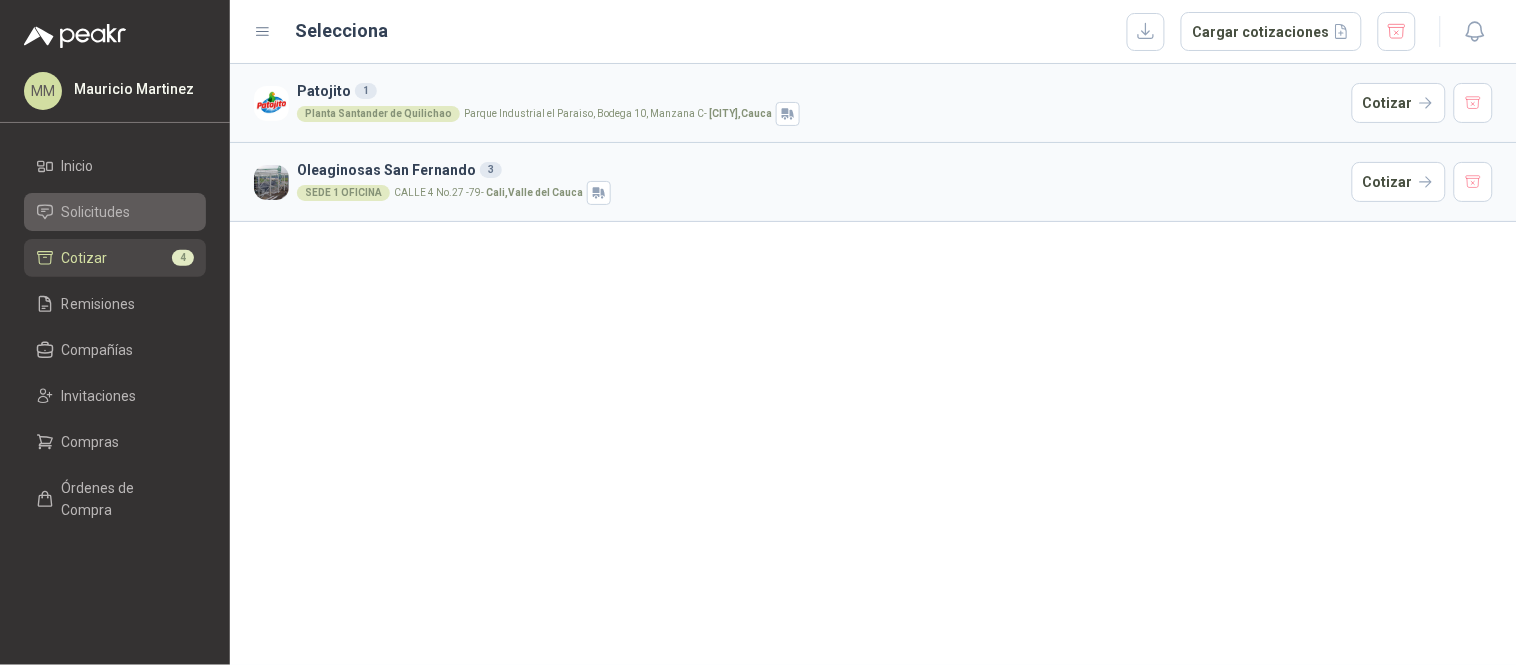 click on "Solicitudes" at bounding box center (96, 212) 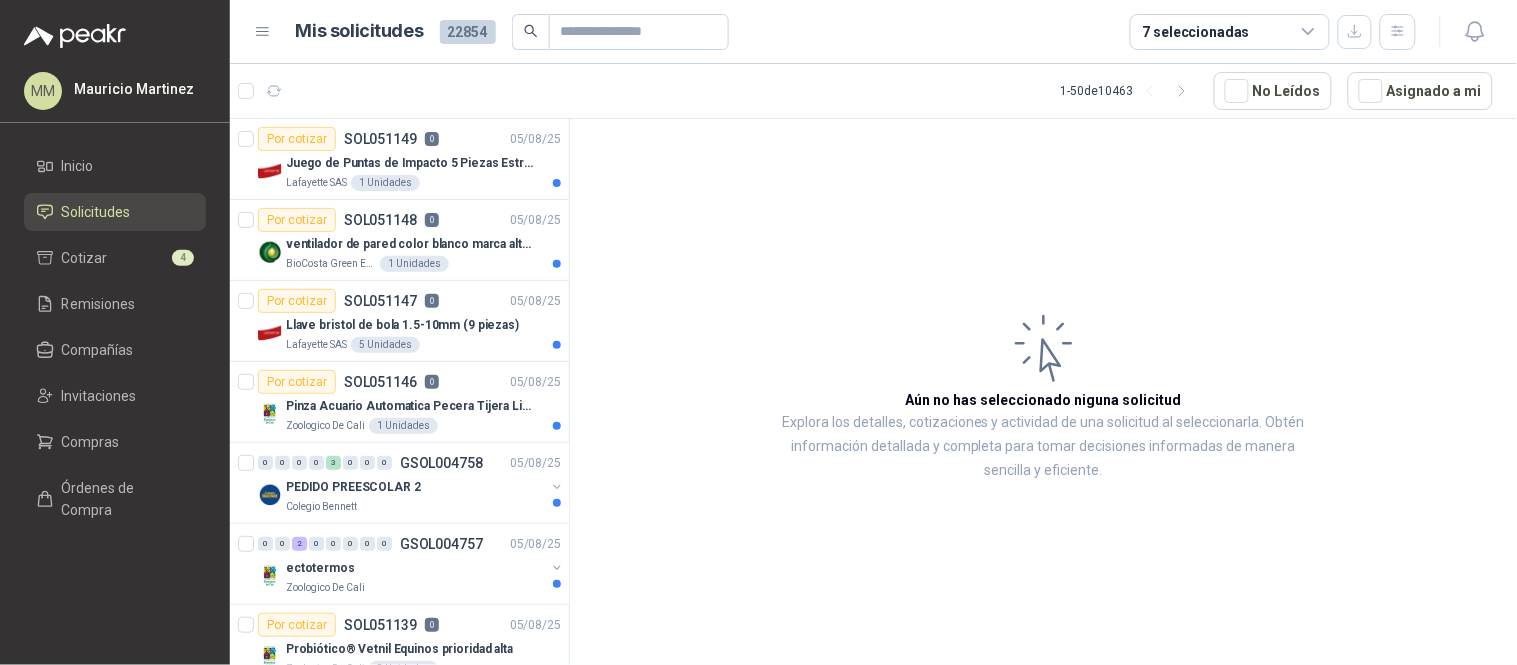 click on "Asignado a mi" at bounding box center [1420, 91] 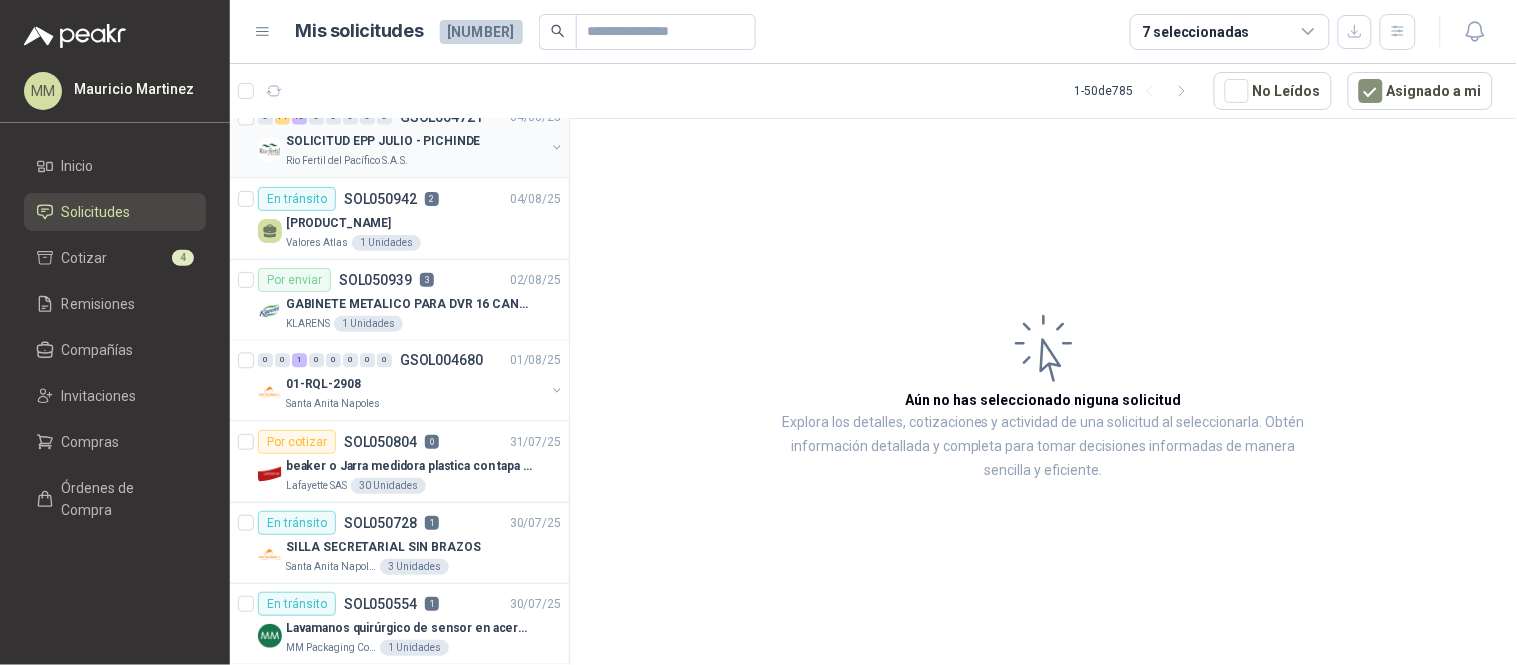 scroll, scrollTop: 1222, scrollLeft: 0, axis: vertical 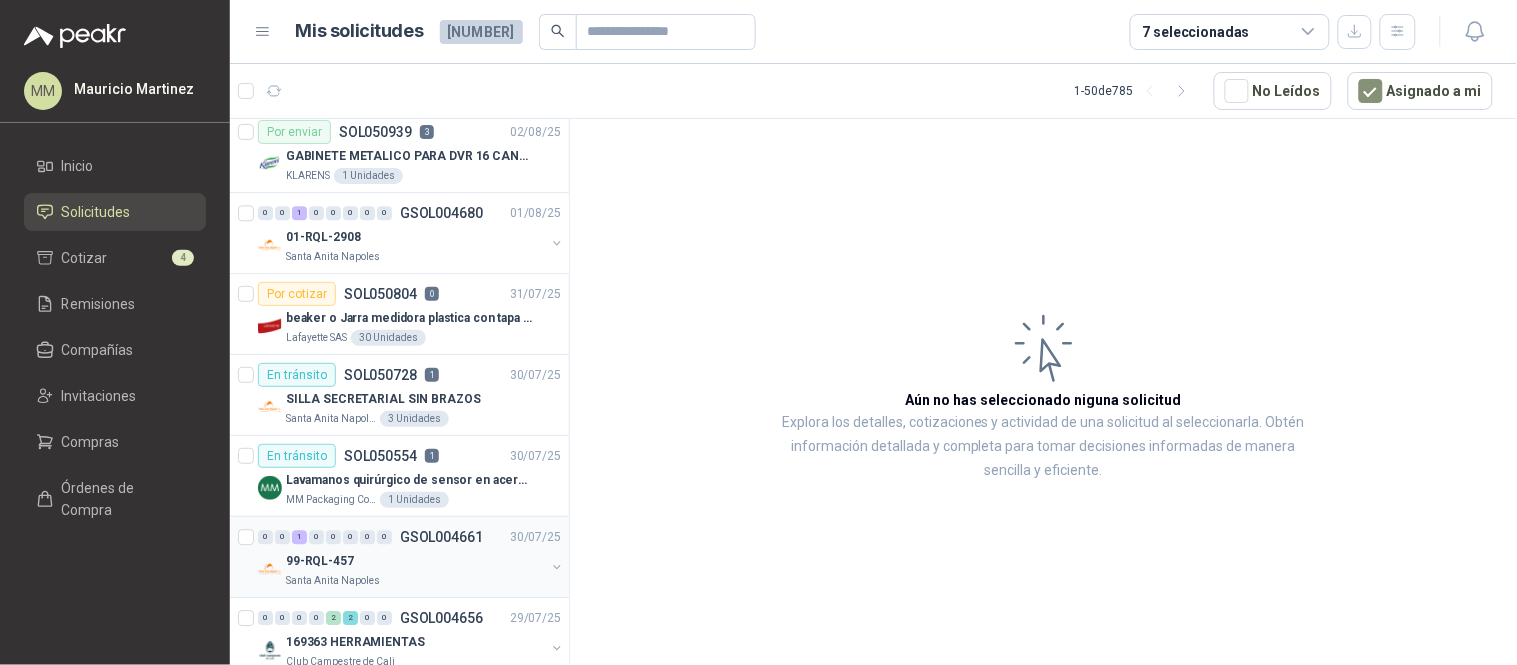 click at bounding box center [557, 567] 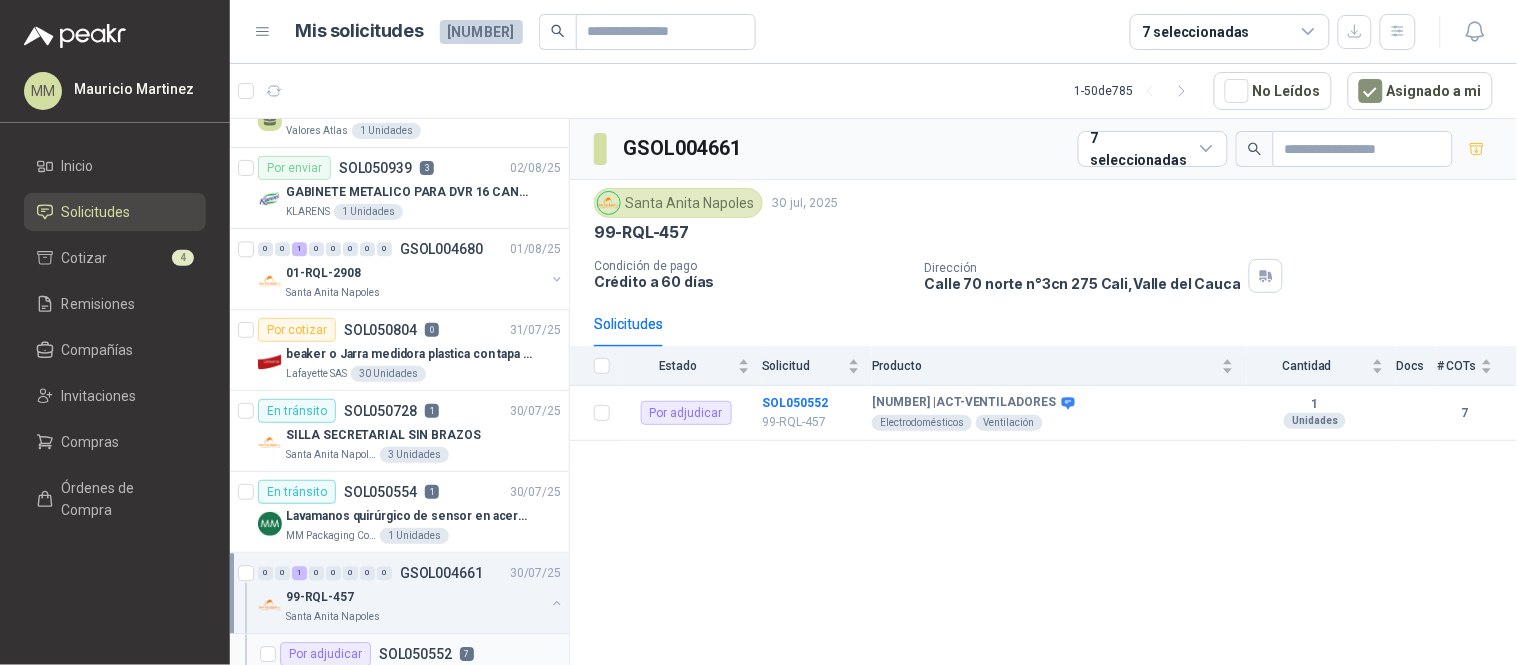 scroll, scrollTop: 1222, scrollLeft: 0, axis: vertical 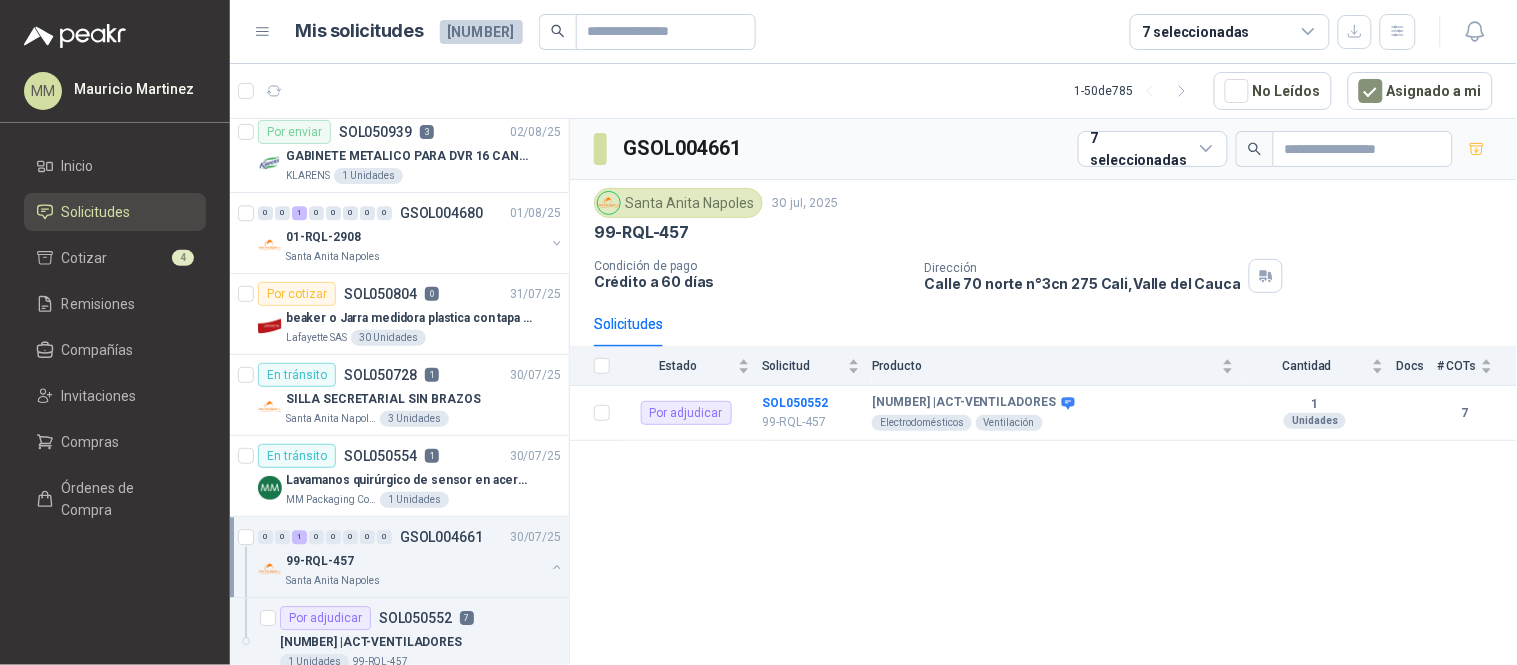 click at bounding box center [557, 567] 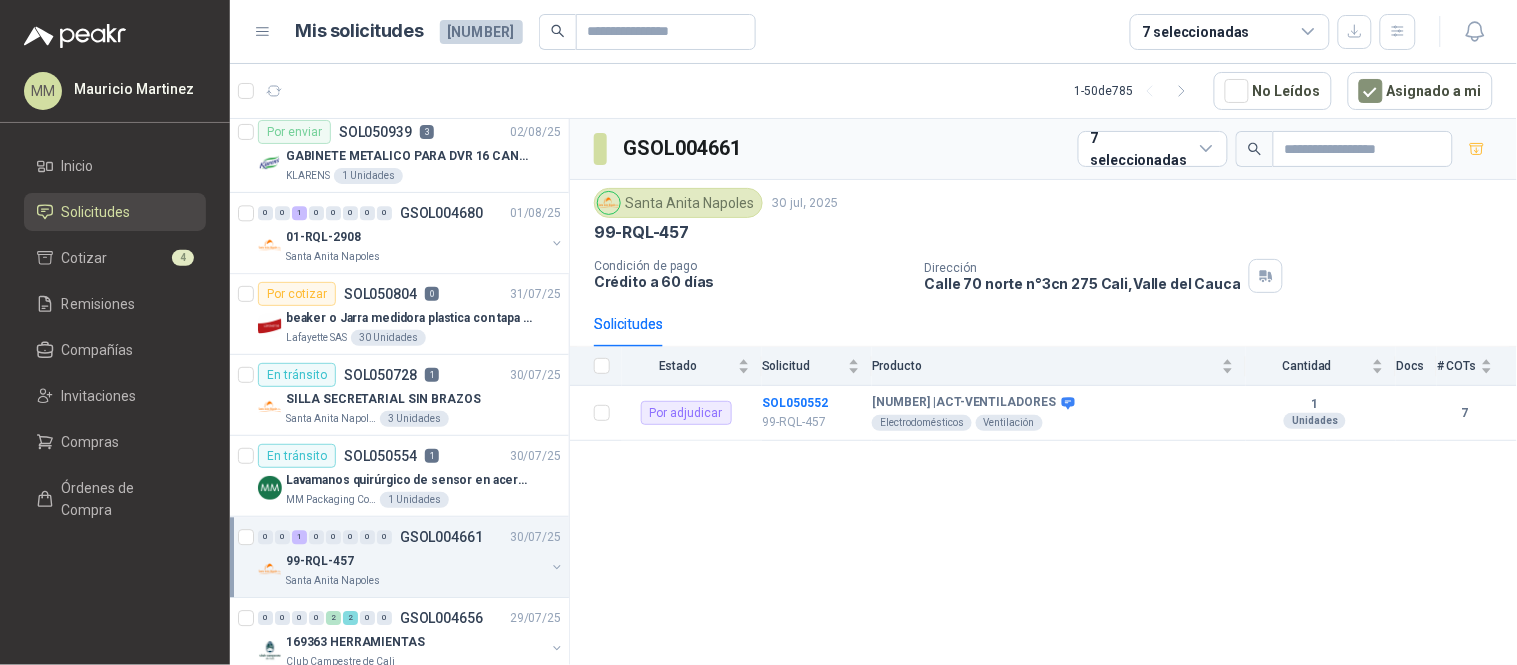 scroll, scrollTop: 1111, scrollLeft: 0, axis: vertical 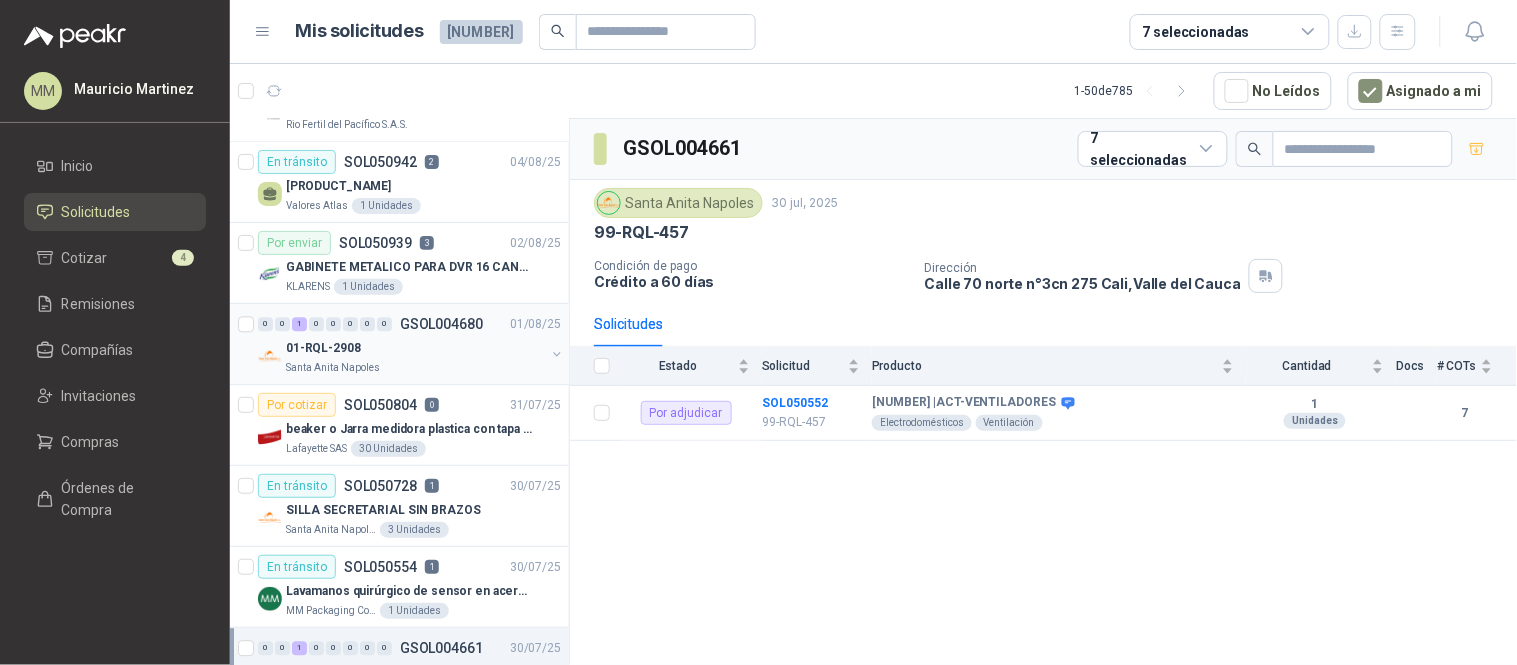 click at bounding box center (557, 354) 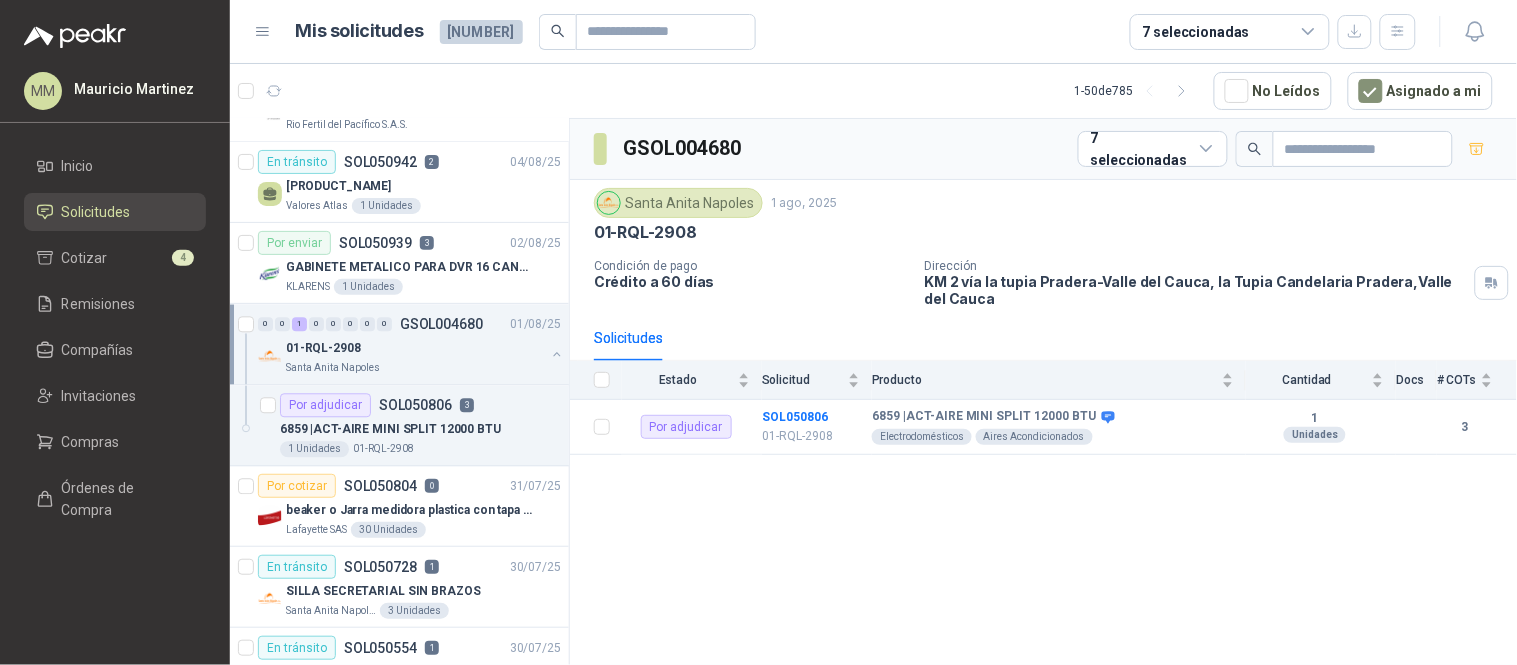 click at bounding box center [557, 354] 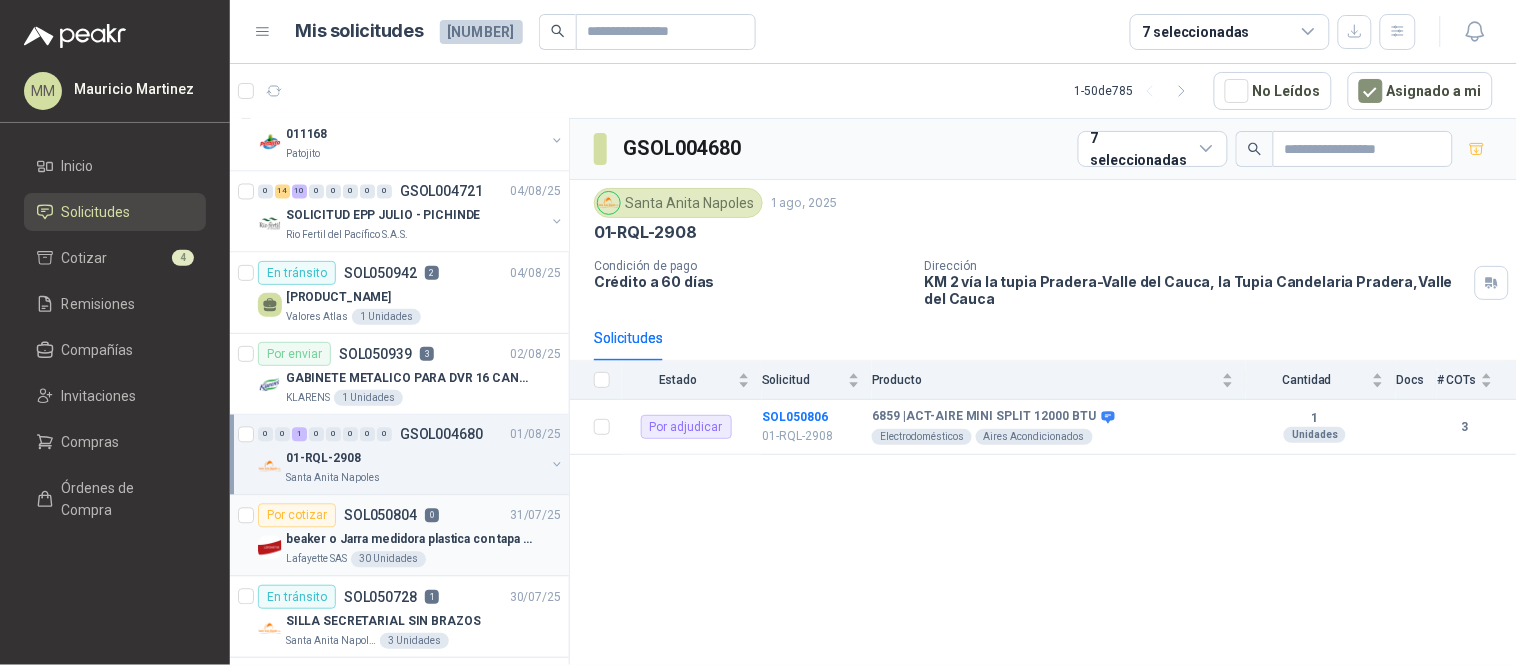 scroll, scrollTop: 888, scrollLeft: 0, axis: vertical 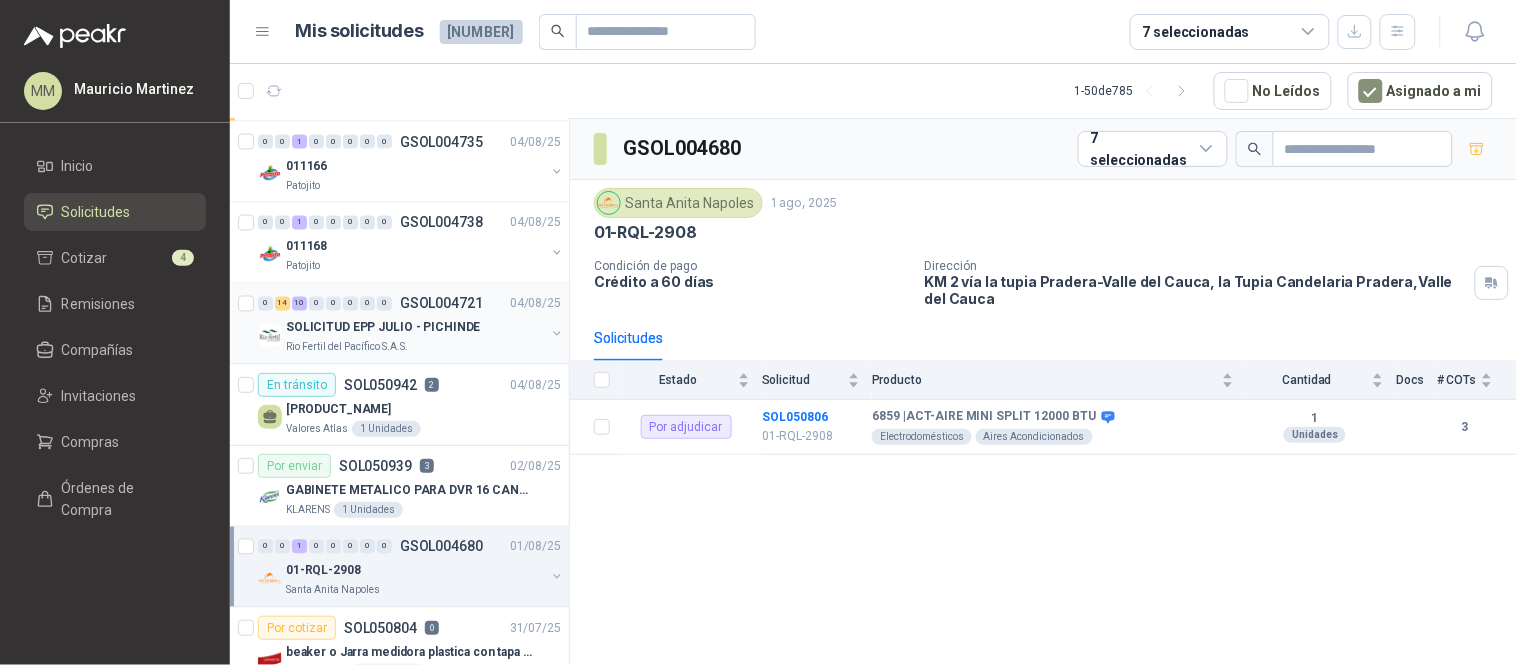 click at bounding box center [557, 334] 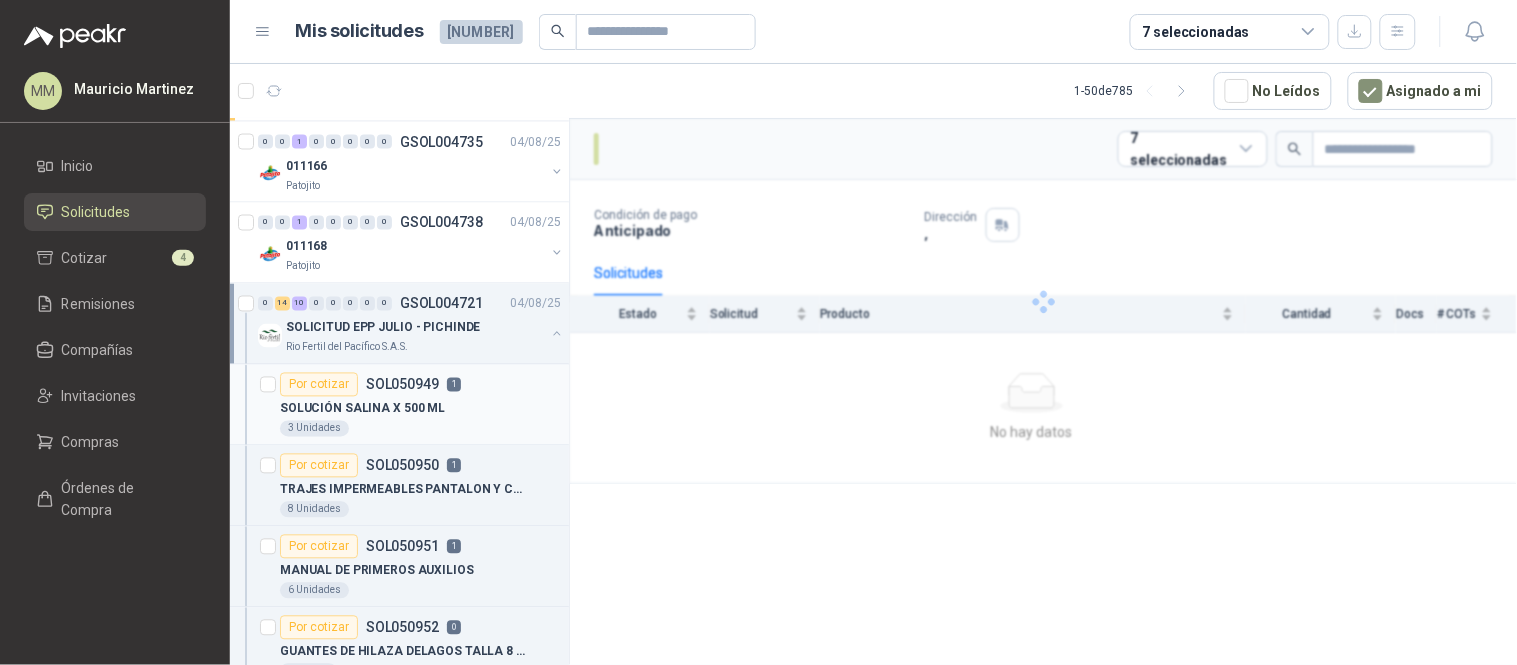 click on "[QUANTITY] [UNIT]" at bounding box center (420, 429) 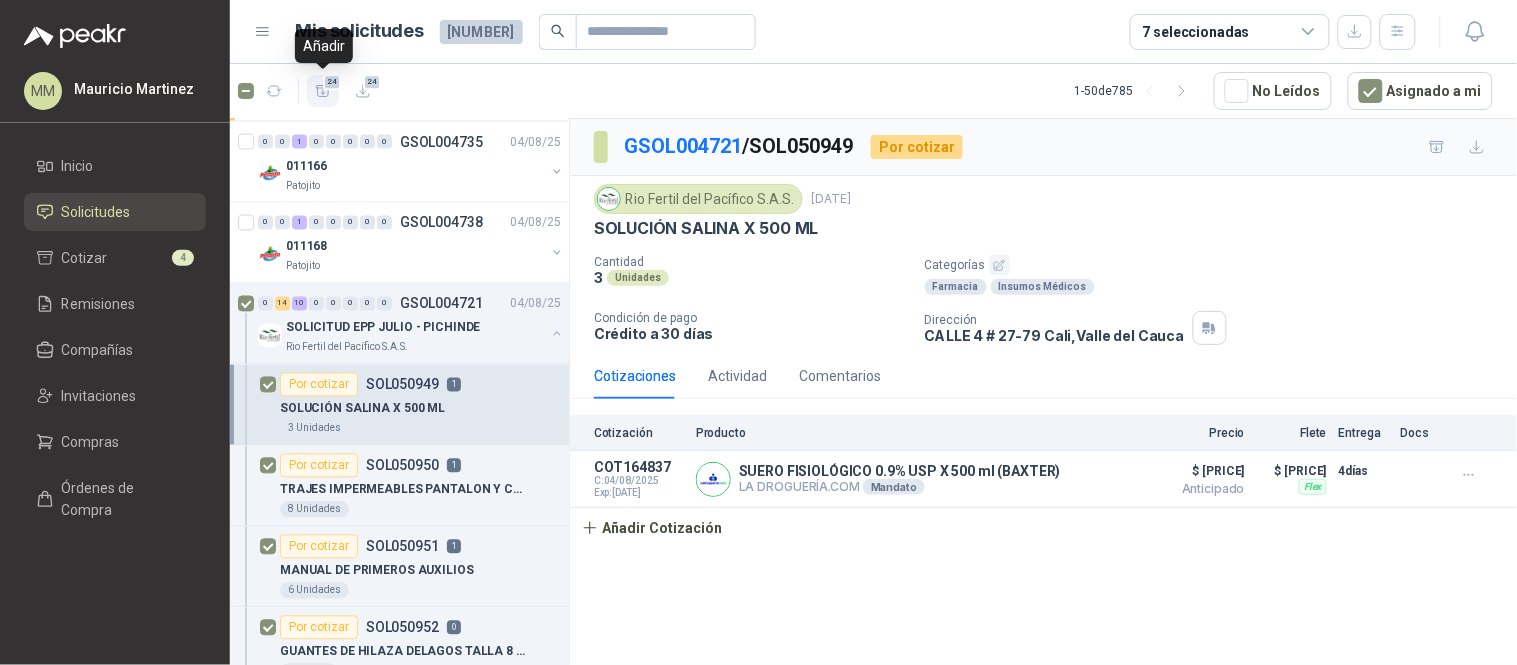 click 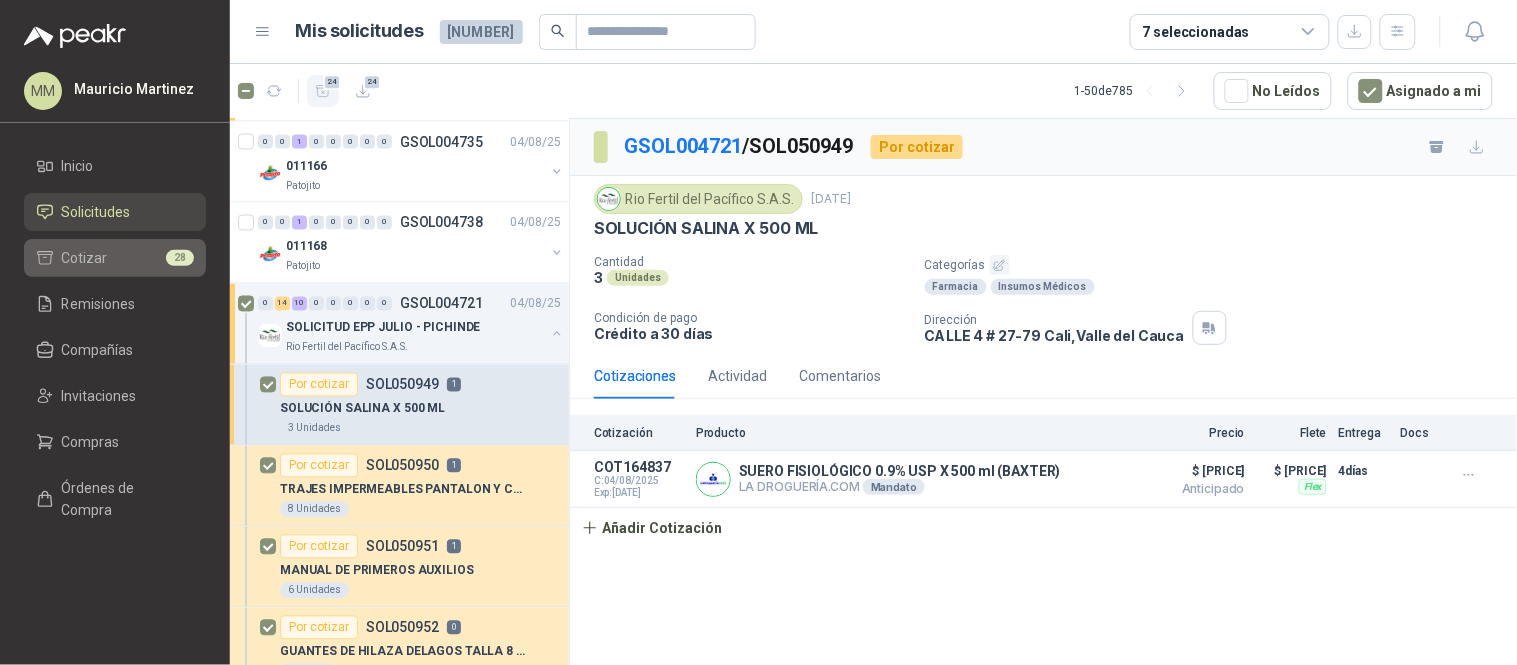 click on "Cotizar" at bounding box center [85, 258] 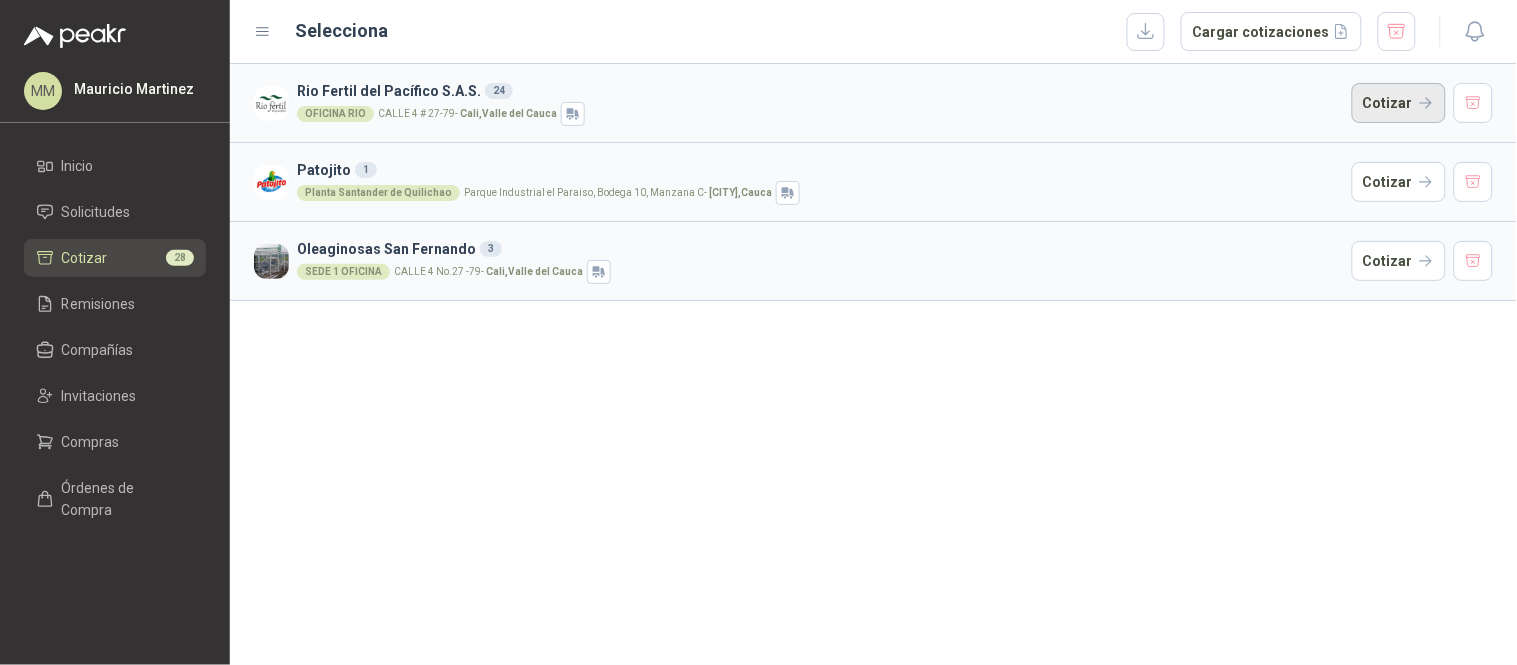 click on "Cotizar" at bounding box center [1399, 103] 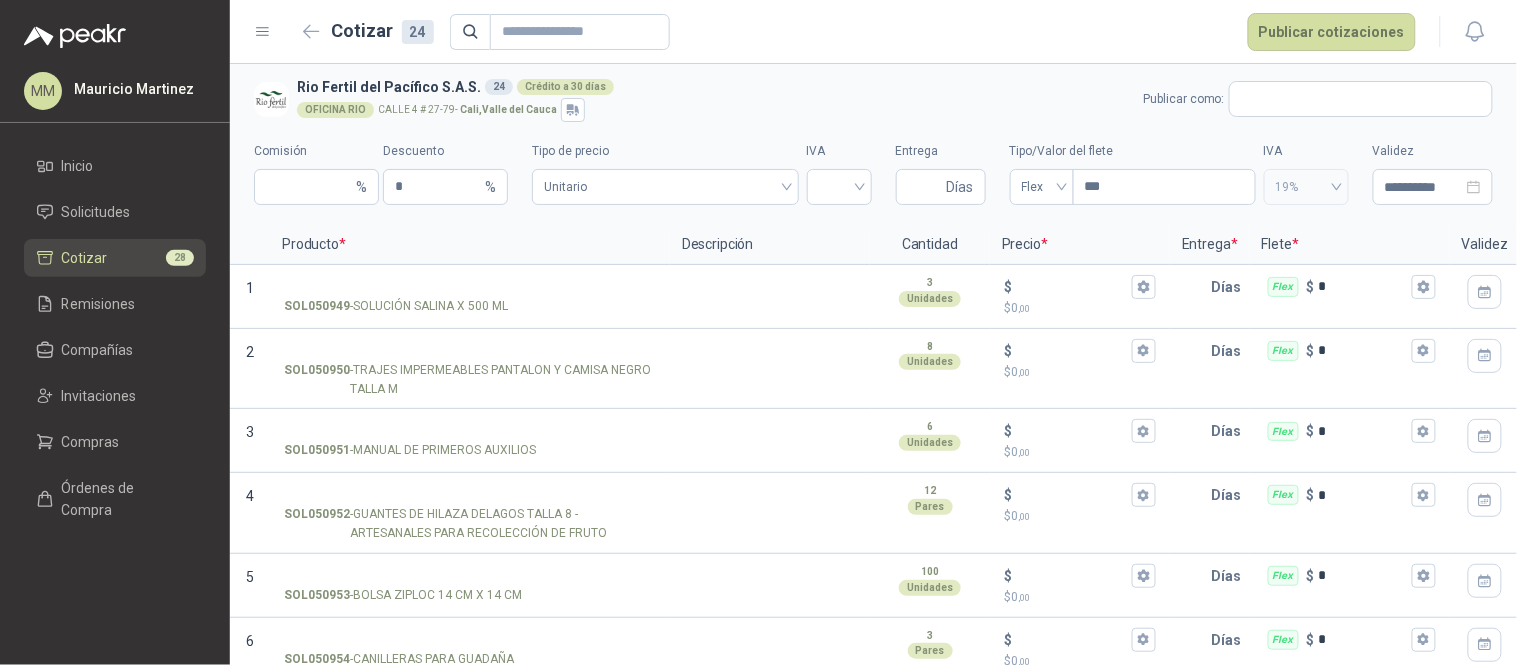 type 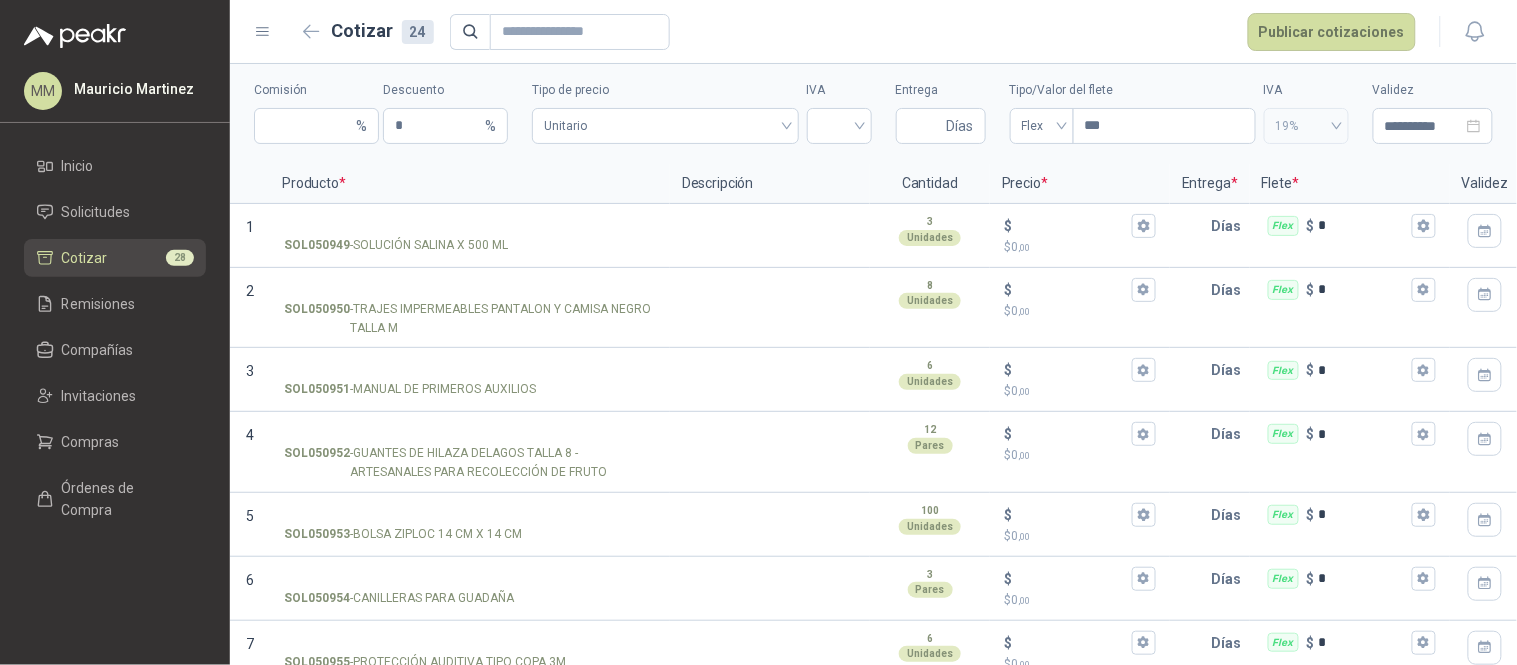 scroll, scrollTop: 0, scrollLeft: 0, axis: both 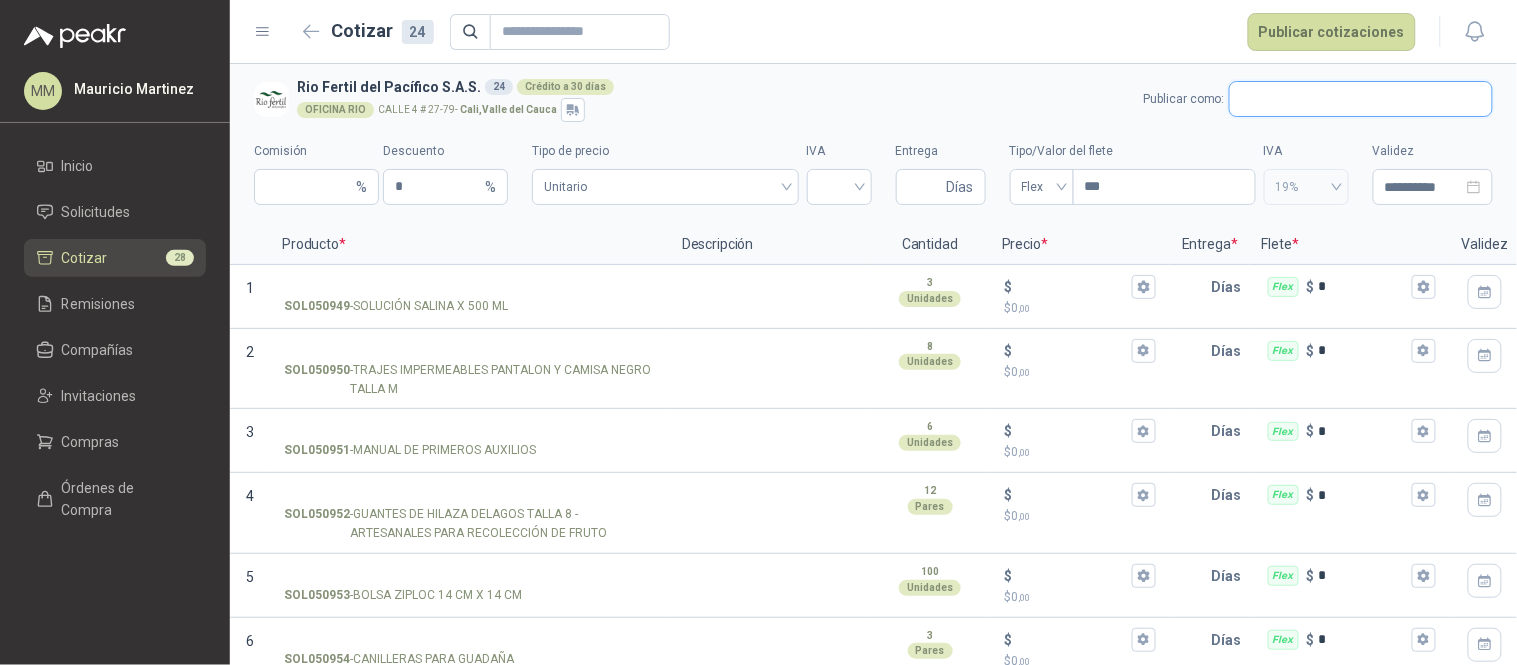 click at bounding box center (1361, 99) 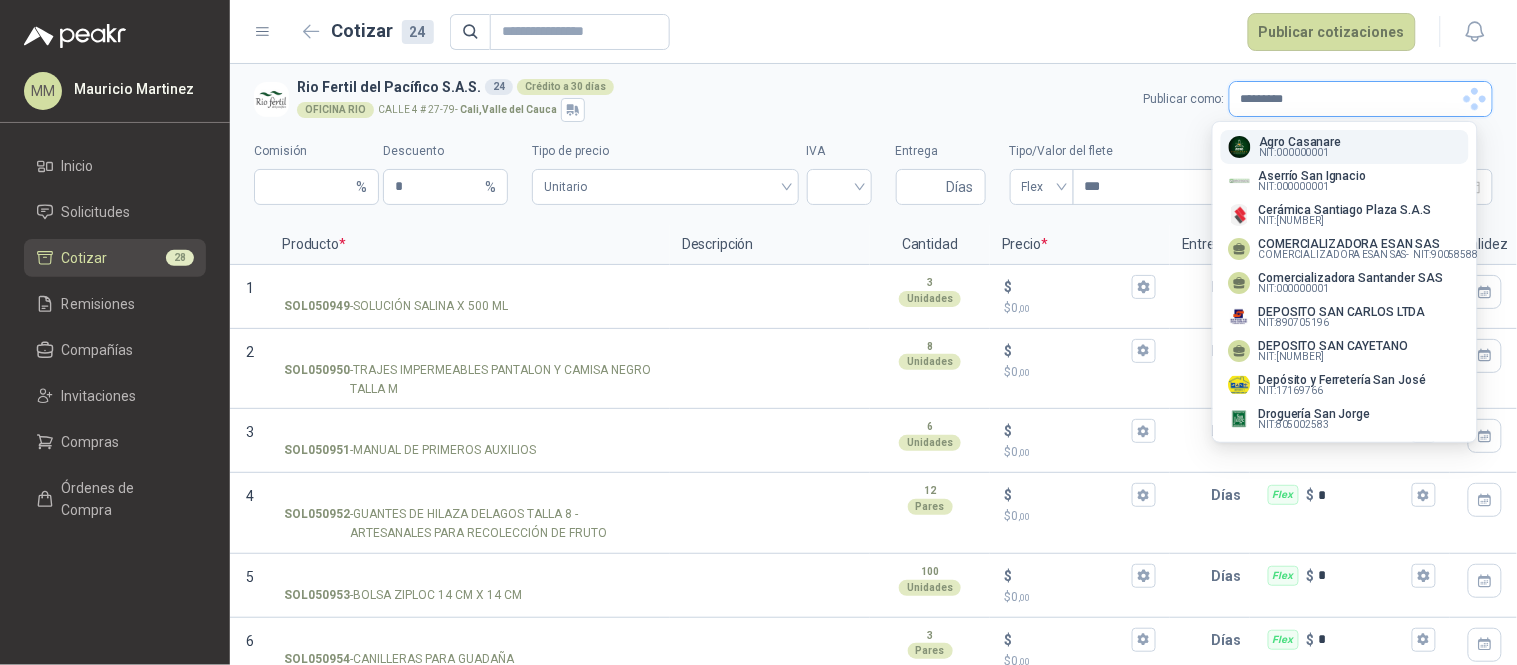 scroll, scrollTop: 0, scrollLeft: 0, axis: both 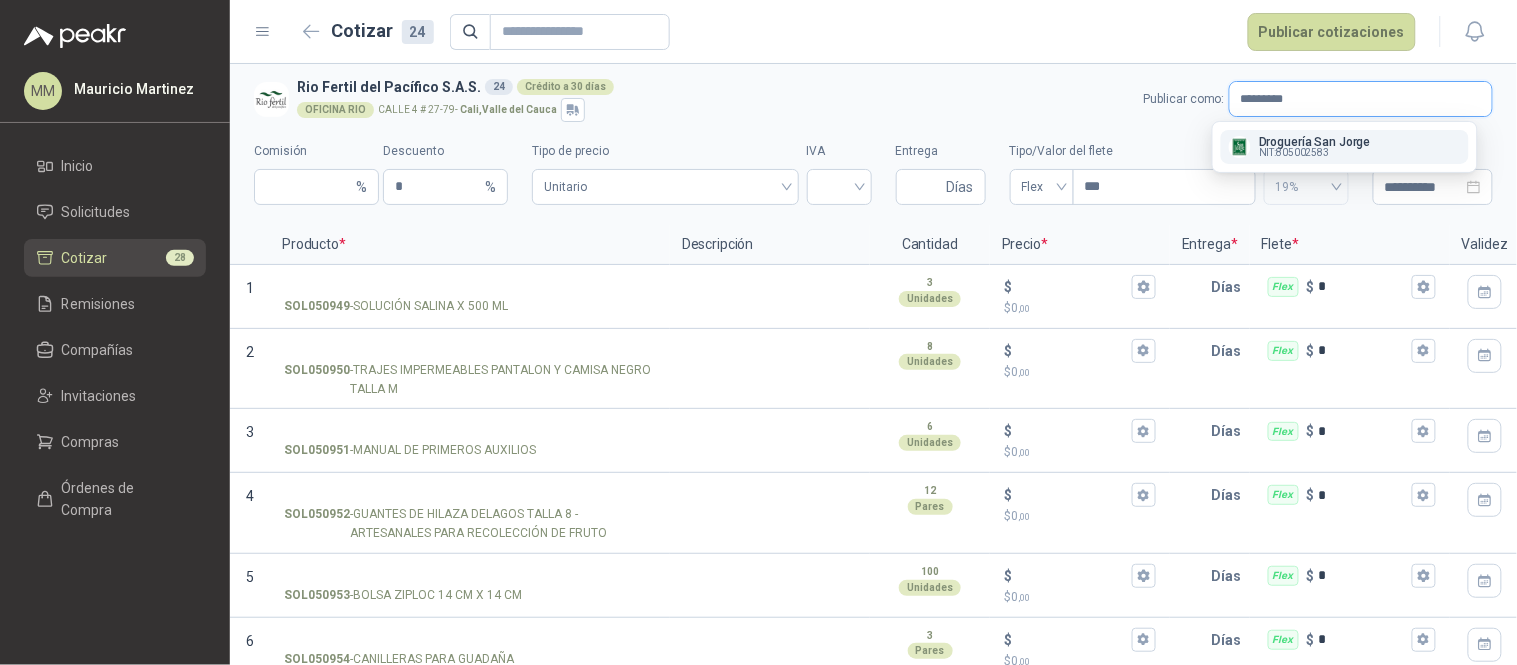 type on "*********" 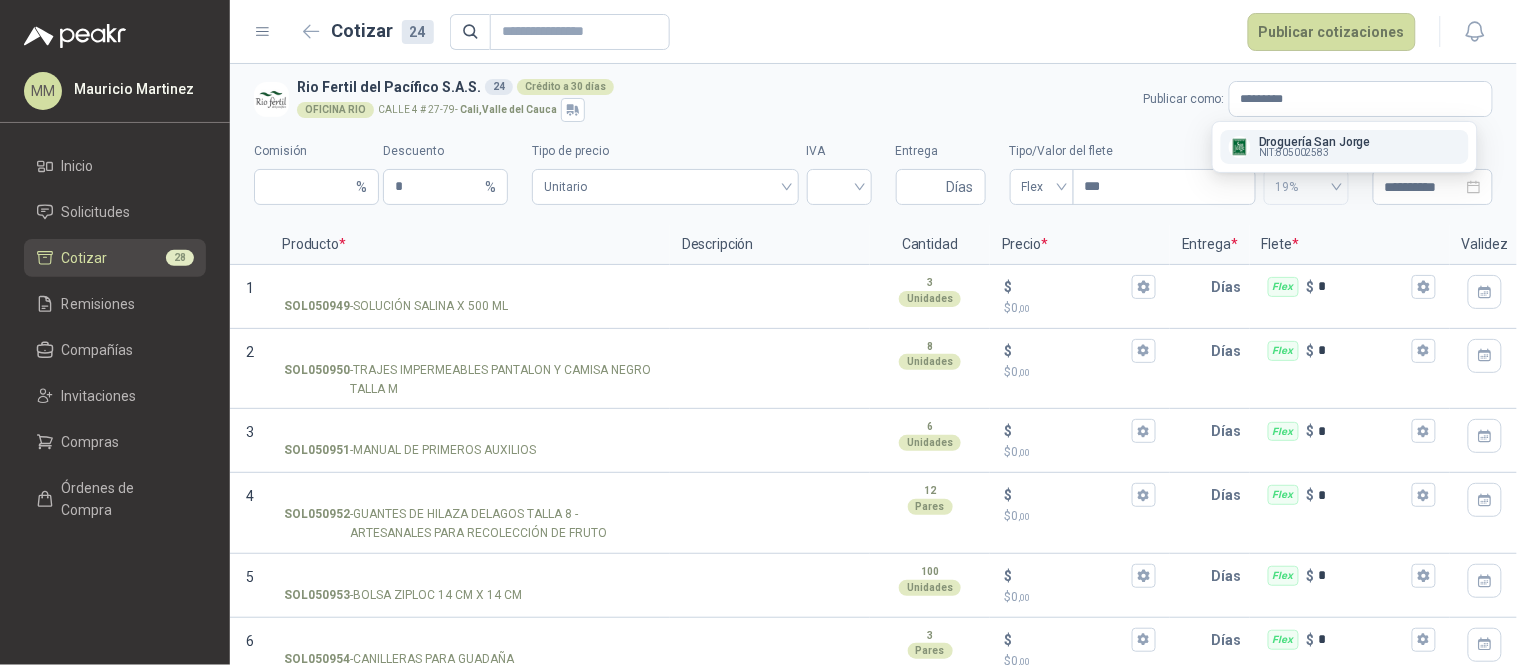 click on "NIT : [NUMBER]" at bounding box center [1294, 153] 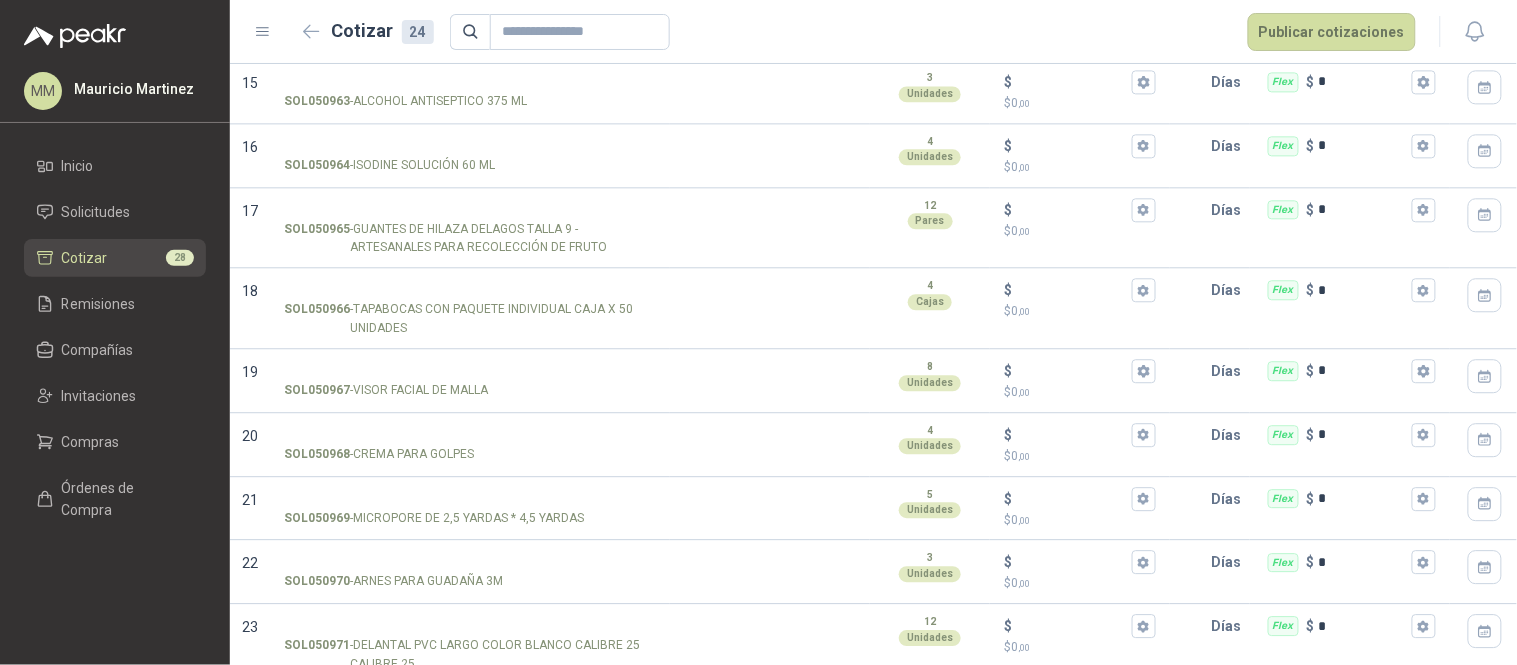 scroll, scrollTop: 1222, scrollLeft: 0, axis: vertical 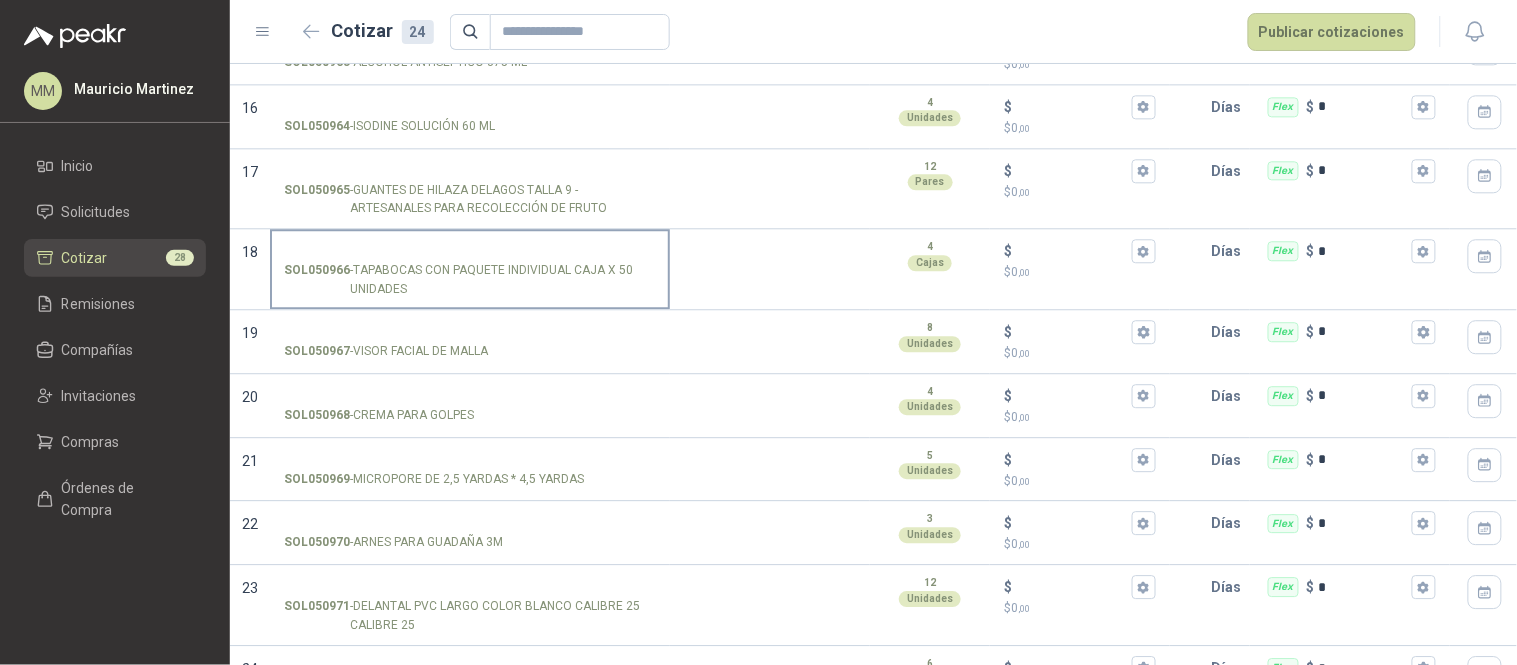 click on "SOL050966  -  TAPABOCAS CON PAQUETE INDIVIDUAL CAJA X 50 UNIDADES" at bounding box center (470, 251) 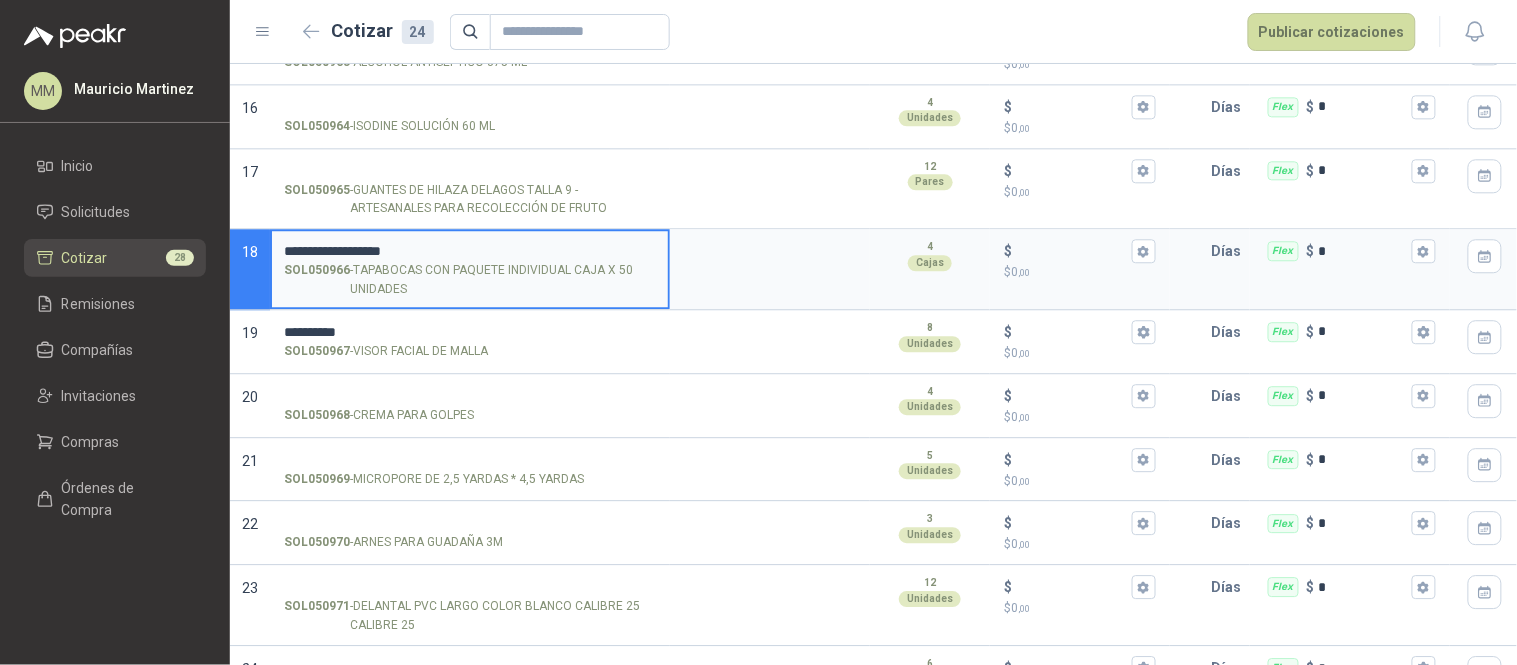 type 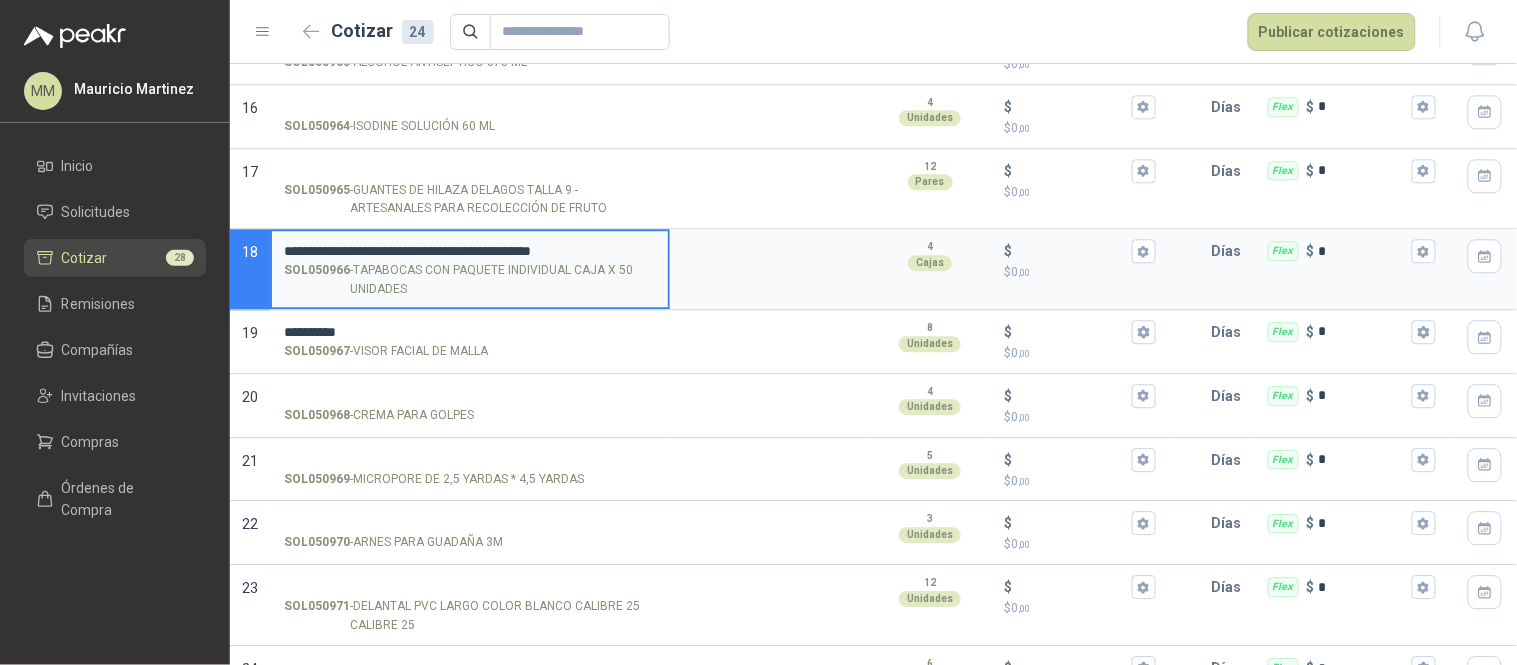 scroll, scrollTop: 0, scrollLeft: 24, axis: horizontal 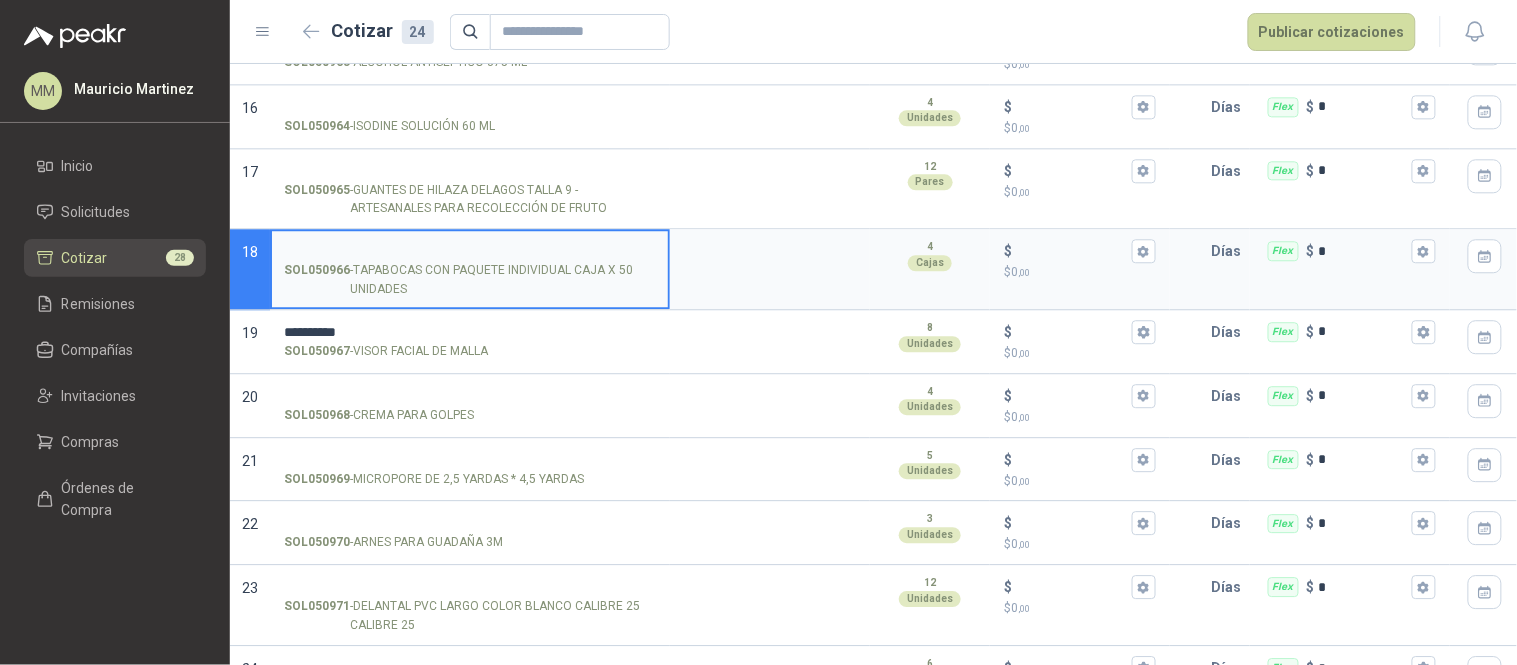 paste on "**********" 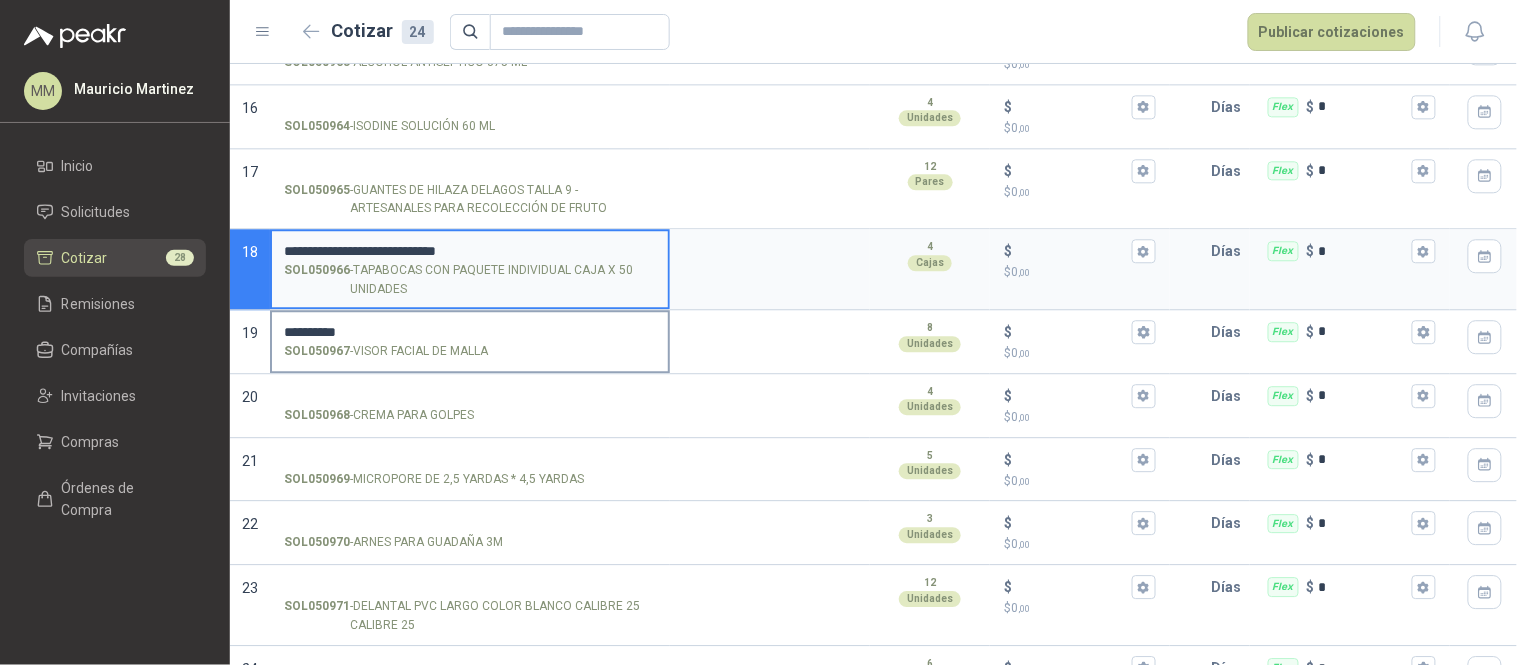 type on "**********" 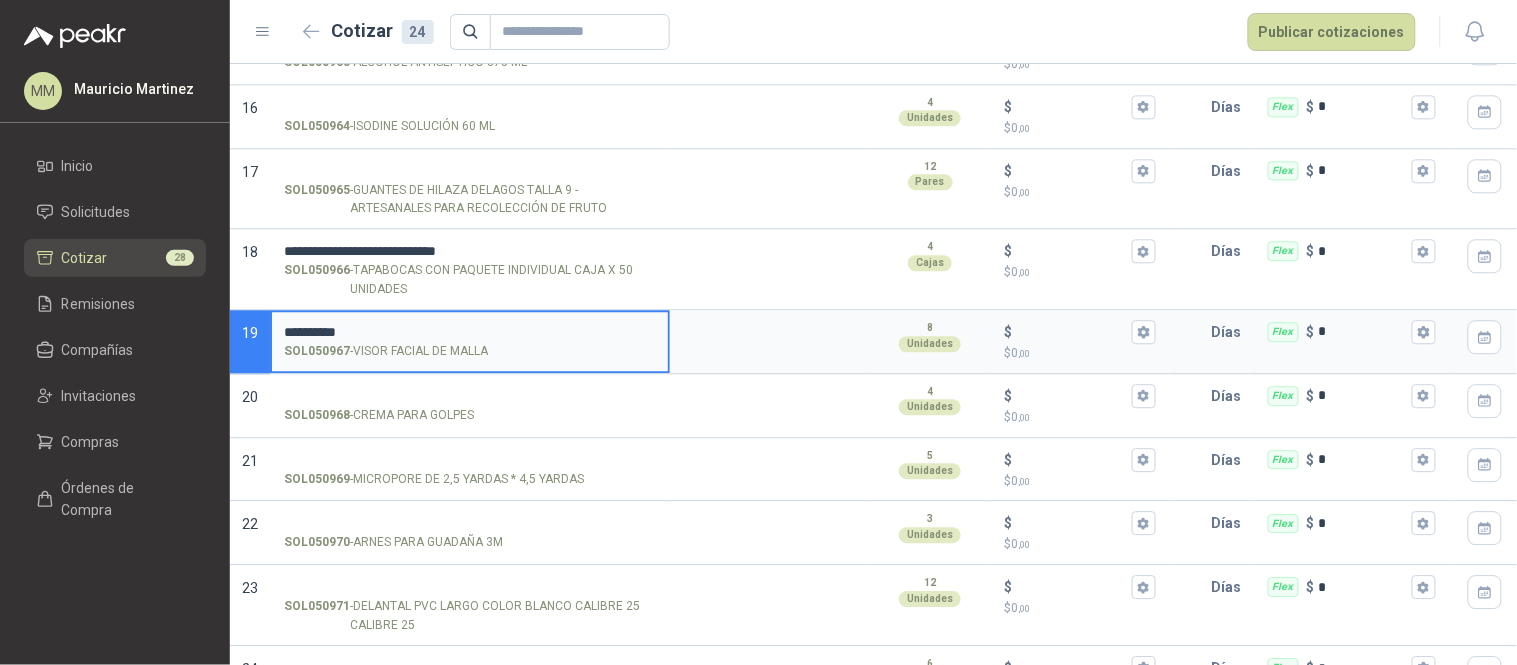click on "**********" at bounding box center [470, 332] 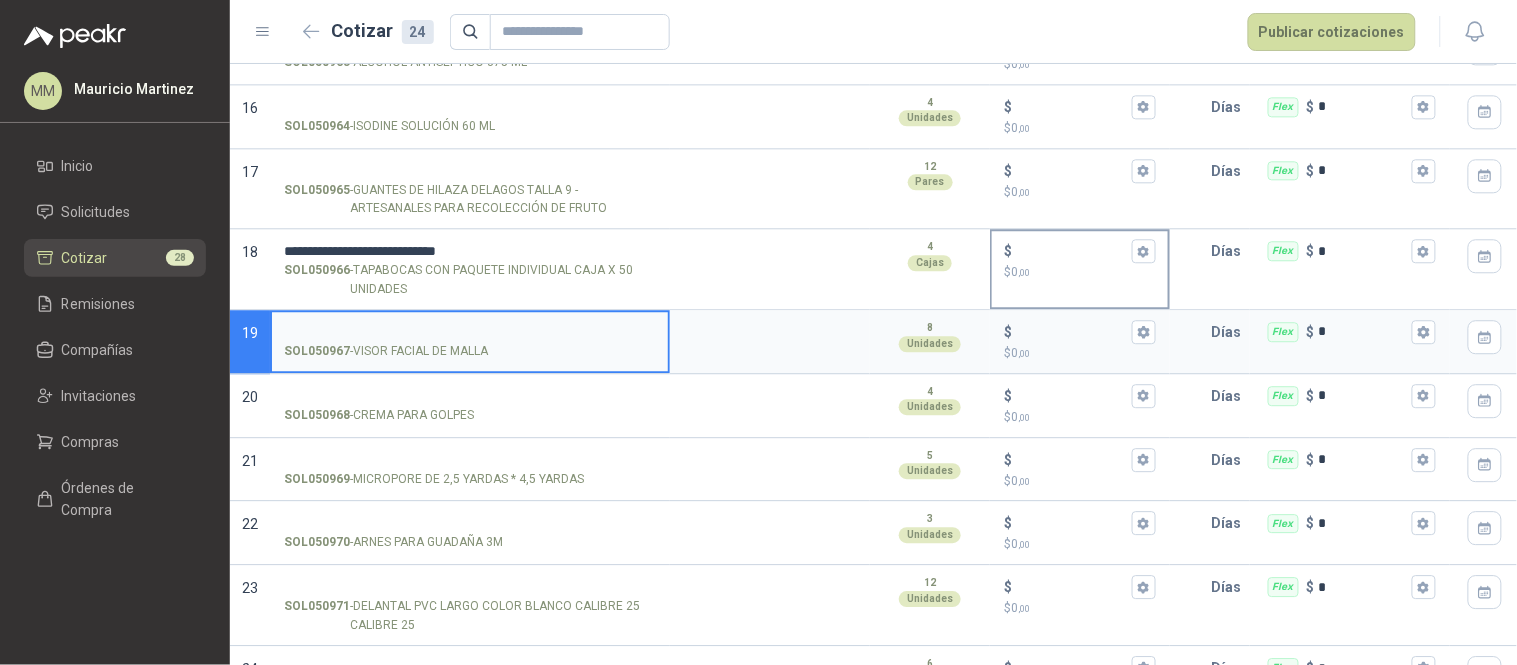 type 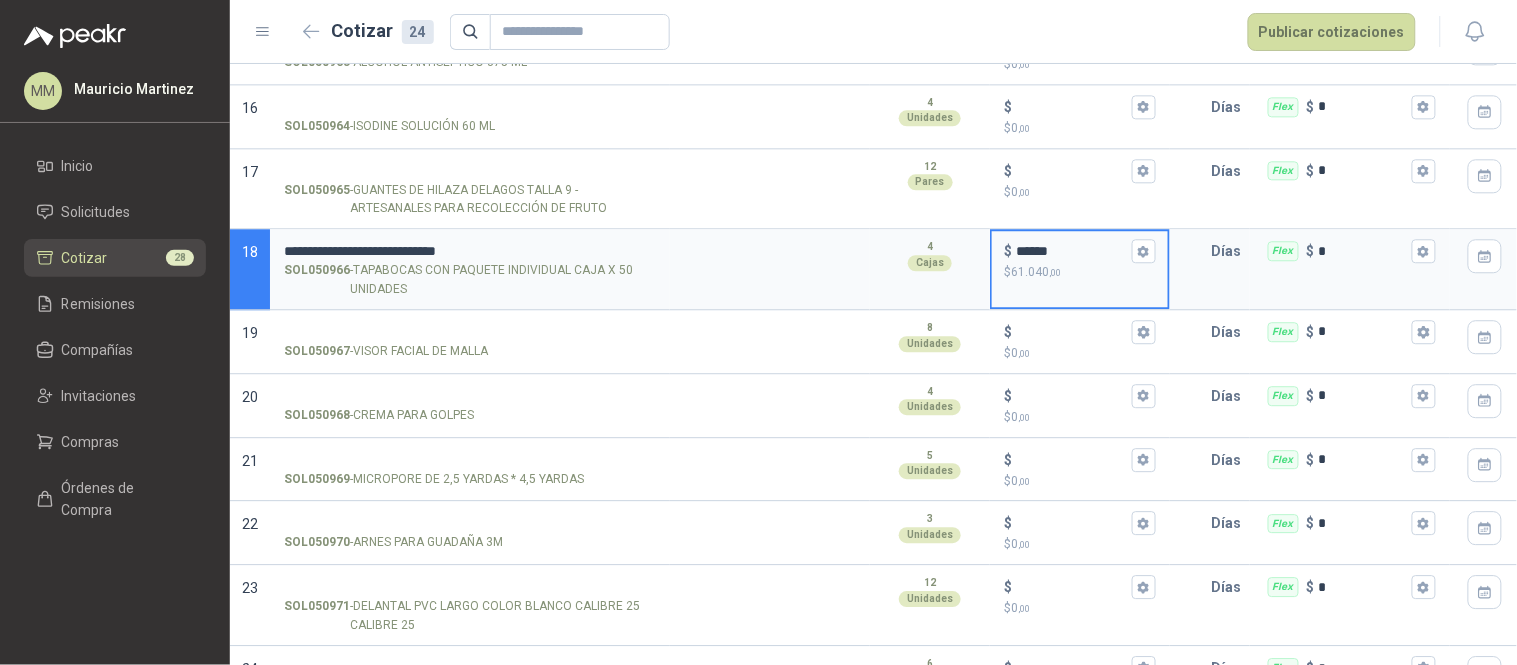 type on "******" 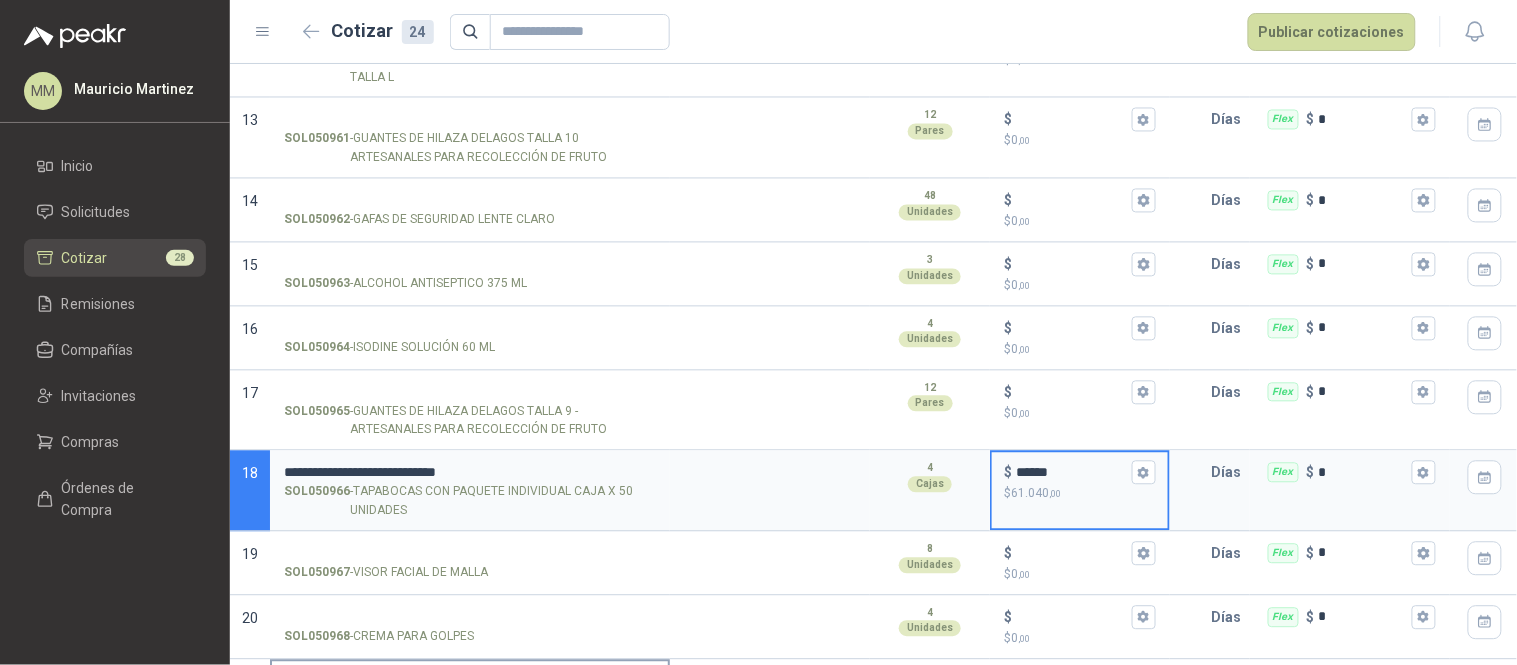 scroll, scrollTop: 1111, scrollLeft: 0, axis: vertical 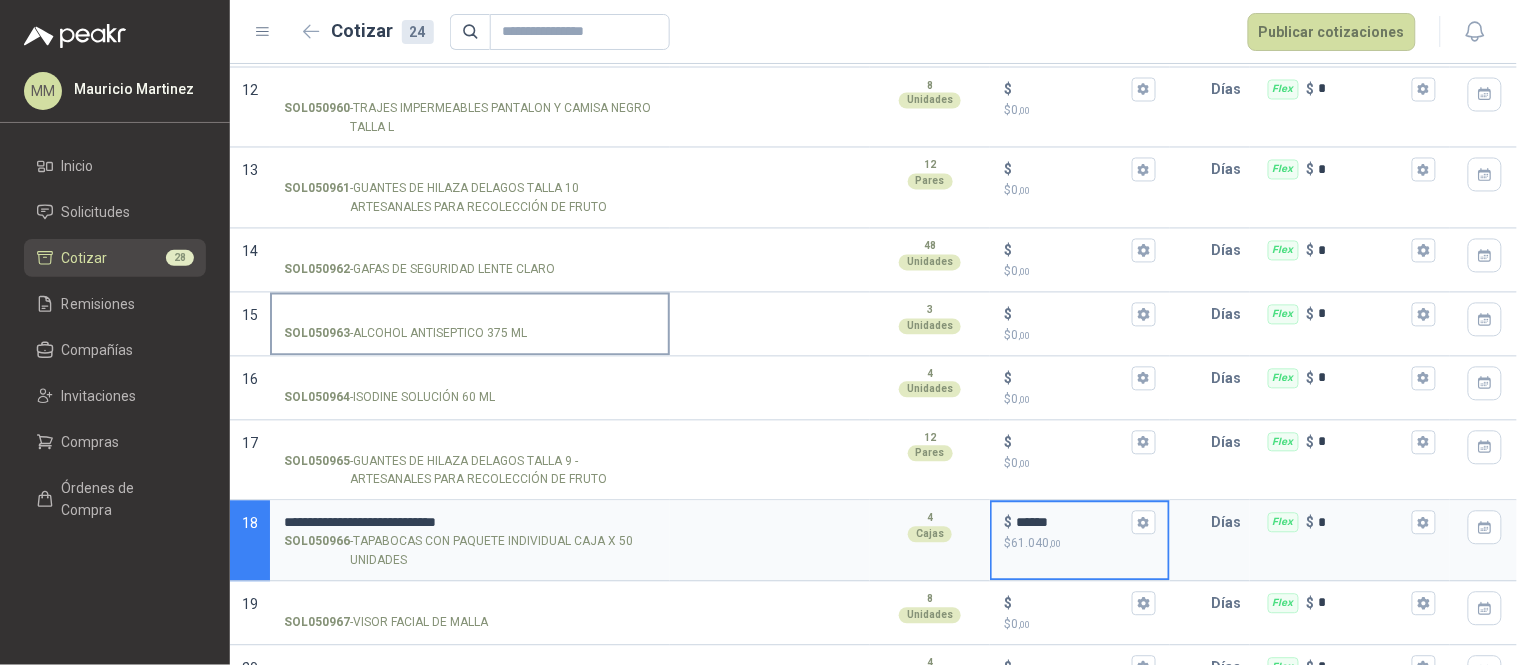 click on "SOL050963  -  ALCOHOL ANTISEPTICO 375 ML" at bounding box center [470, 315] 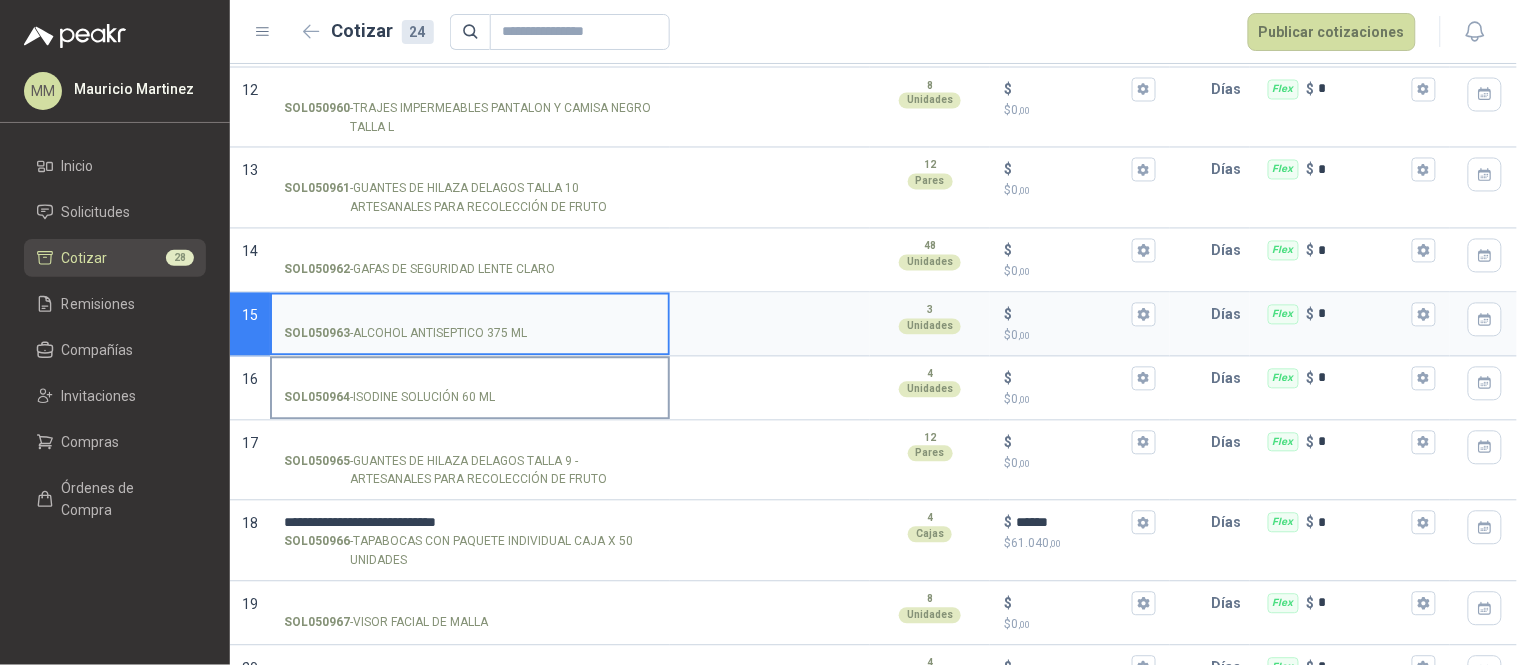 click on "[PRODUCT_CODE] - [PRODUCT_NAME]" at bounding box center [470, 379] 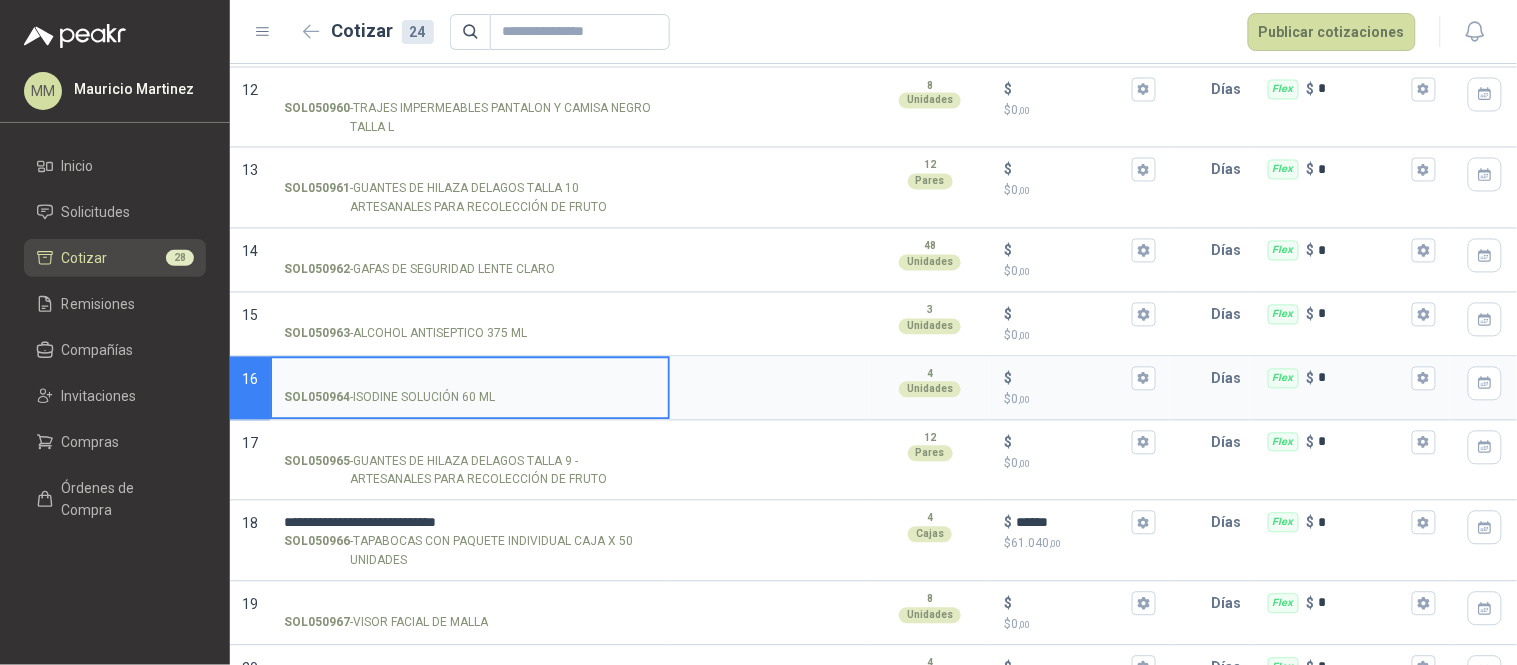 paste on "**********" 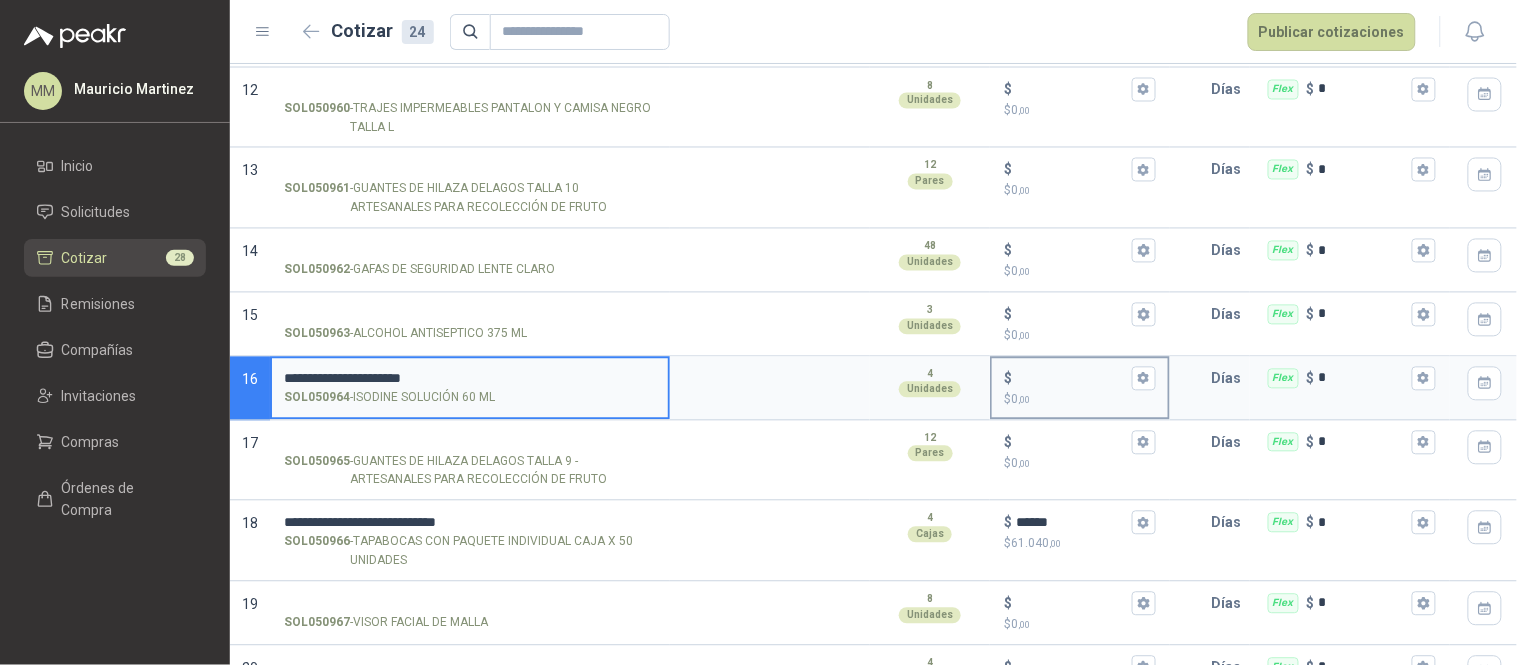 type on "**********" 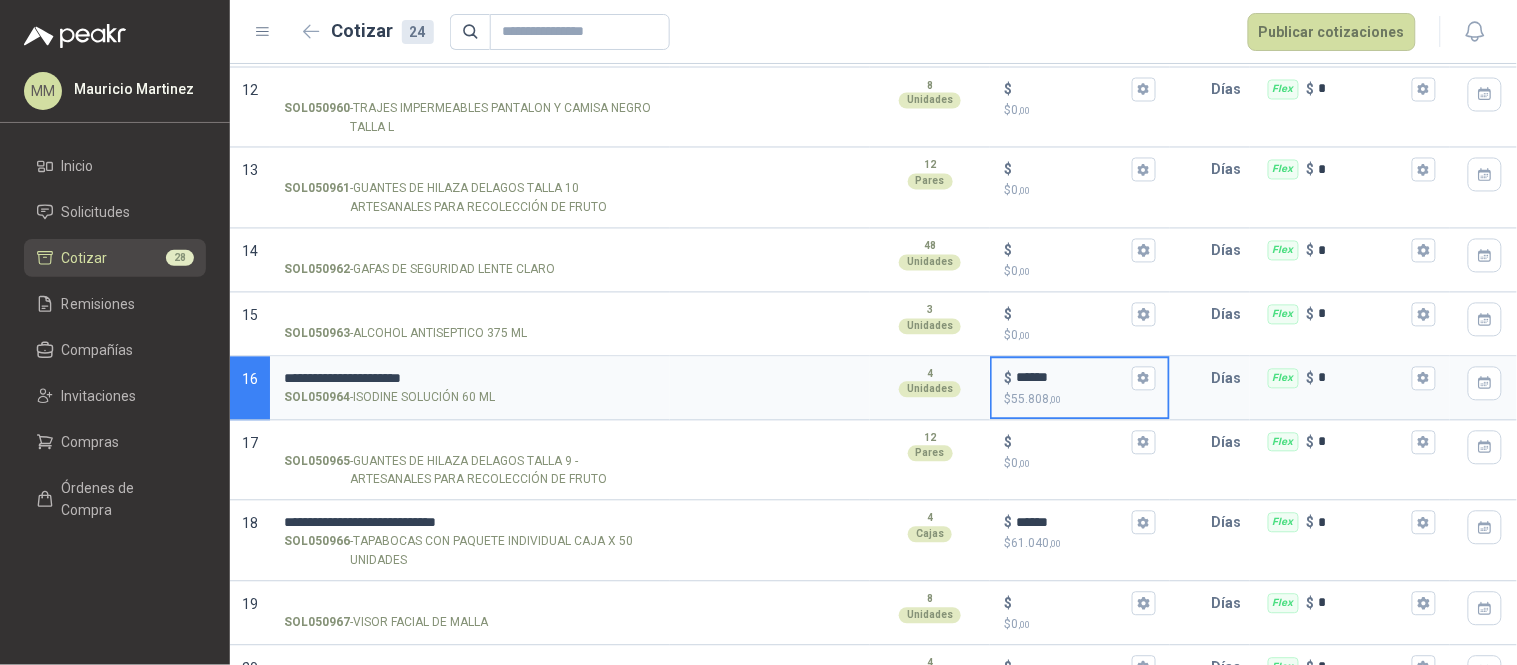 type on "******" 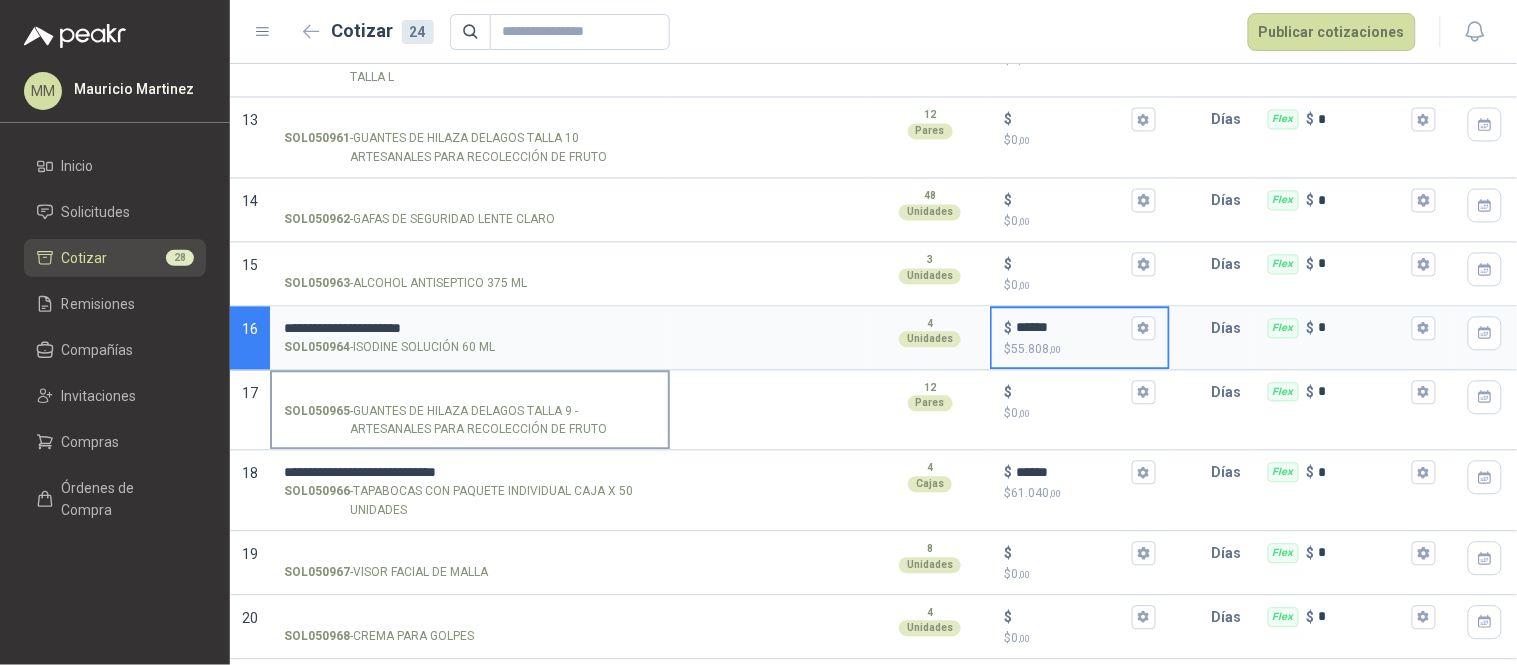 scroll, scrollTop: 1283, scrollLeft: 0, axis: vertical 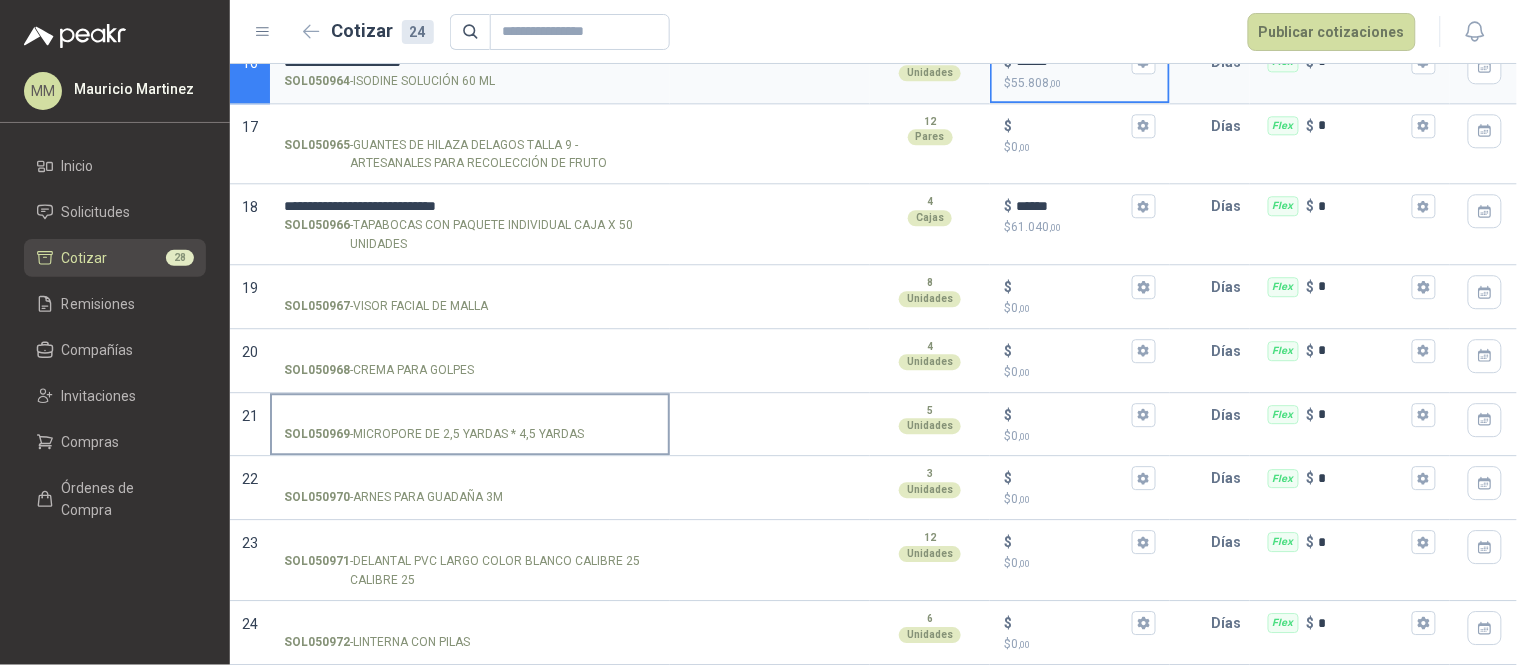 click on "SOL050969  -  MICROPORE DE 2,5 YARDAS * 4,5 YARDAS" at bounding box center [470, 415] 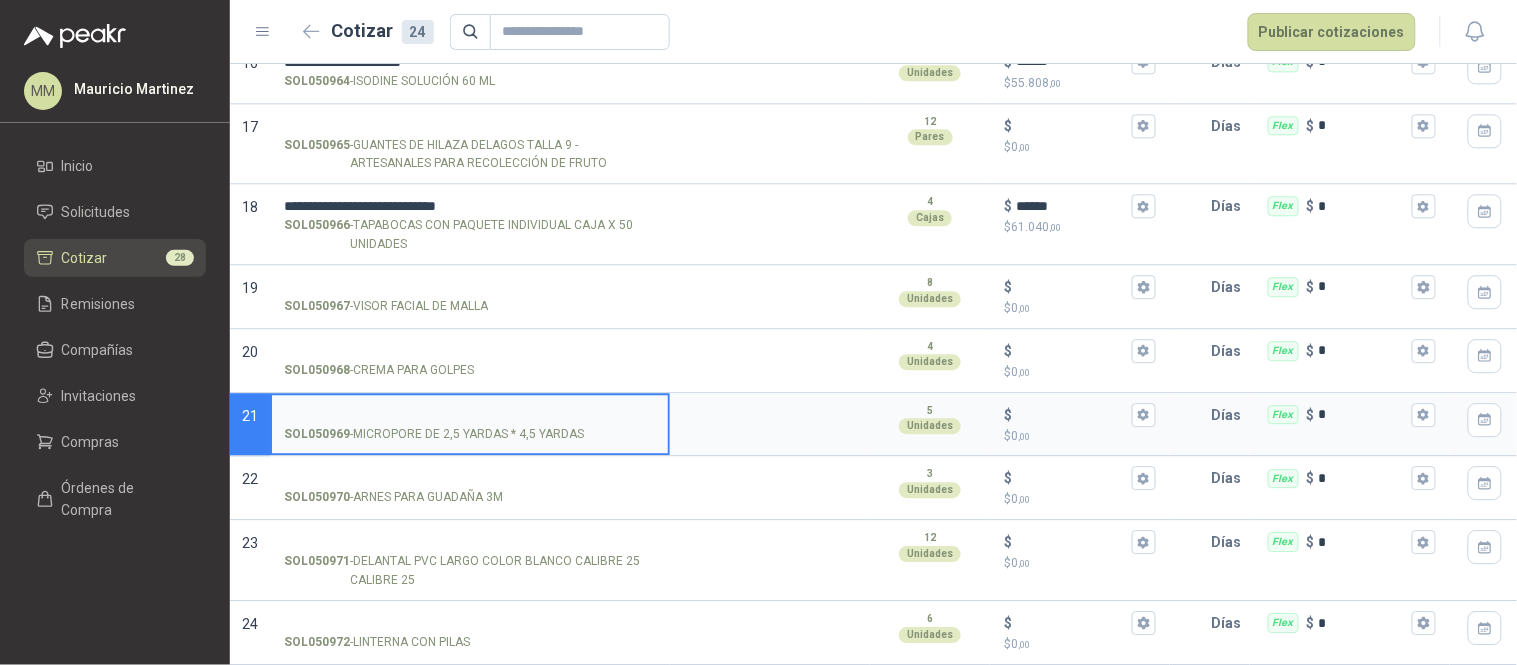 paste on "**********" 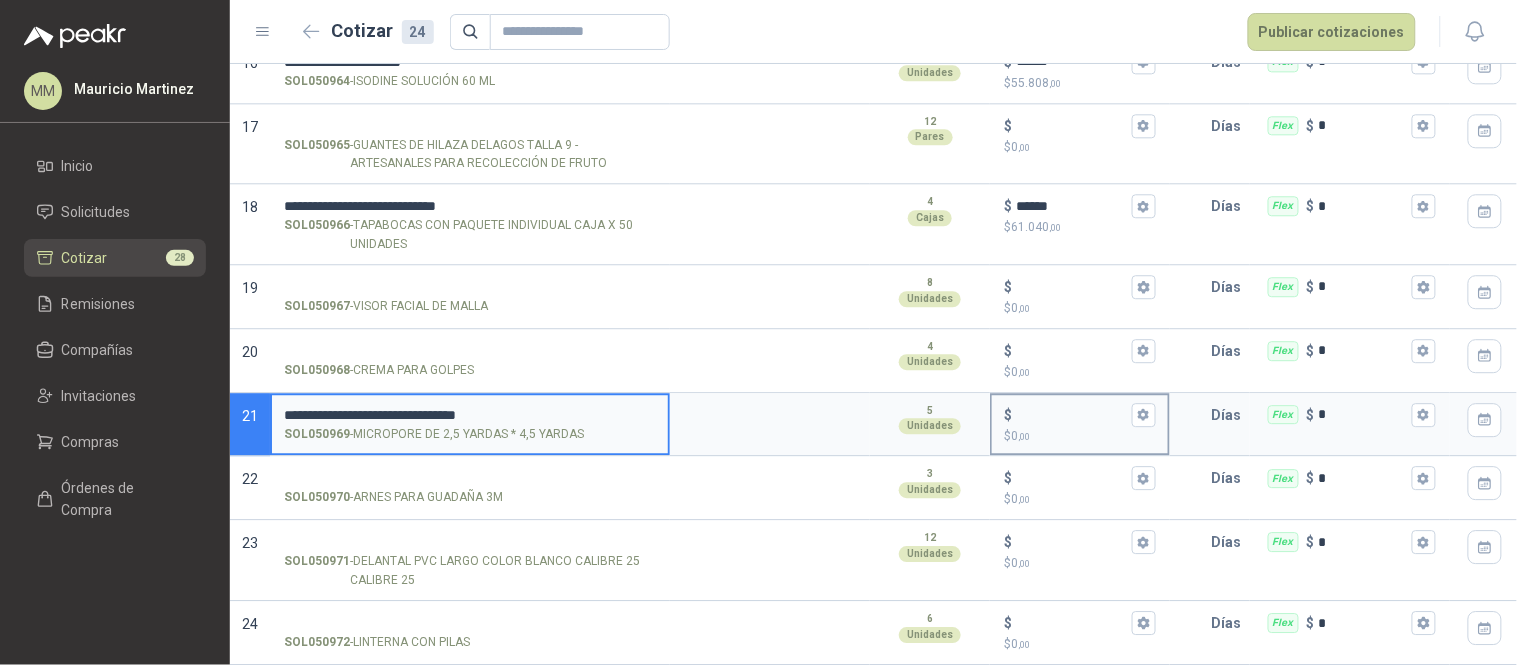 type on "**********" 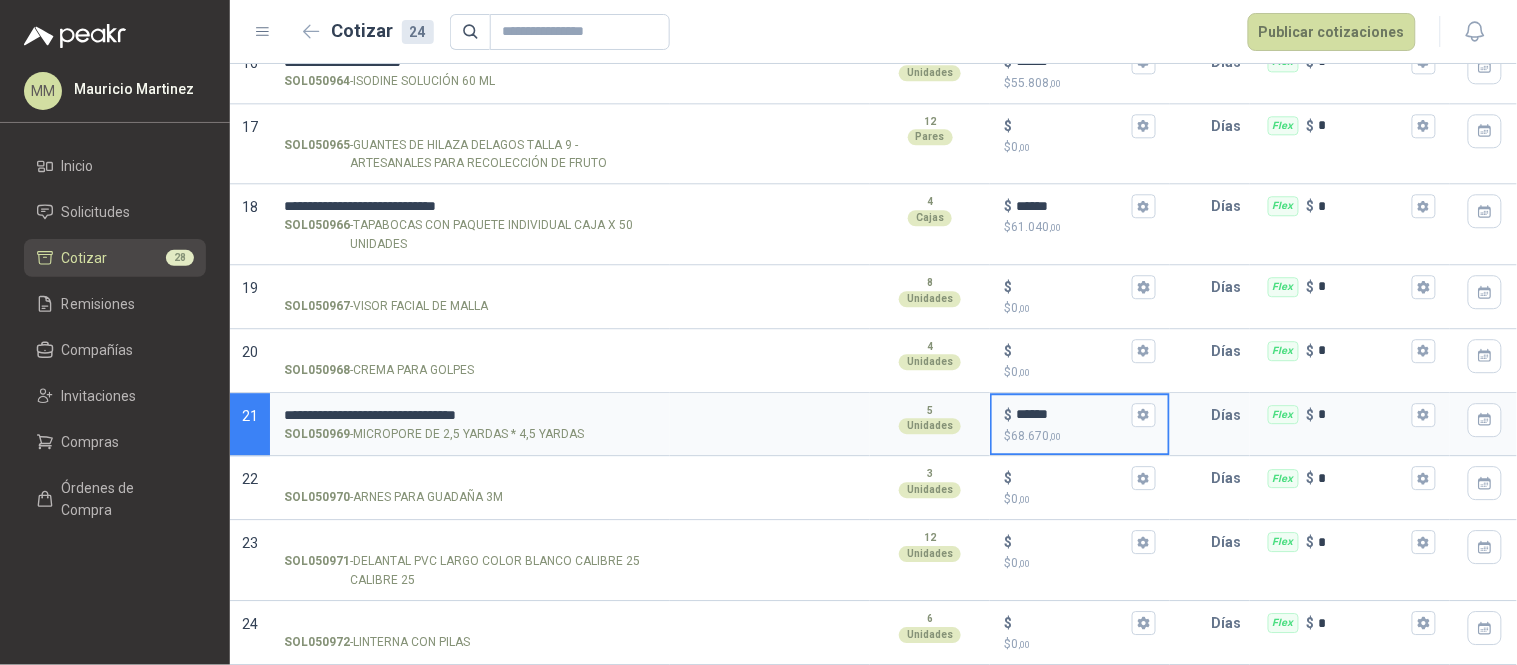 type on "******" 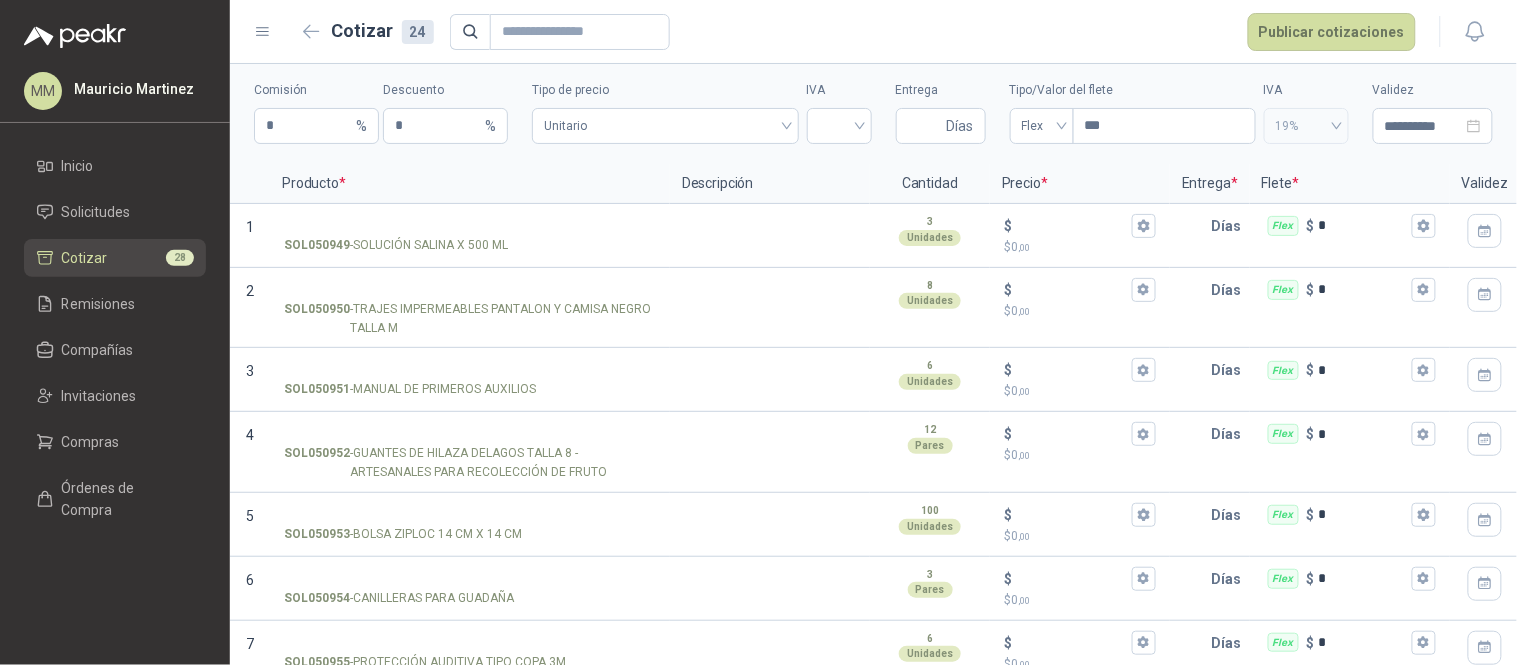 scroll, scrollTop: 394, scrollLeft: 0, axis: vertical 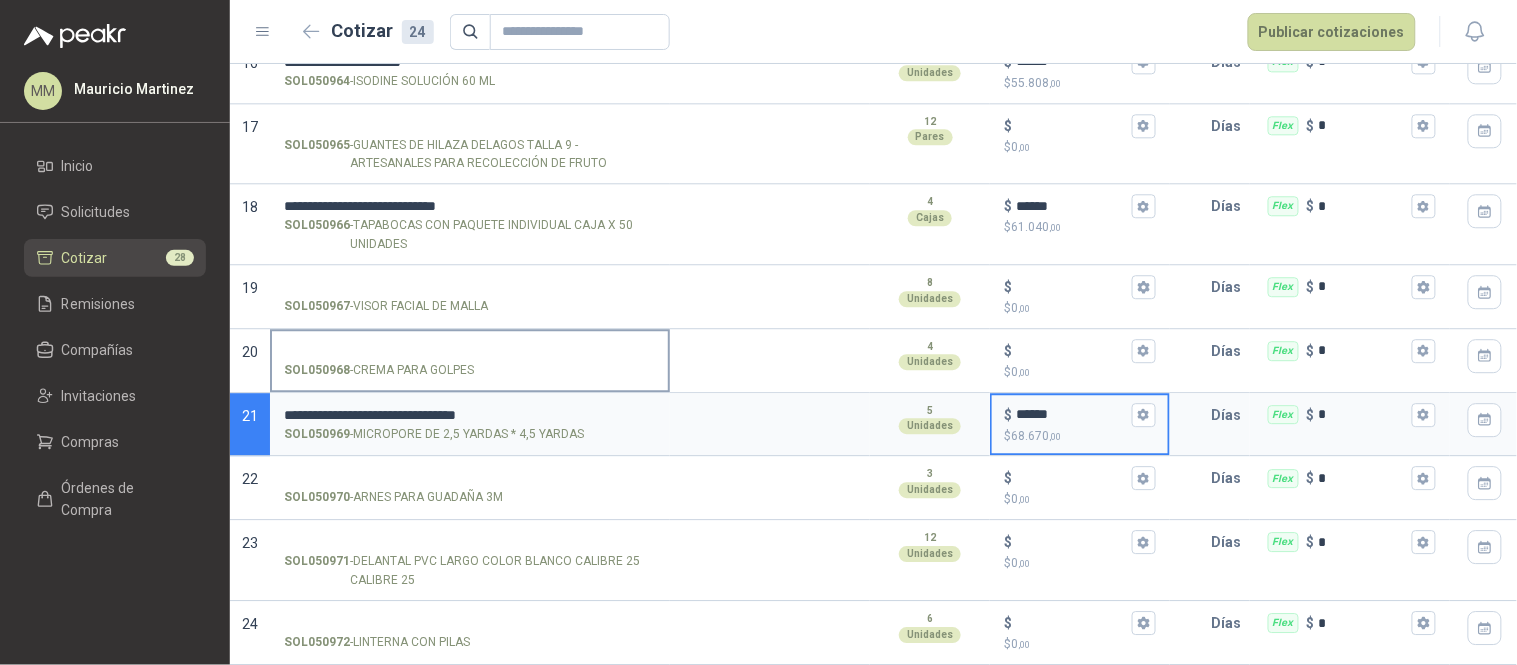 click on "[PRODUCT_CODE] - [PRODUCT_NAME]" at bounding box center [470, 351] 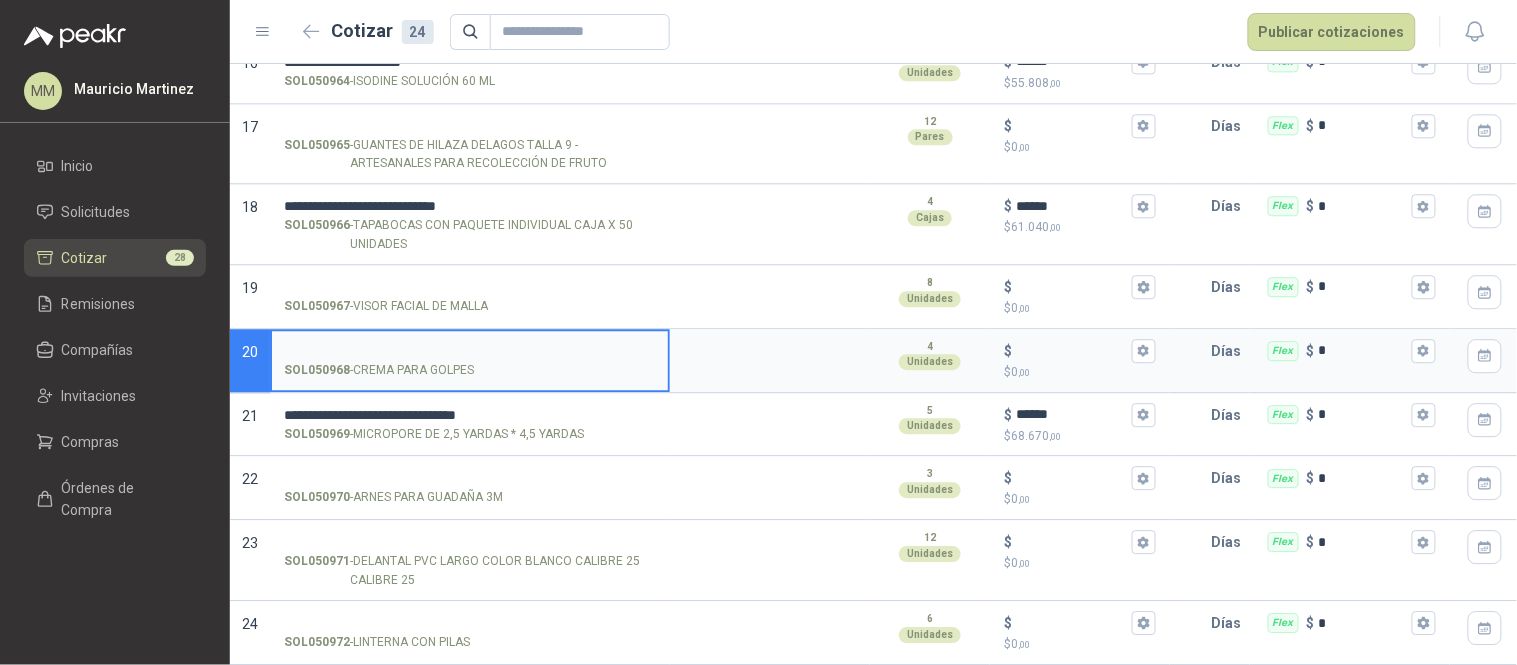 paste on "**********" 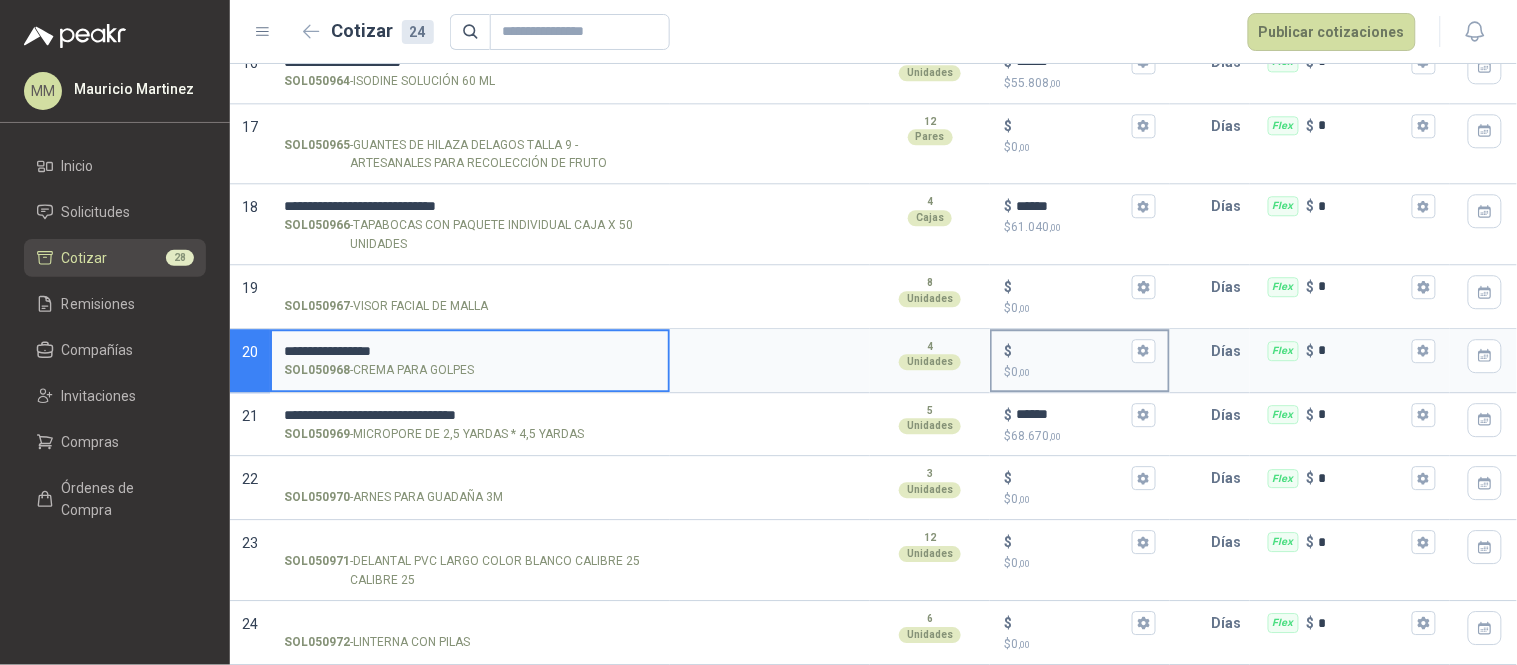 type on "**********" 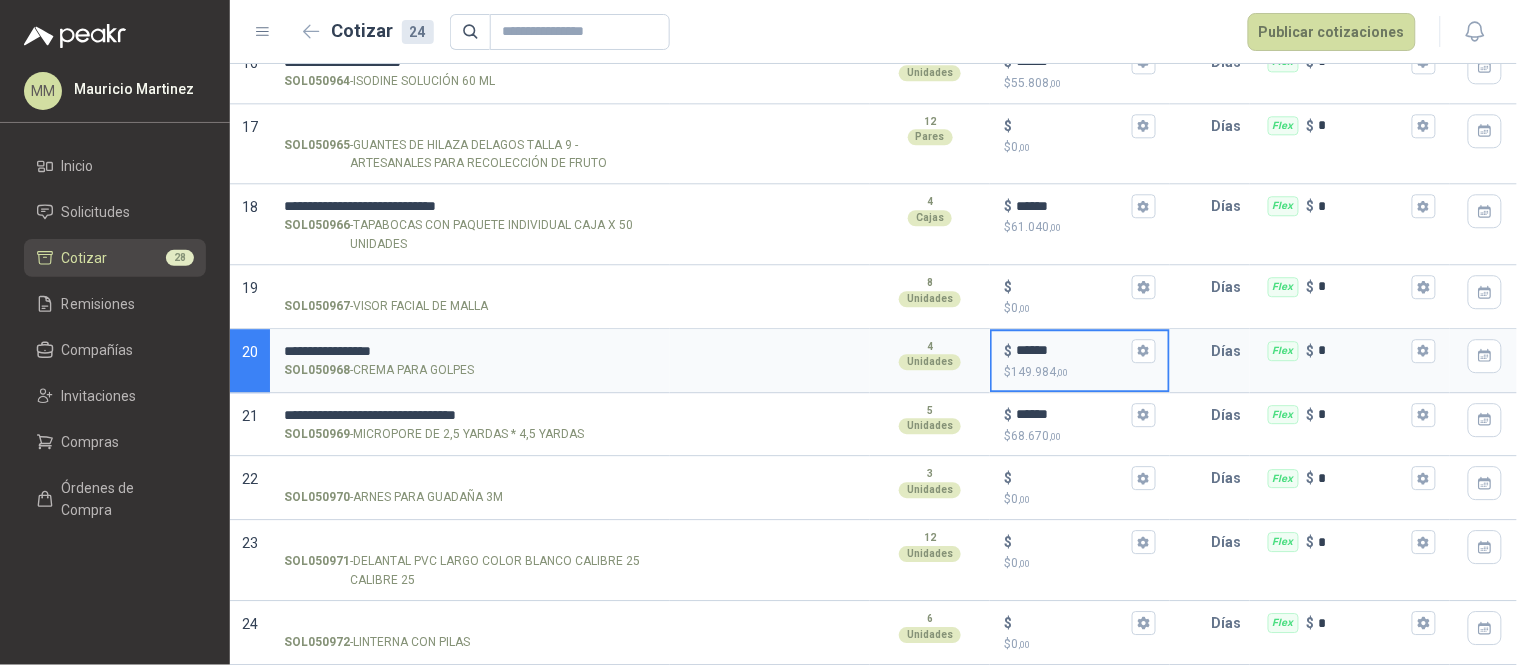 type on "******" 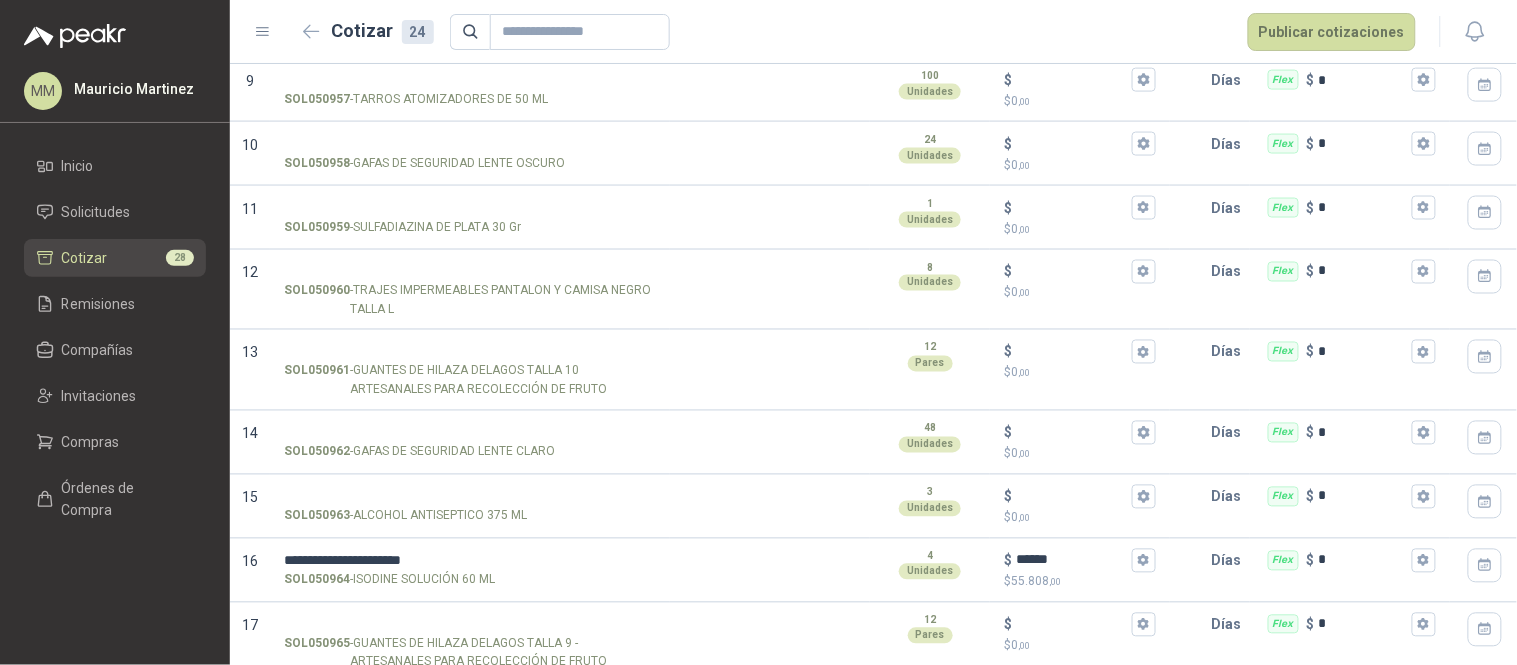 scroll, scrollTop: 727, scrollLeft: 0, axis: vertical 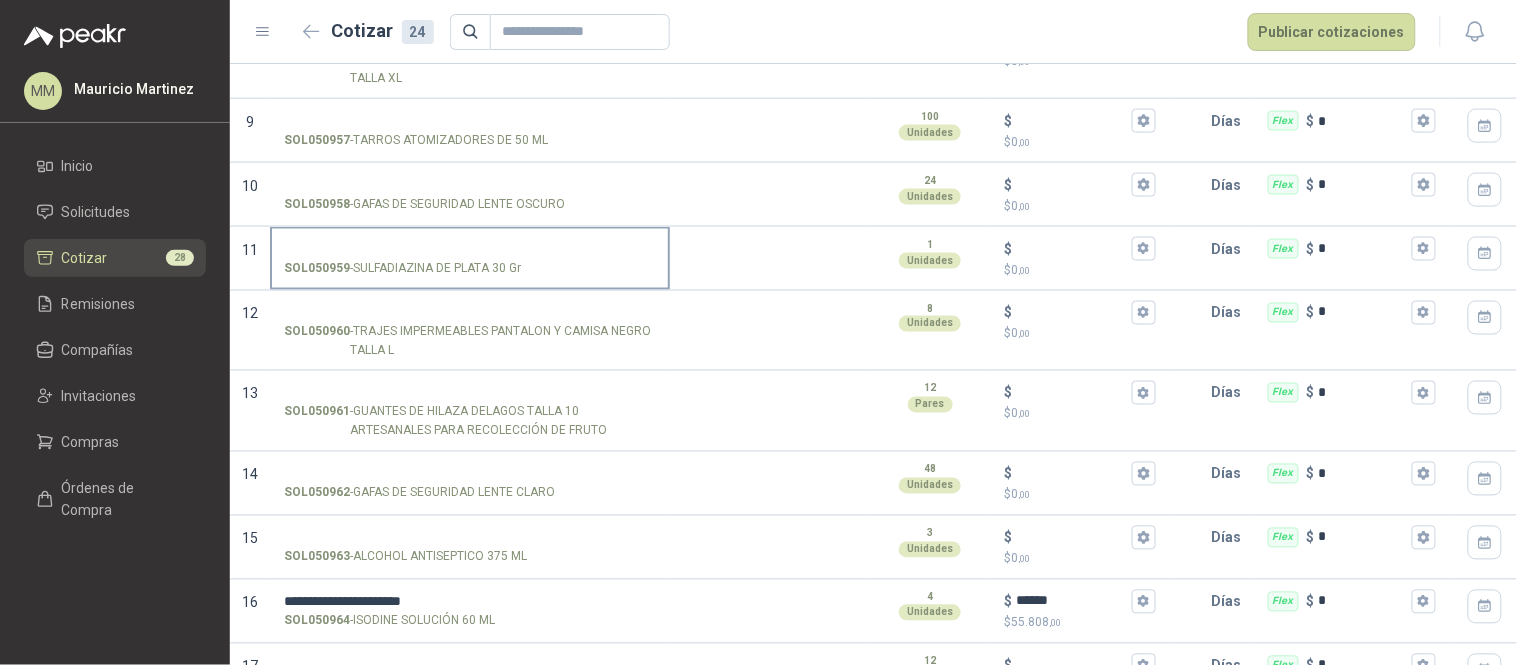 click on "[PRODUCT_CODE] - [PRODUCT_NAME]" at bounding box center (470, 249) 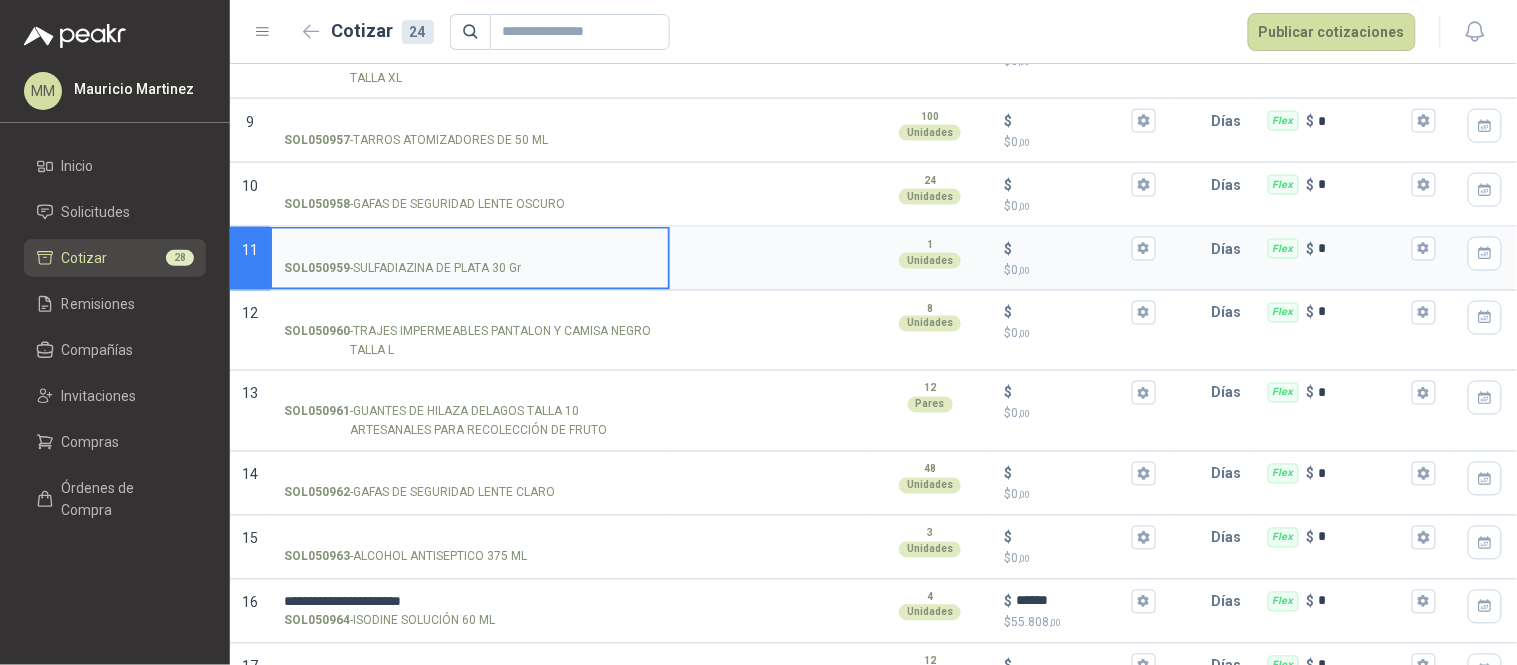 paste on "**********" 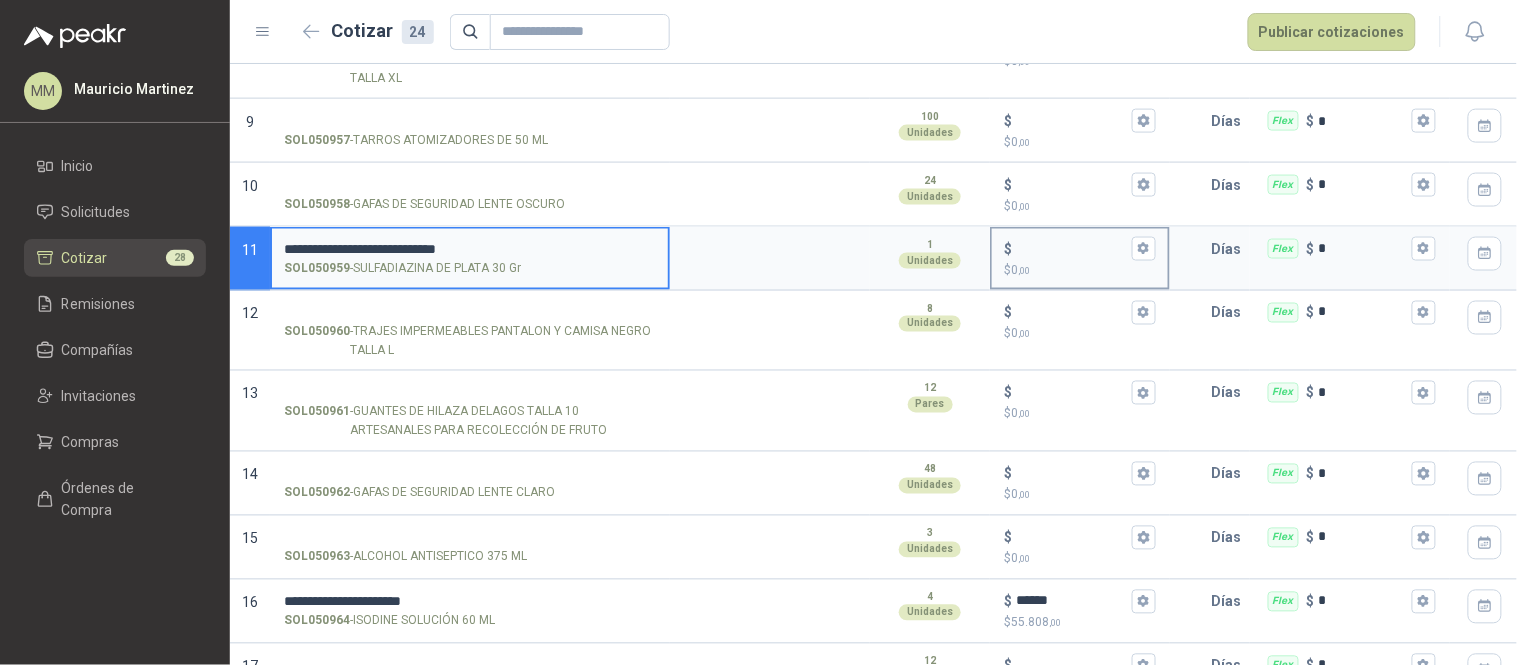type on "**********" 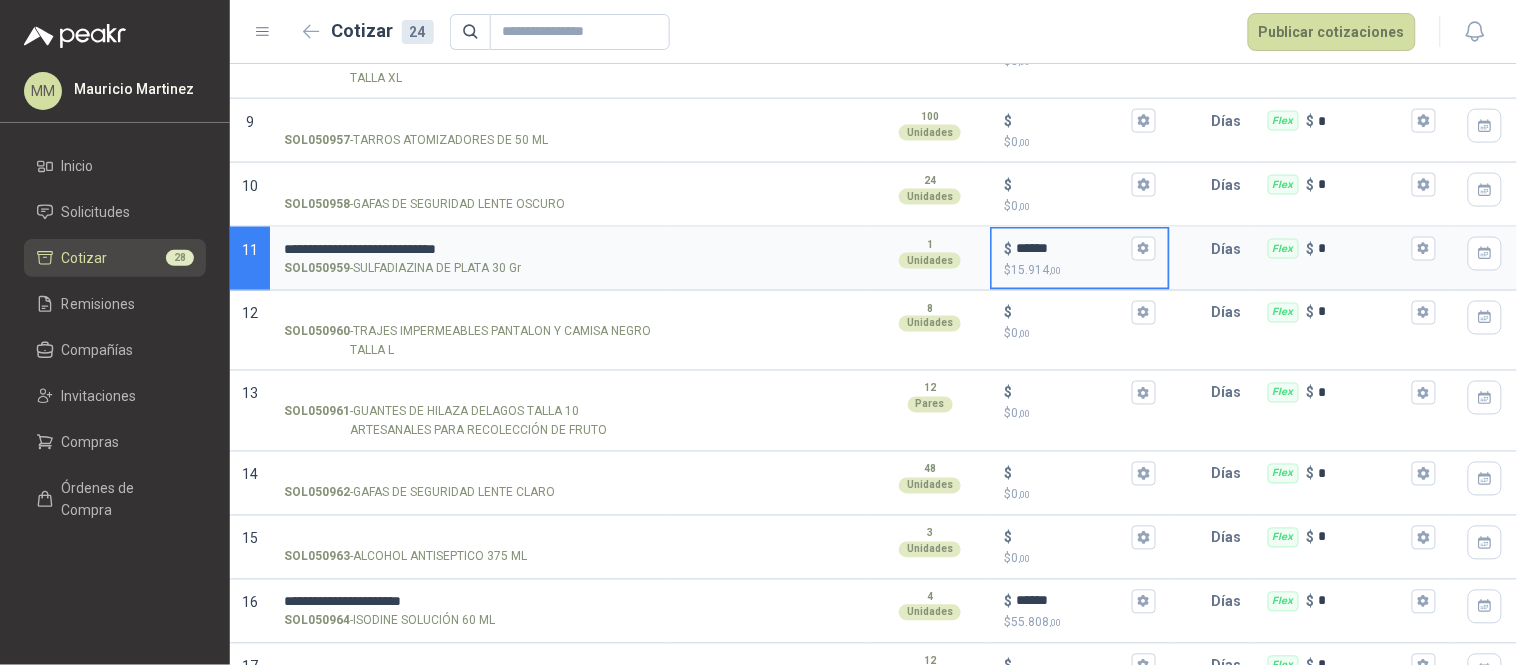 type on "******" 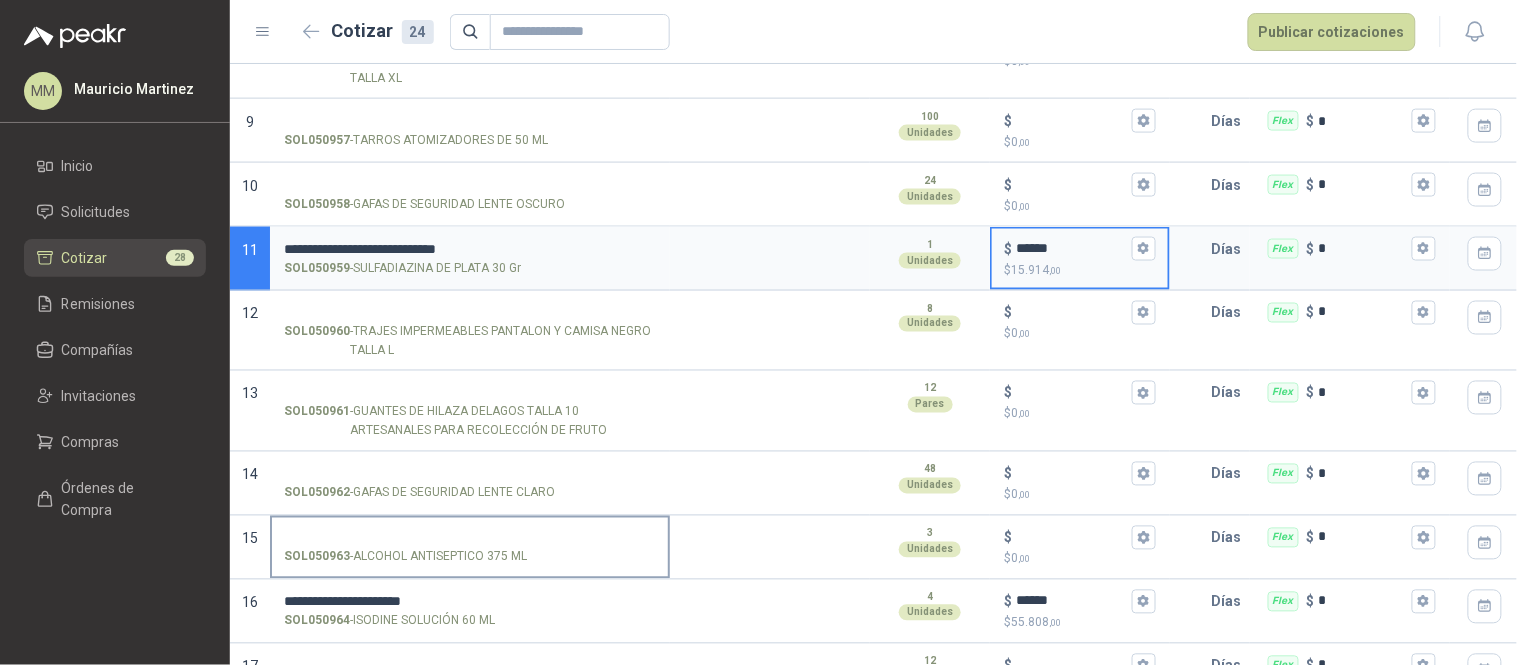 click on "SOL050963  -  ALCOHOL ANTISEPTICO 375 ML" at bounding box center [470, 538] 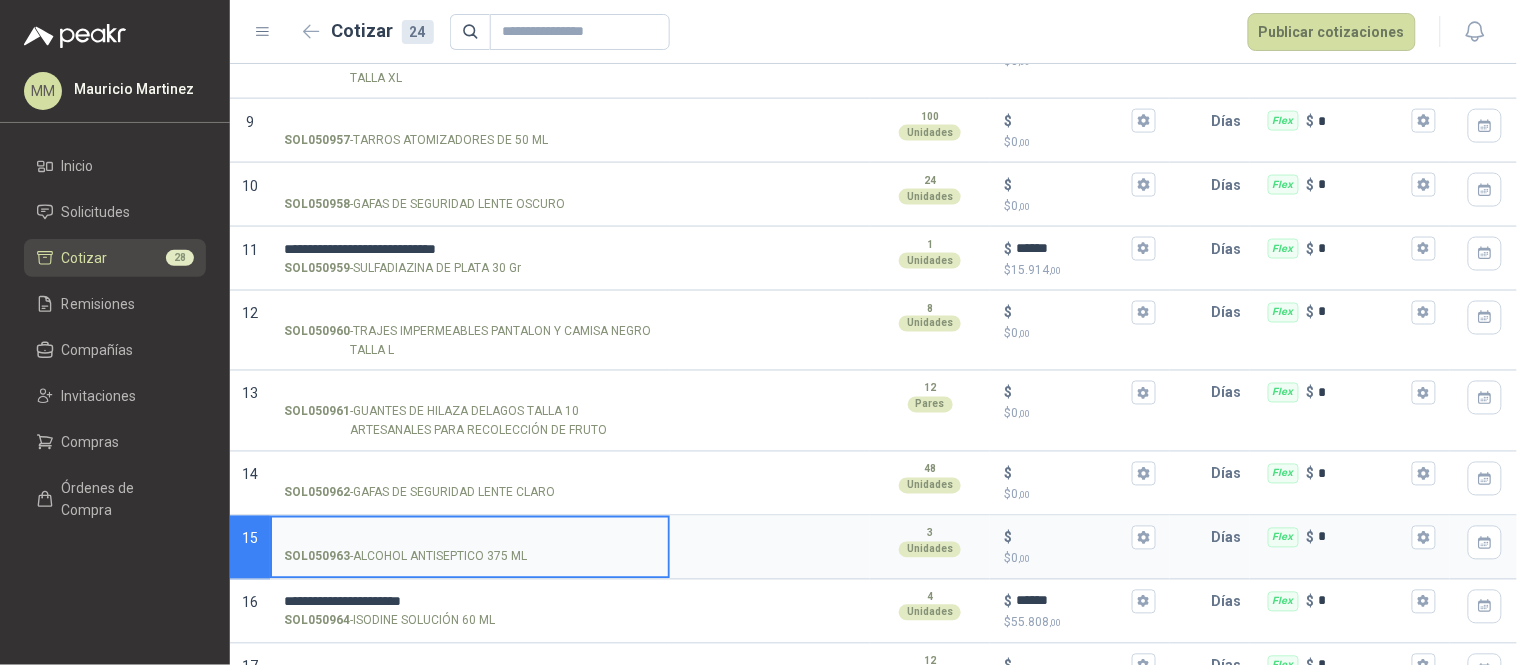 paste on "**********" 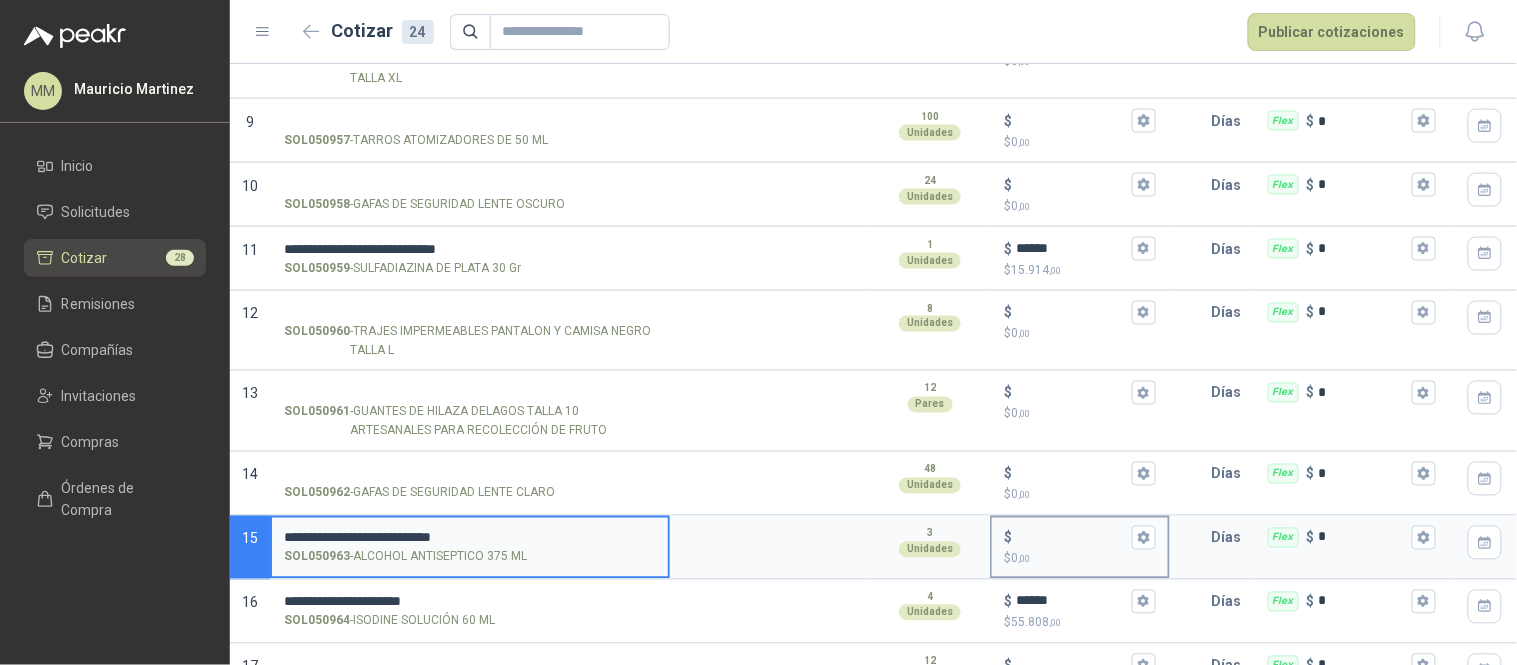 type on "**********" 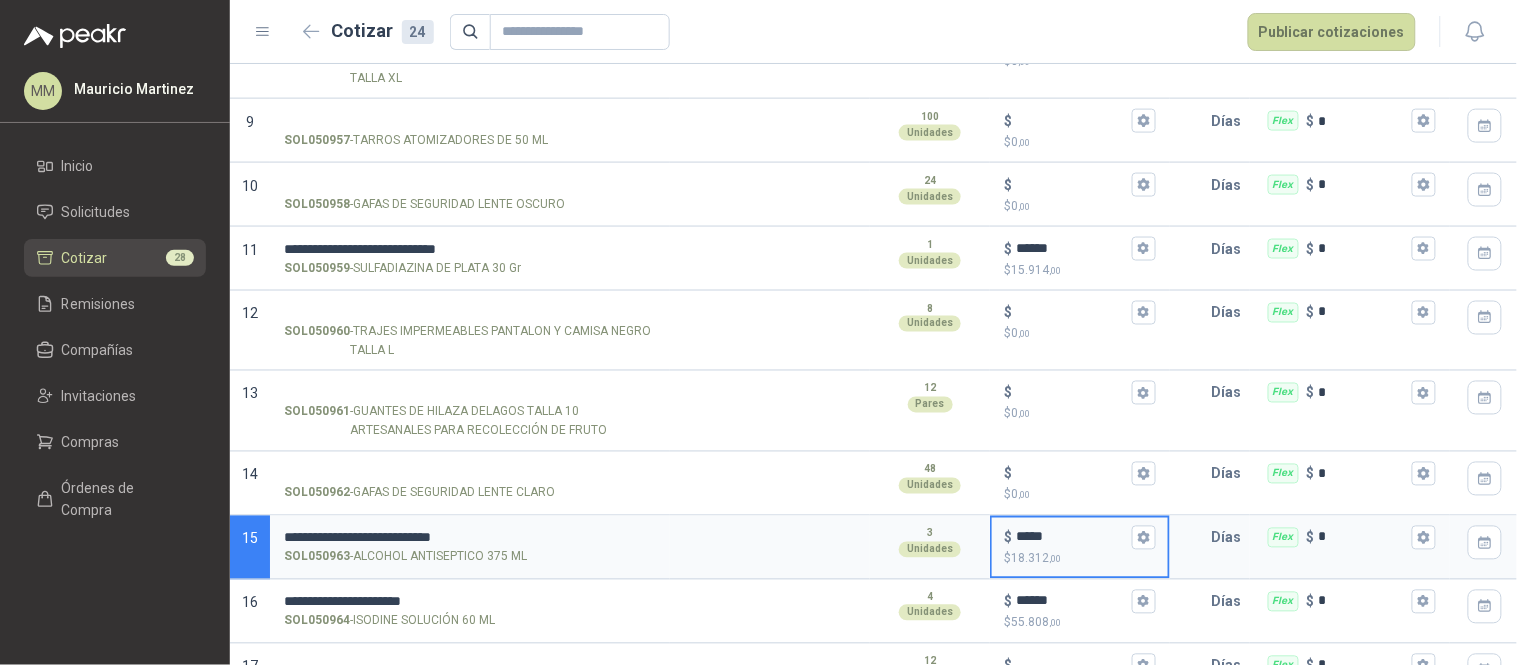 type on "*****" 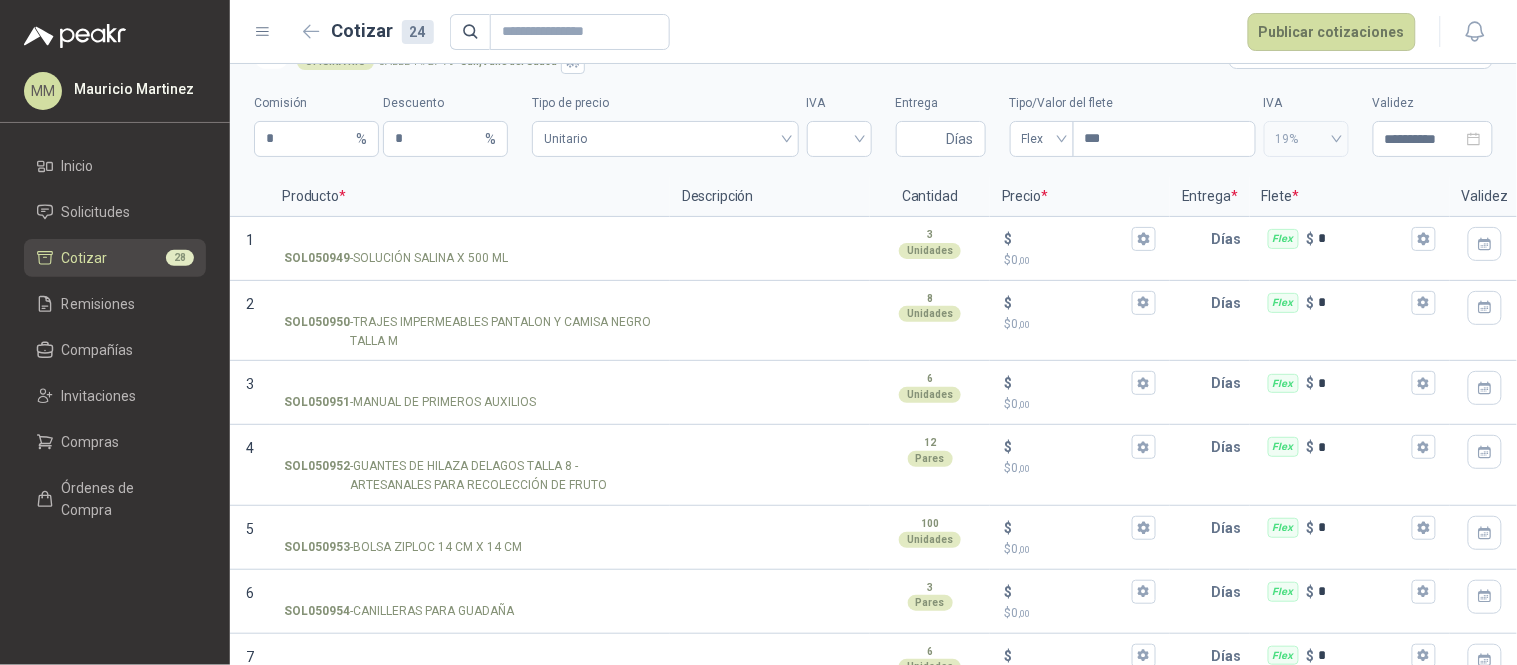 scroll, scrollTop: 0, scrollLeft: 0, axis: both 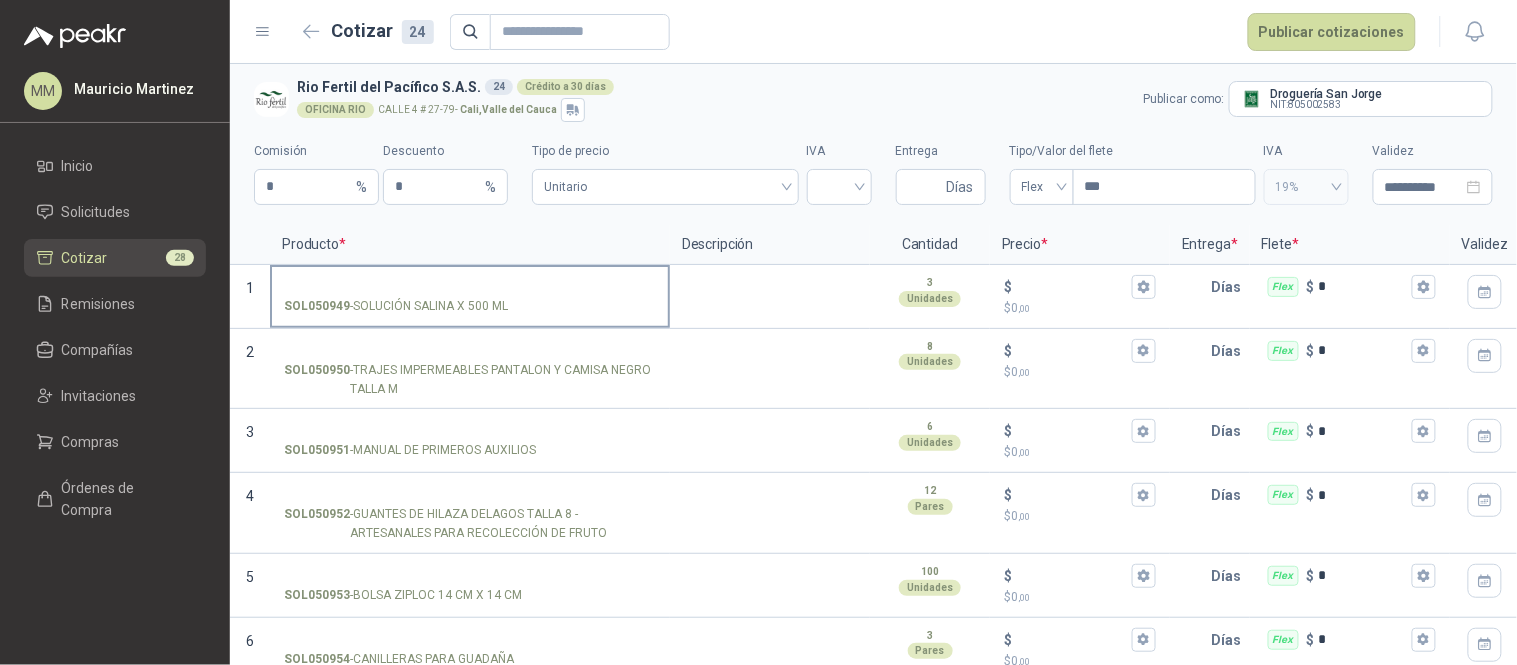 click on "SOL050949  -  SOLUCIÓN SALINA X 500 ML" at bounding box center (470, 287) 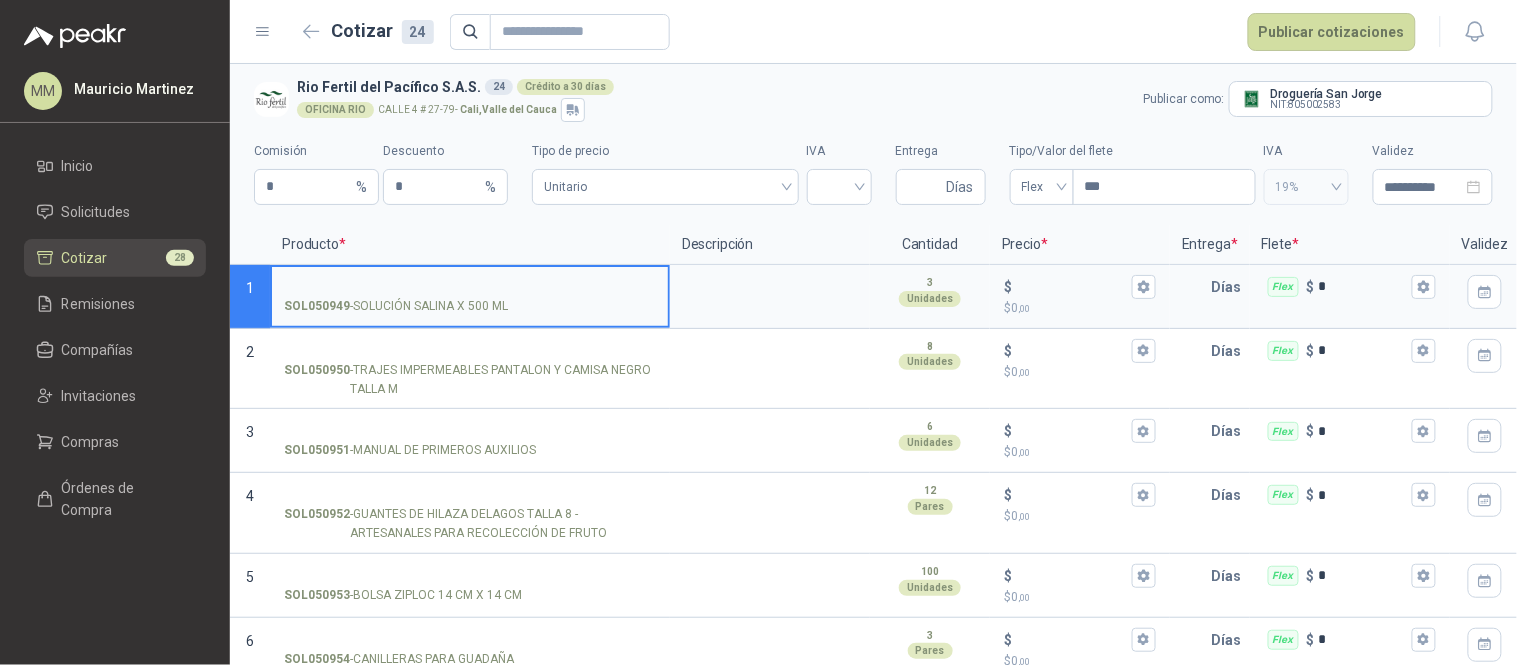 paste on "**********" 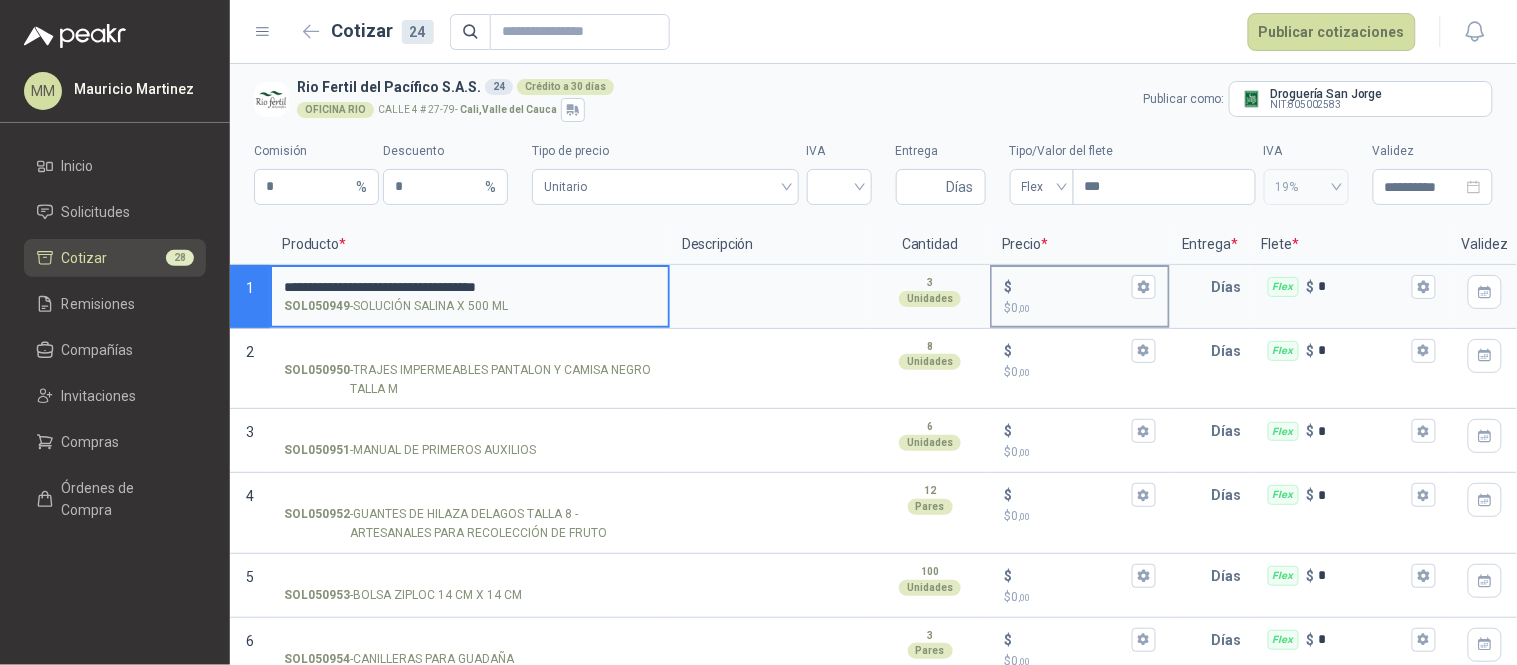 type on "**********" 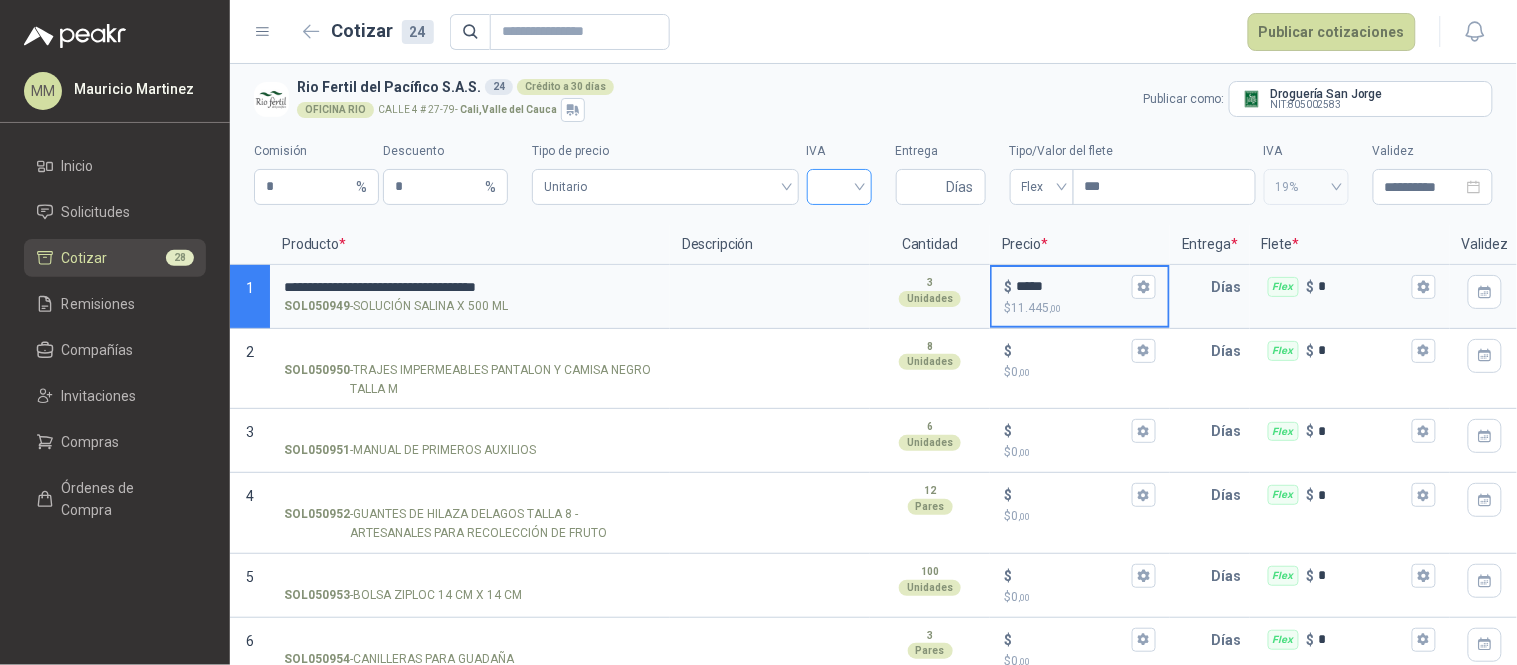 type on "*****" 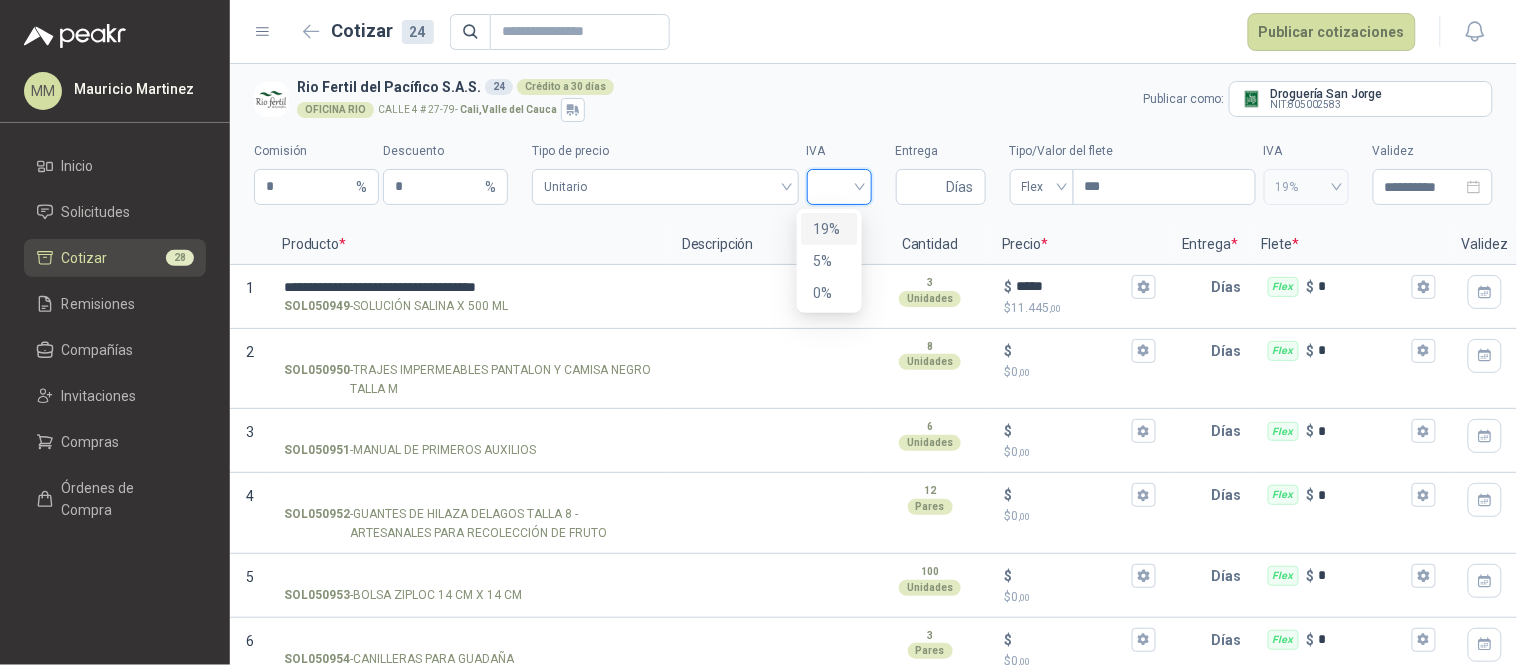 click on "19%" at bounding box center (829, 229) 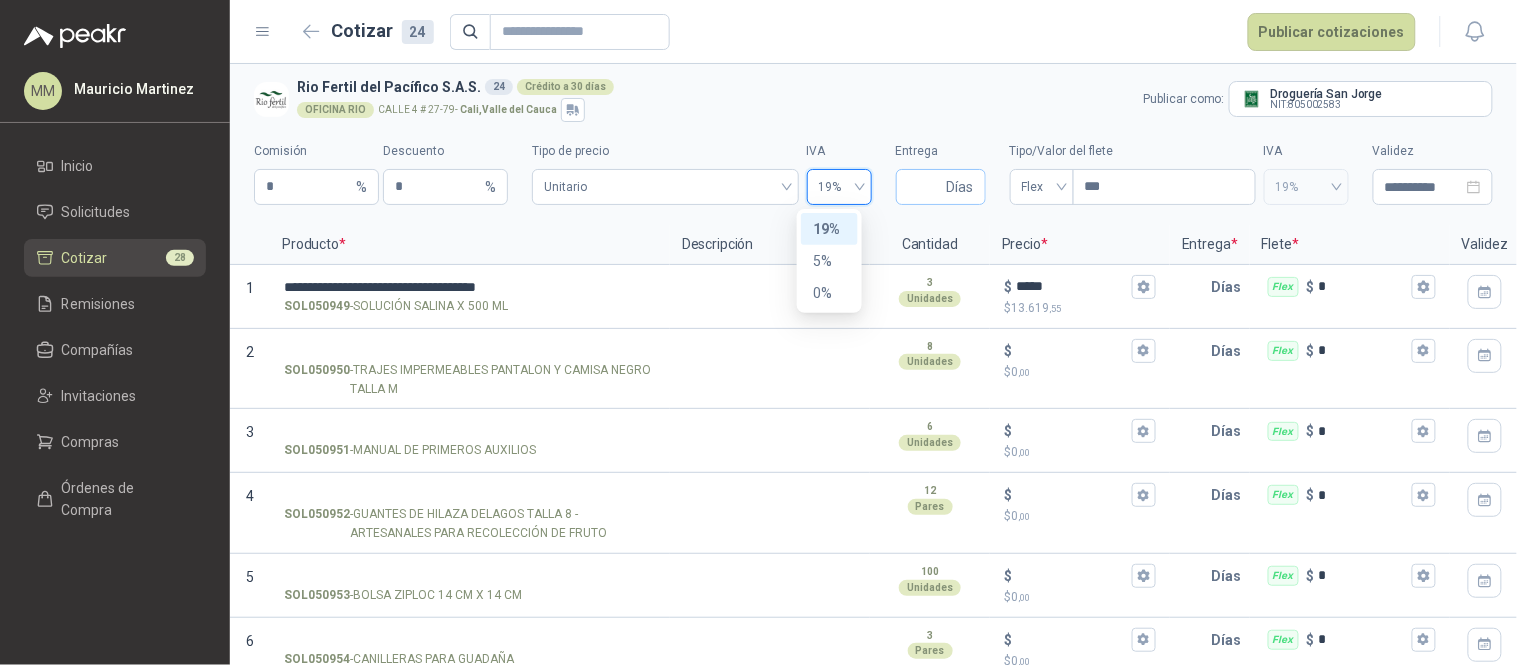 type 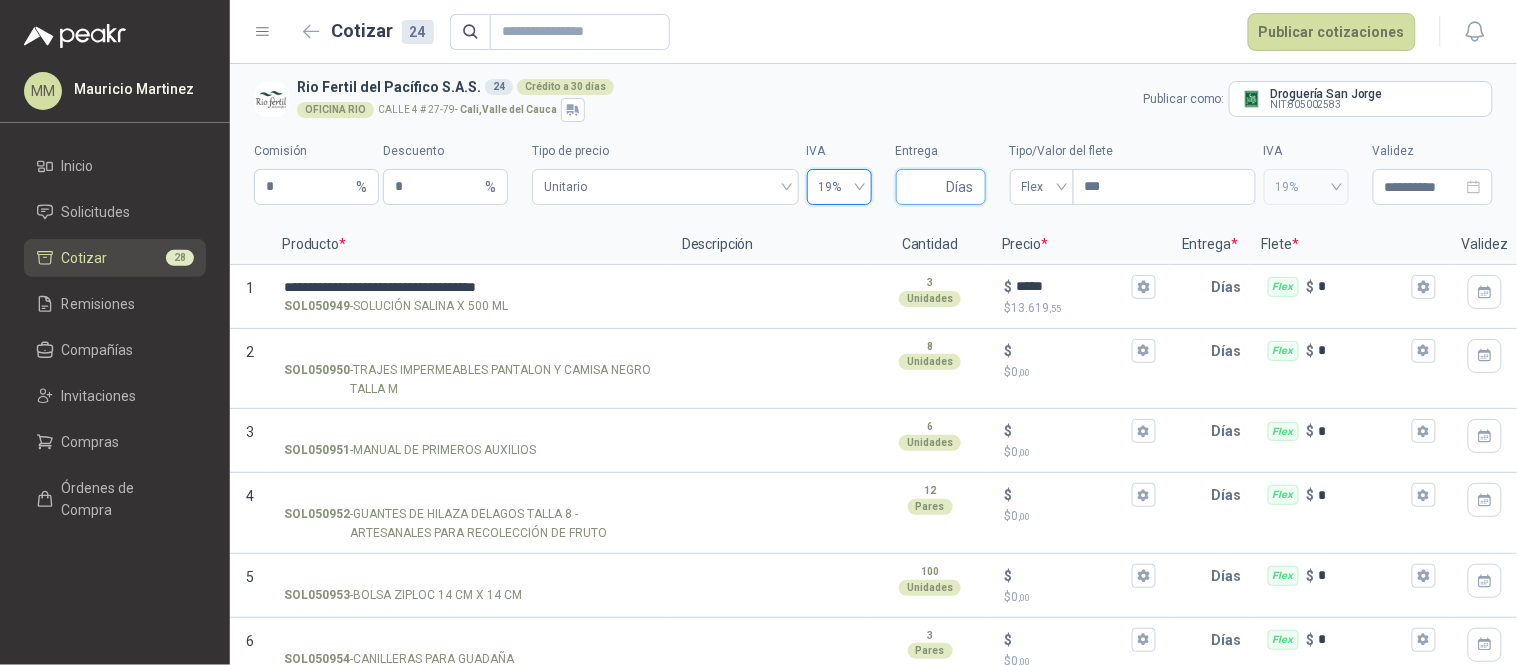 click on "Entrega" at bounding box center (925, 187) 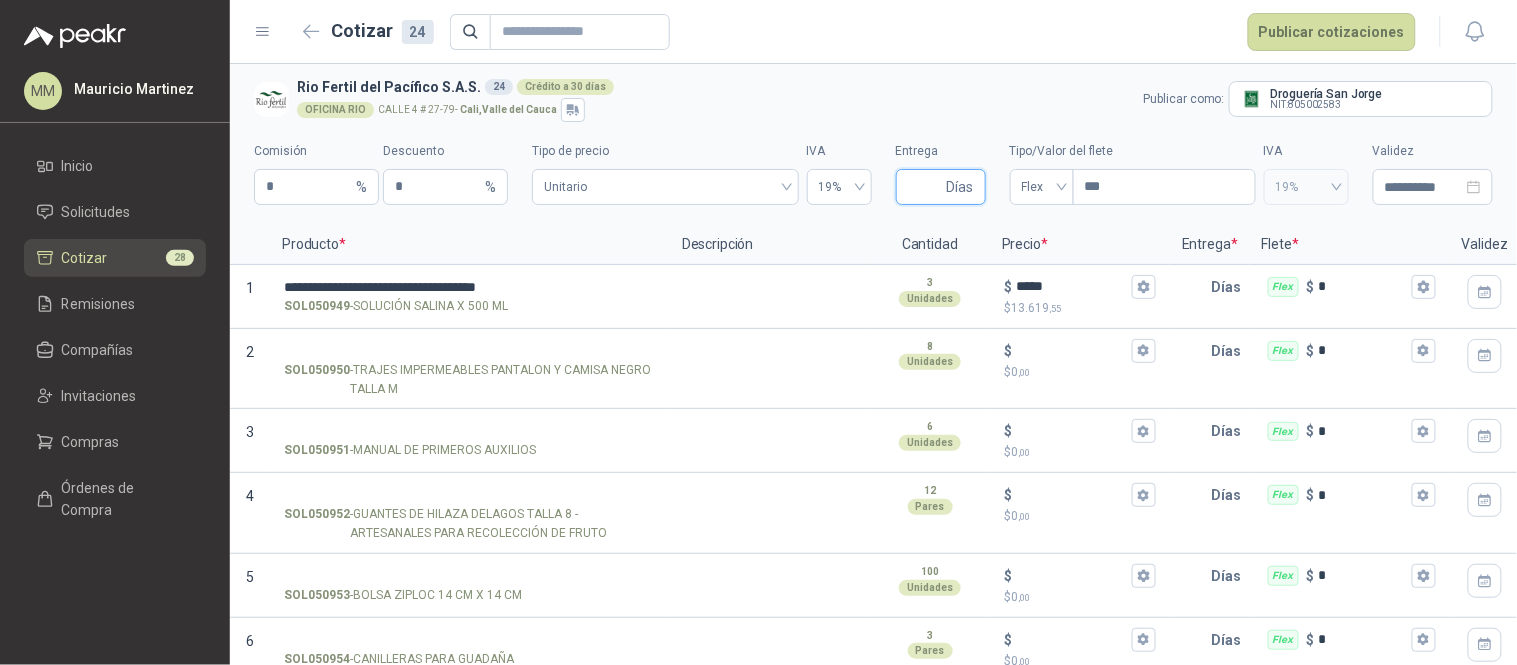 type on "*" 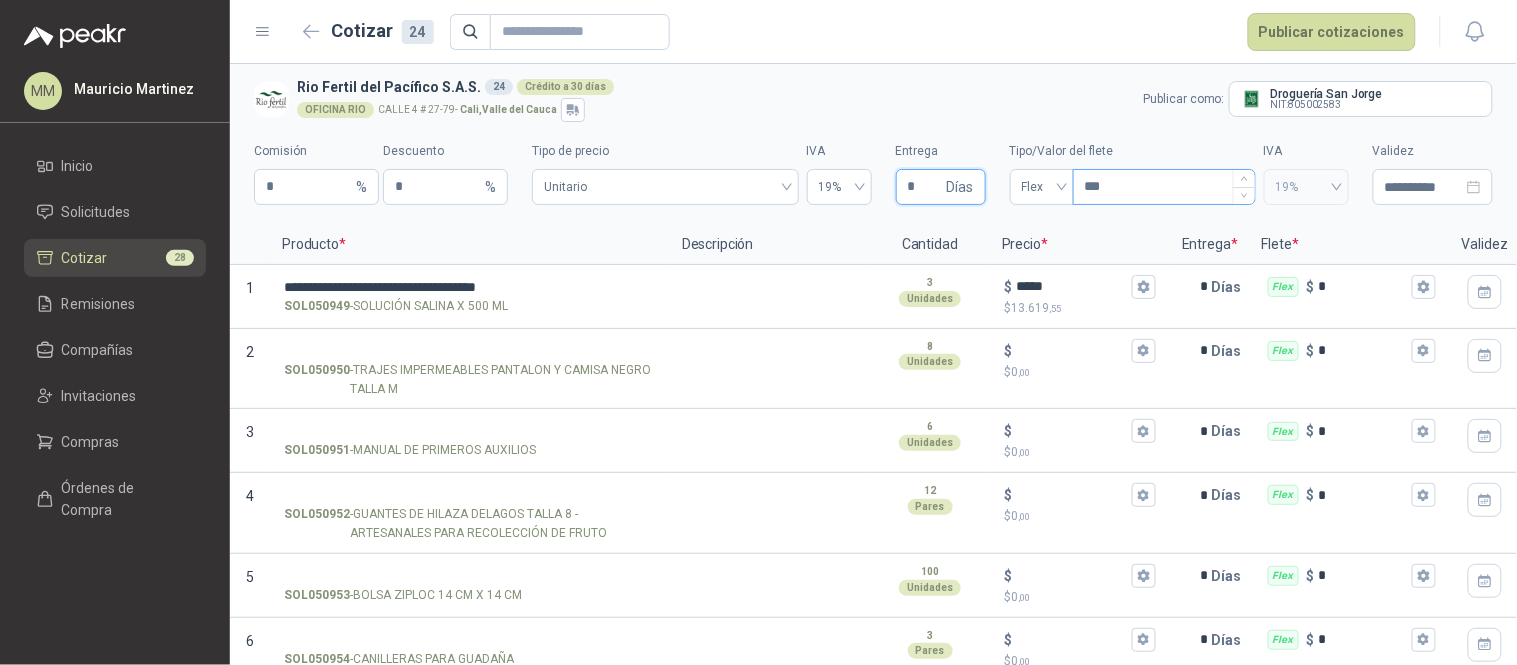 type 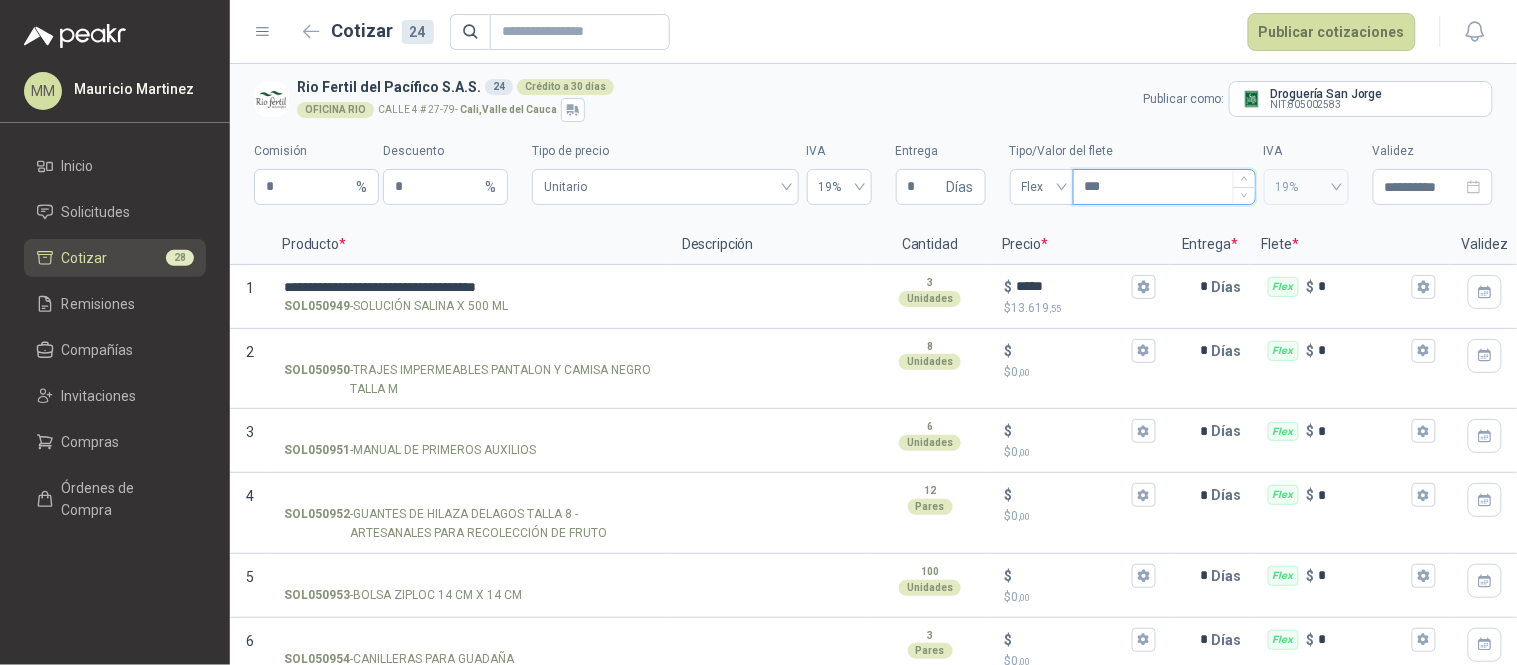 click on "***" at bounding box center [1164, 187] 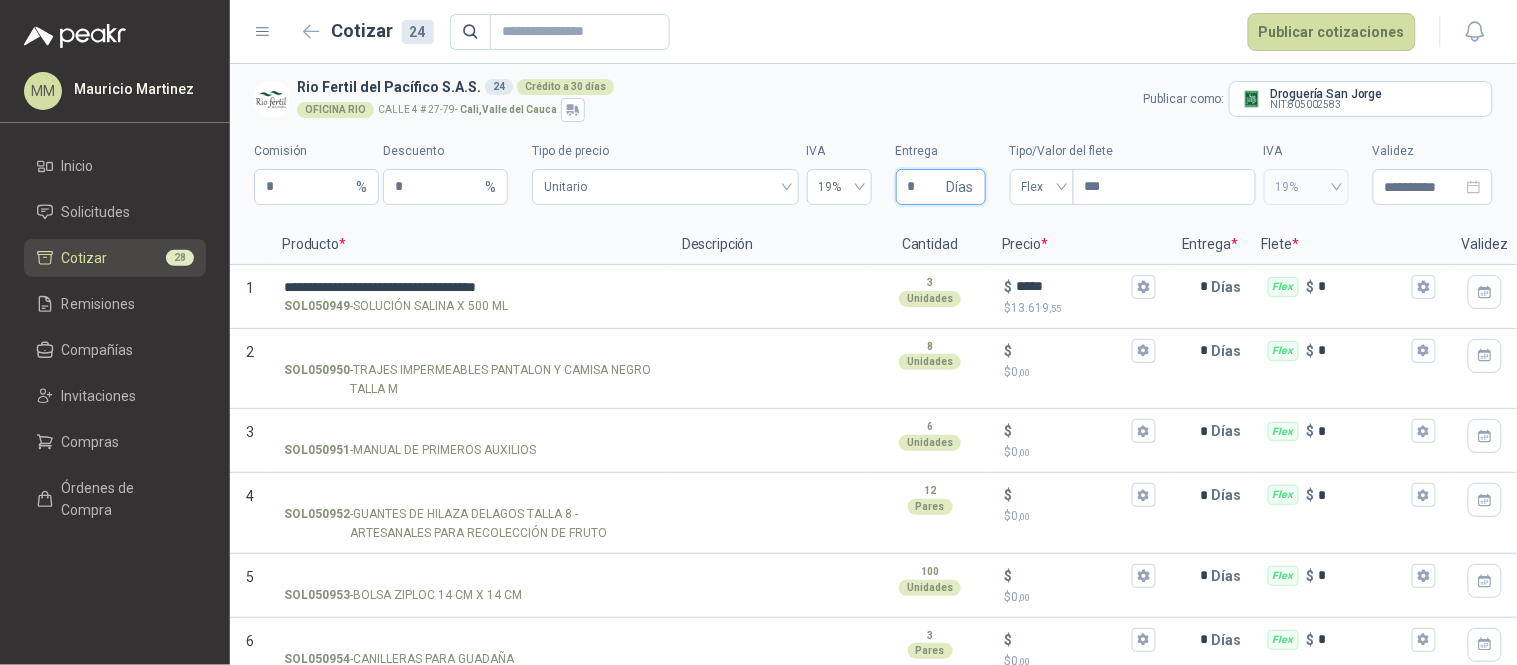 click on "*" at bounding box center [925, 187] 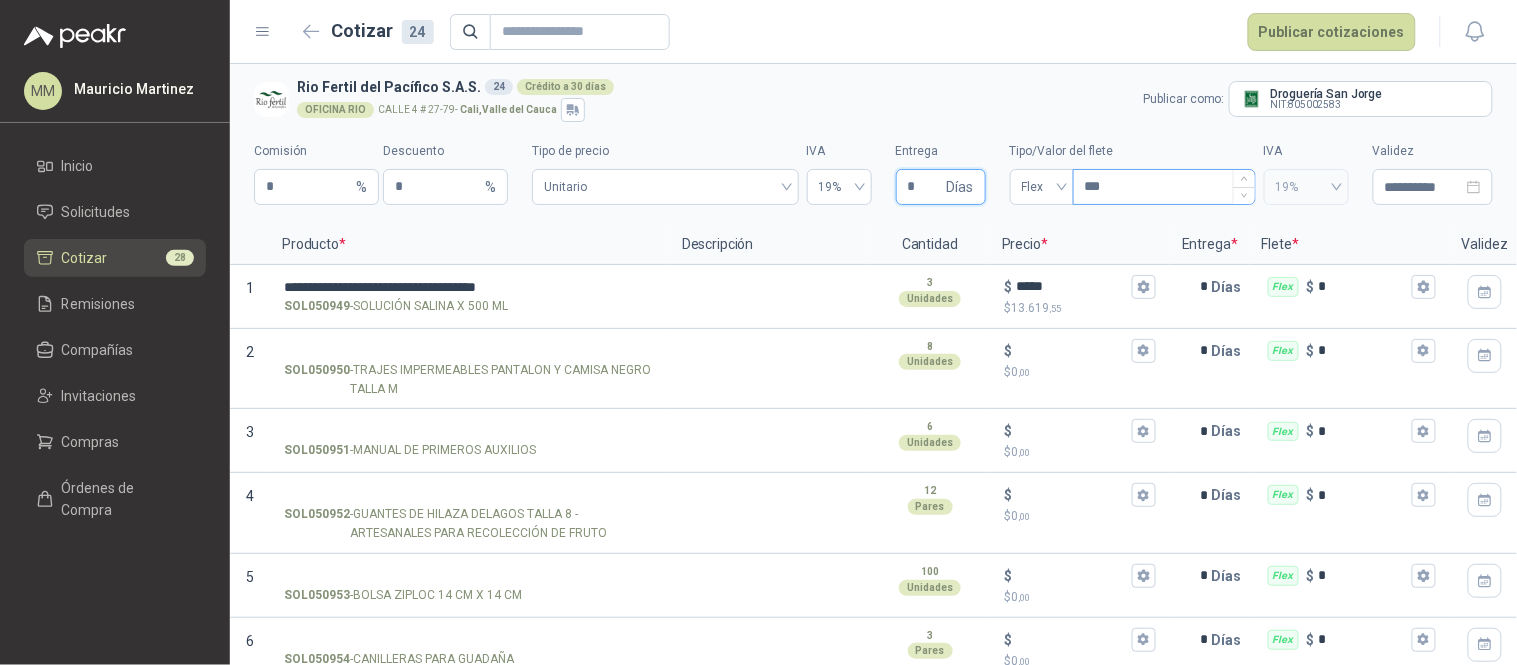 type 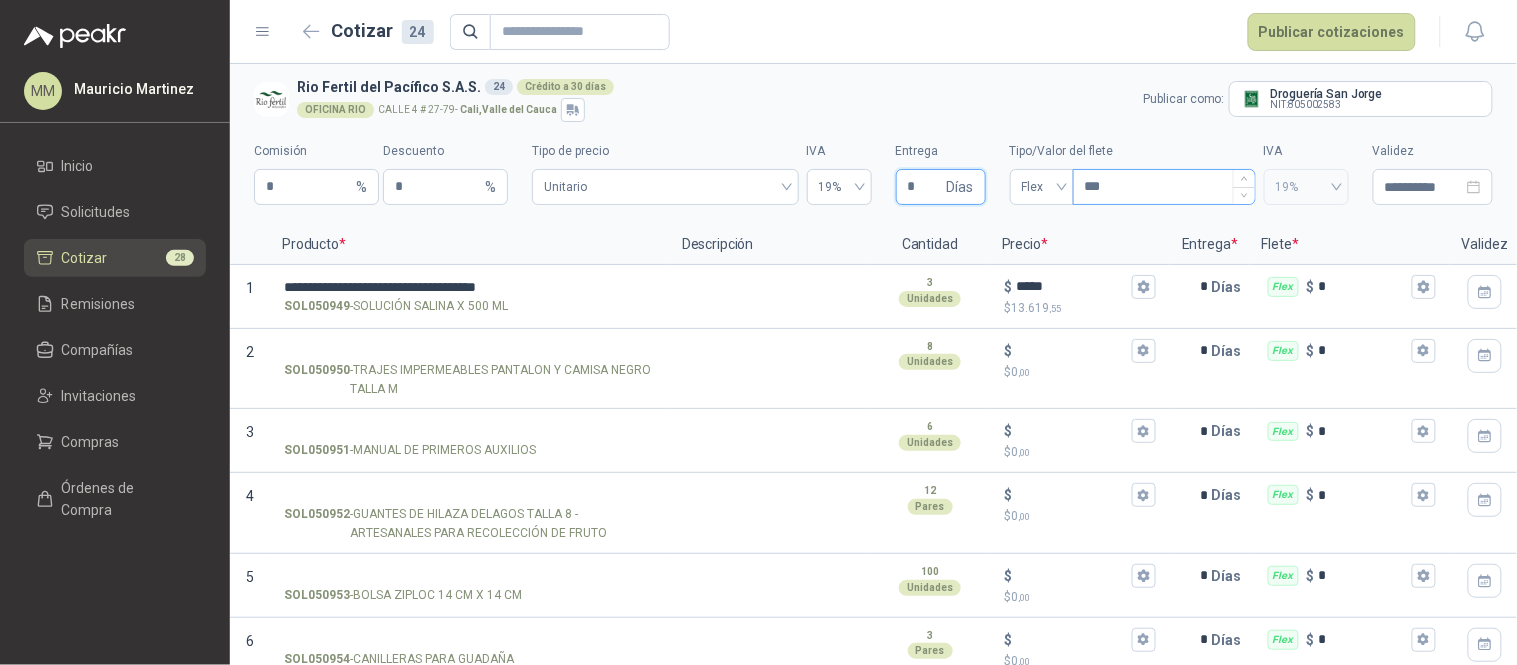 type on "*" 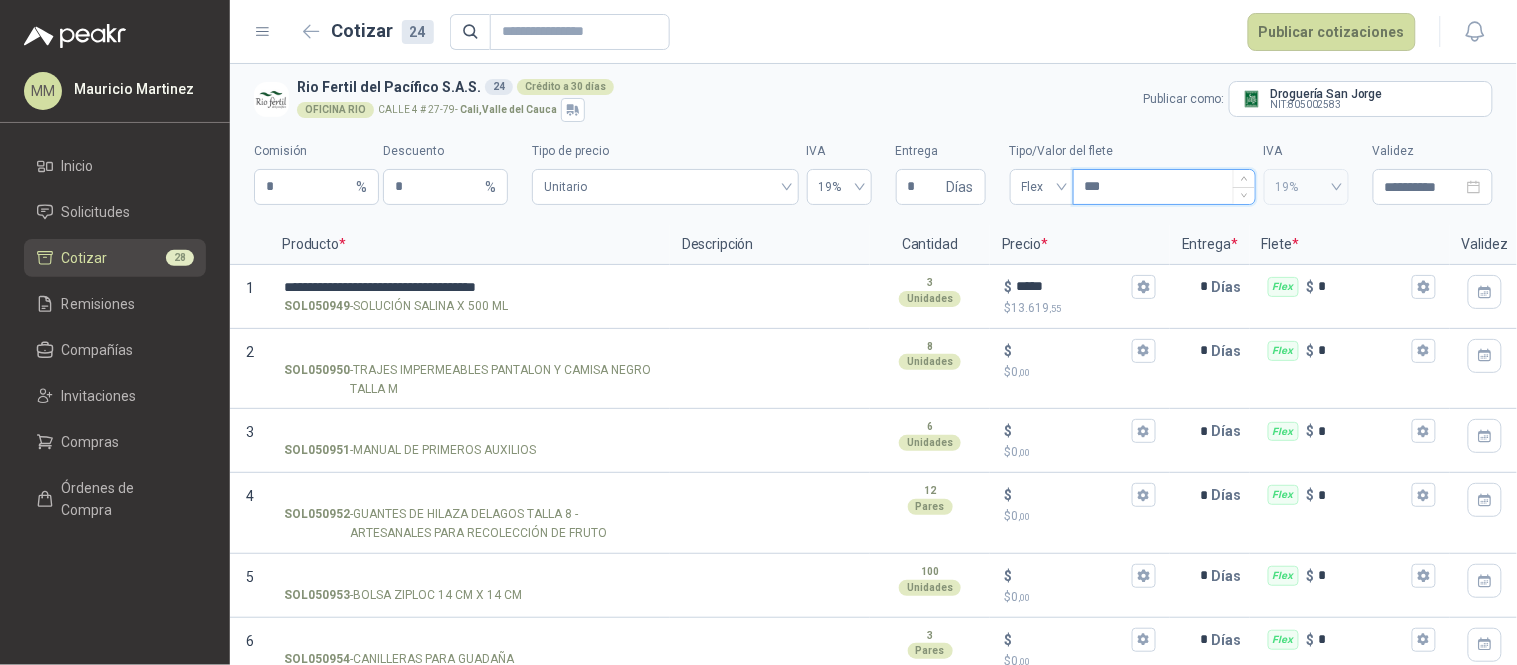 click on "***" at bounding box center [1164, 187] 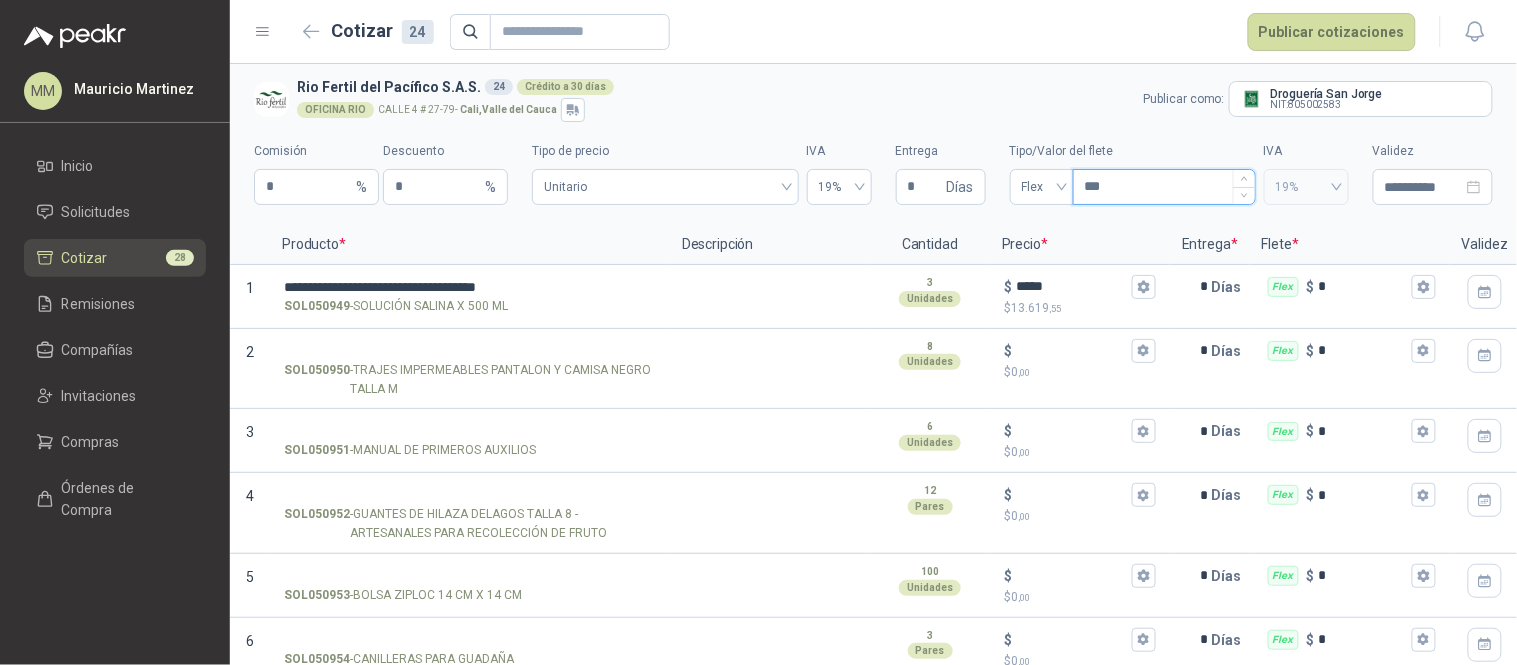 type on "****" 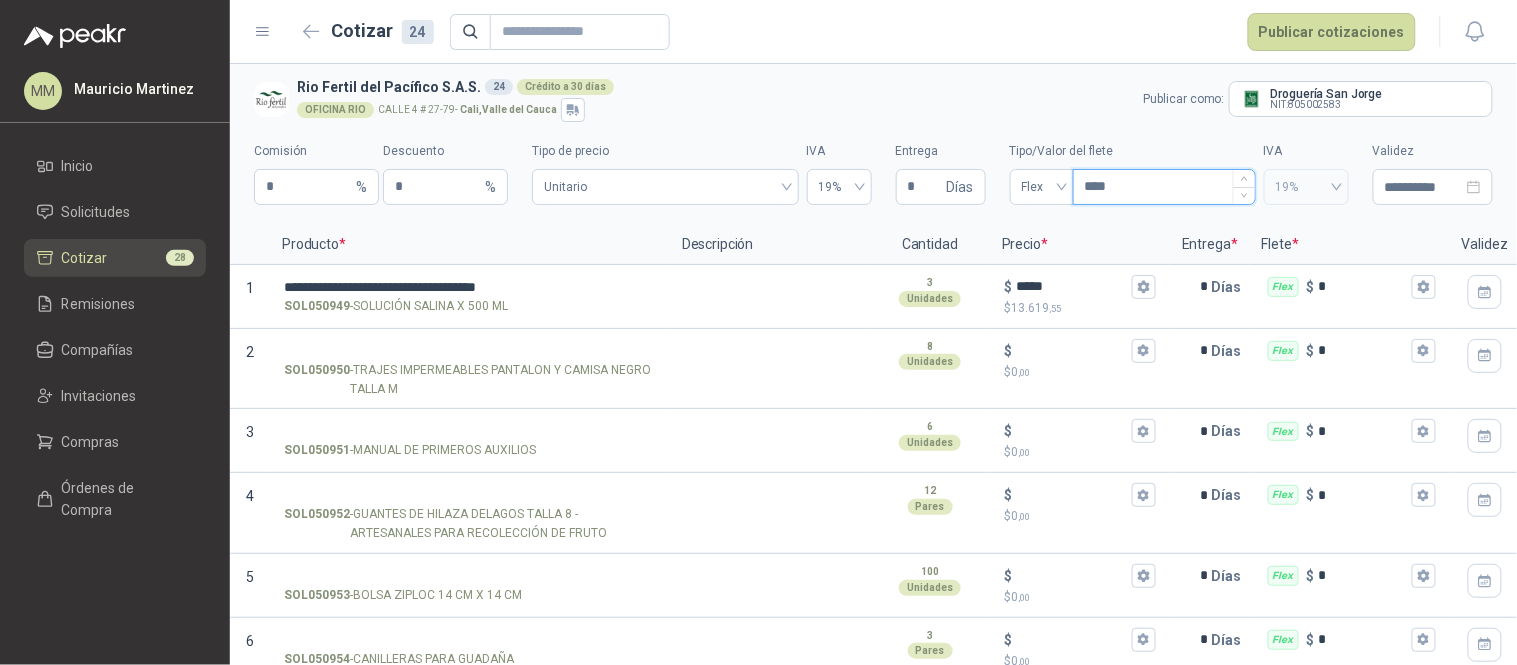 type 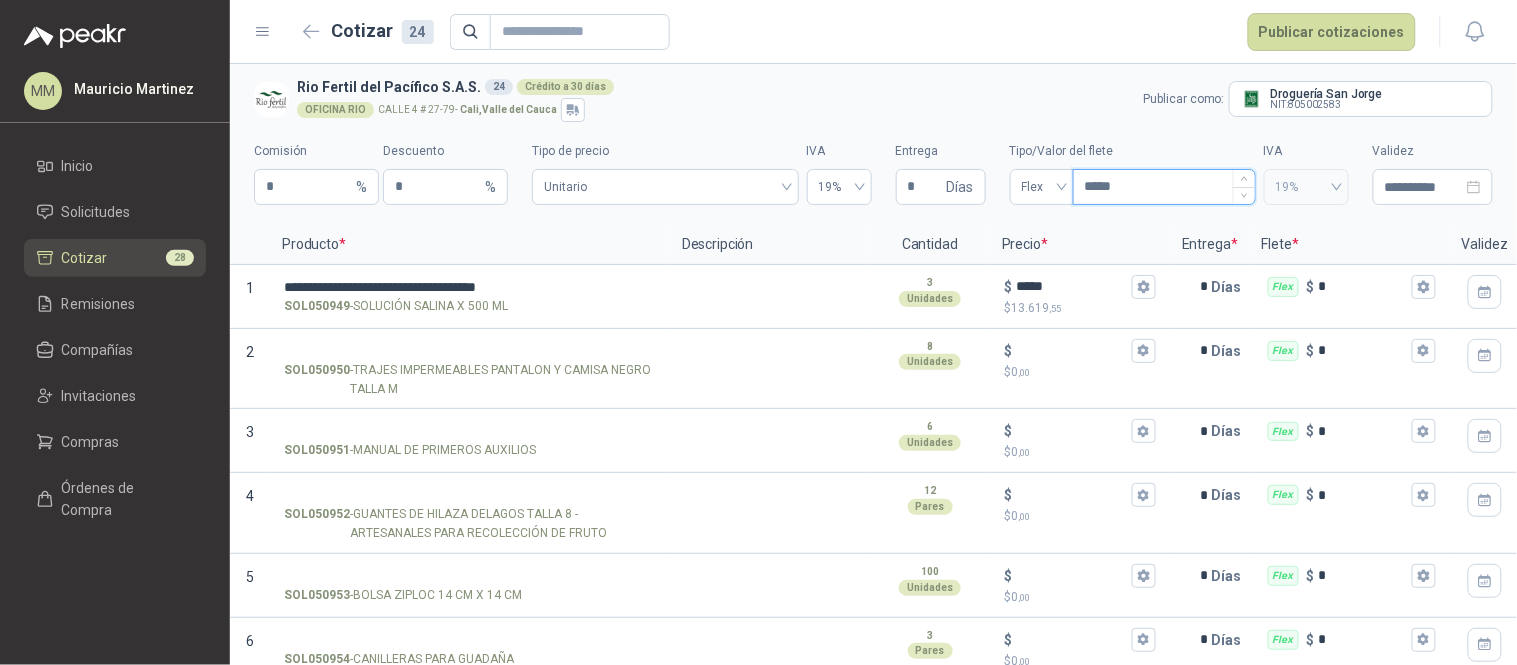 type on "*******" 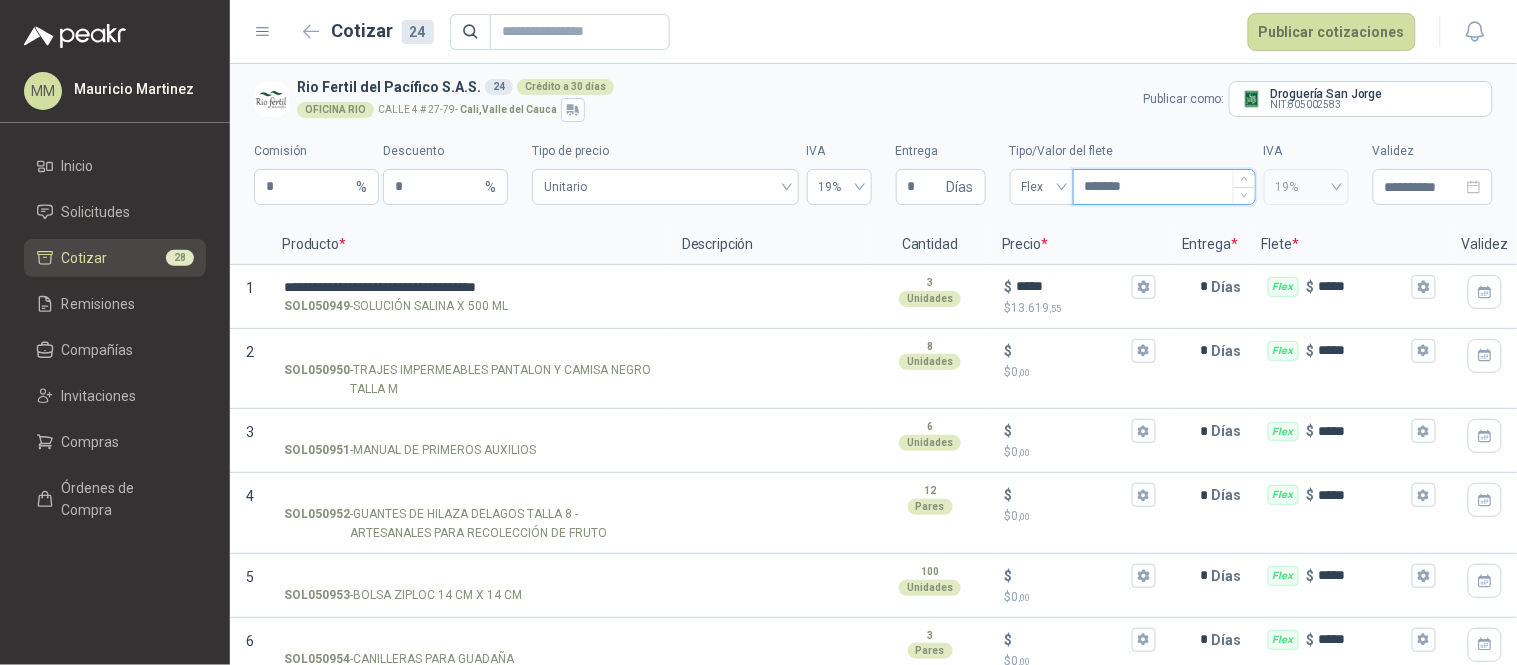 type 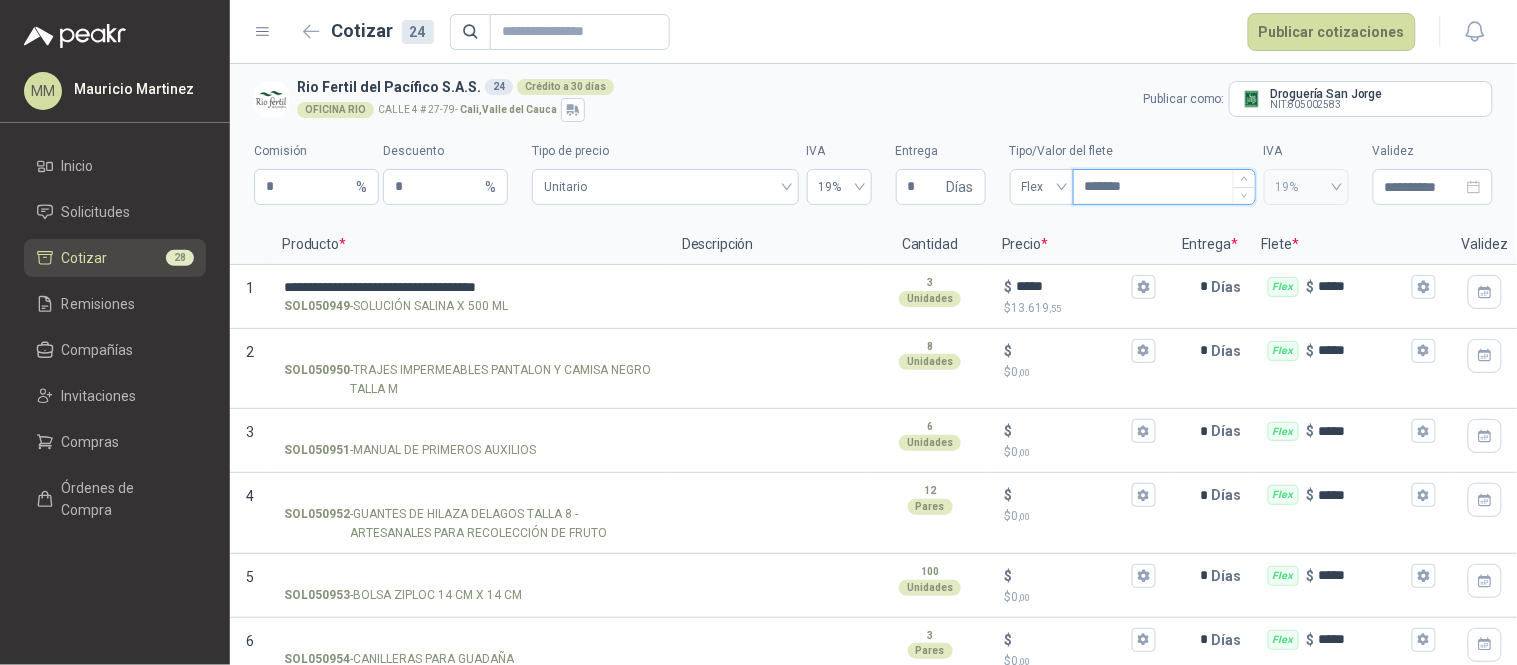 type on "********" 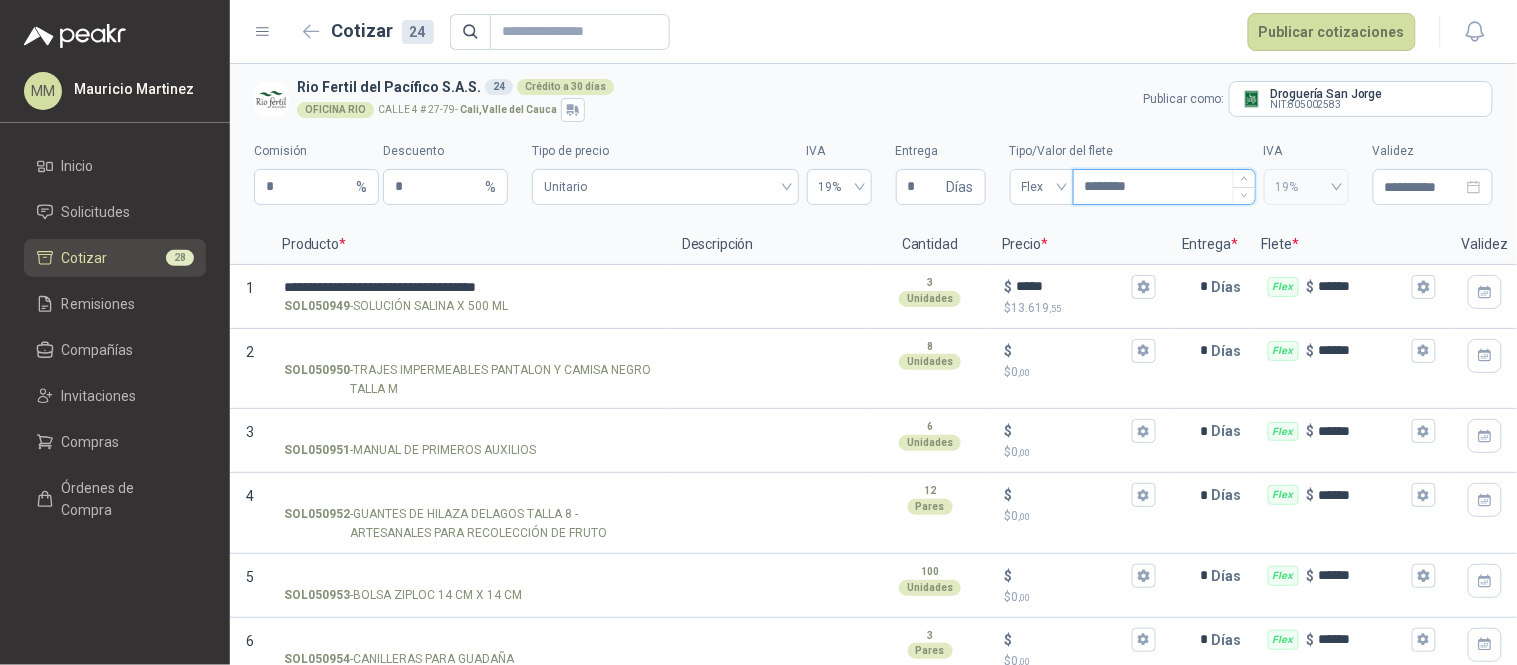 type 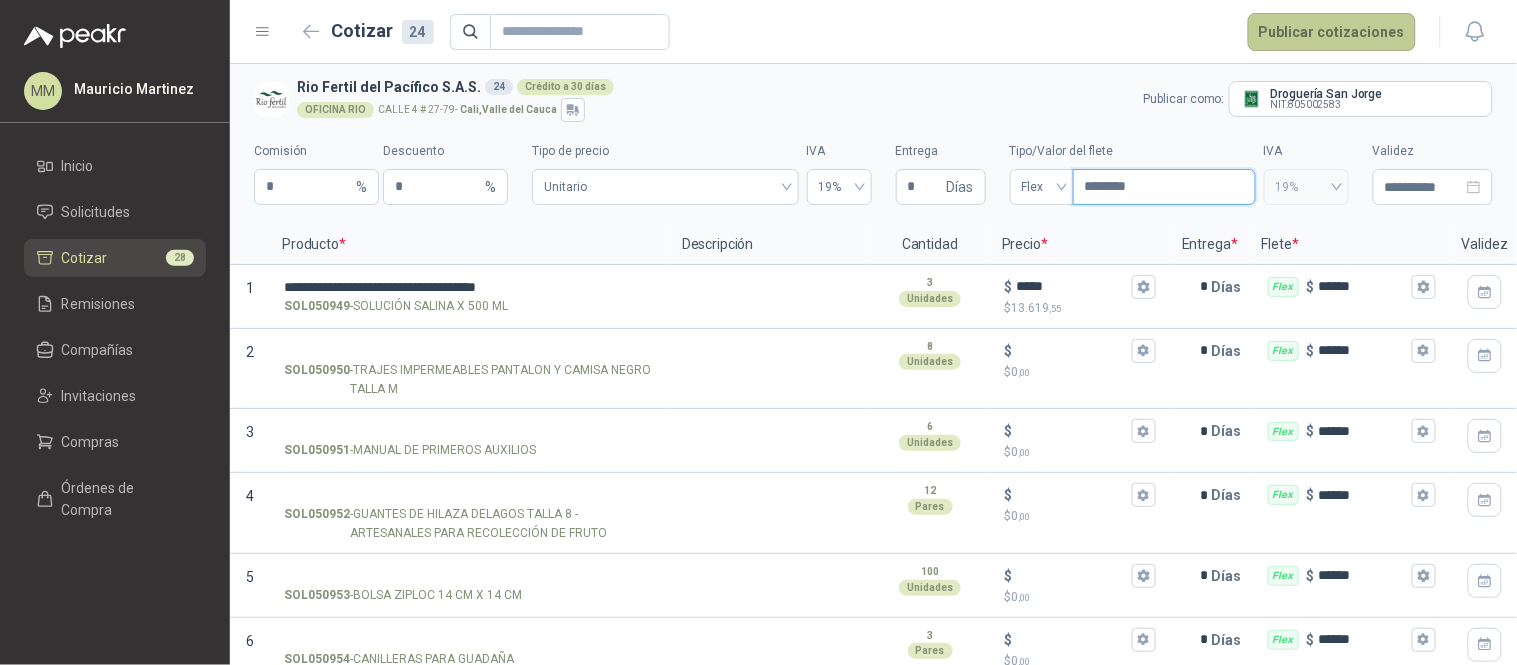 type on "********" 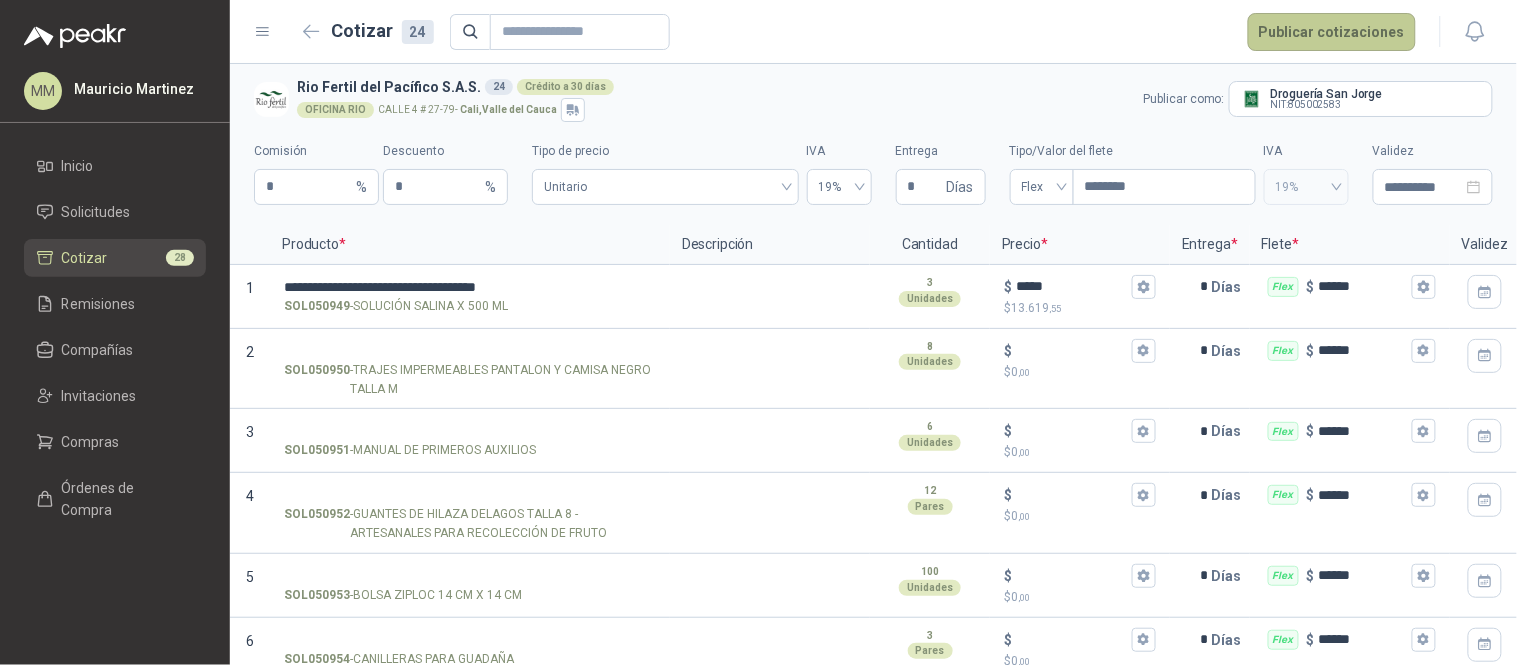 click on "Publicar cotizaciones" at bounding box center (1332, 32) 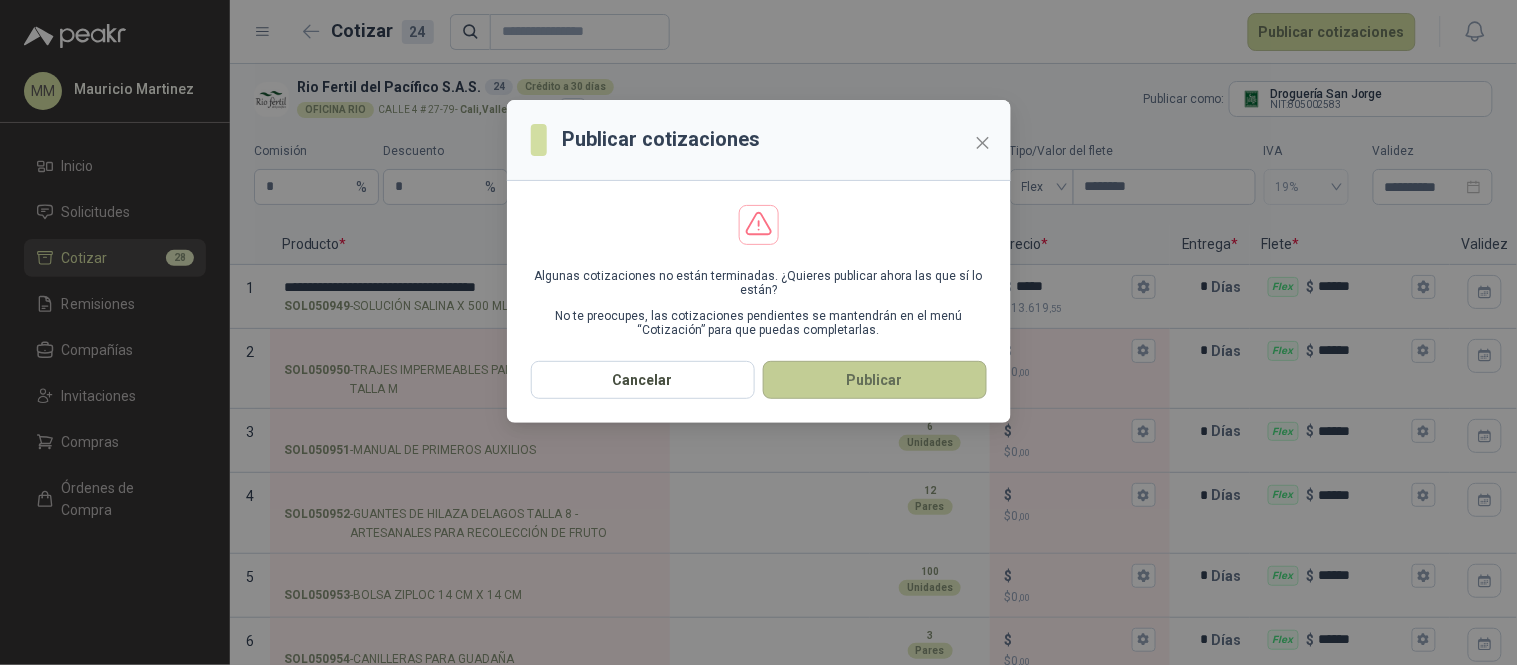 click on "Publicar" at bounding box center (875, 380) 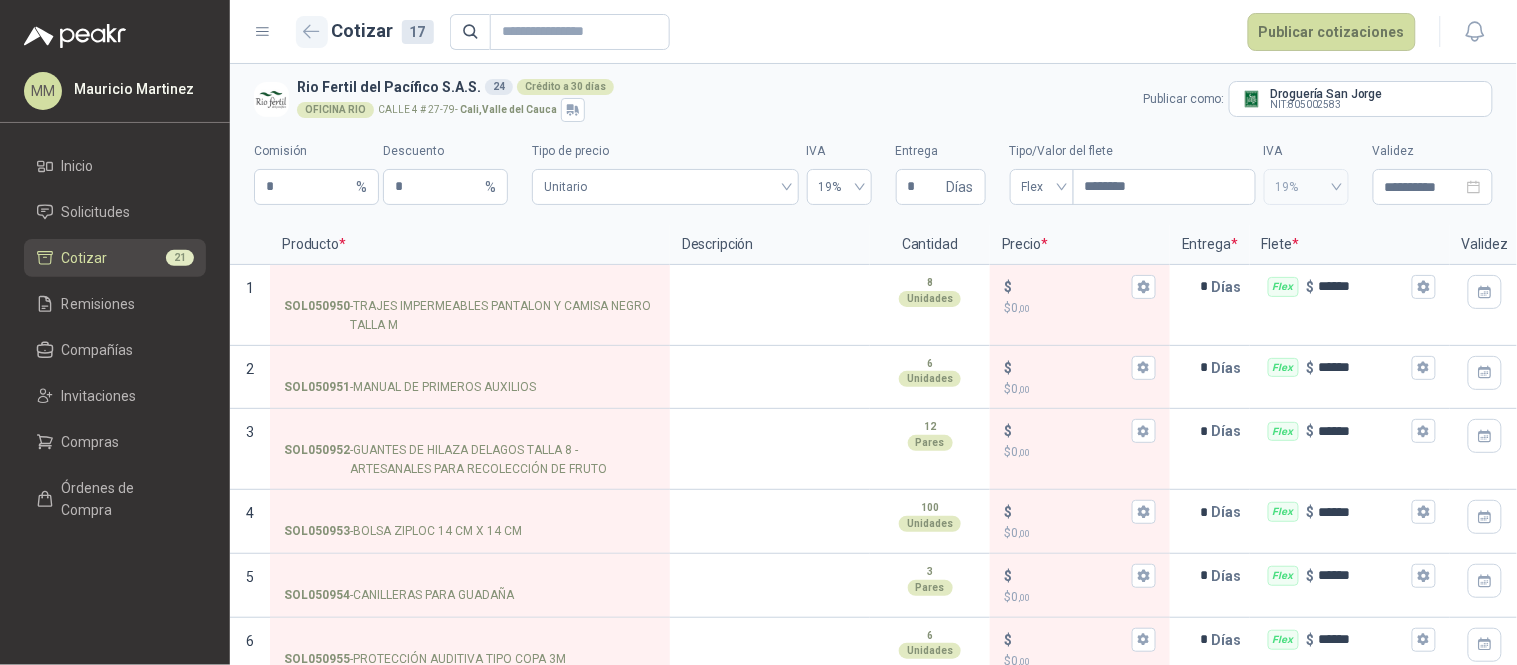 click 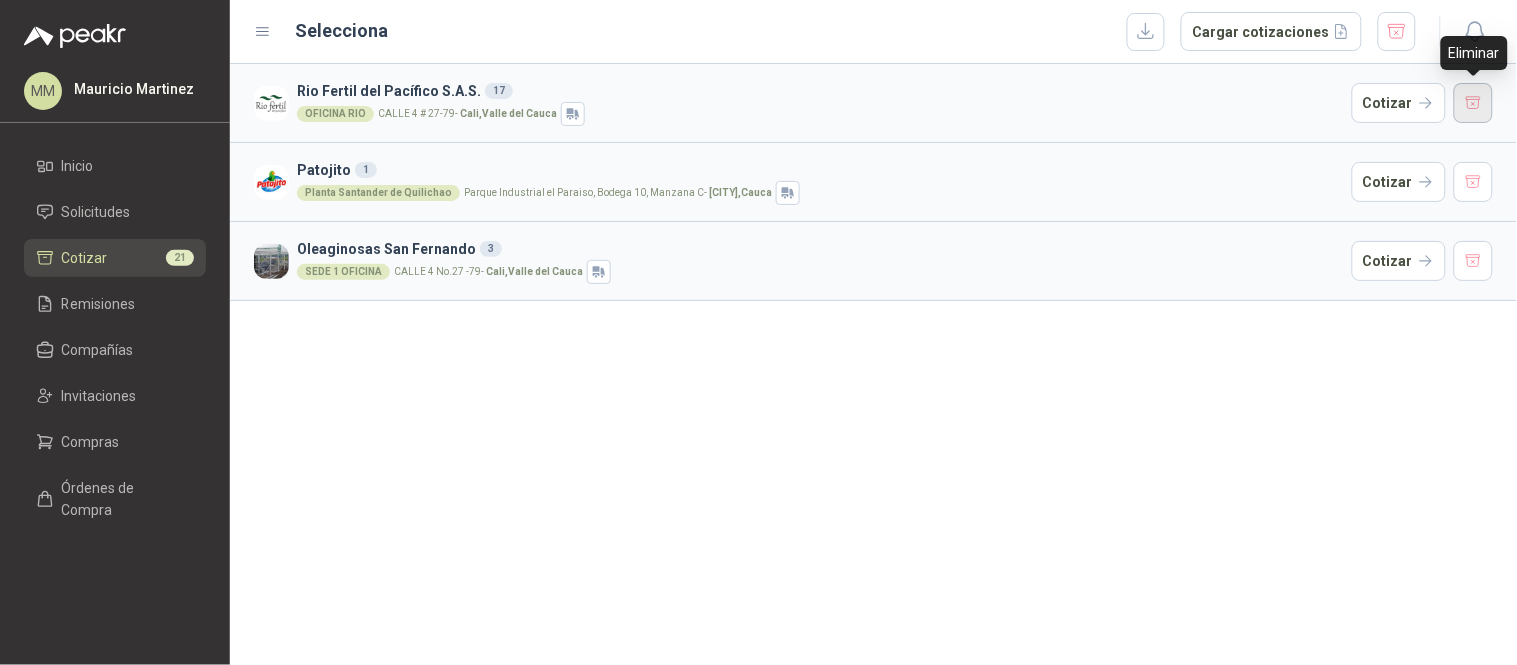 click at bounding box center (1474, 103) 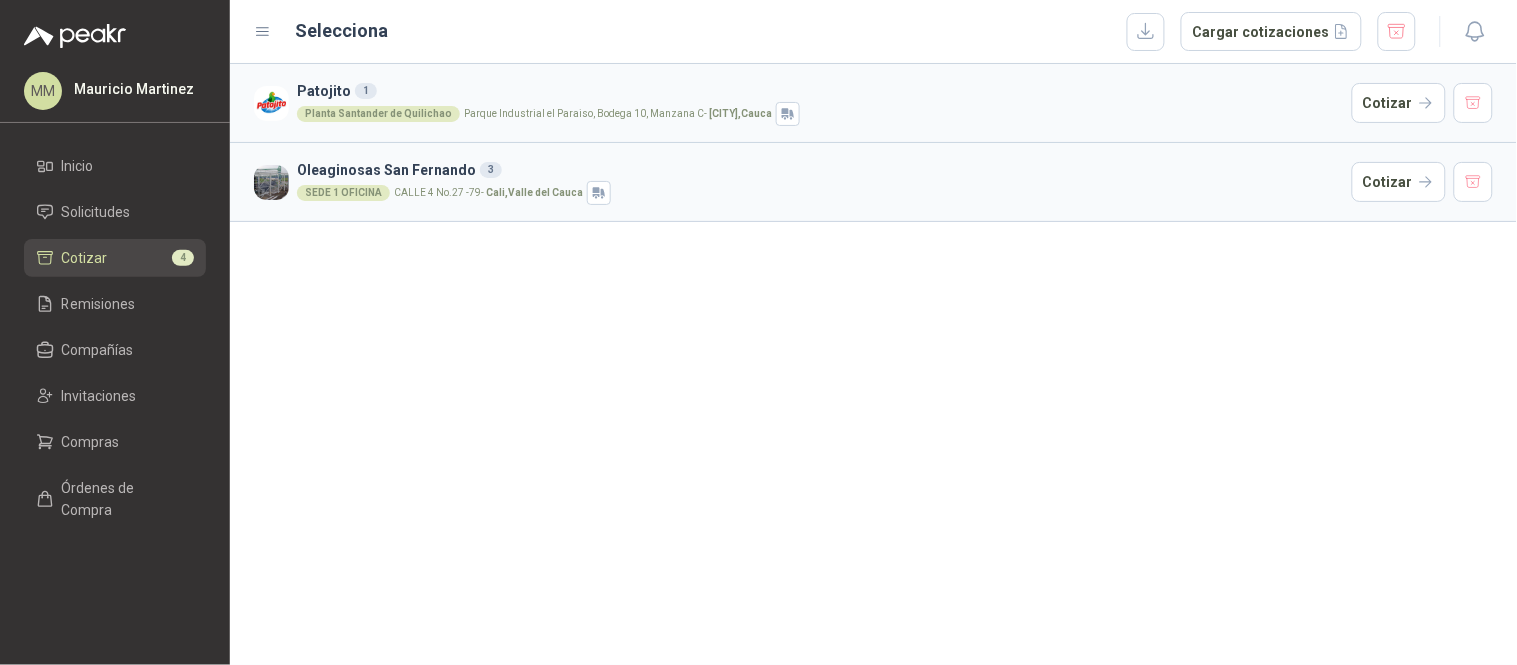 click at bounding box center [1474, 103] 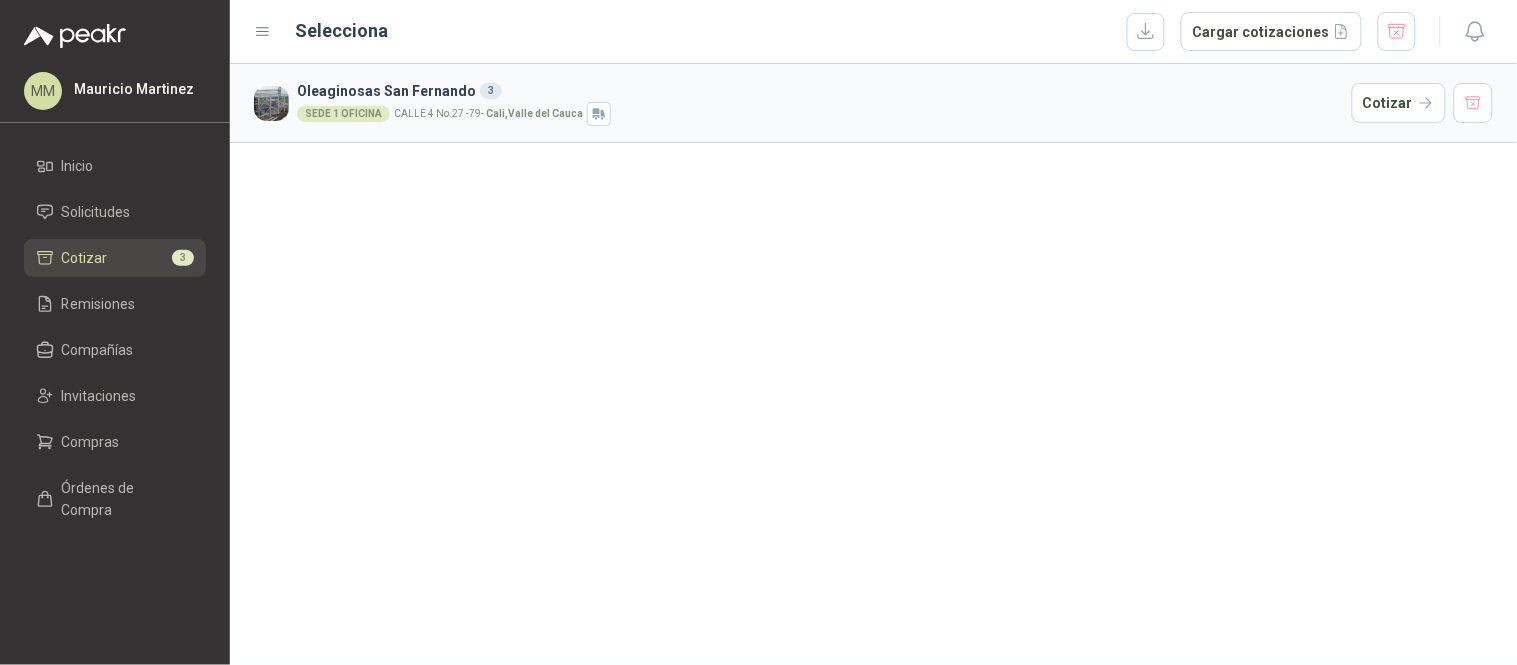click at bounding box center [1474, 103] 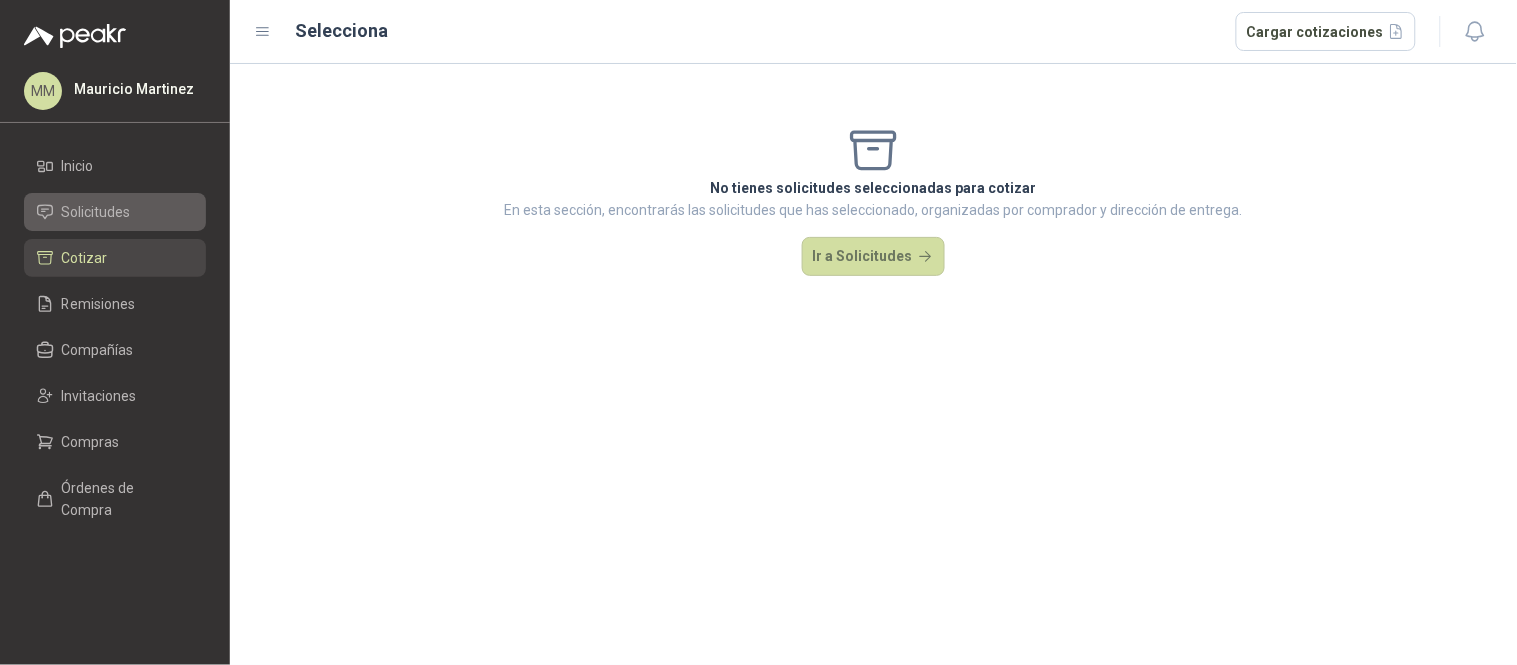 click on "Solicitudes" at bounding box center [96, 212] 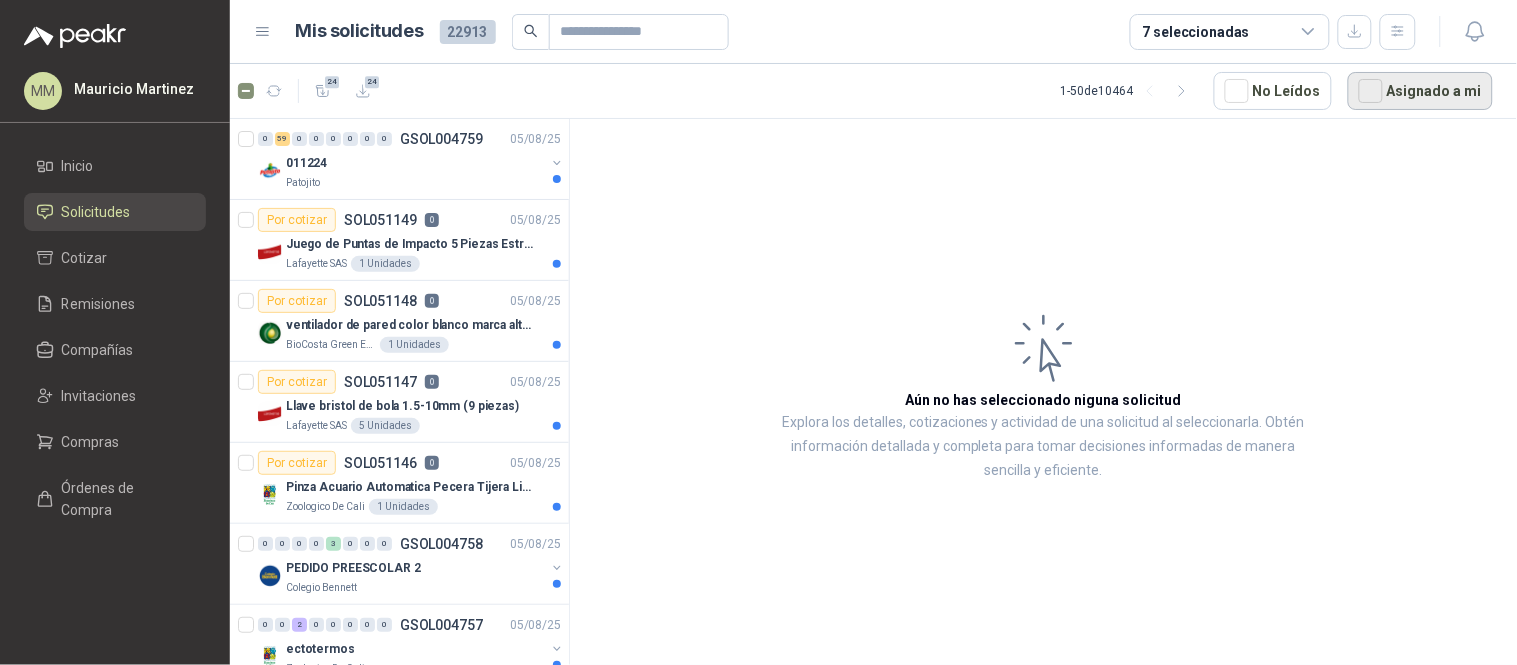 click on "Asignado a mi" at bounding box center (1420, 91) 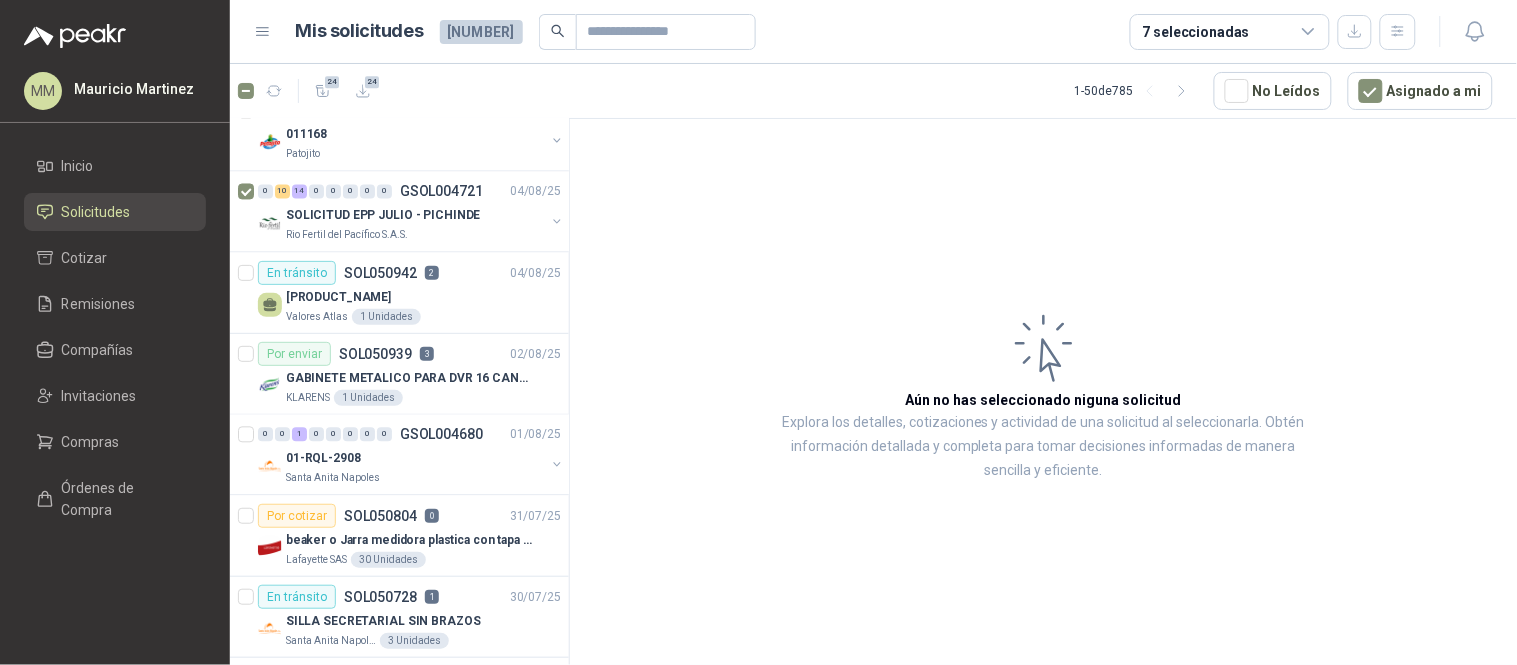 scroll, scrollTop: 888, scrollLeft: 0, axis: vertical 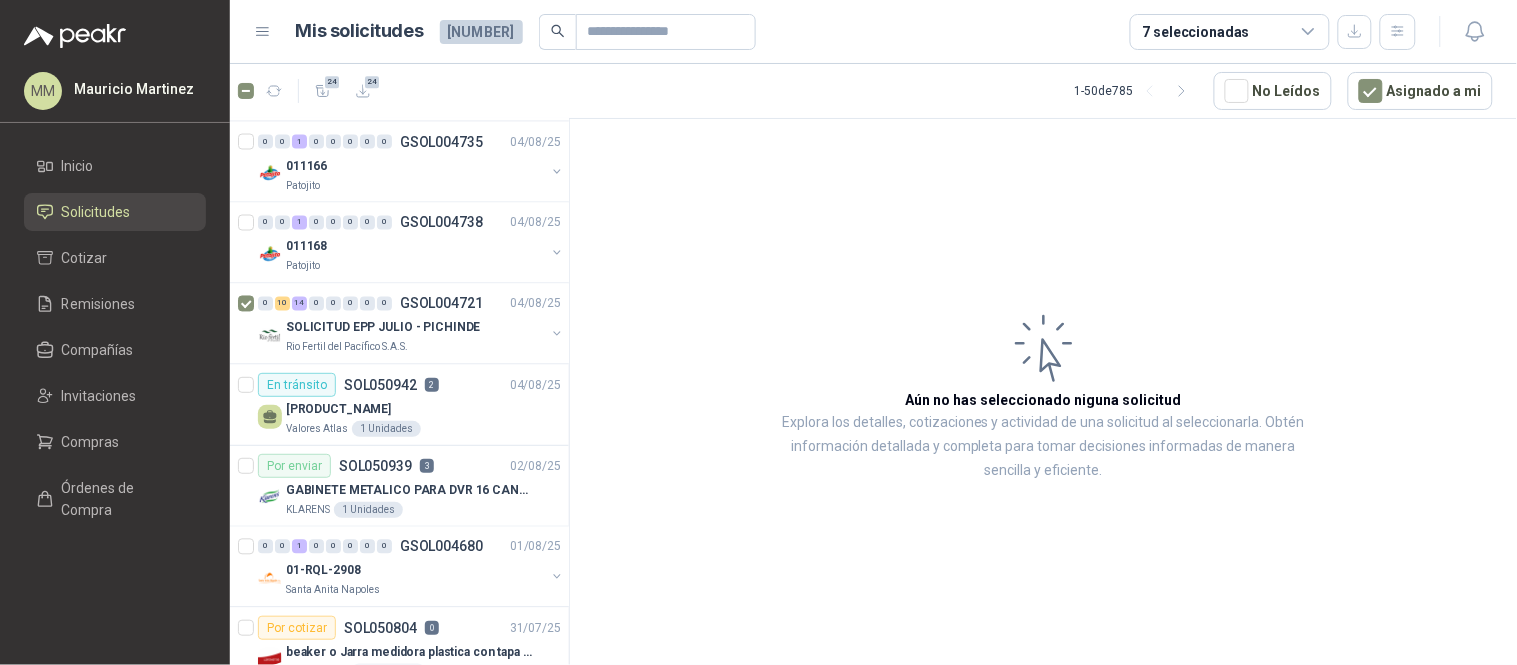 click on "Aún no has seleccionado niguna solicitud Explora los detalles, cotizaciones y actividad de una solicitud al seleccionarla. Obtén información detallada y   completa para tomar decisiones informadas de manera sencilla y eficiente." at bounding box center (1043, 395) 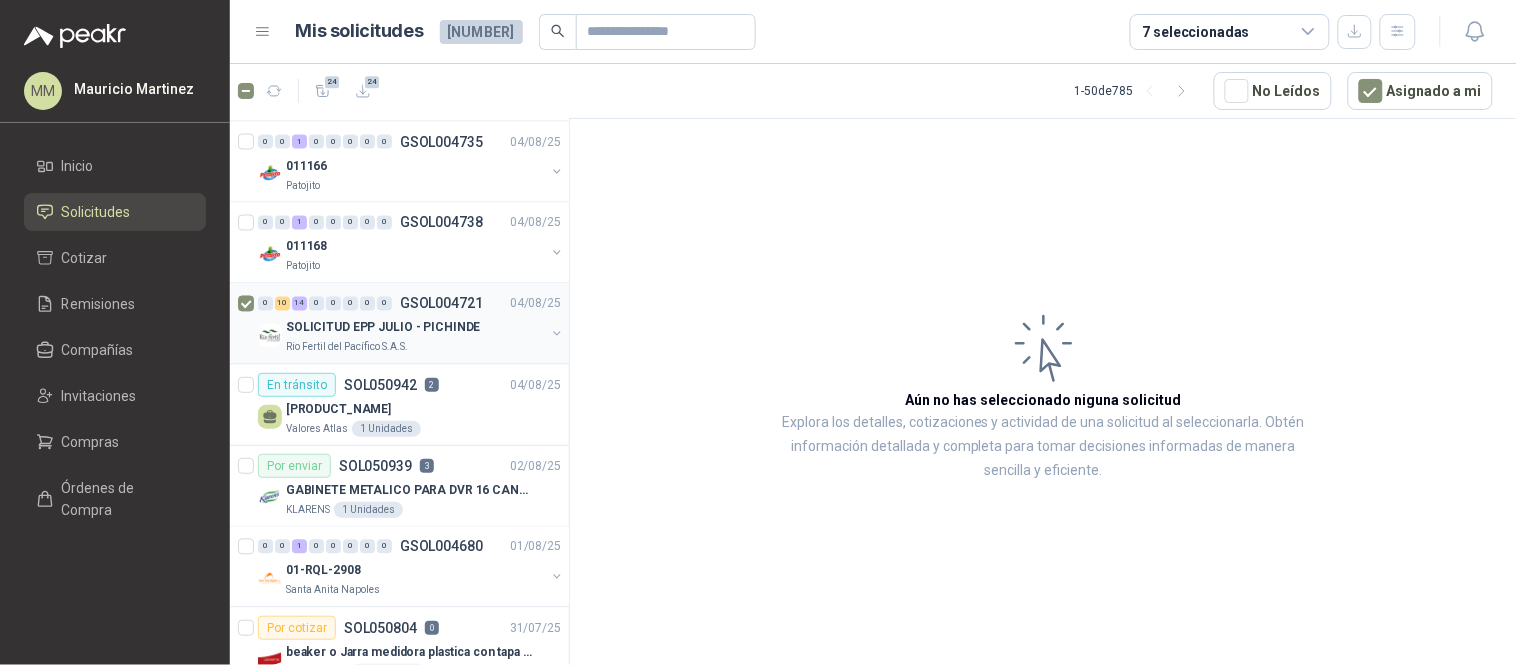 click at bounding box center [557, 334] 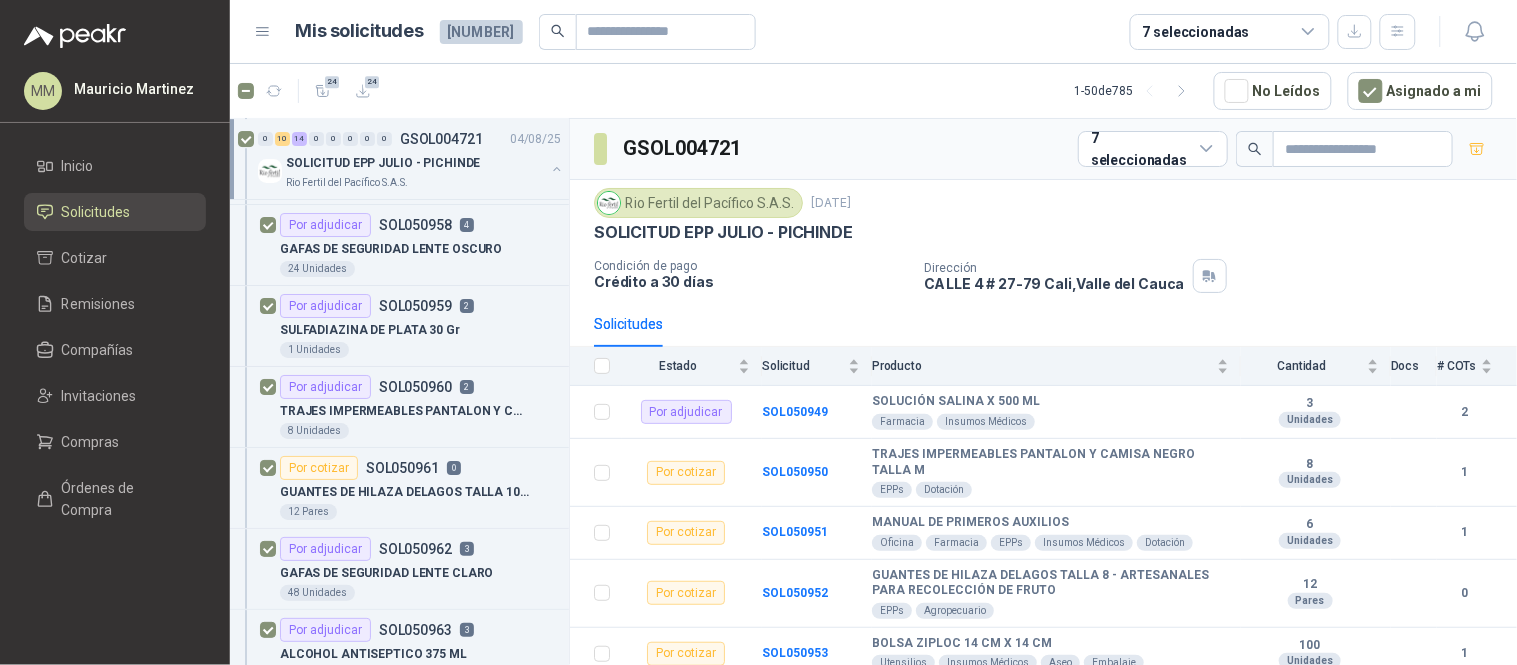 scroll, scrollTop: 1888, scrollLeft: 0, axis: vertical 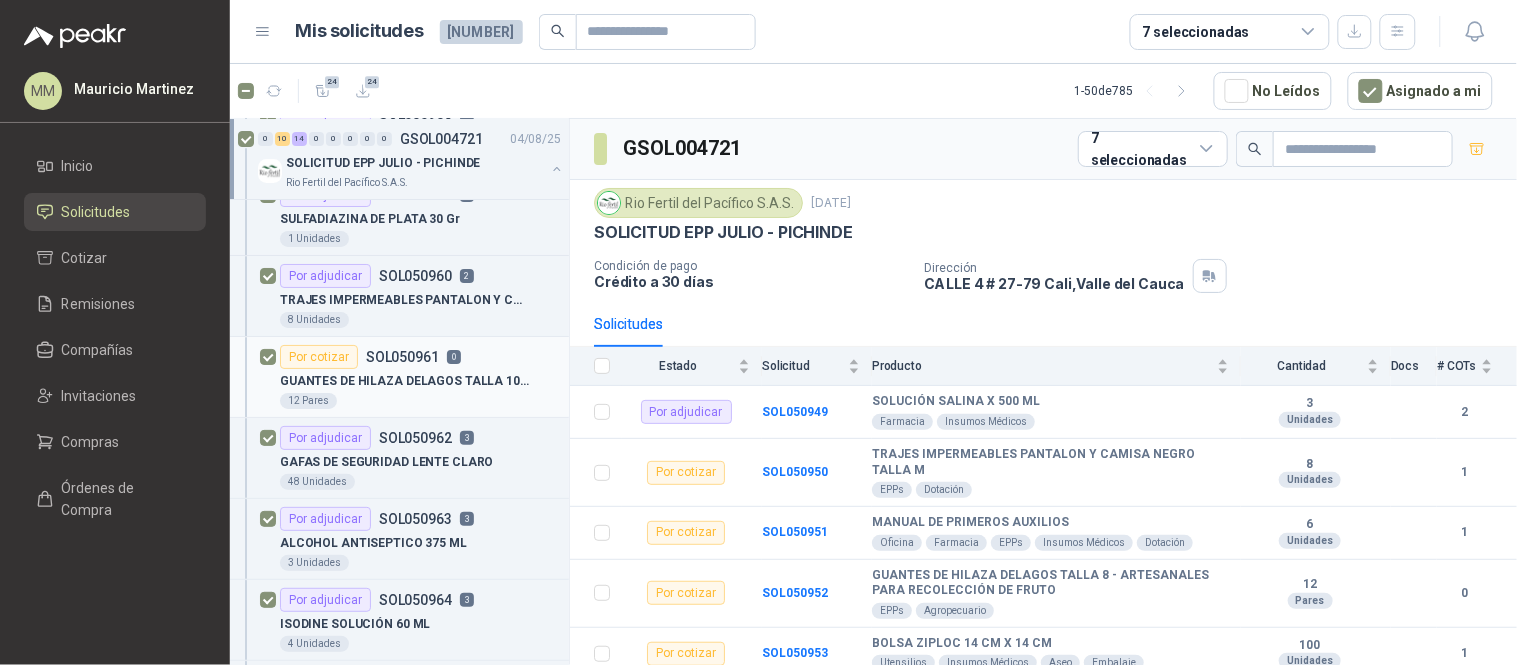 click on "GUANTES DE HILAZA DELAGOS  TALLA 10 ARTESANALES PARA RECOLECCIÓN DE FRUTO" at bounding box center (404, 381) 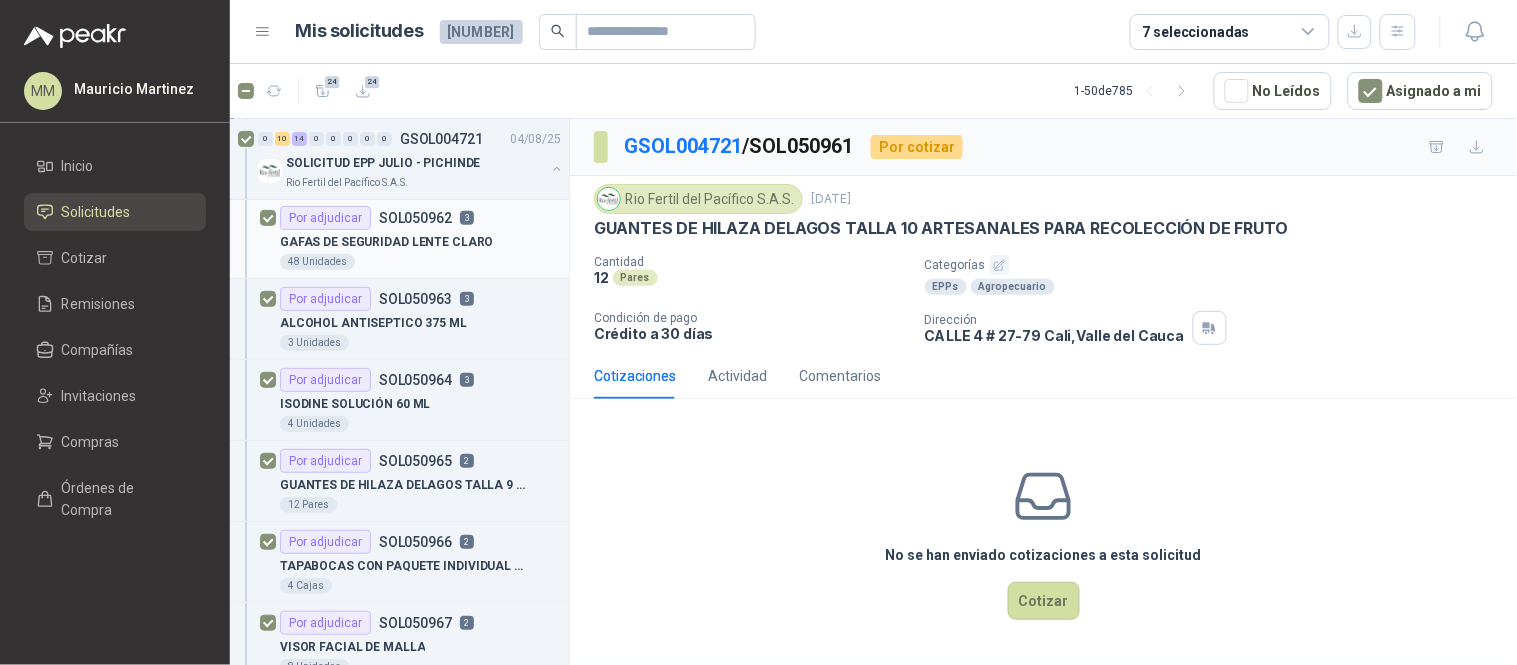 scroll, scrollTop: 2111, scrollLeft: 0, axis: vertical 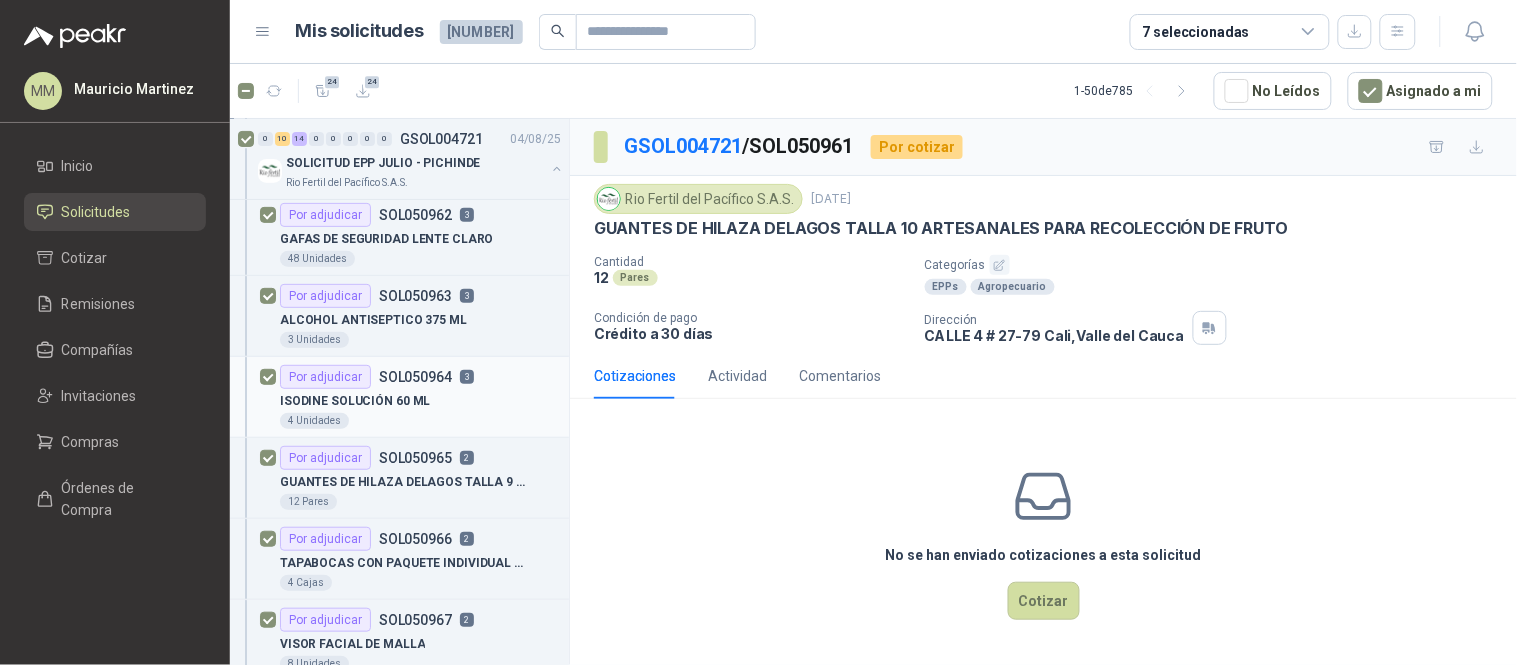 click on "ISODINE SOLUCIÓN 60 ML" at bounding box center (420, 401) 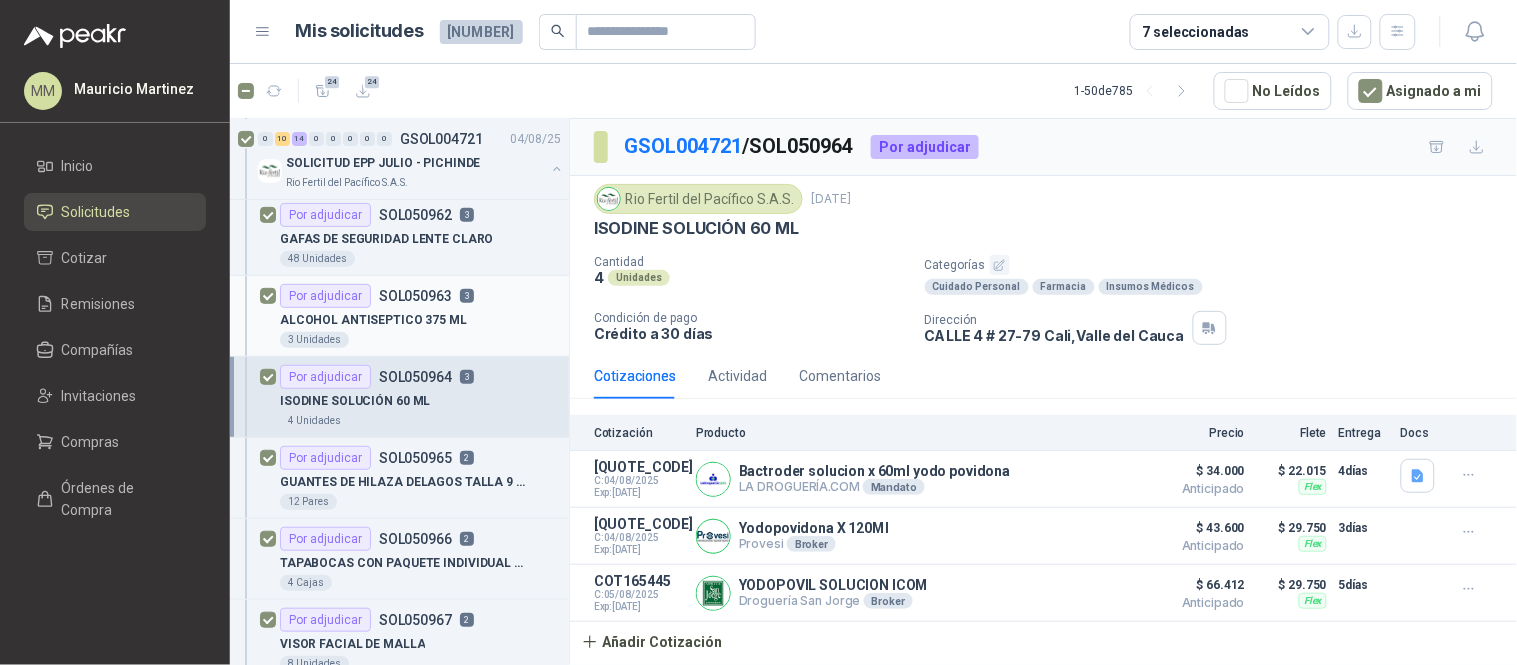 click on "ALCOHOL ANTISEPTICO 375 ML" at bounding box center [420, 320] 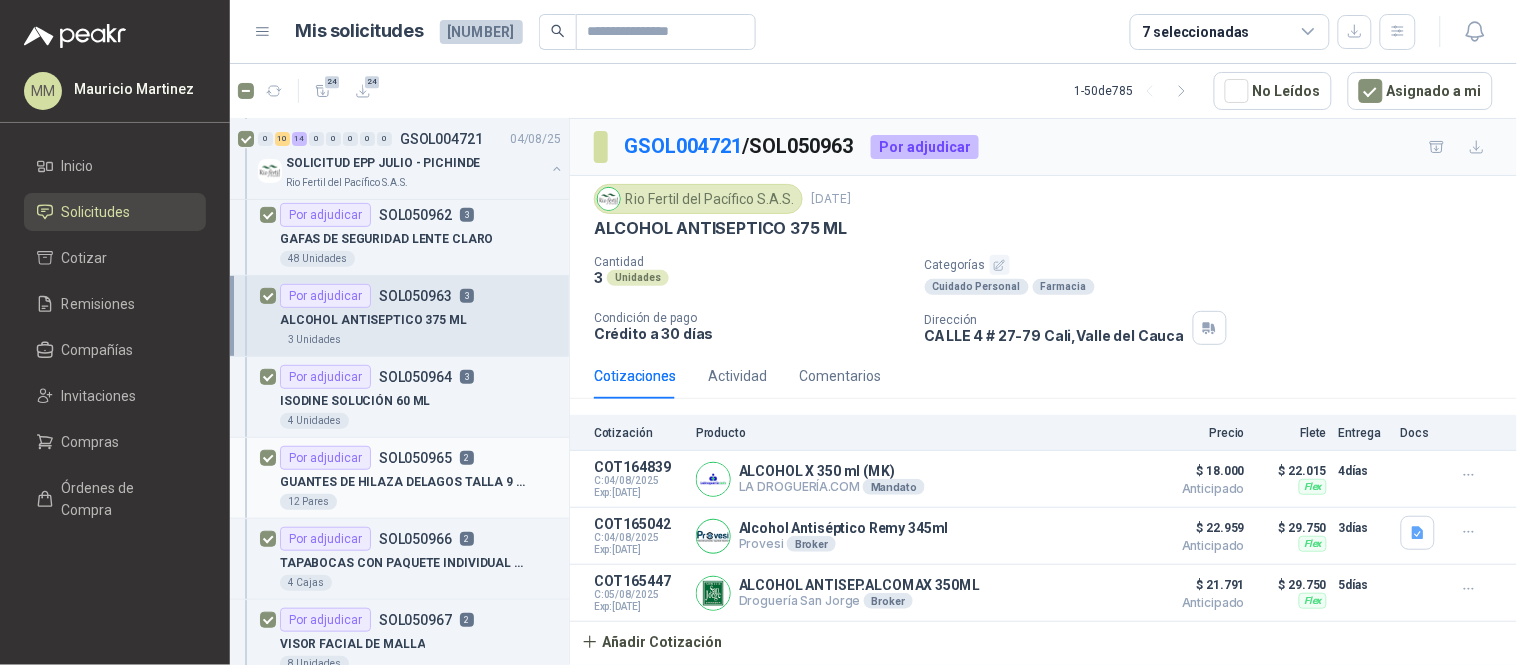 click on "12   Pares" at bounding box center [420, 502] 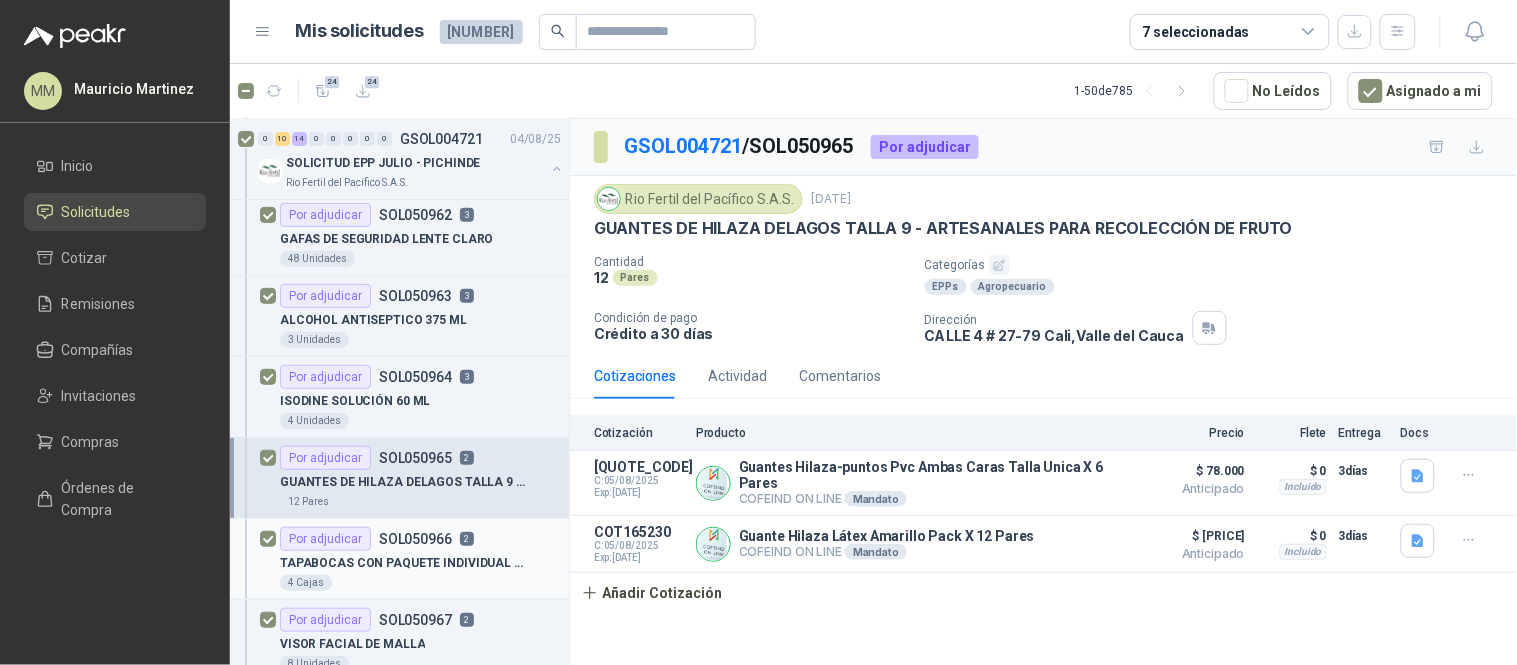 click on "TAPABOCAS CON PAQUETE INDIVIDUAL CAJA X 50 UNIDADES" at bounding box center (404, 563) 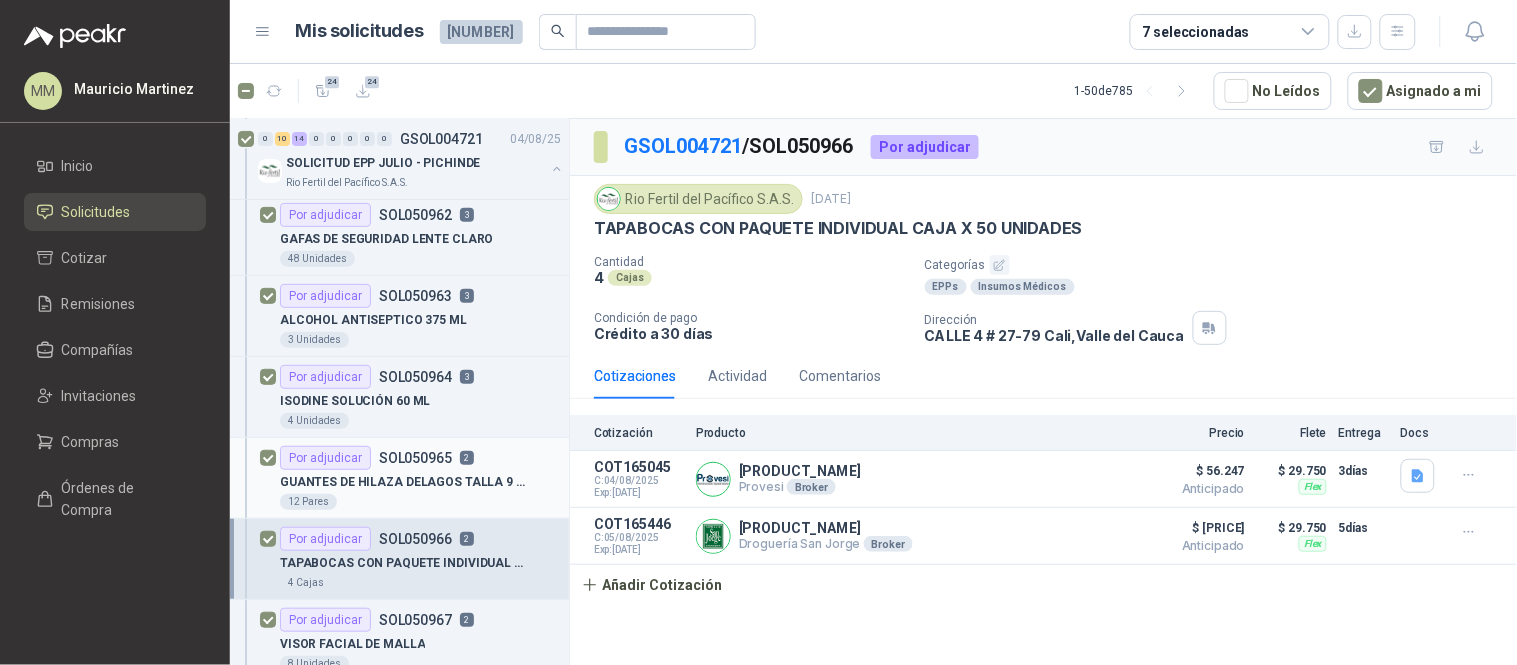 click on "GUANTES DE HILAZA DELAGOS TALLA 9 - ARTESANALES PARA RECOLECCIÓN DE FRUTO" at bounding box center [404, 482] 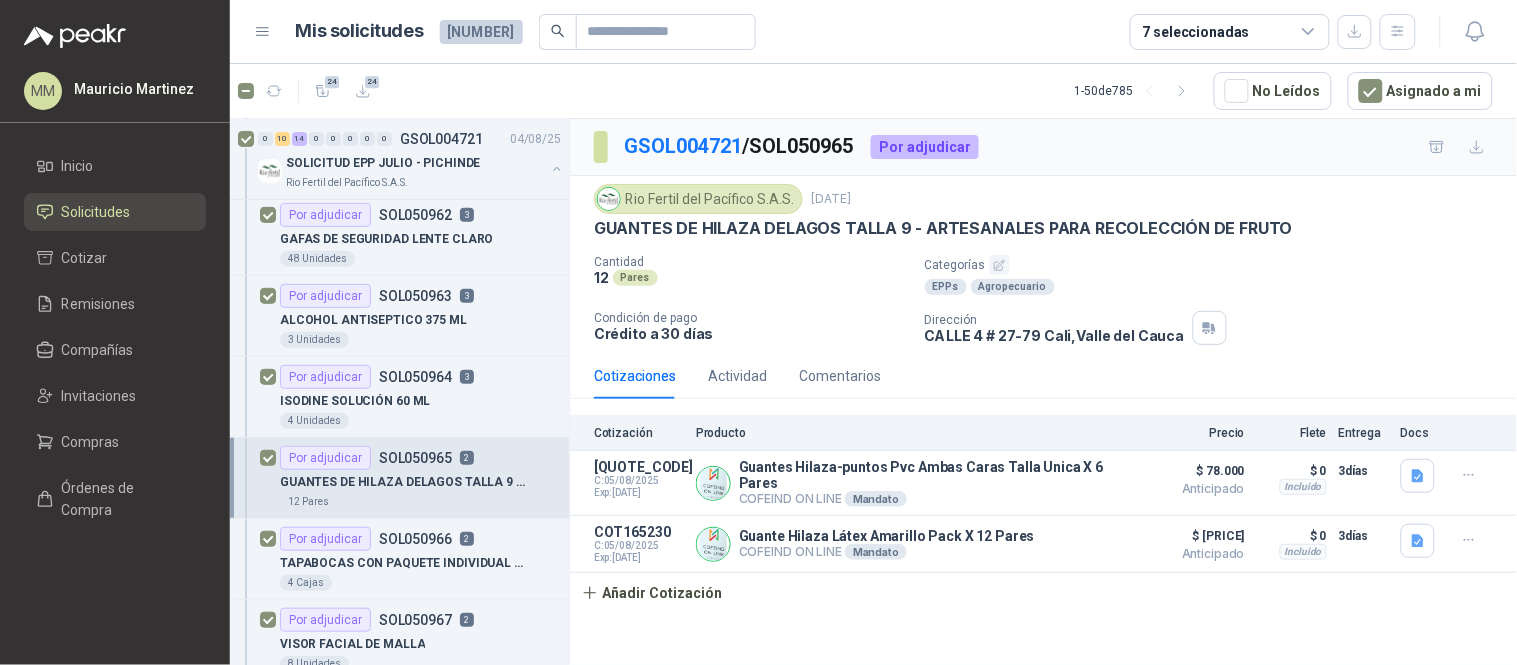 click on "[COMPANY_NAME] [DATE] [PRODUCT_NAME] [QUANTITY] [UNIT] [CATEGORY] [CATEGORY] [PAYMENT_CONDITION] [ADDRESS] [CITY] , [STATE]" at bounding box center (1043, 264) 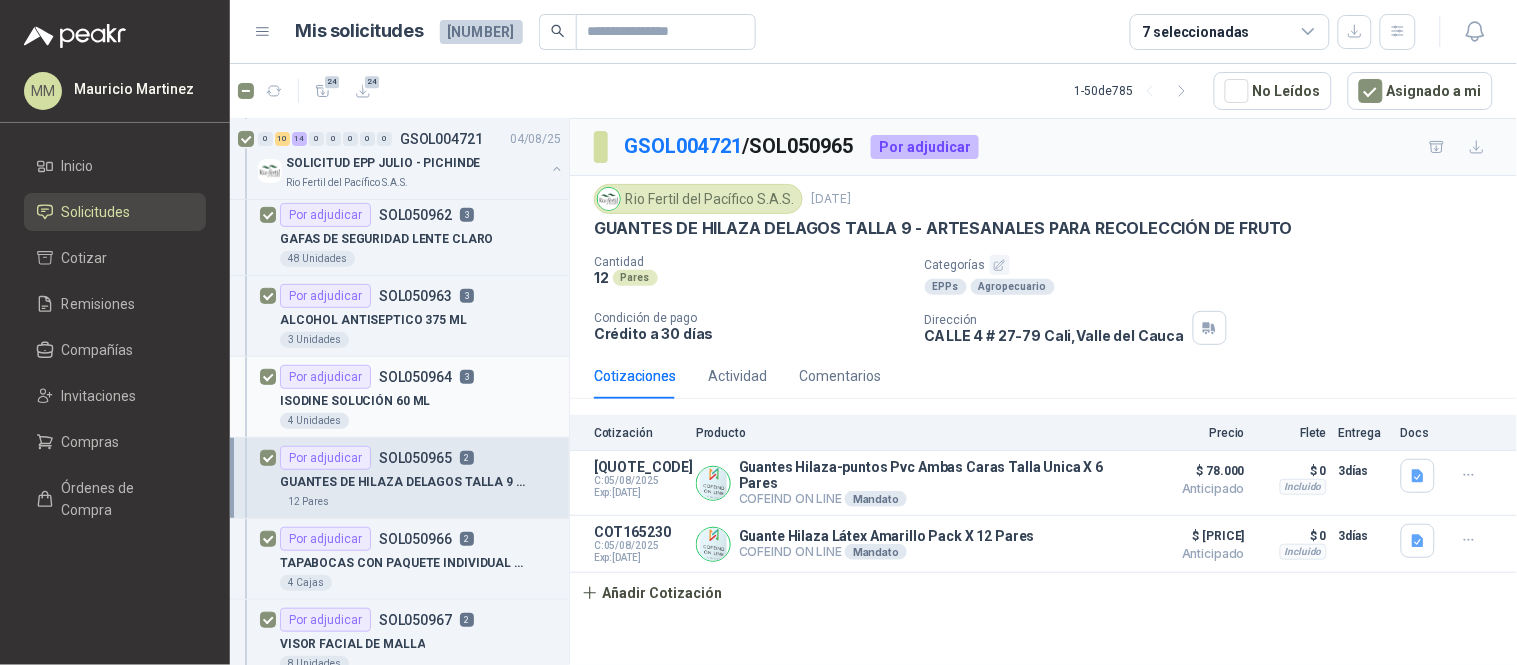 scroll, scrollTop: 2222, scrollLeft: 0, axis: vertical 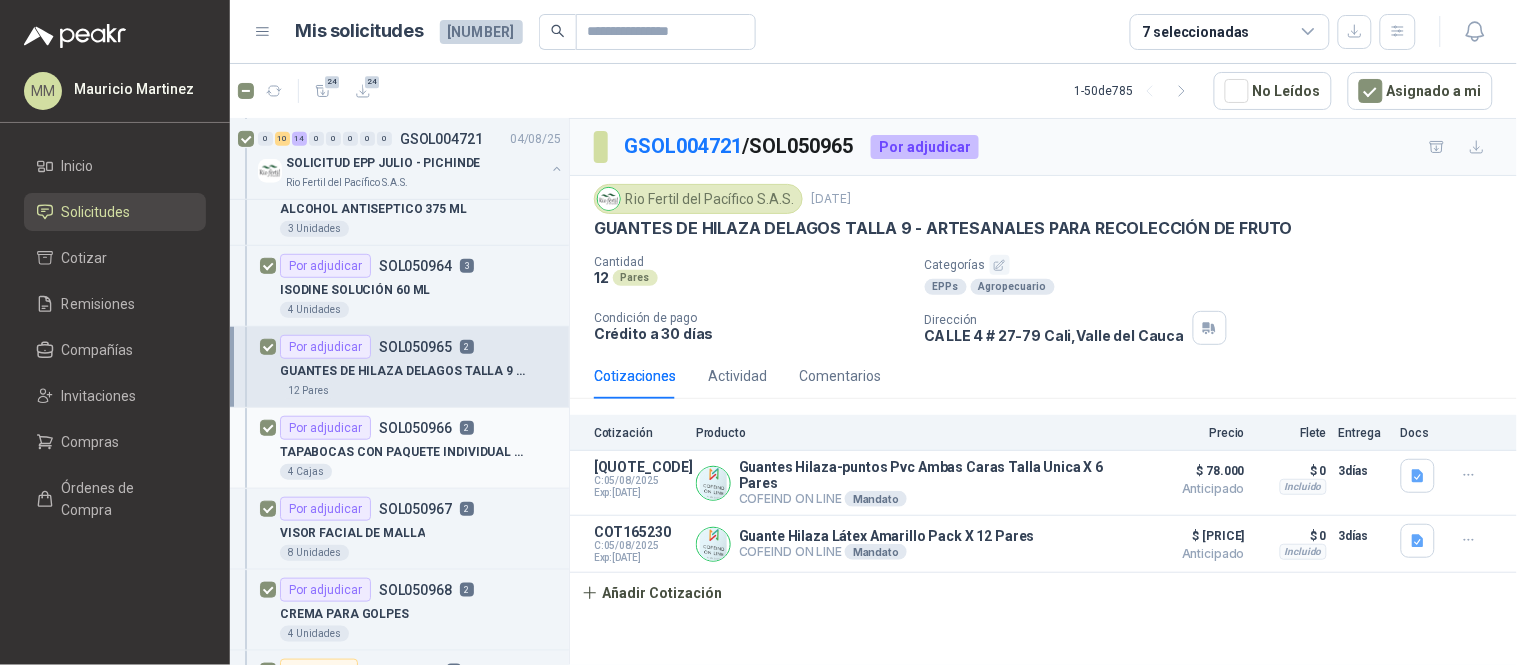 click on "4   Cajas" at bounding box center [420, 472] 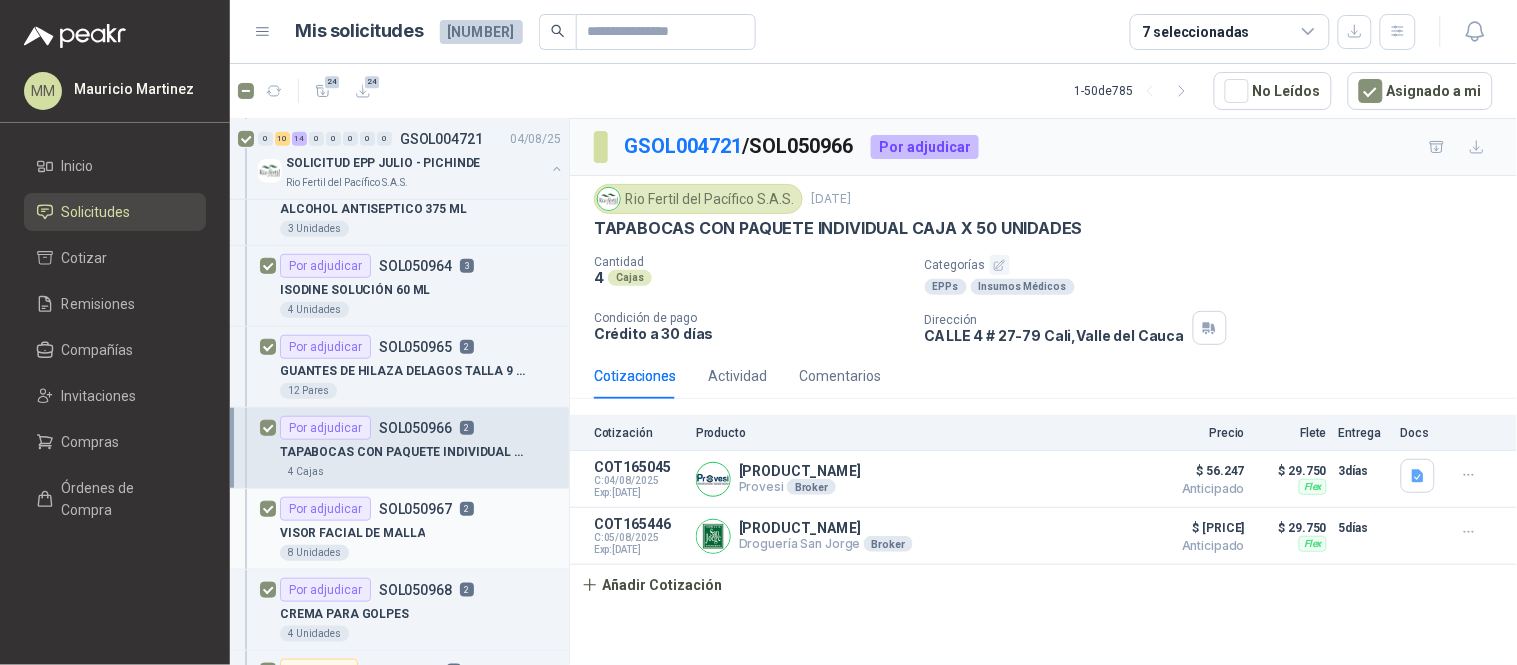 click on "VISOR FACIAL DE MALLA" at bounding box center [420, 533] 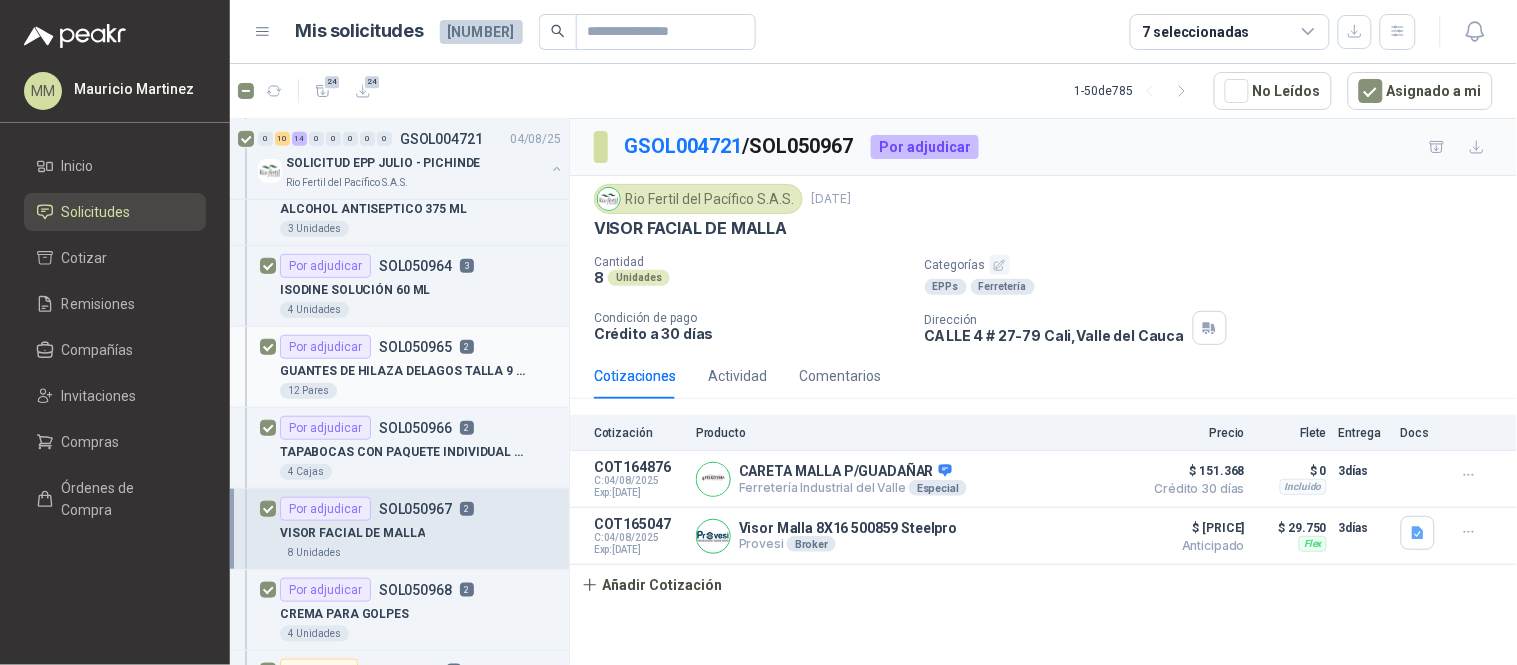 click on "GUANTES DE HILAZA DELAGOS TALLA 9 - ARTESANALES PARA RECOLECCIÓN DE FRUTO" at bounding box center [404, 371] 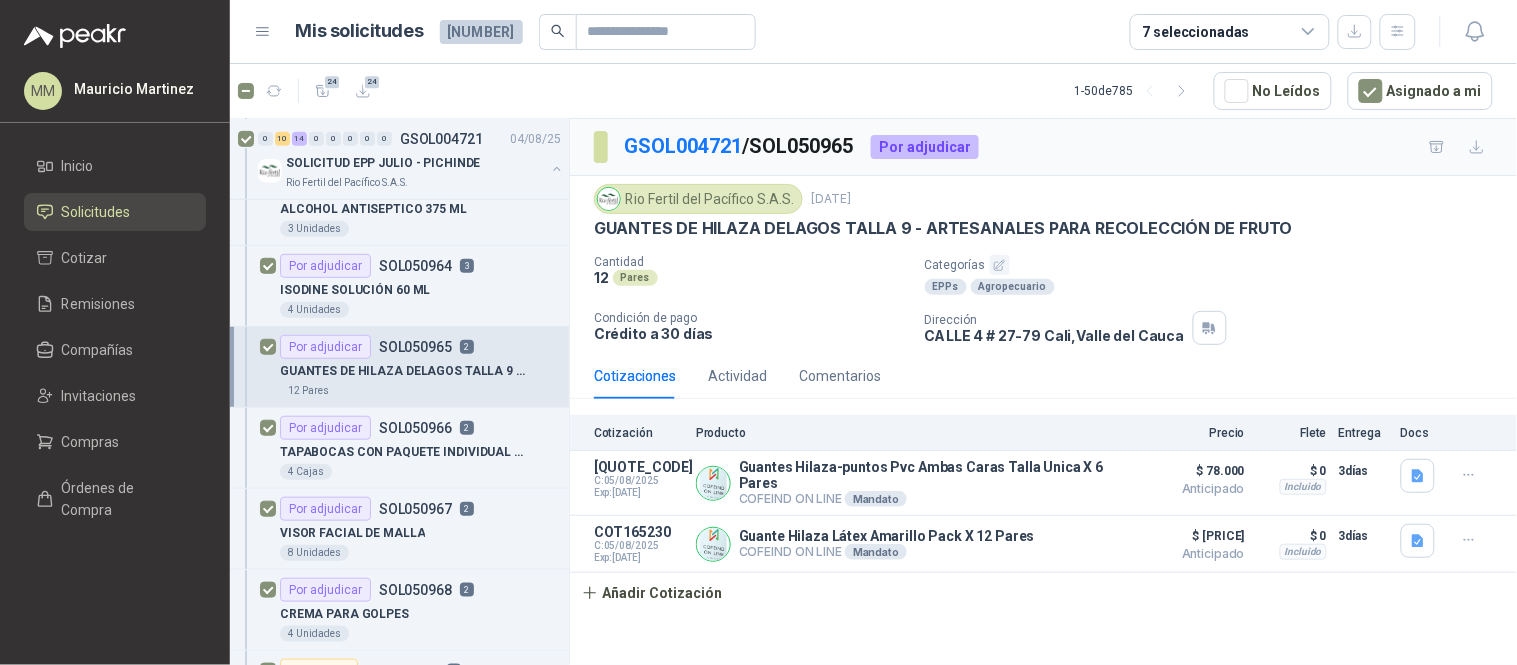 click on "GUANTES DE HILAZA DELAGOS TALLA 9 - ARTESANALES PARA RECOLECCIÓN DE FRUTO" at bounding box center (943, 228) 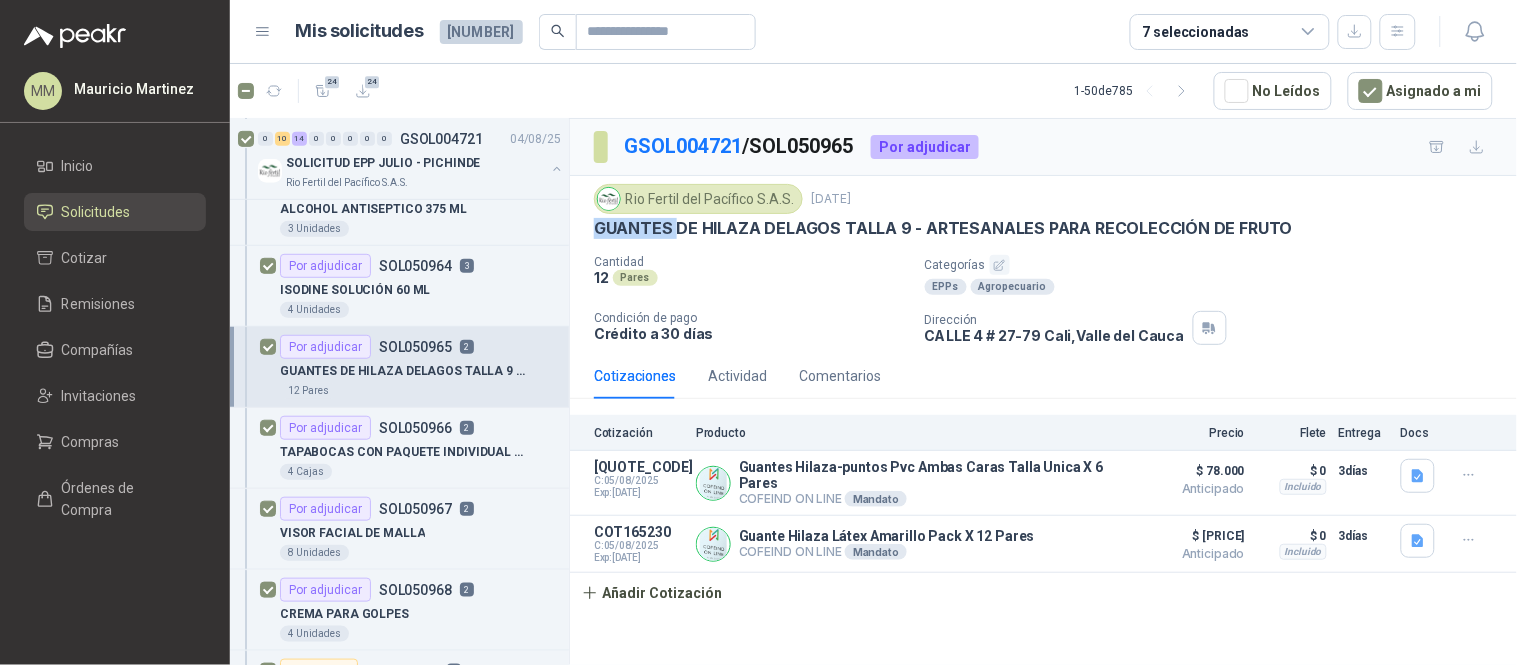 click on "GUANTES DE HILAZA DELAGOS TALLA 9 - ARTESANALES PARA RECOLECCIÓN DE FRUTO" at bounding box center (943, 228) 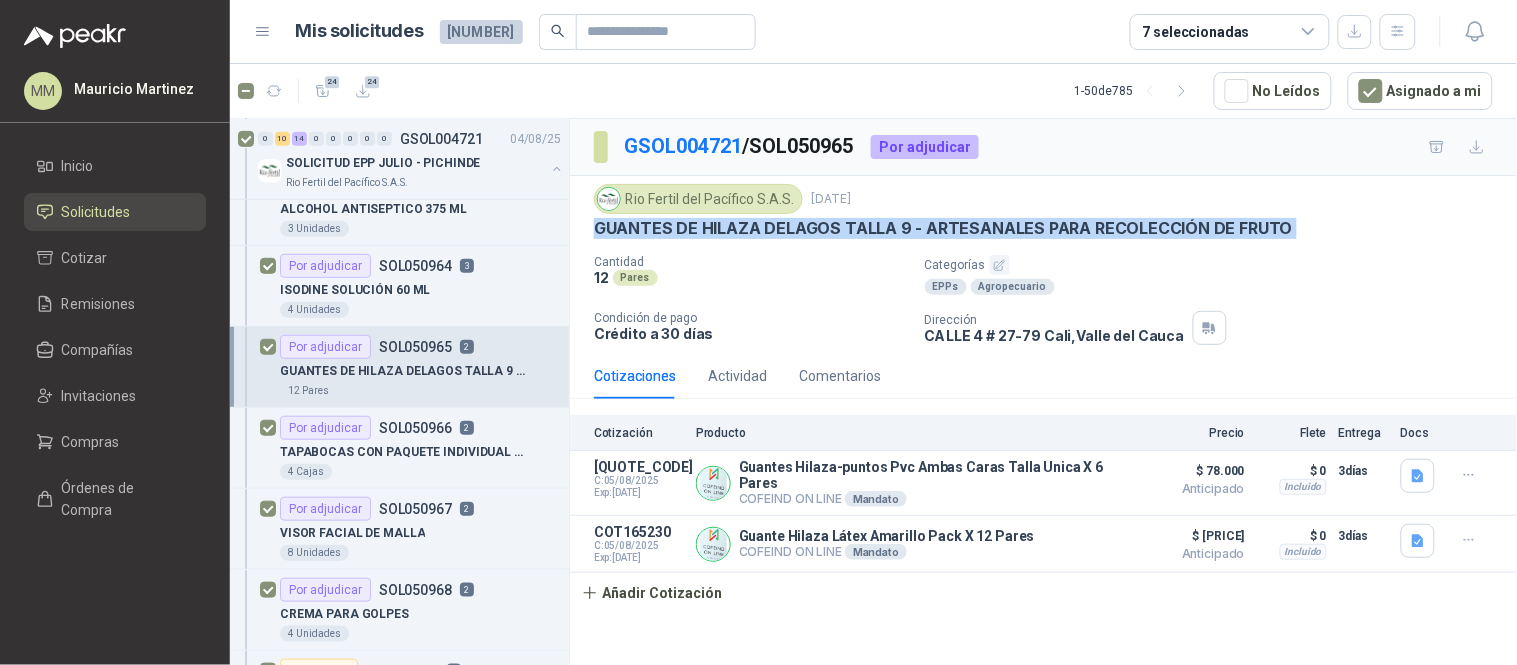 click on "GUANTES DE HILAZA DELAGOS TALLA 9 - ARTESANALES PARA RECOLECCIÓN DE FRUTO" at bounding box center [943, 228] 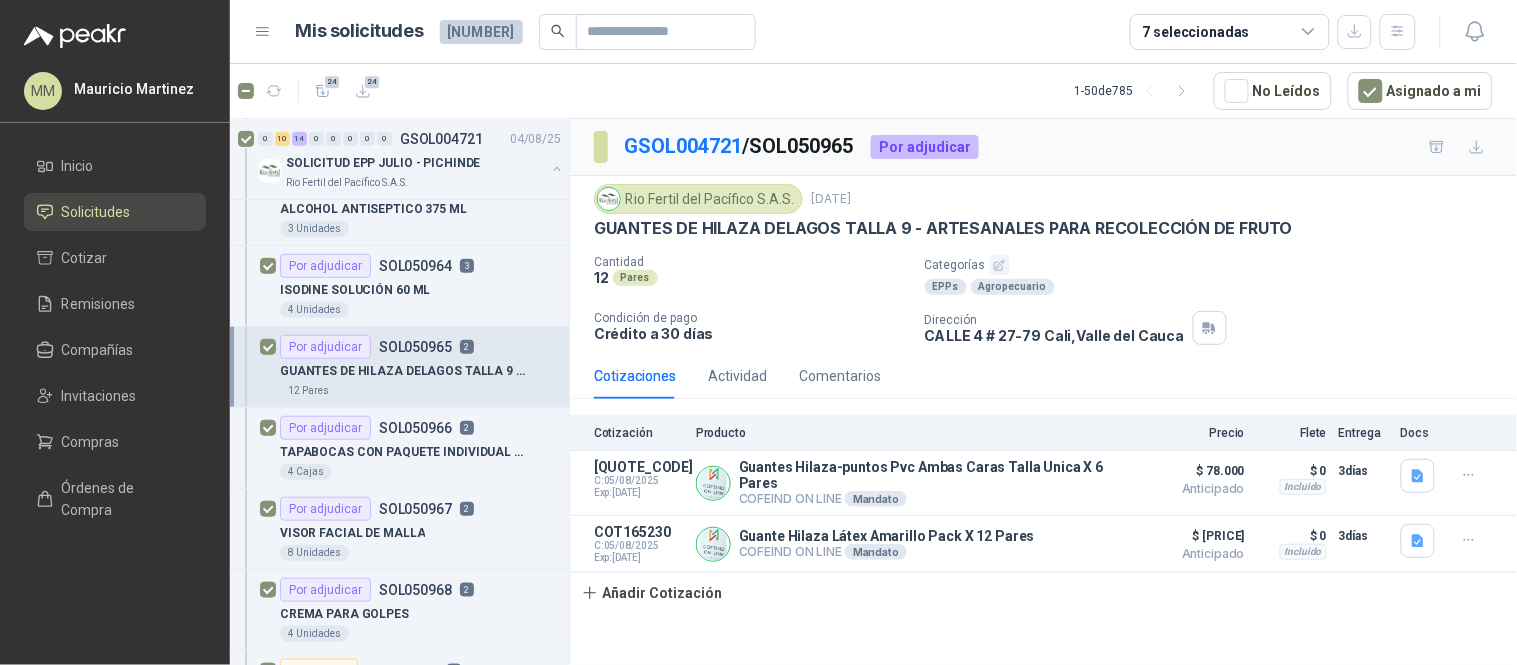 click on "Cantidad [NUMBER]   Pares Categorías EPPs Agropecuario Condición de pago Crédito a 30 días Dirección [STREET]    [CITY] ,  [STATE]" at bounding box center [1043, 300] 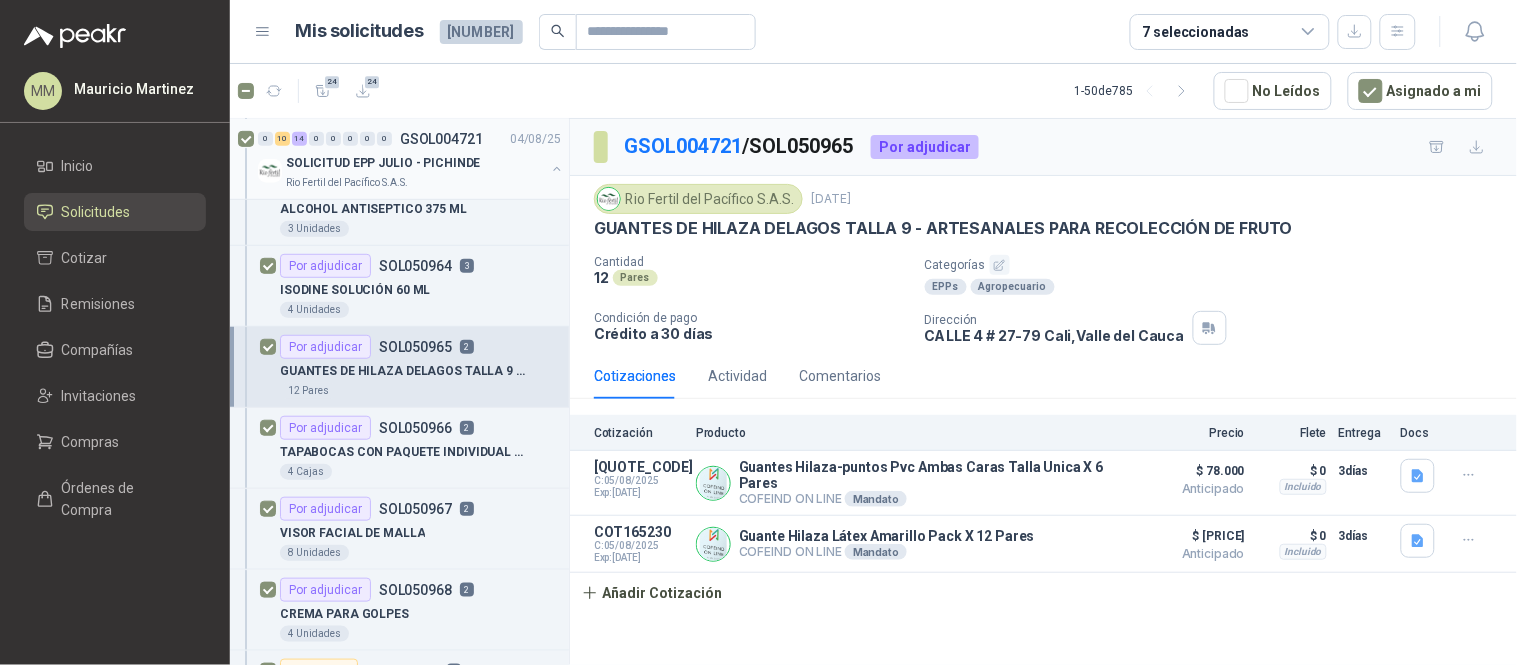 click at bounding box center (557, 169) 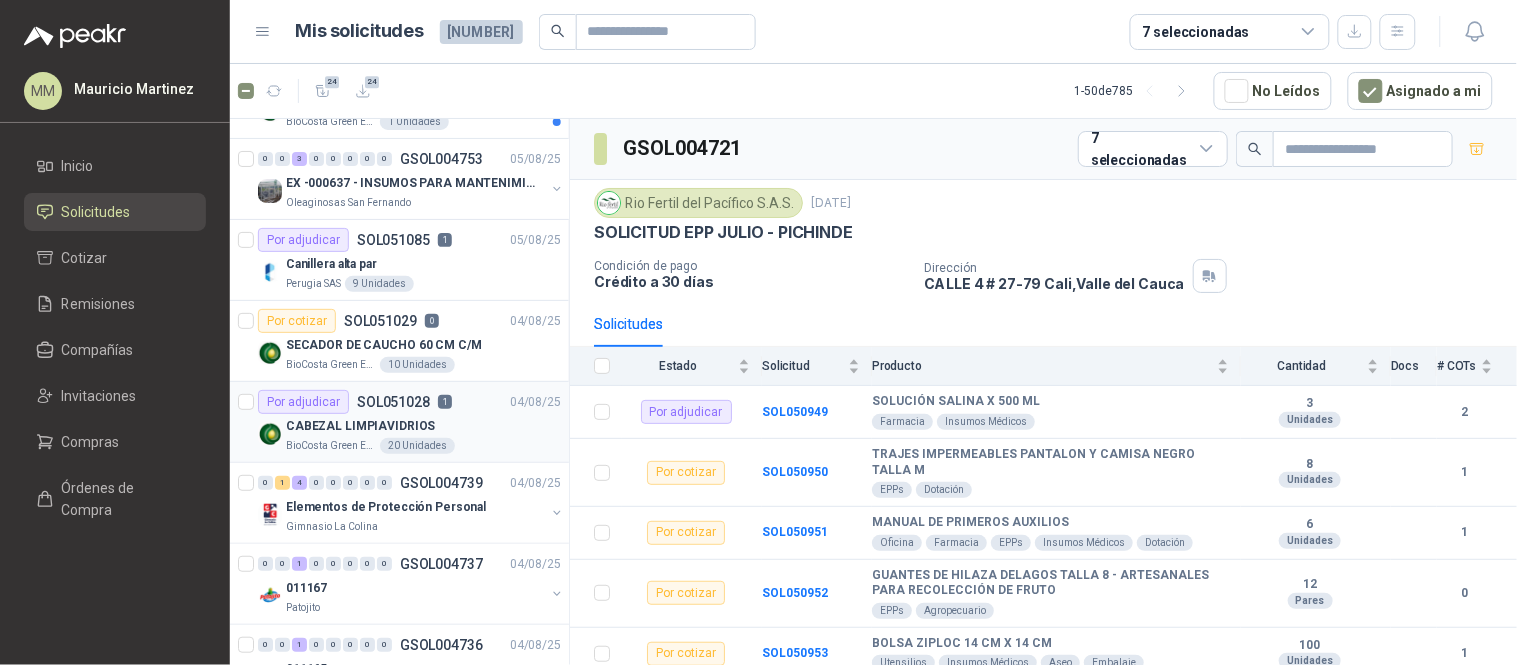 scroll, scrollTop: 111, scrollLeft: 0, axis: vertical 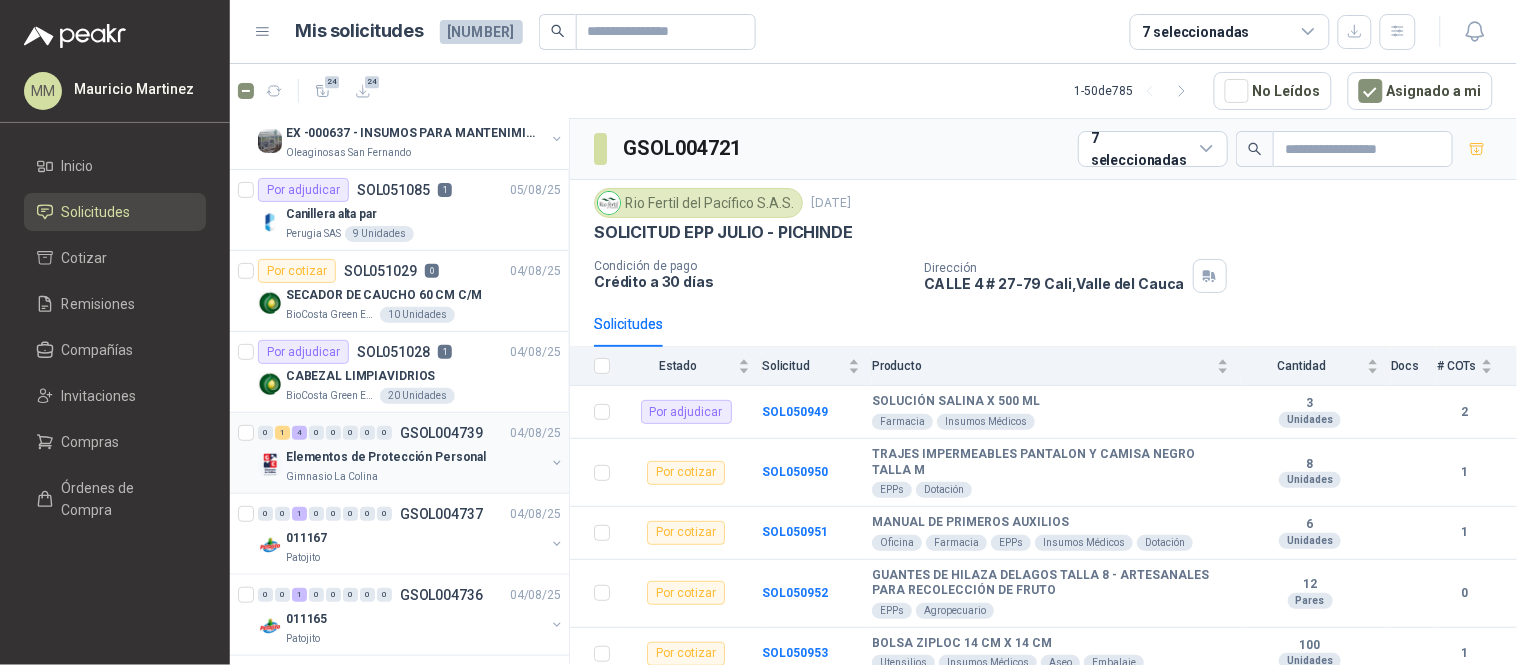click at bounding box center [557, 463] 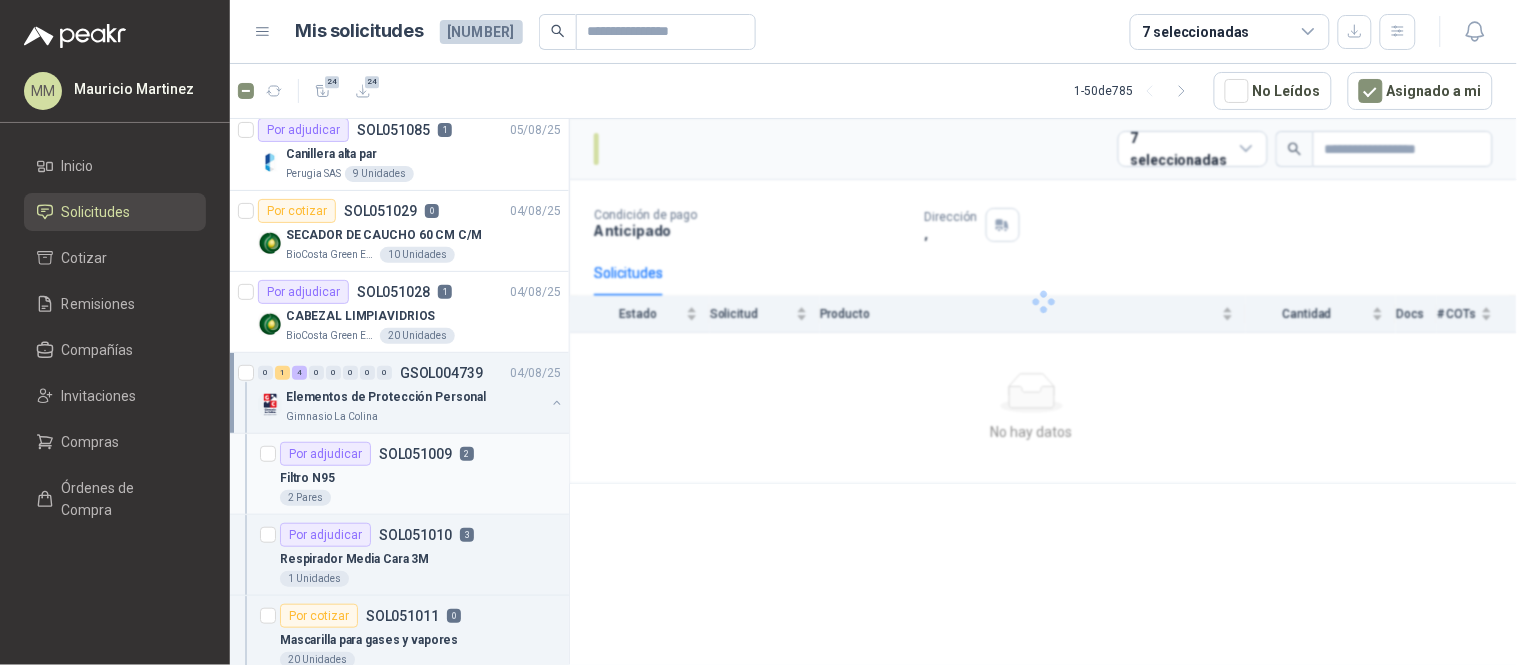 scroll, scrollTop: 222, scrollLeft: 0, axis: vertical 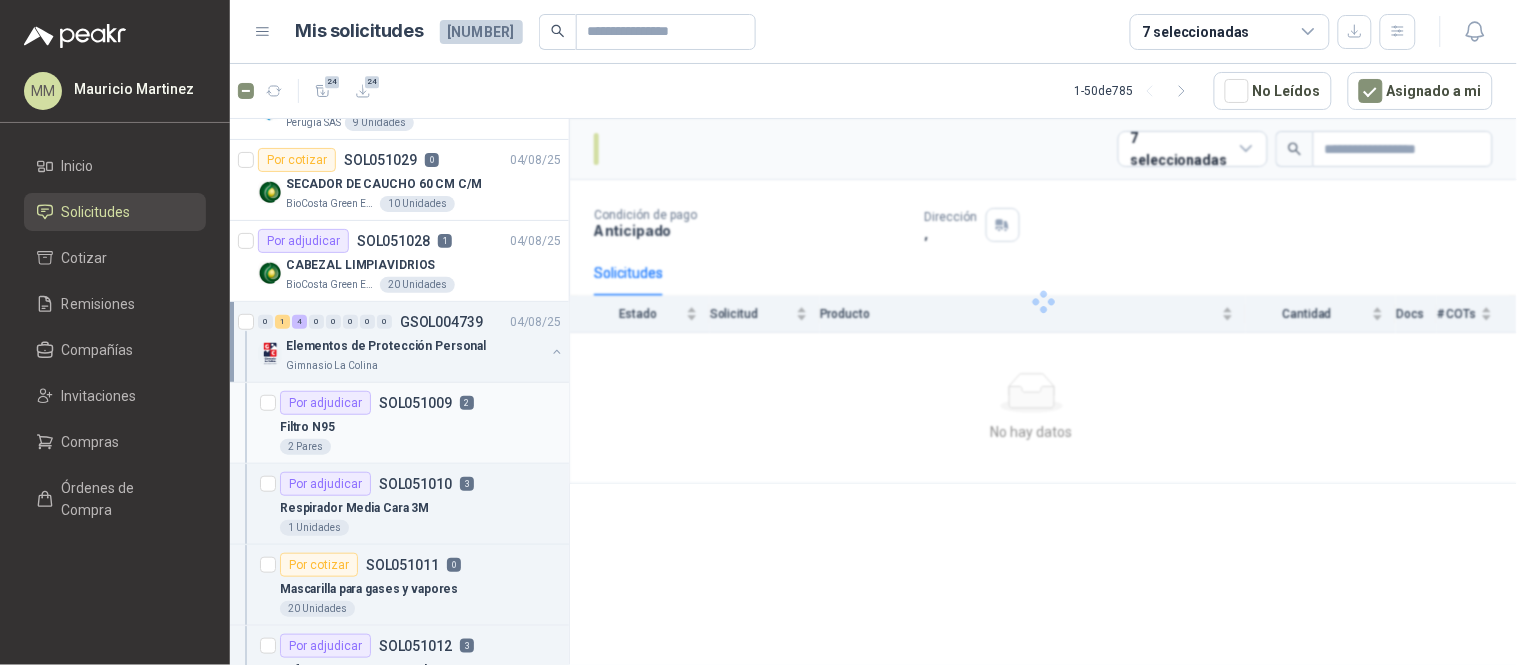 click on "Por adjudicar SOL051009 2" at bounding box center [420, 403] 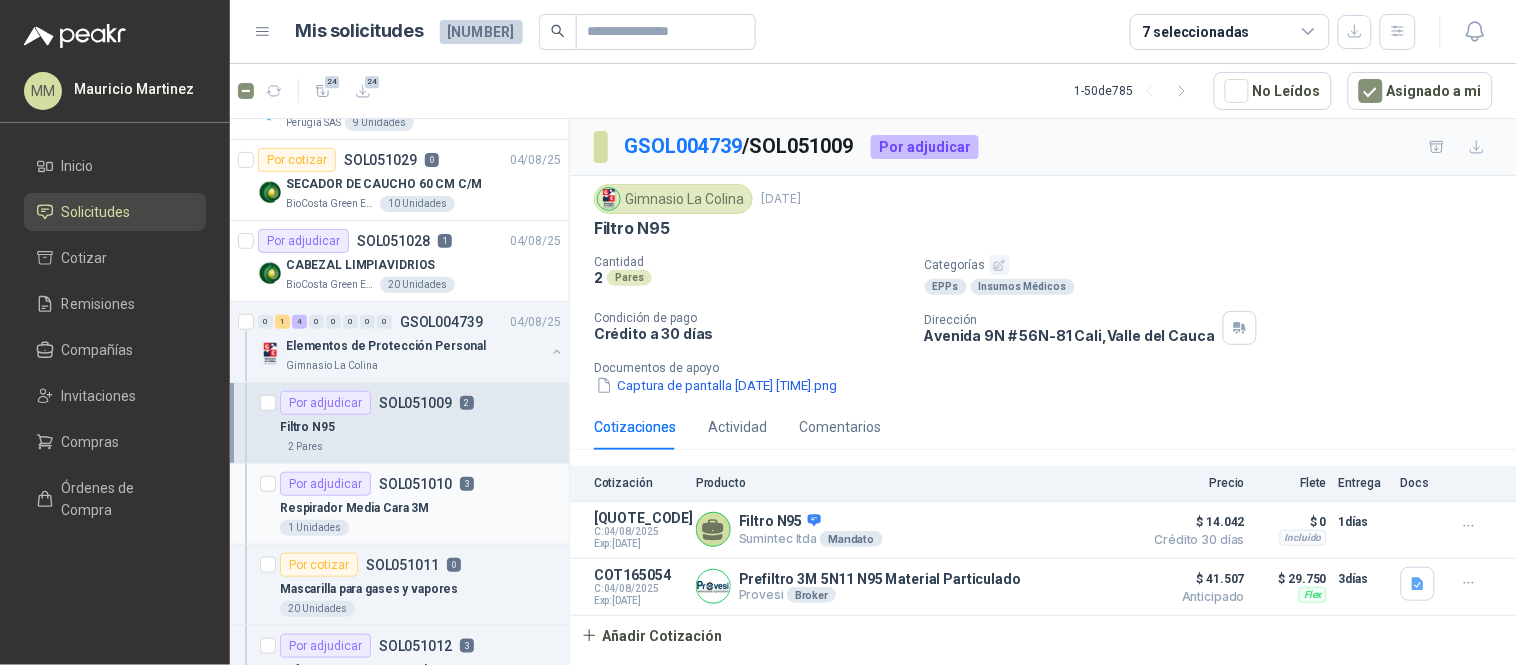 click on "Respirador Media Cara 3M" at bounding box center (420, 508) 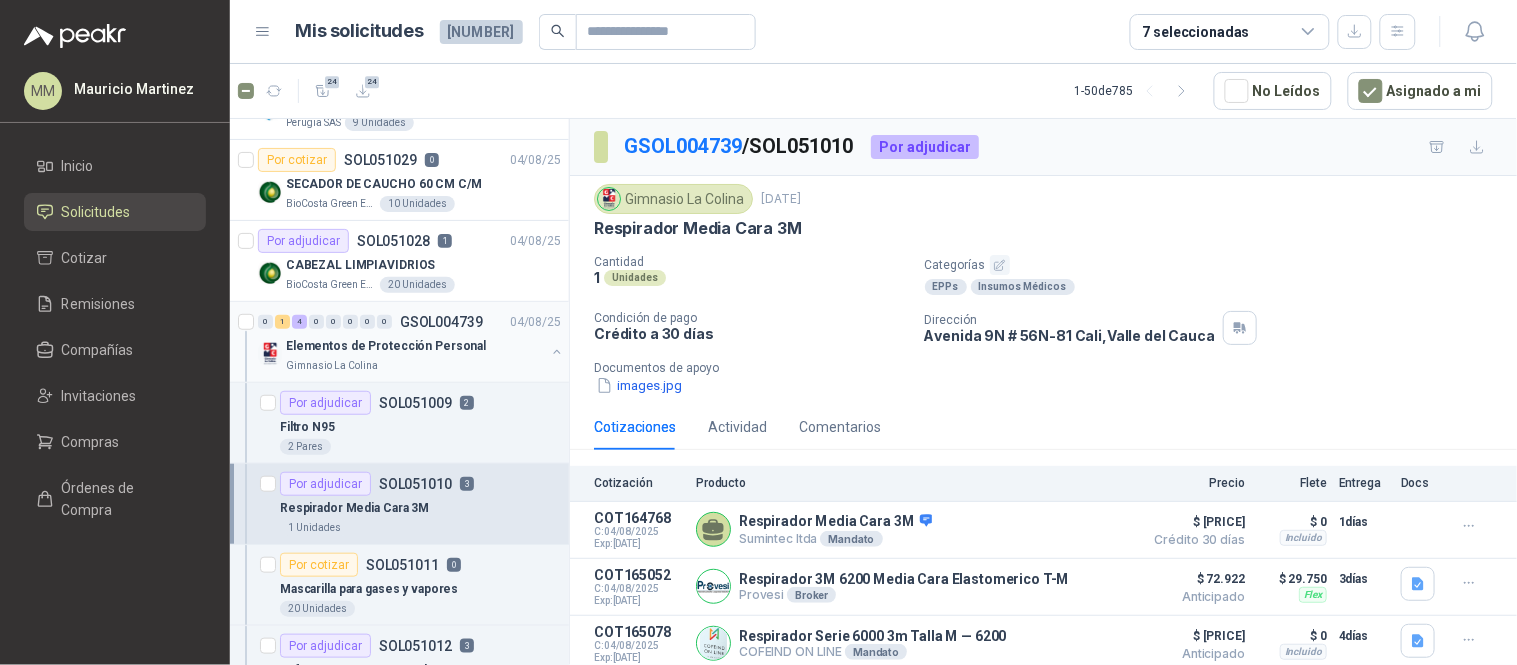 click at bounding box center [557, 352] 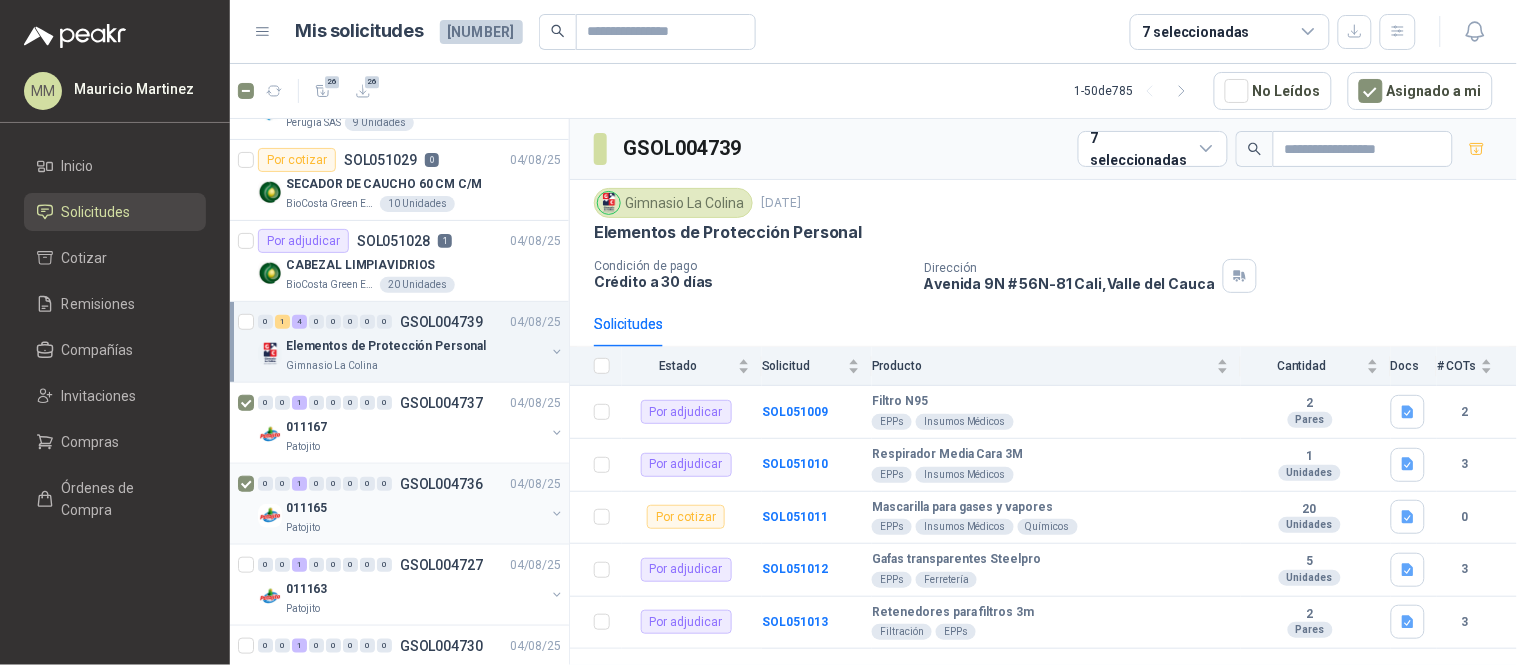 scroll, scrollTop: 333, scrollLeft: 0, axis: vertical 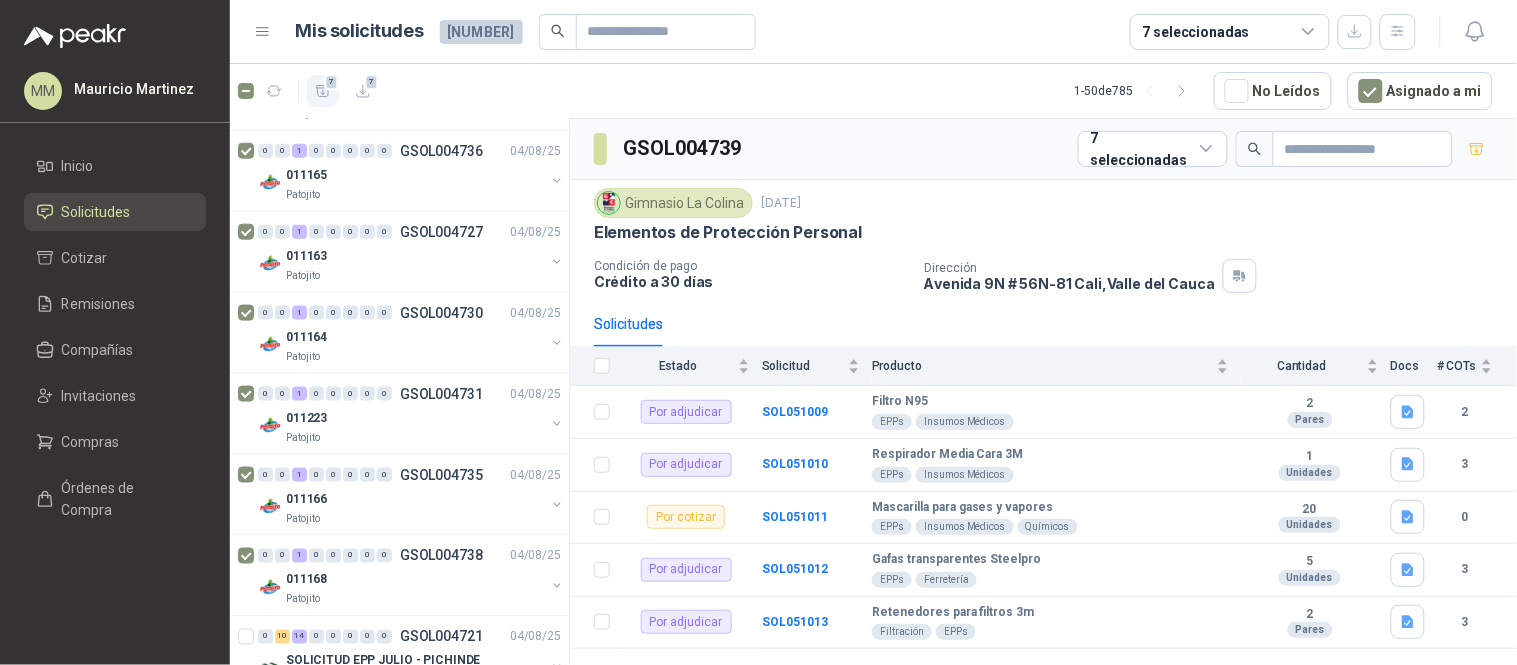 click on "7" at bounding box center [323, 91] 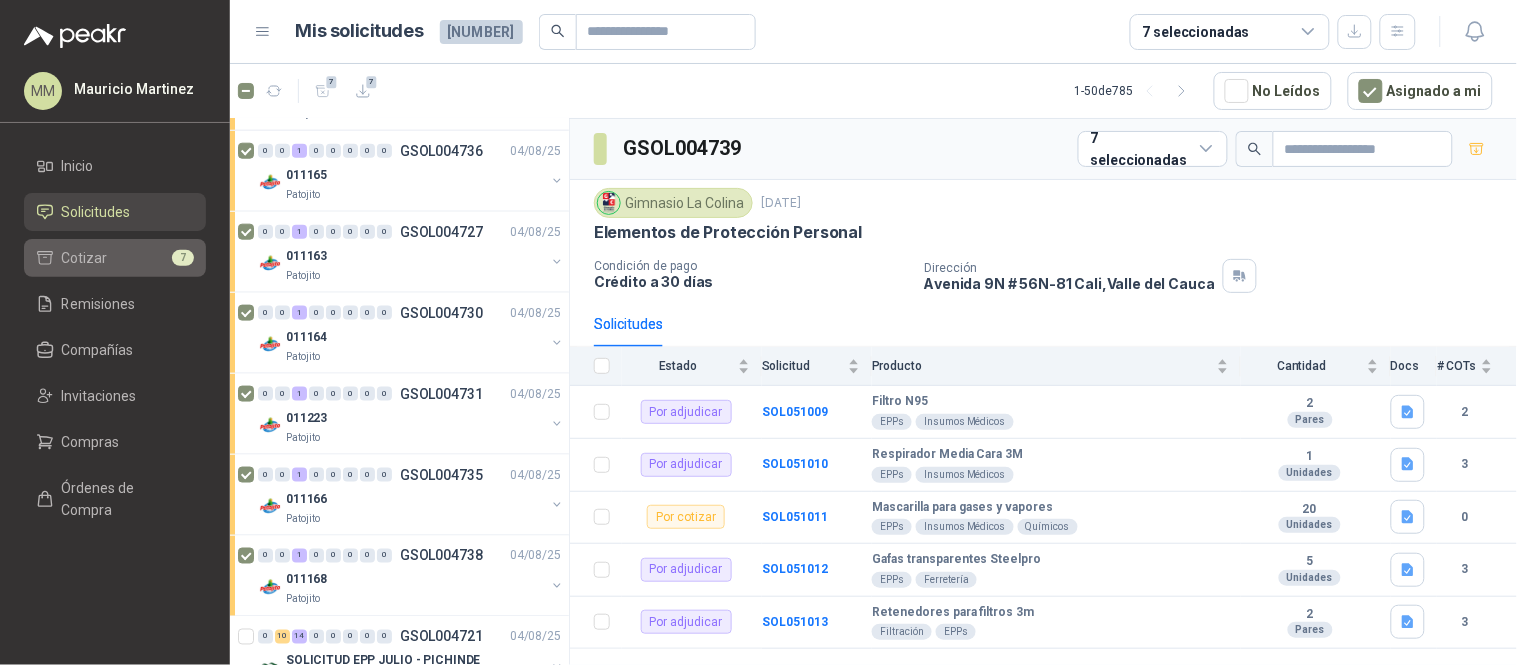 click on "Cotizar 7" at bounding box center [115, 258] 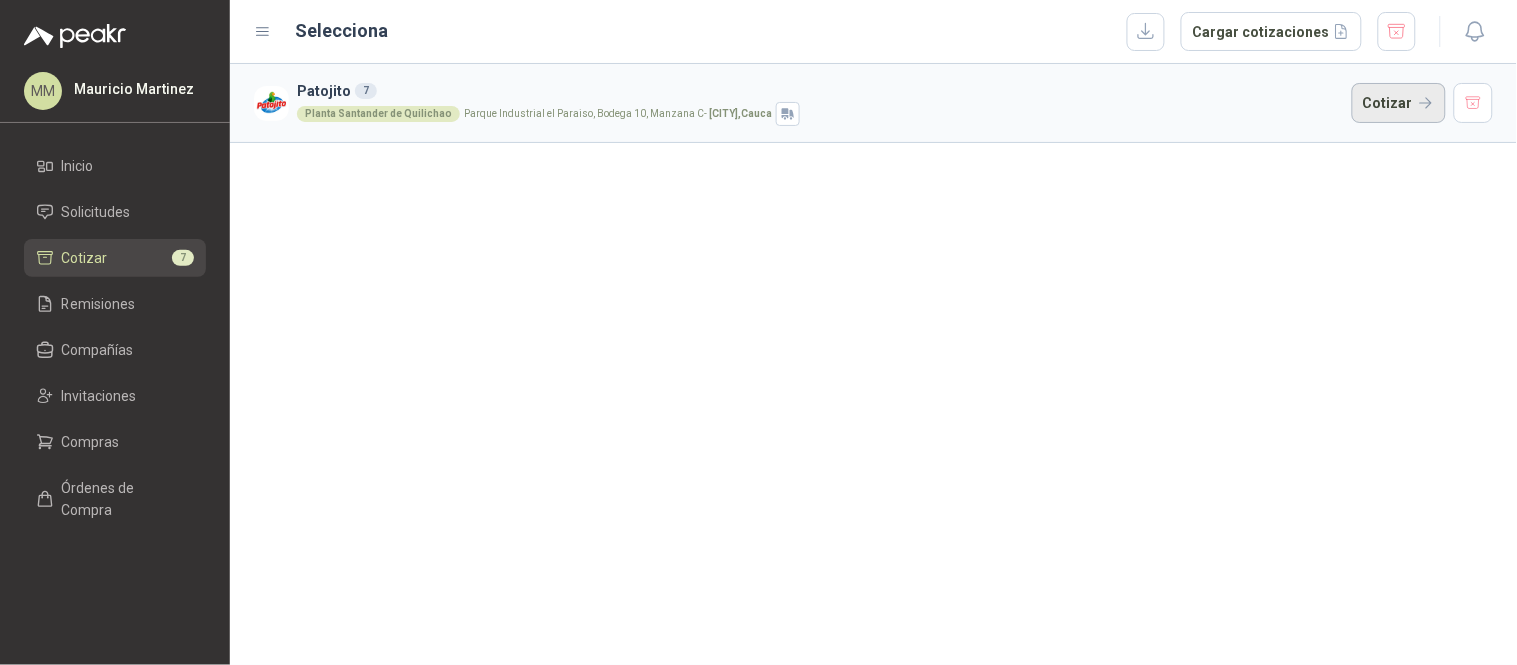 click on "Cotizar" at bounding box center [1399, 103] 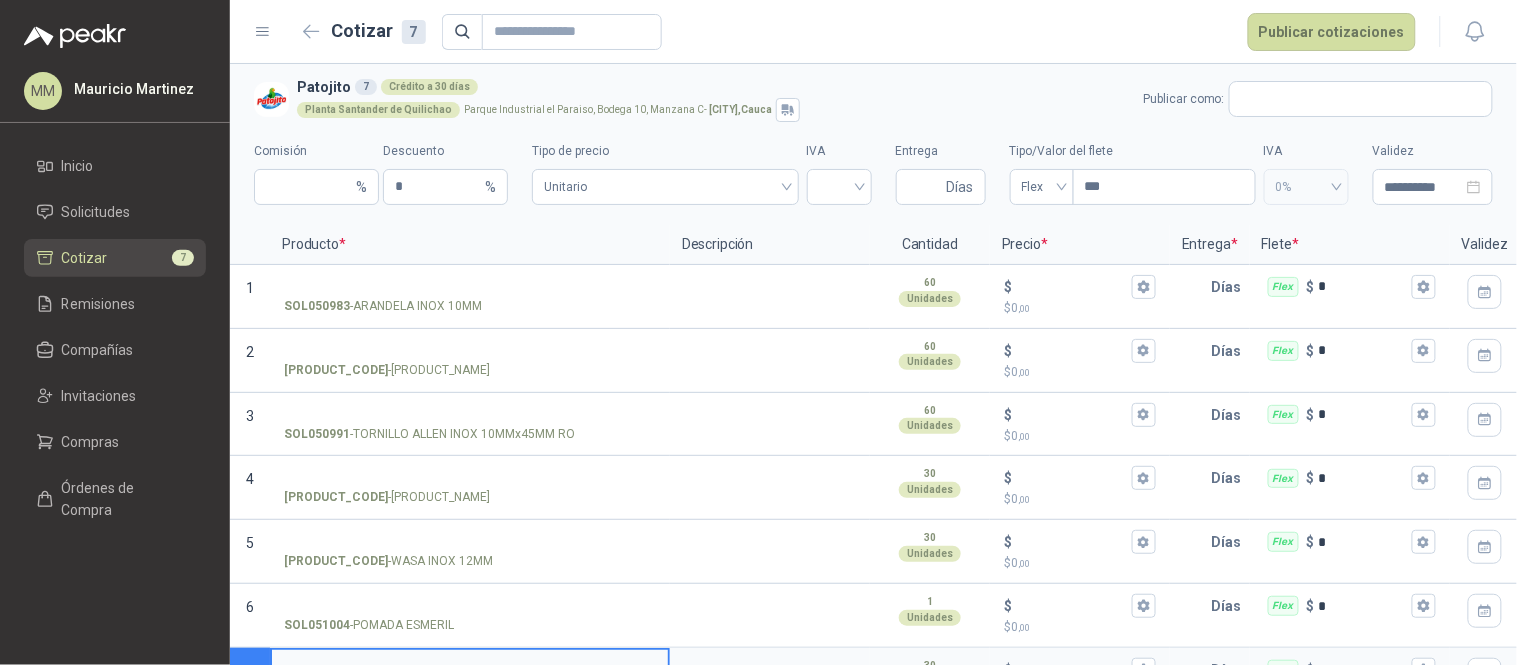 type 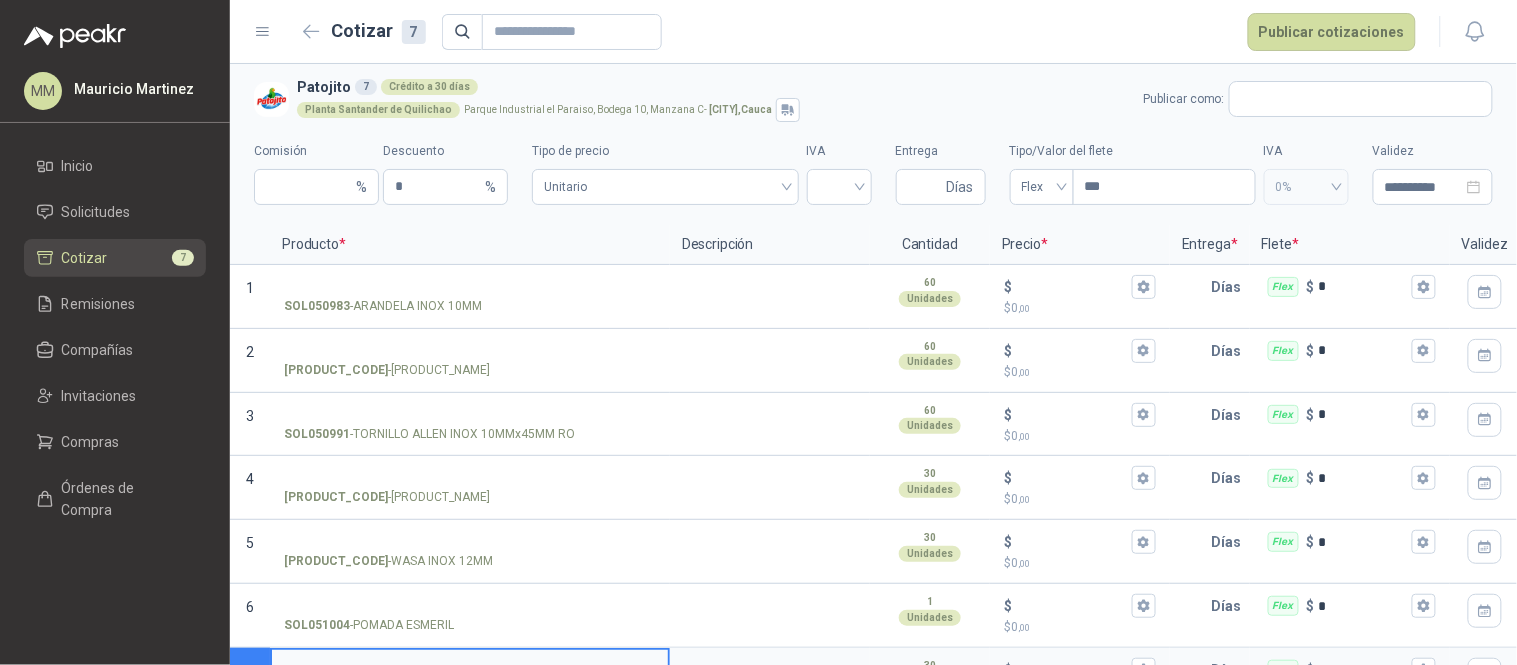 scroll, scrollTop: 12, scrollLeft: 0, axis: vertical 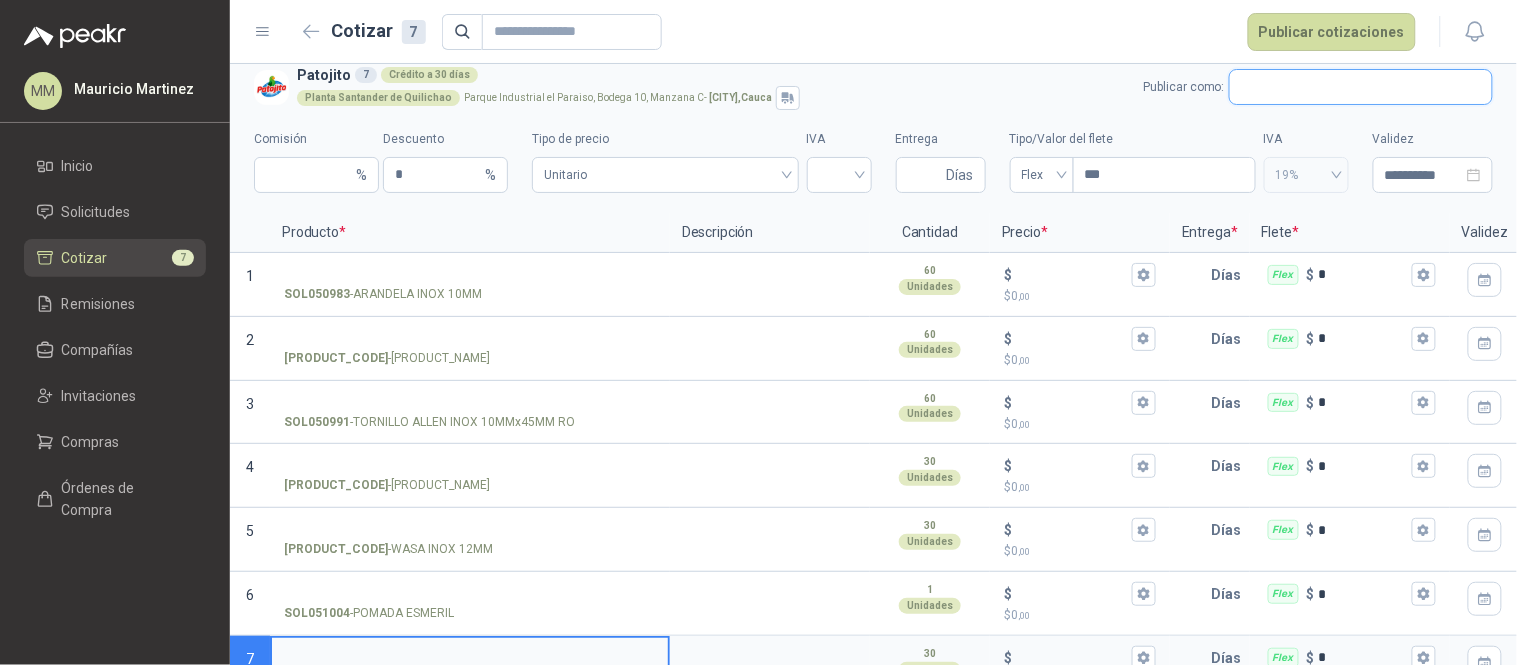 click at bounding box center [1361, 87] 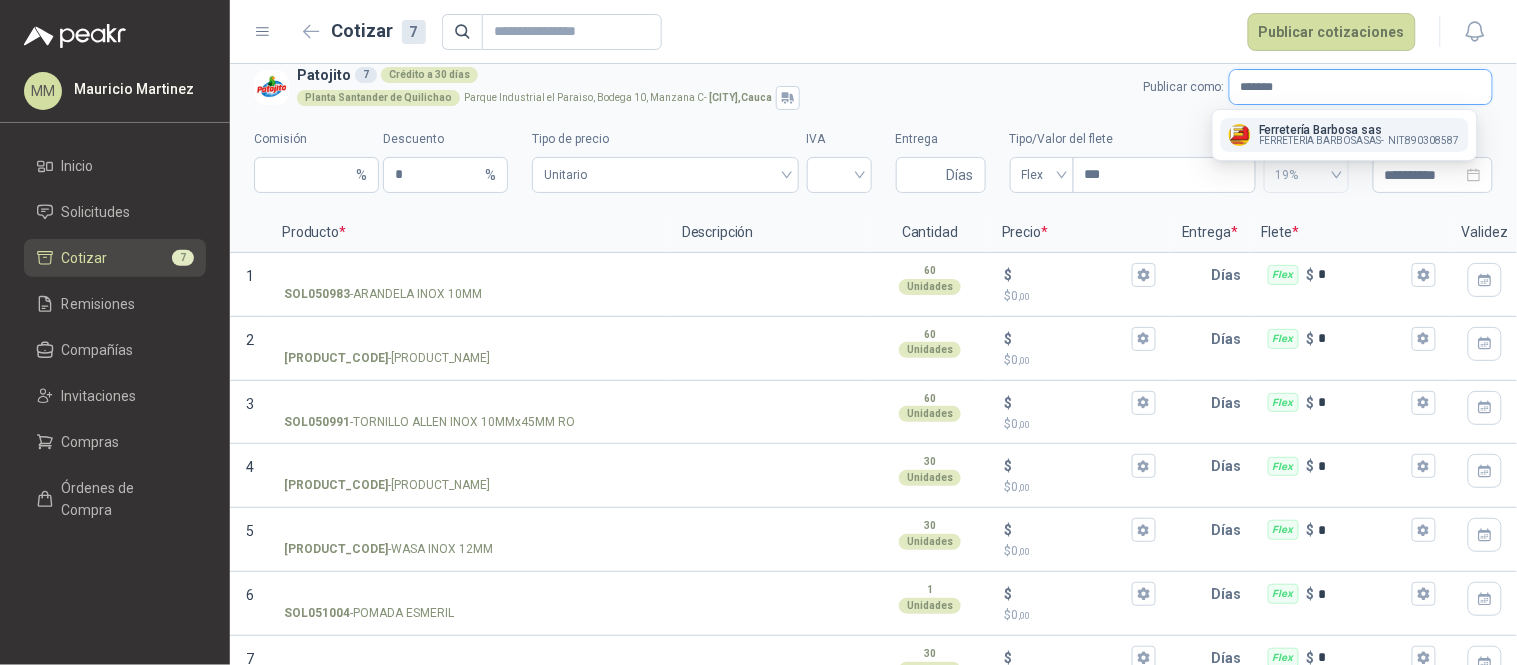 type on "*******" 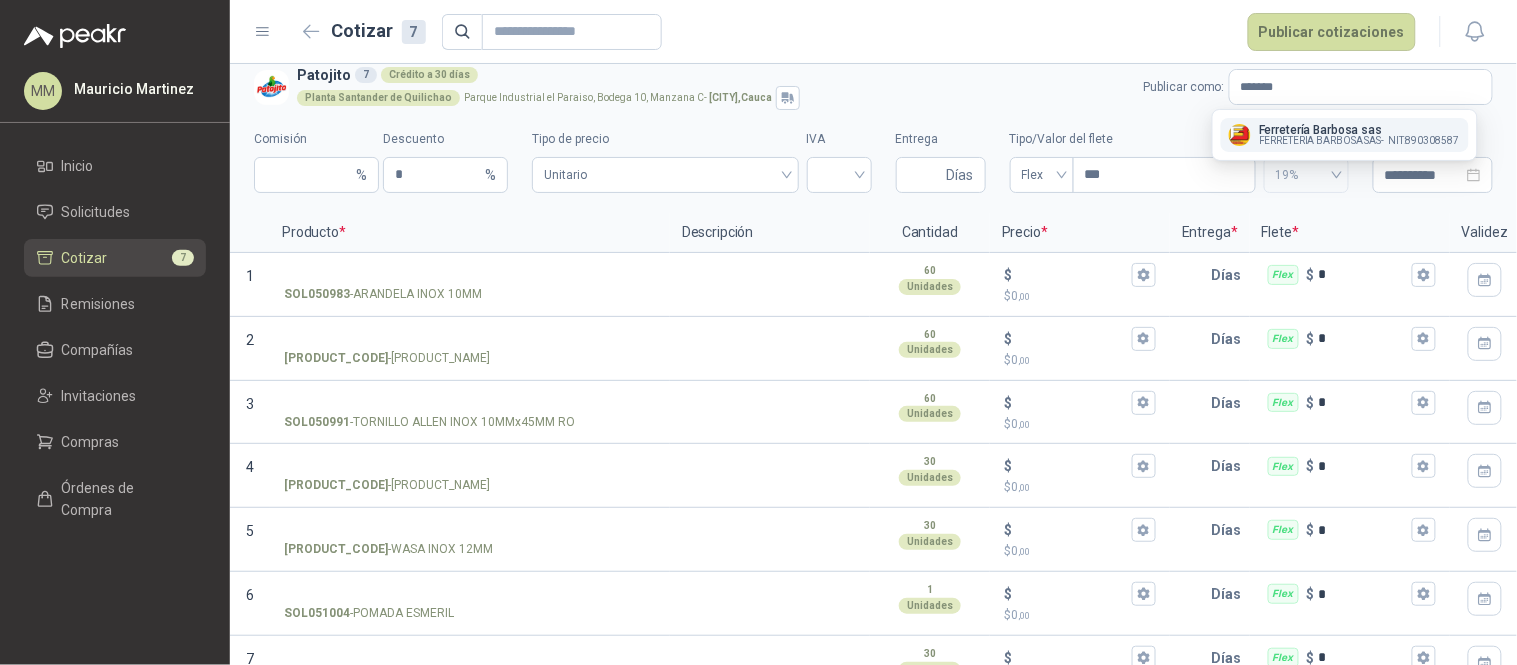 click on "Ferretería Barbosa sas" at bounding box center [1359, 130] 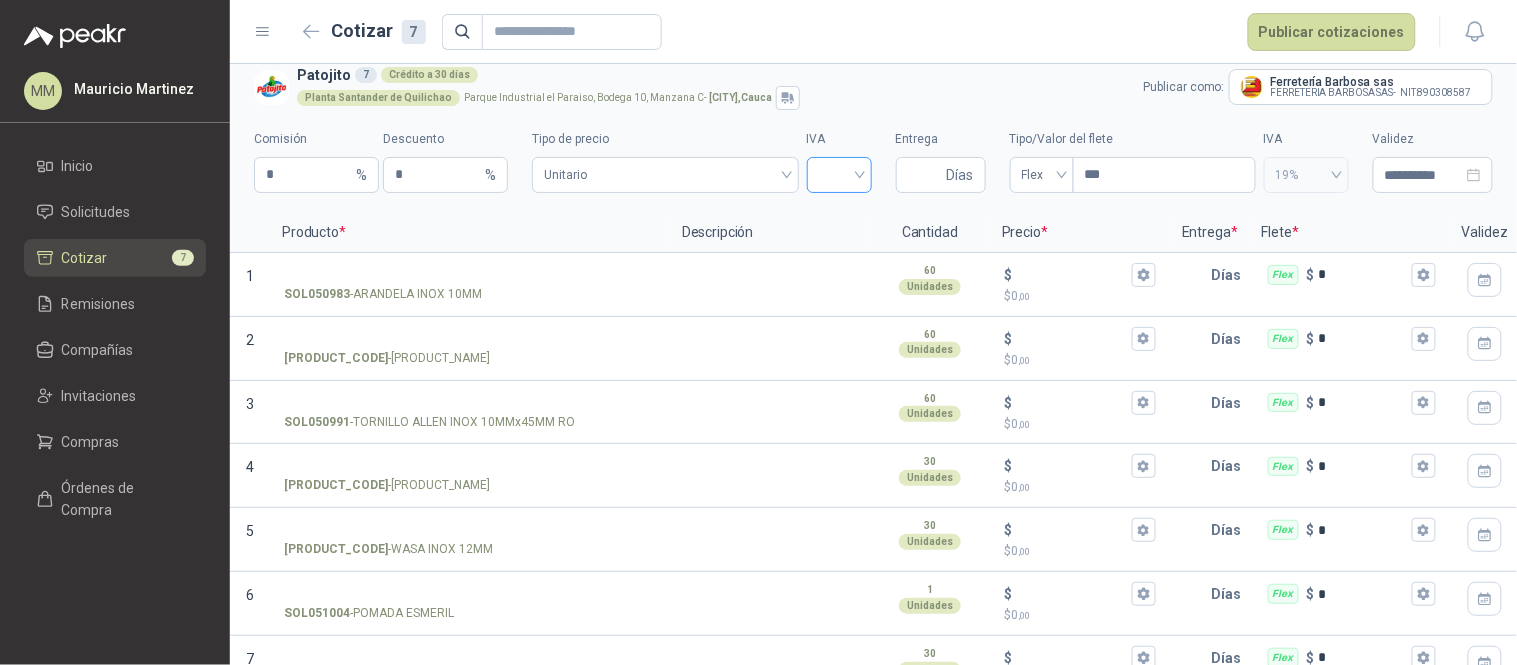 click at bounding box center (839, 173) 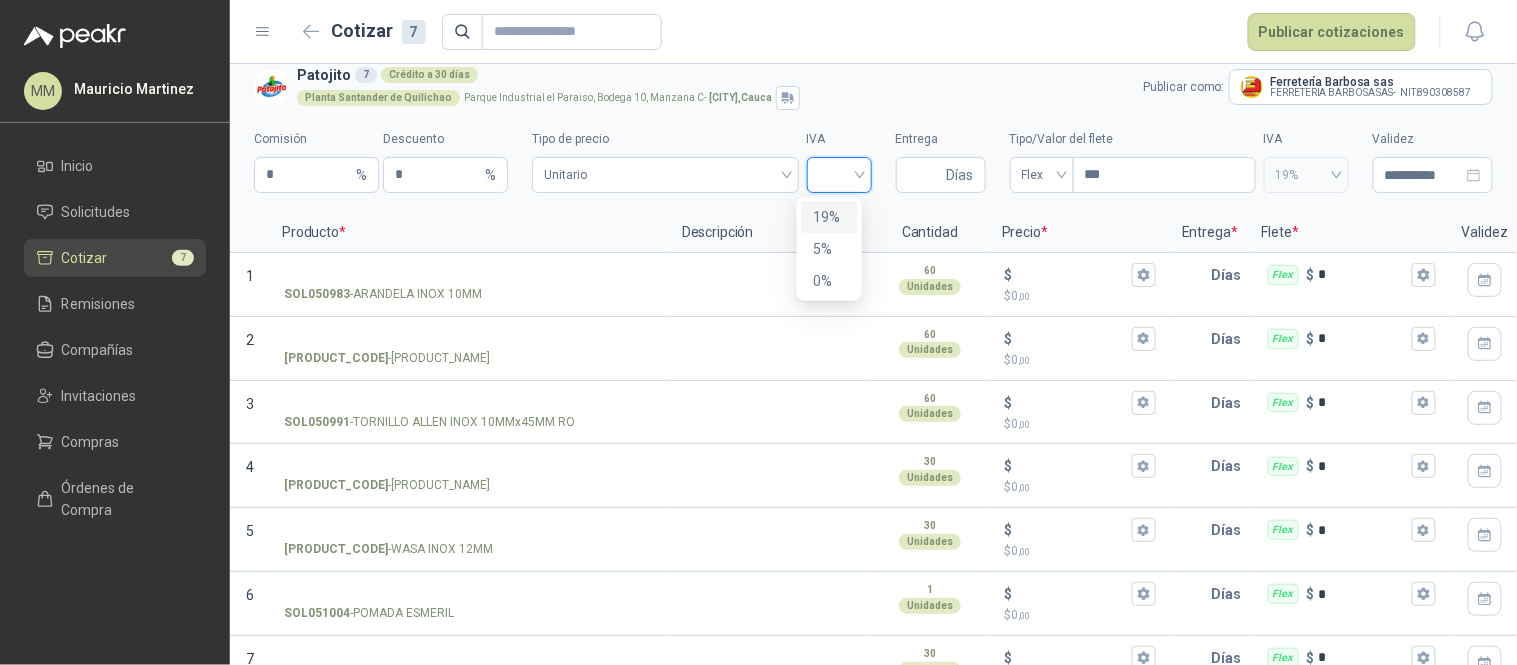 click on "19%" at bounding box center [829, 217] 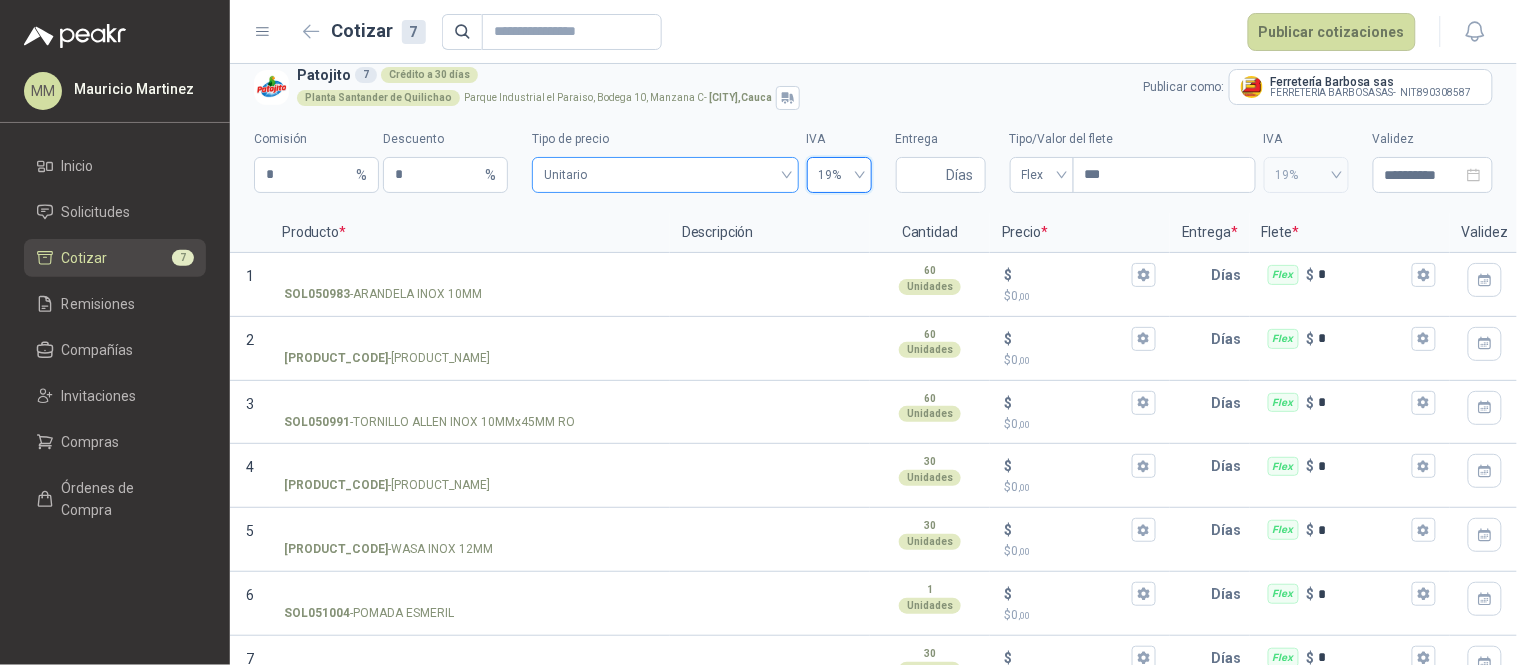 click on "Unitario" at bounding box center [665, 175] 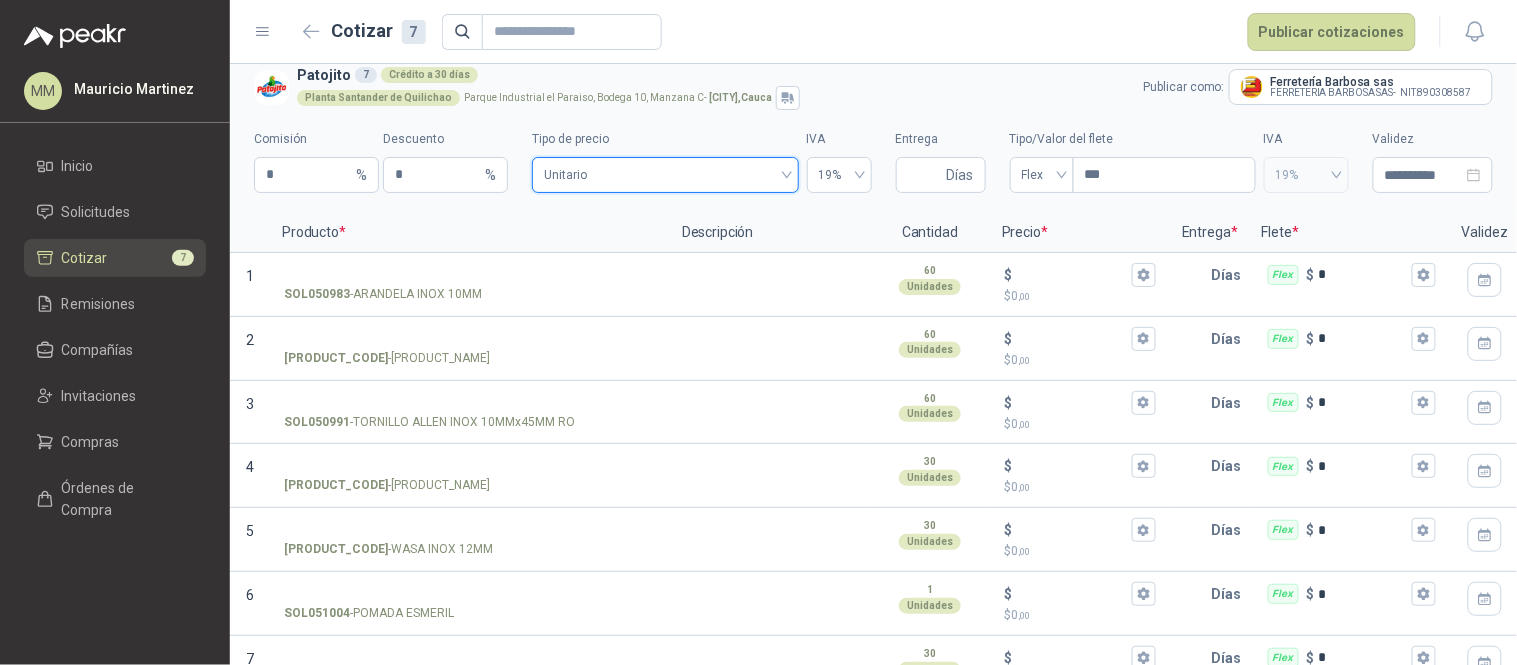 click on "**********" at bounding box center (873, 155) 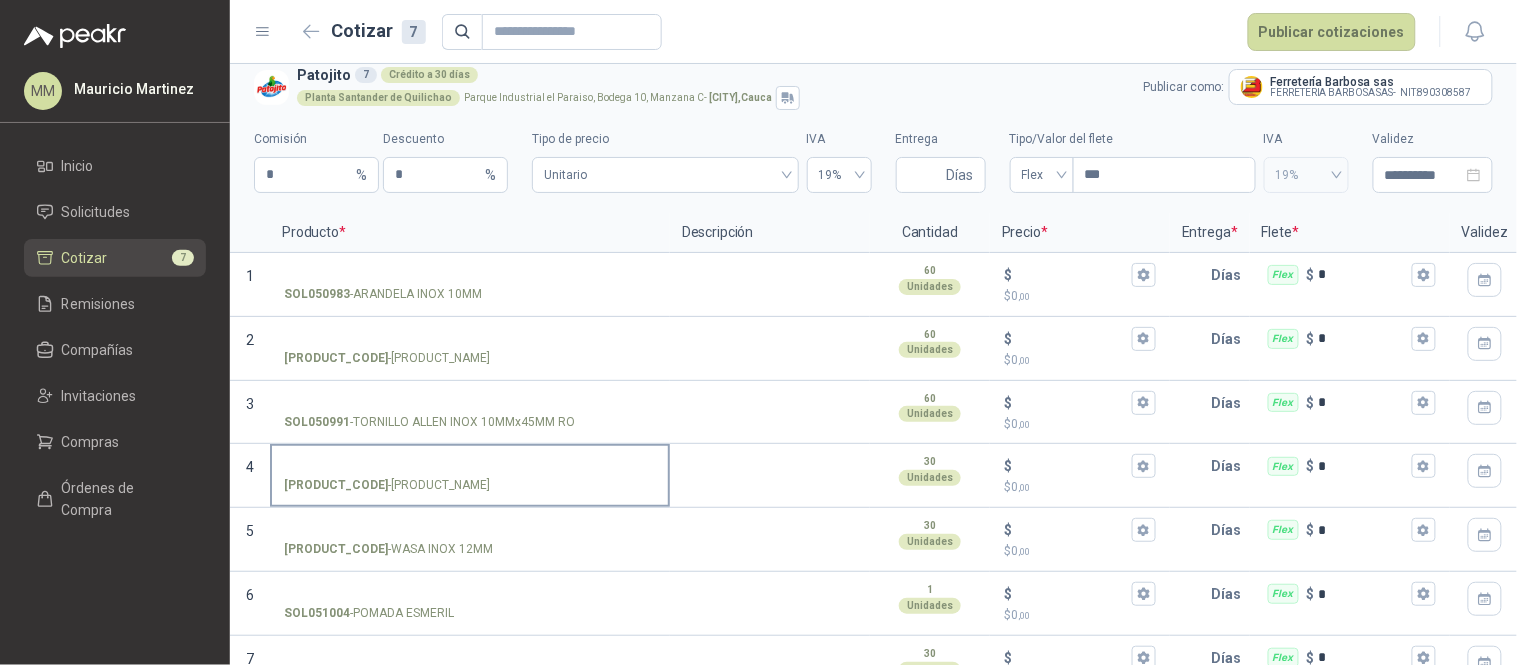 click on "SOL050992  -  TORNILLO HEX INOX 12MMx25MM RO" at bounding box center (470, 466) 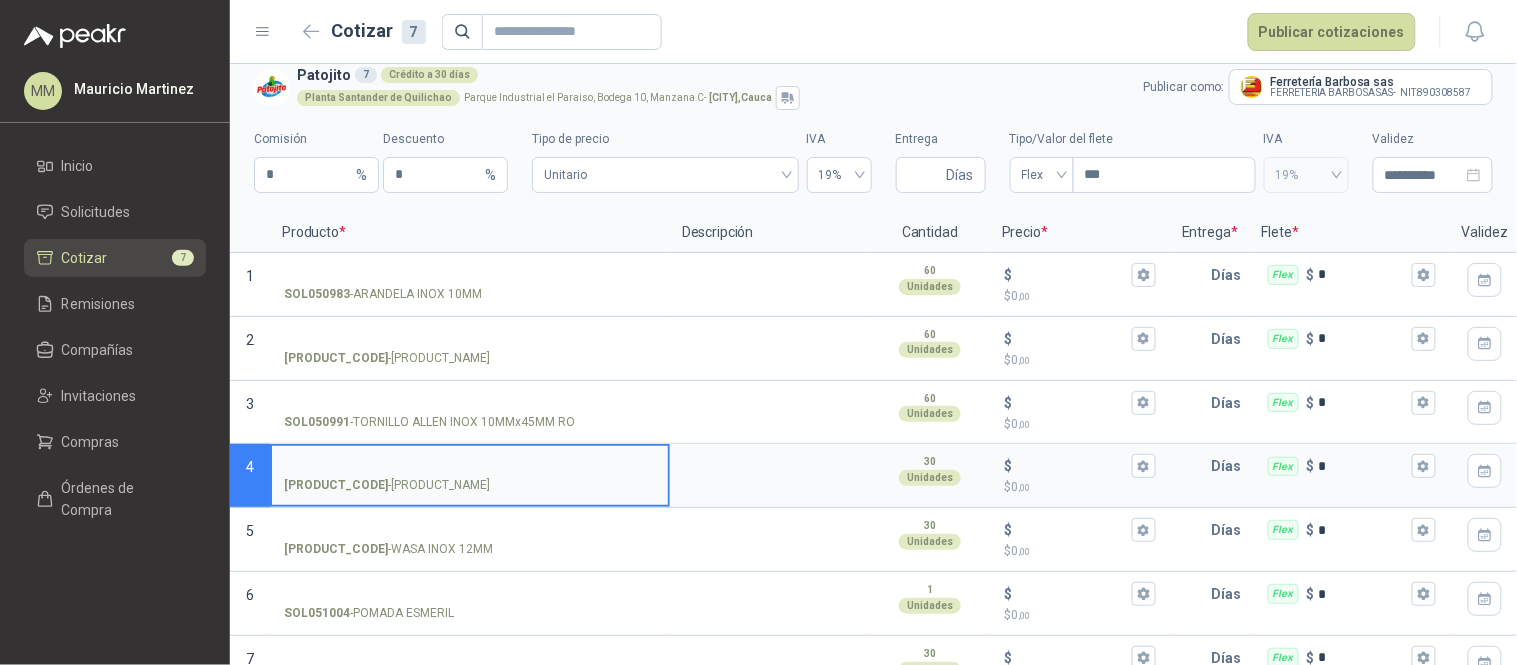 type 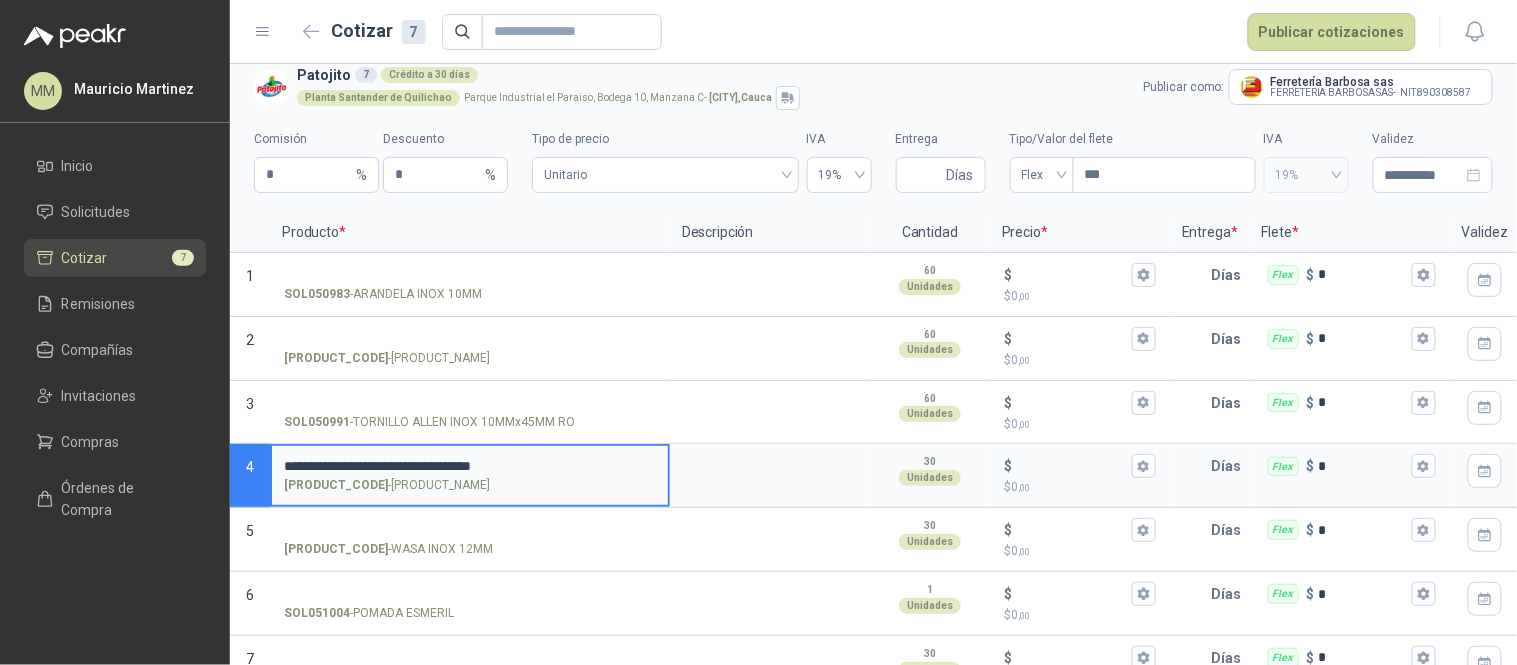click on "**********" at bounding box center [470, 466] 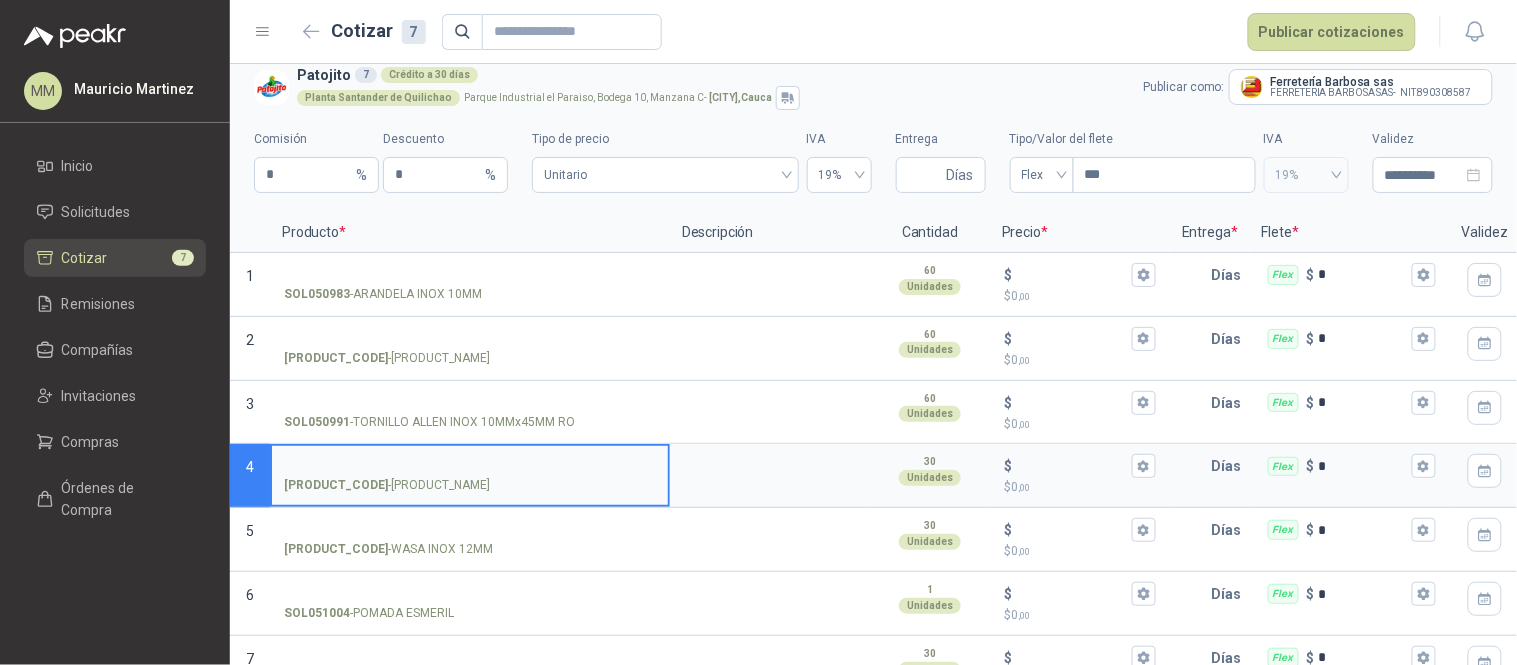 type 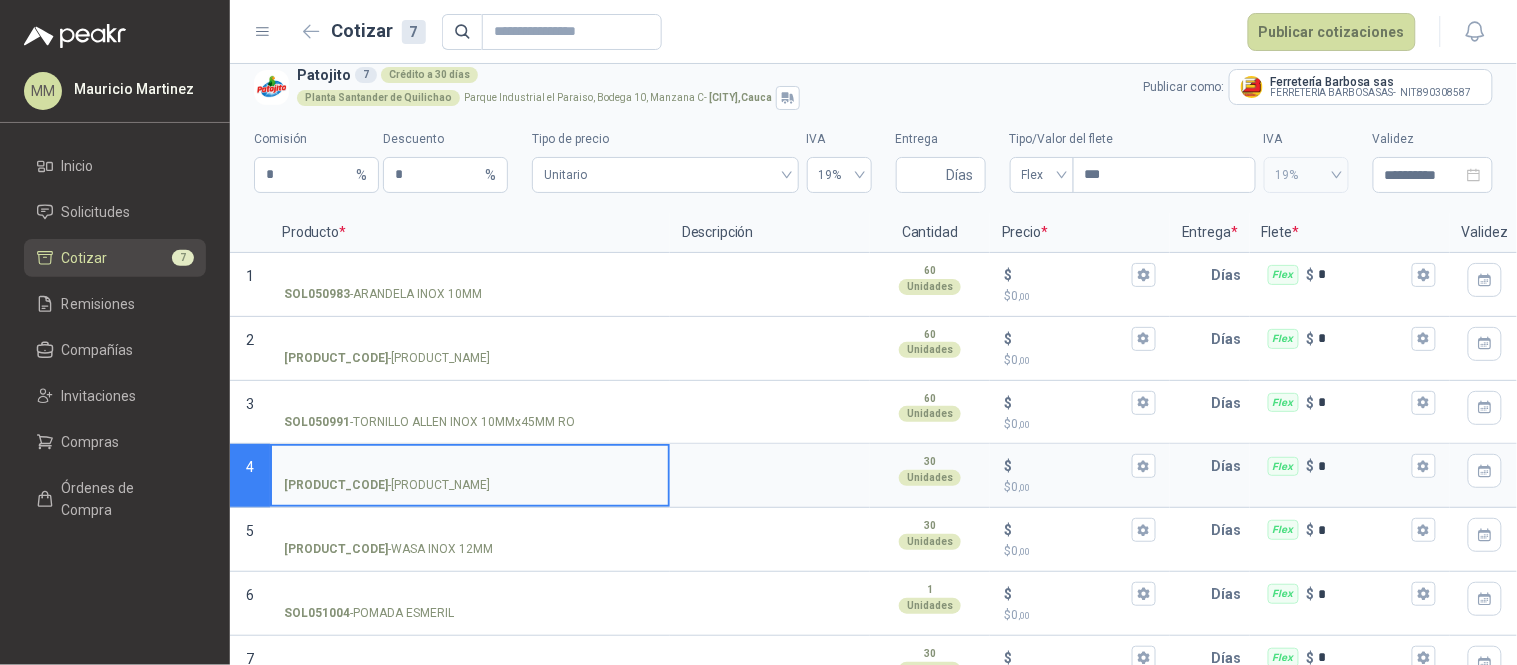 click on "SOL050992  -  TORNILLO HEX INOX 12MMx25MM RO" at bounding box center [470, 466] 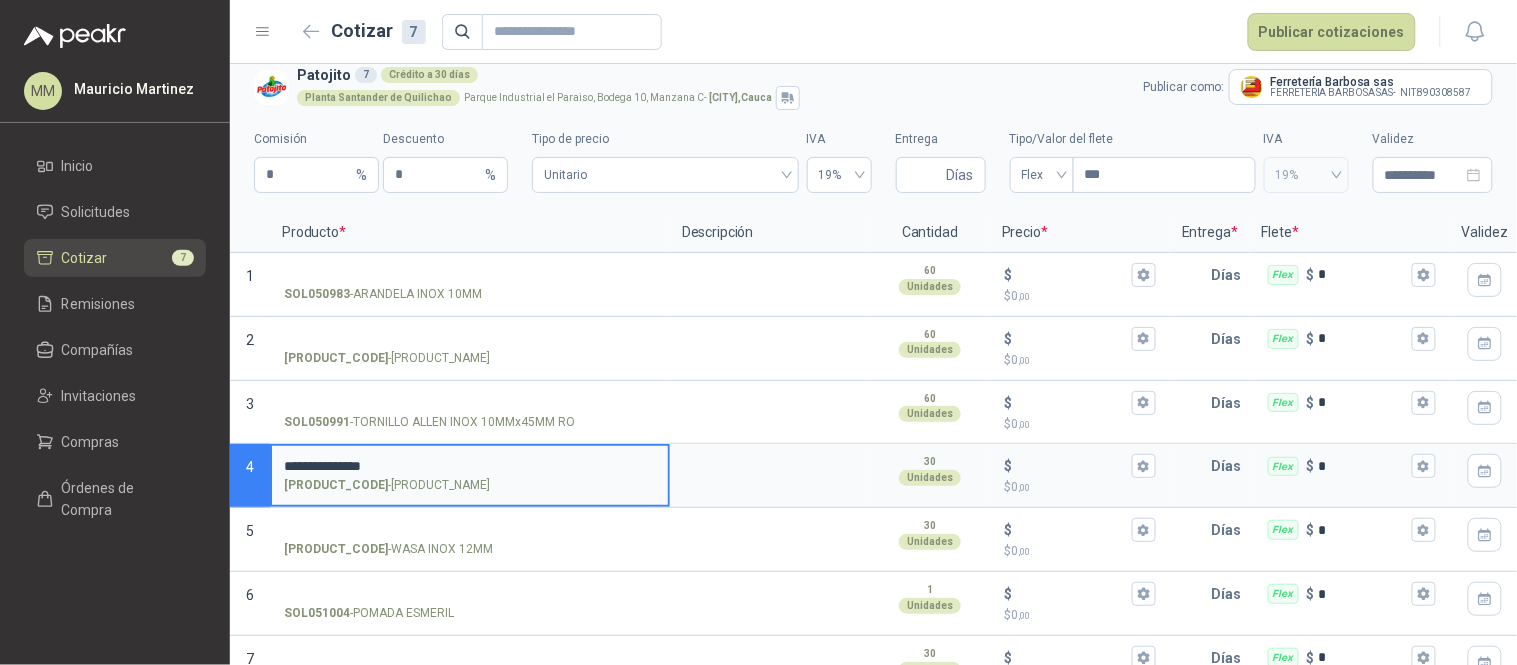 click on "**********" at bounding box center [470, 474] 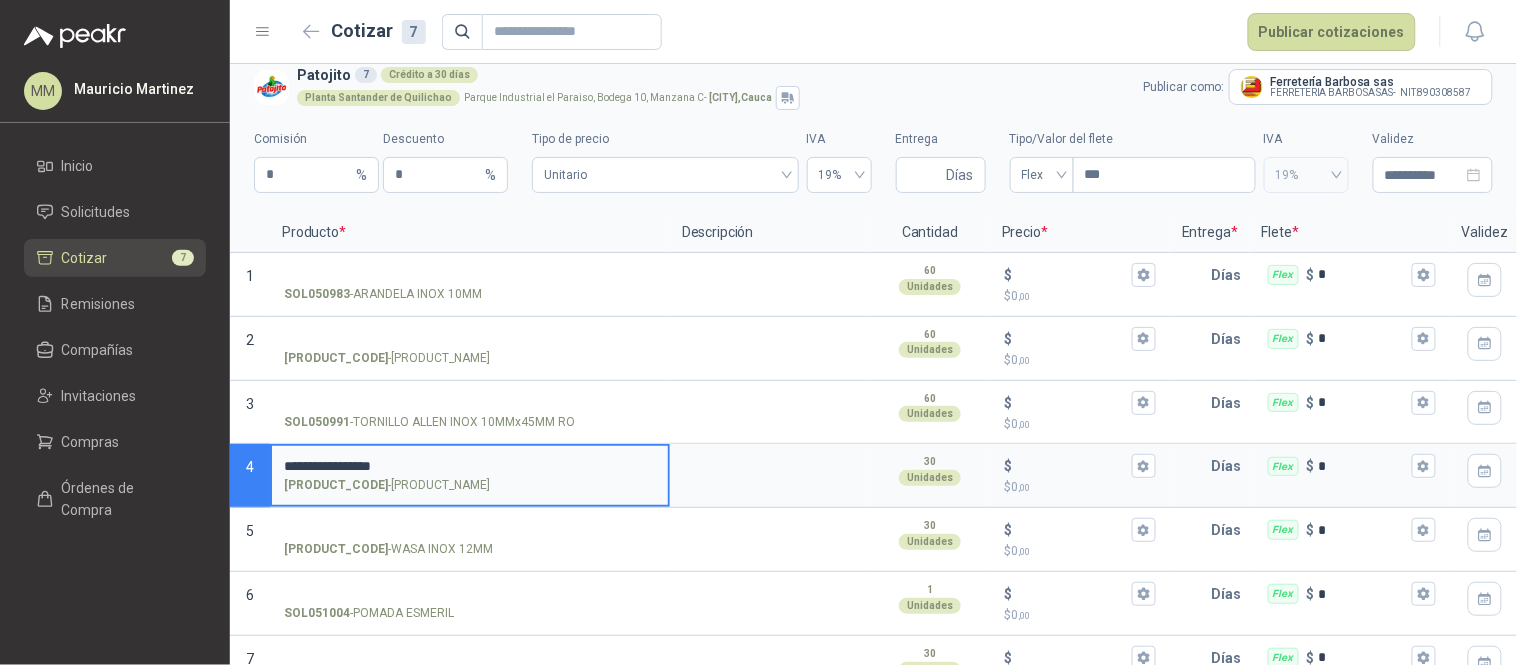 click on "SOL050992  -  TORNILLO HEX INOX 12MMx25MM RO" at bounding box center [387, 485] 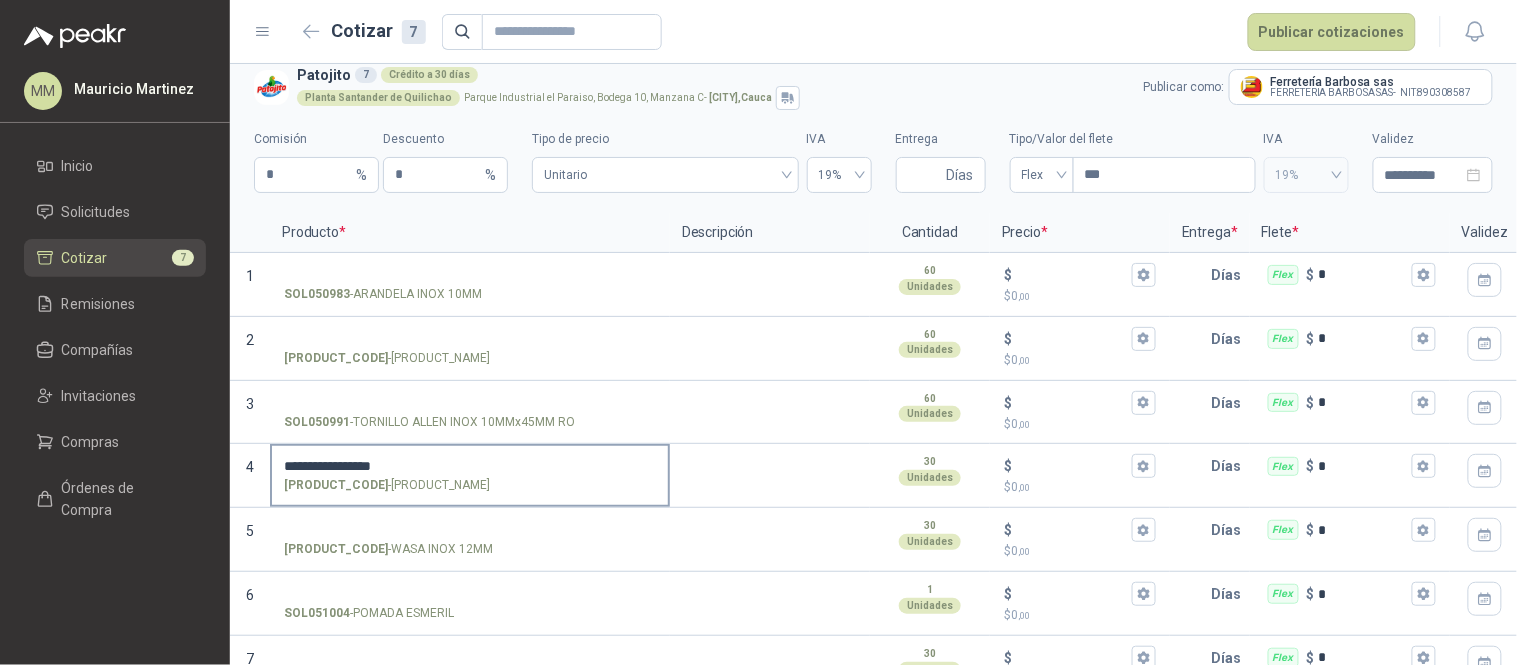 drag, startPoint x: 374, startPoint y: 485, endPoint x: 457, endPoint y: 490, distance: 83.15047 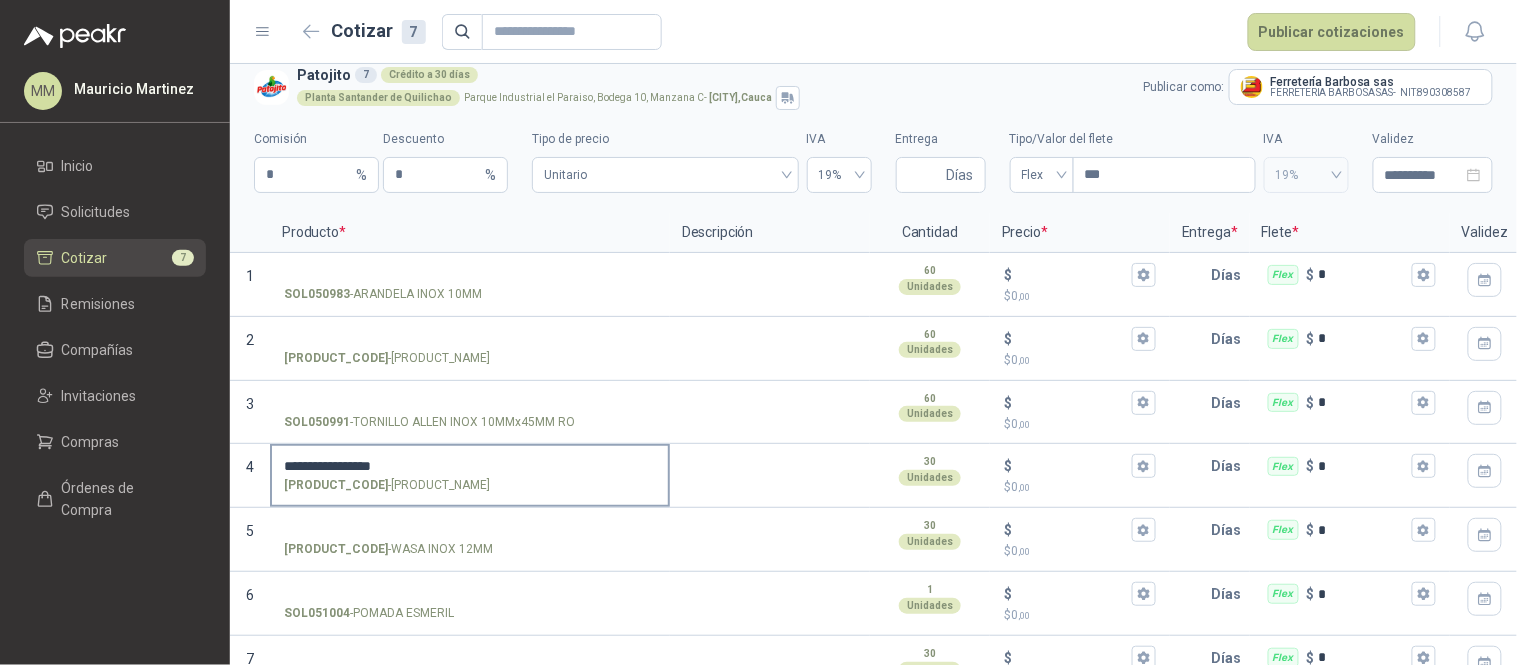 click on "SOL050992  -  TORNILLO HEX INOX 12MMx25MM RO" at bounding box center (387, 485) 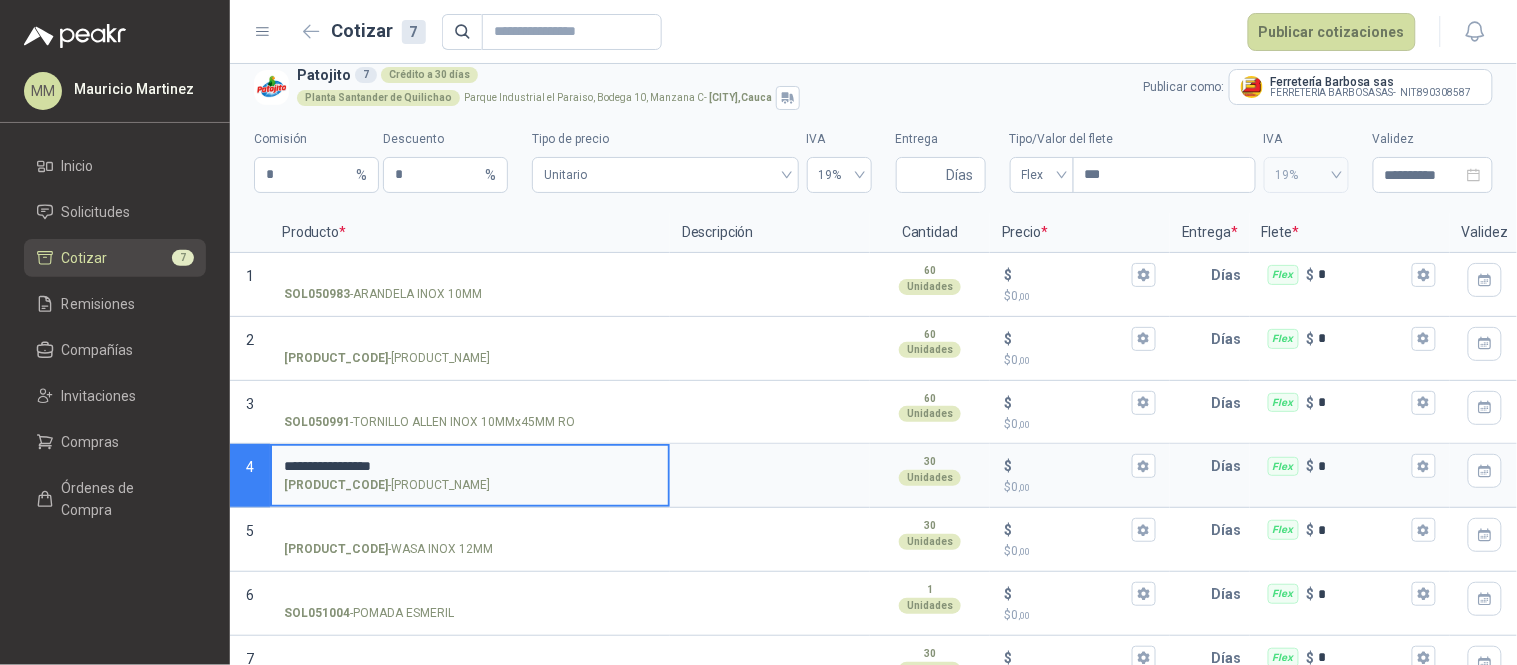 click on "**********" at bounding box center (470, 466) 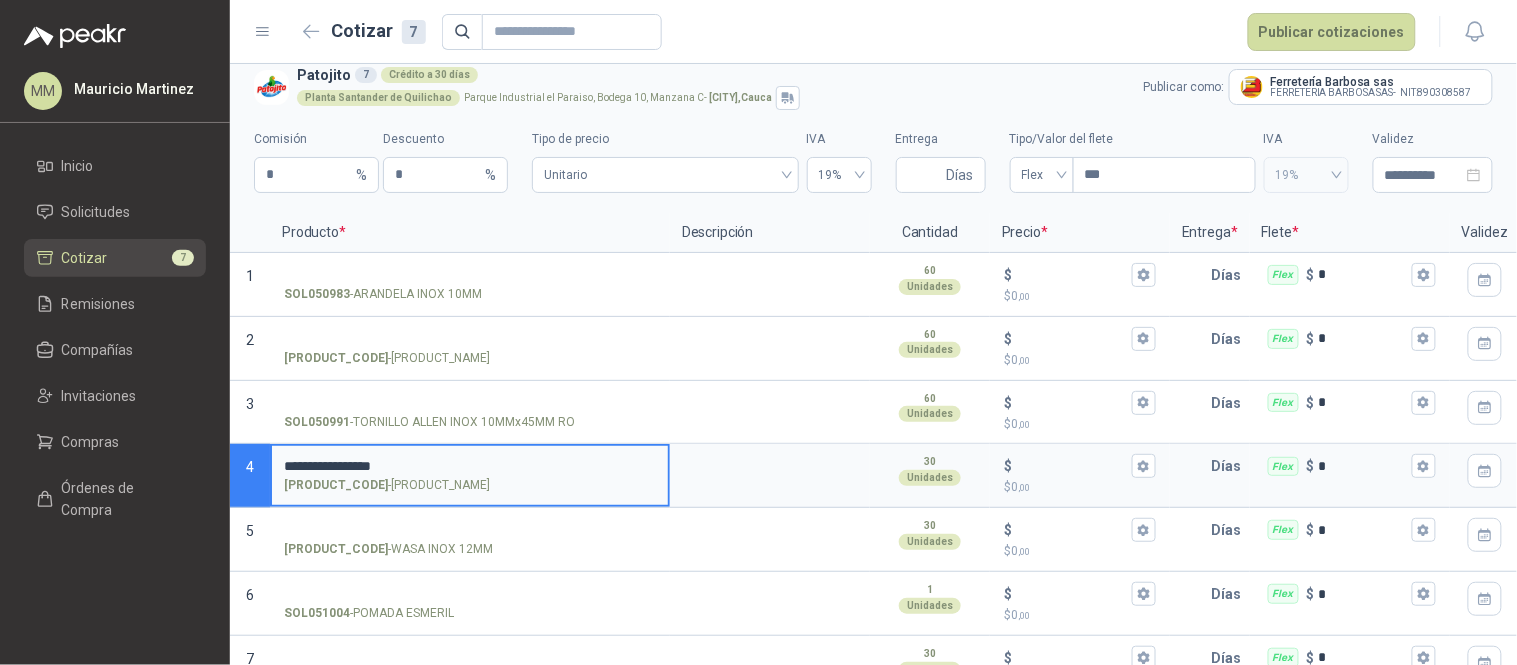 paste on "**********" 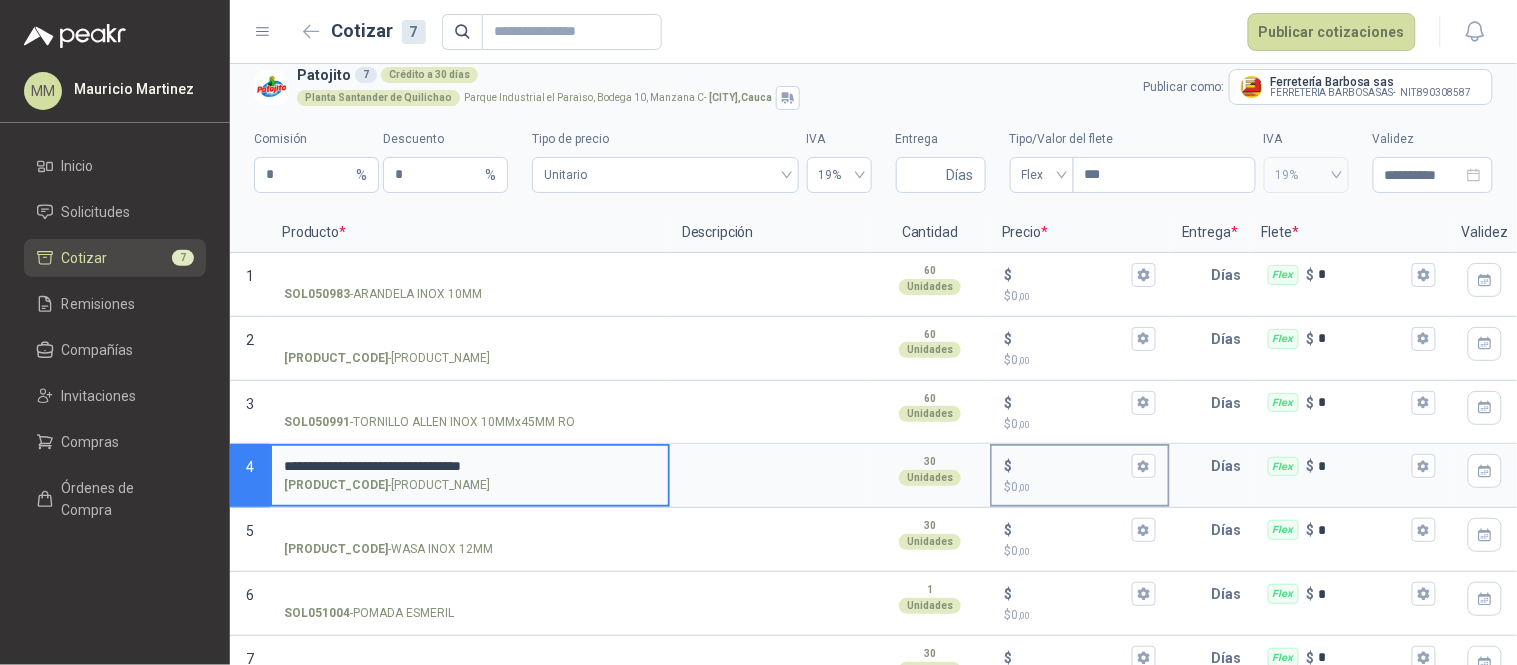 type on "**********" 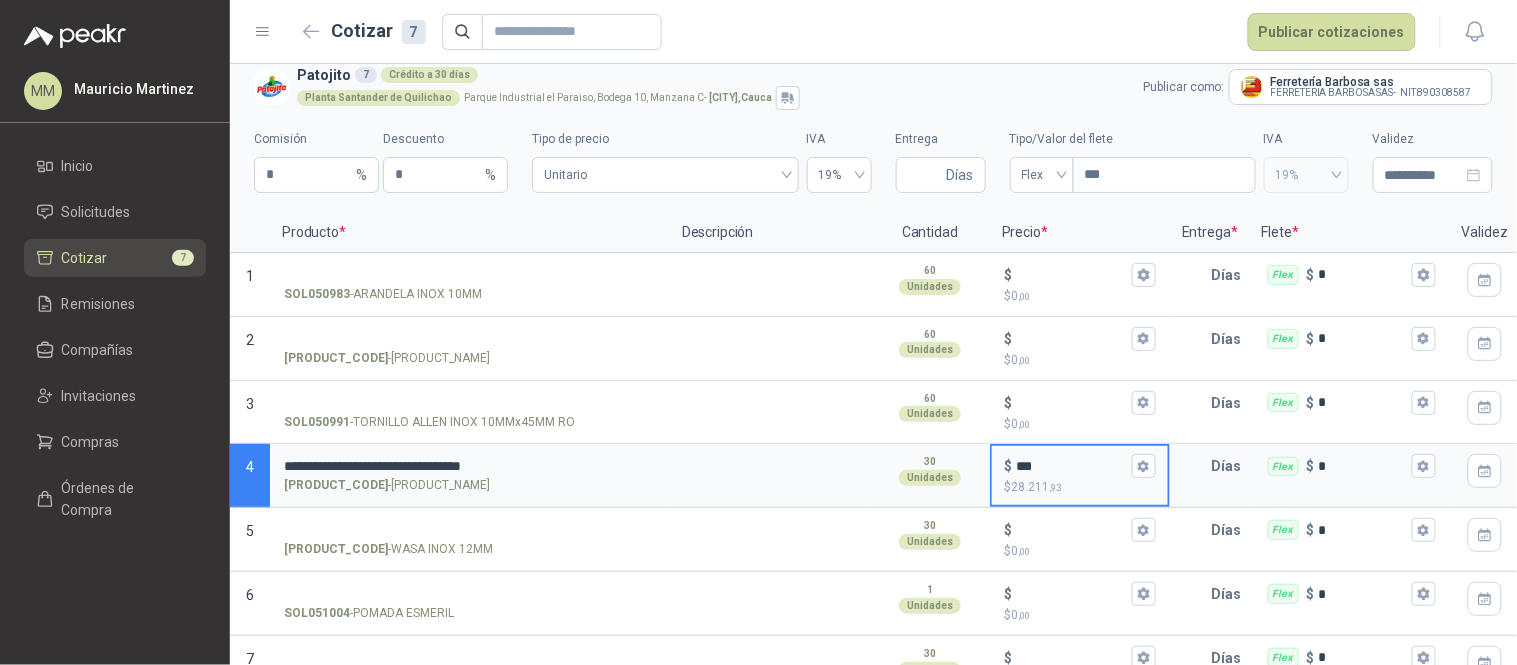 type on "***" 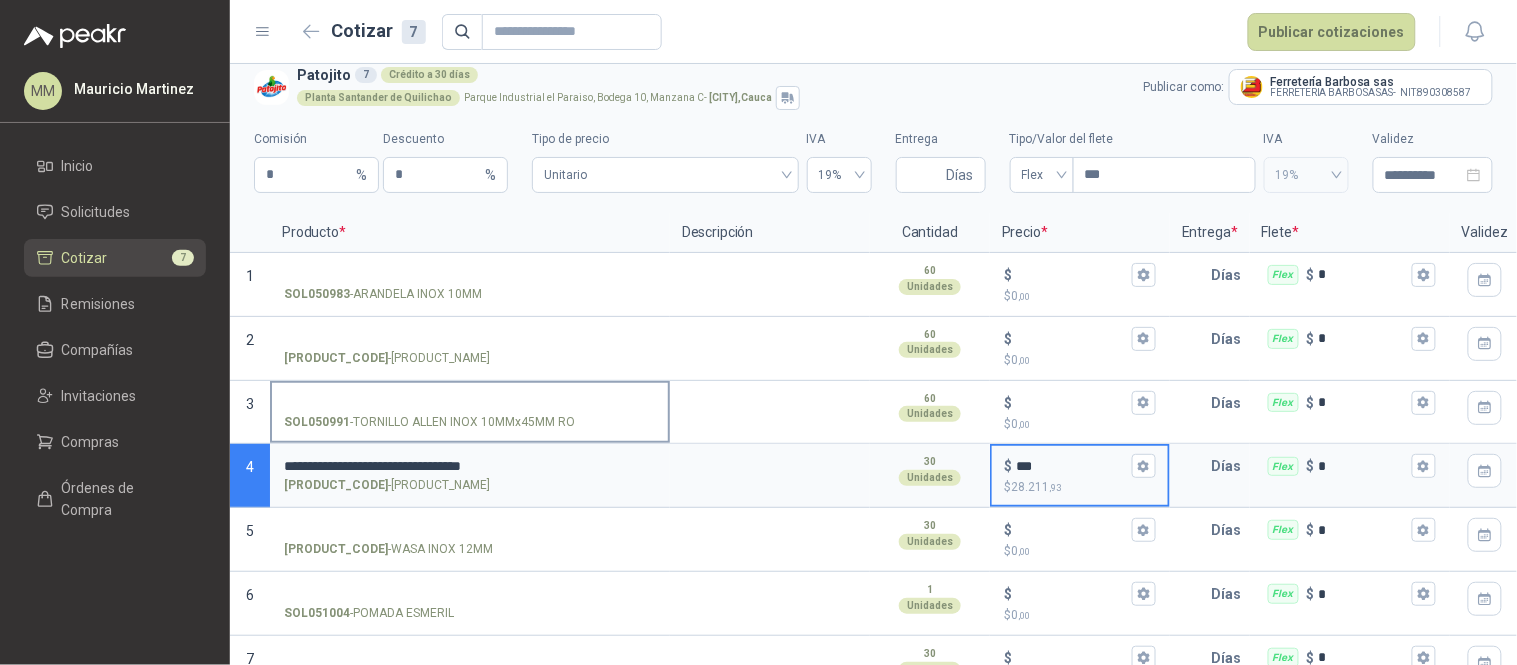 click on "[PRODUCT_CODE] - [PRODUCT_NAME]" at bounding box center (470, 403) 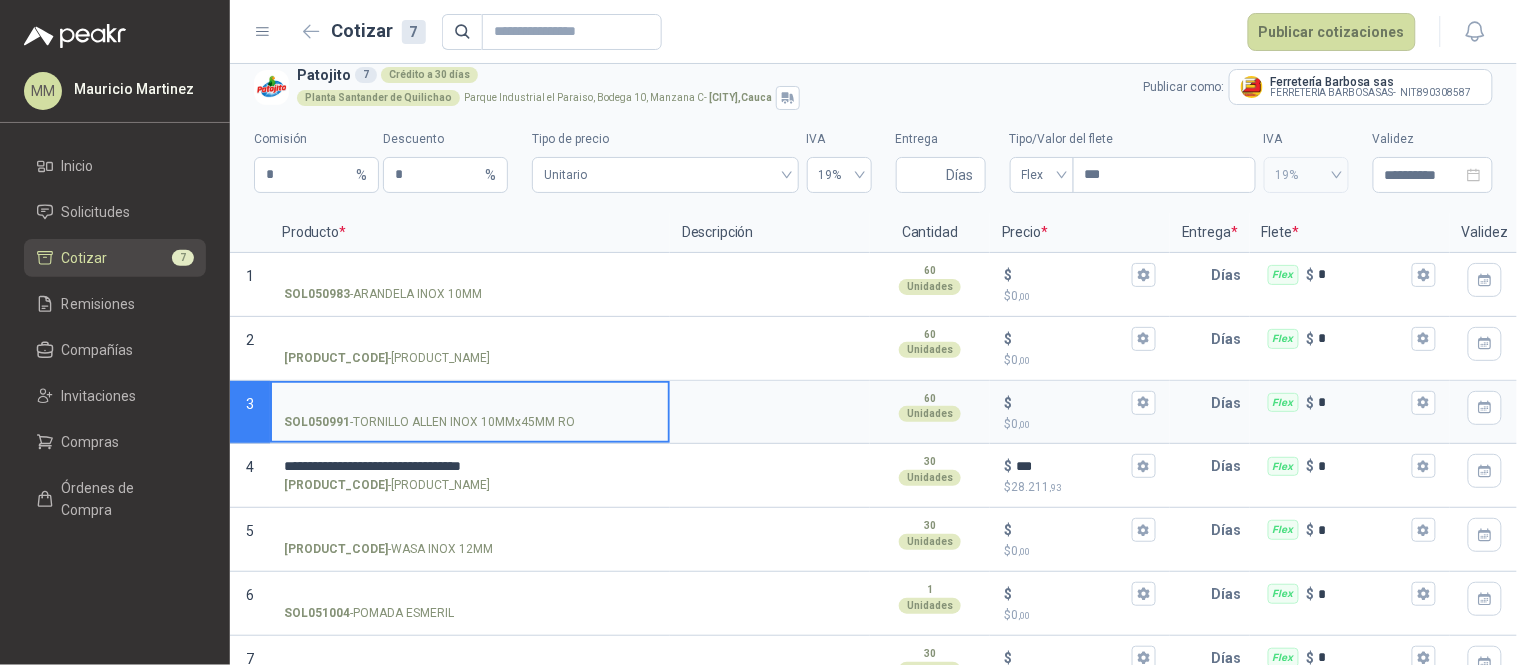 type 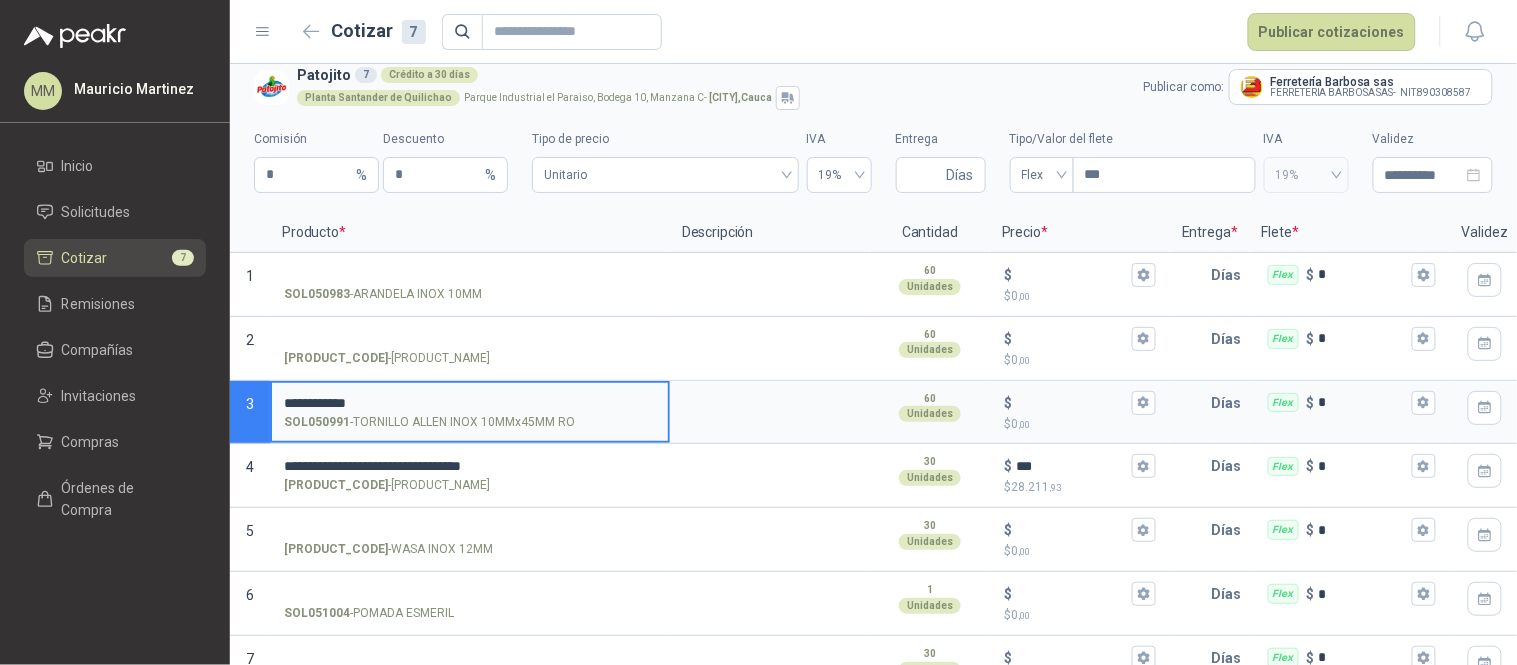 click on "**********" at bounding box center (470, 403) 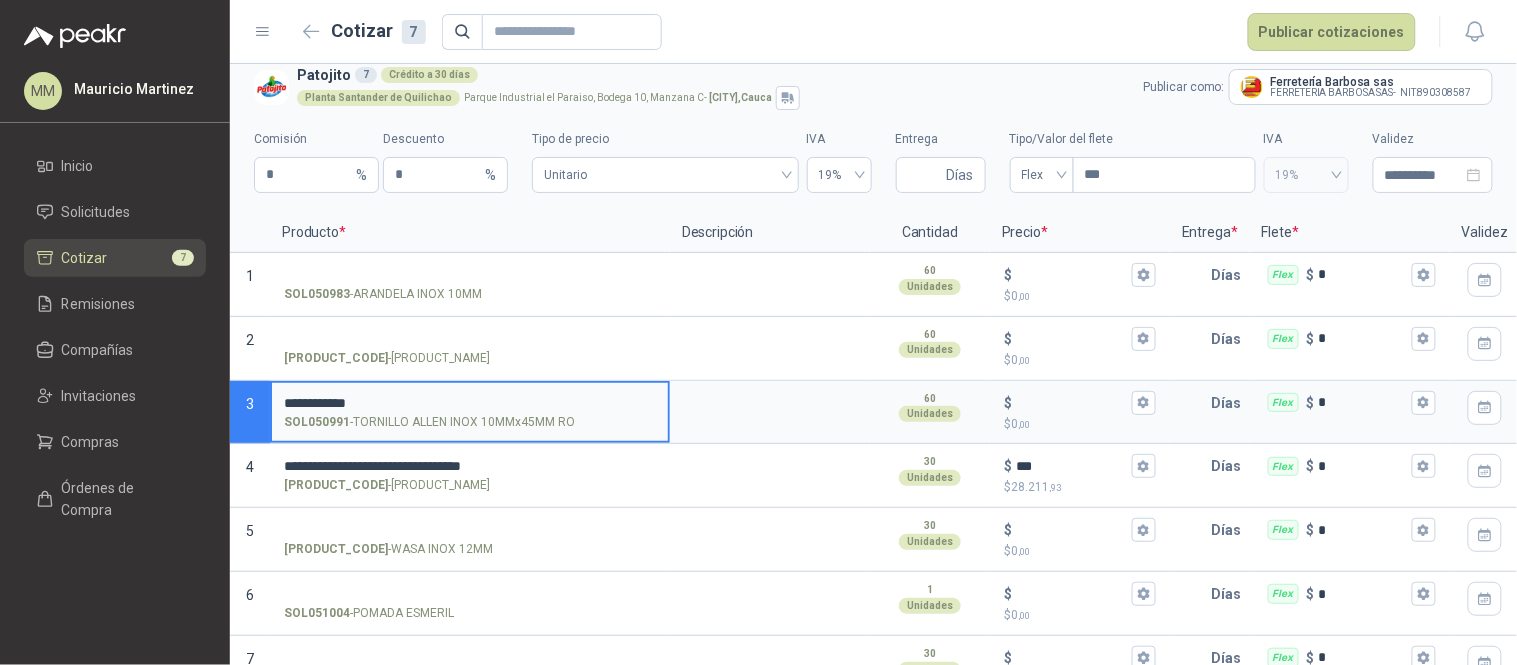 paste on "**********" 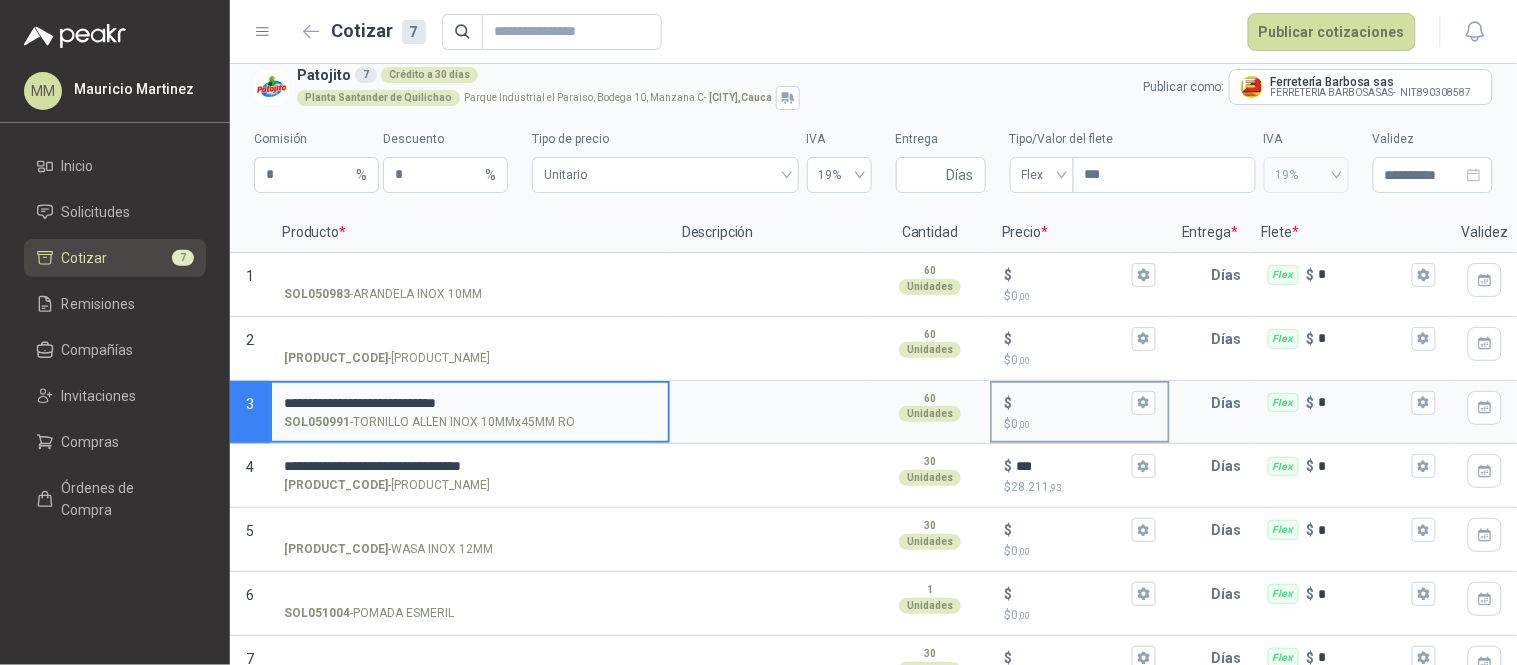 type on "**********" 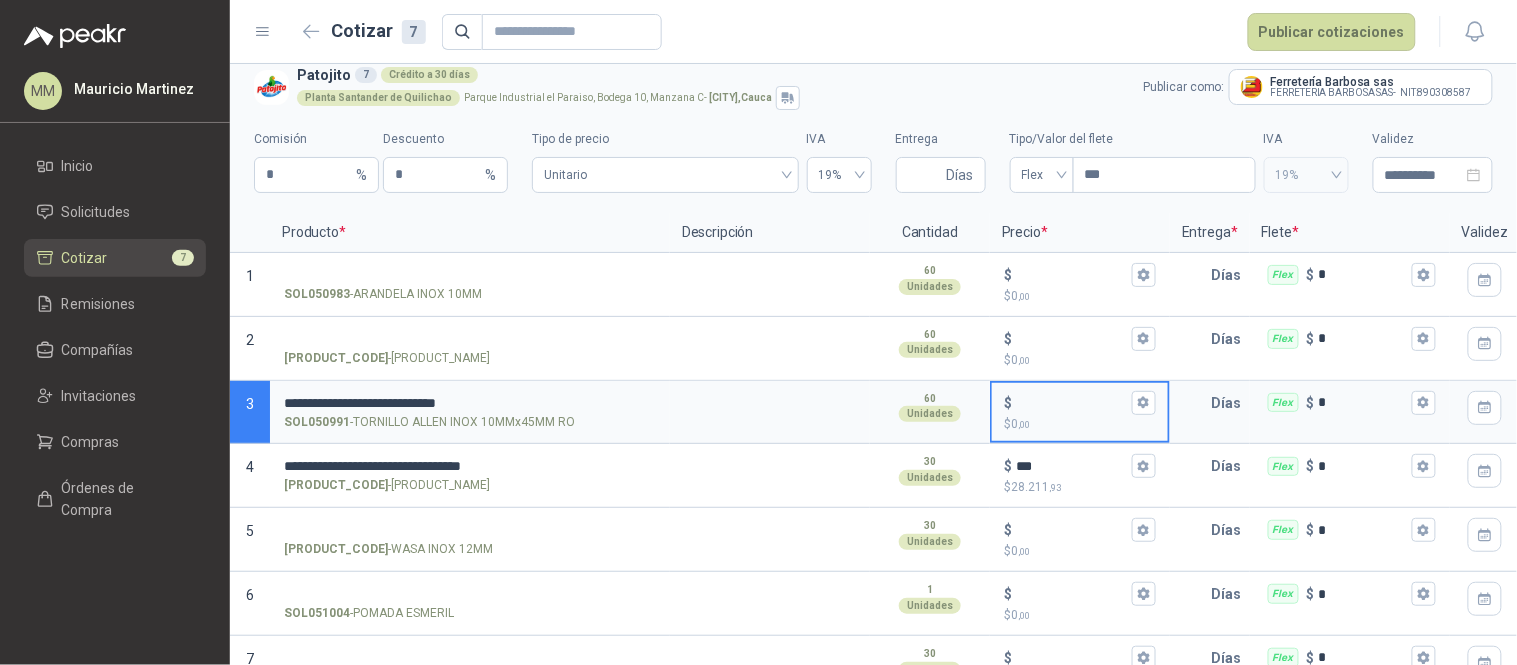 click on "$ $  0 ,00" at bounding box center [1072, 402] 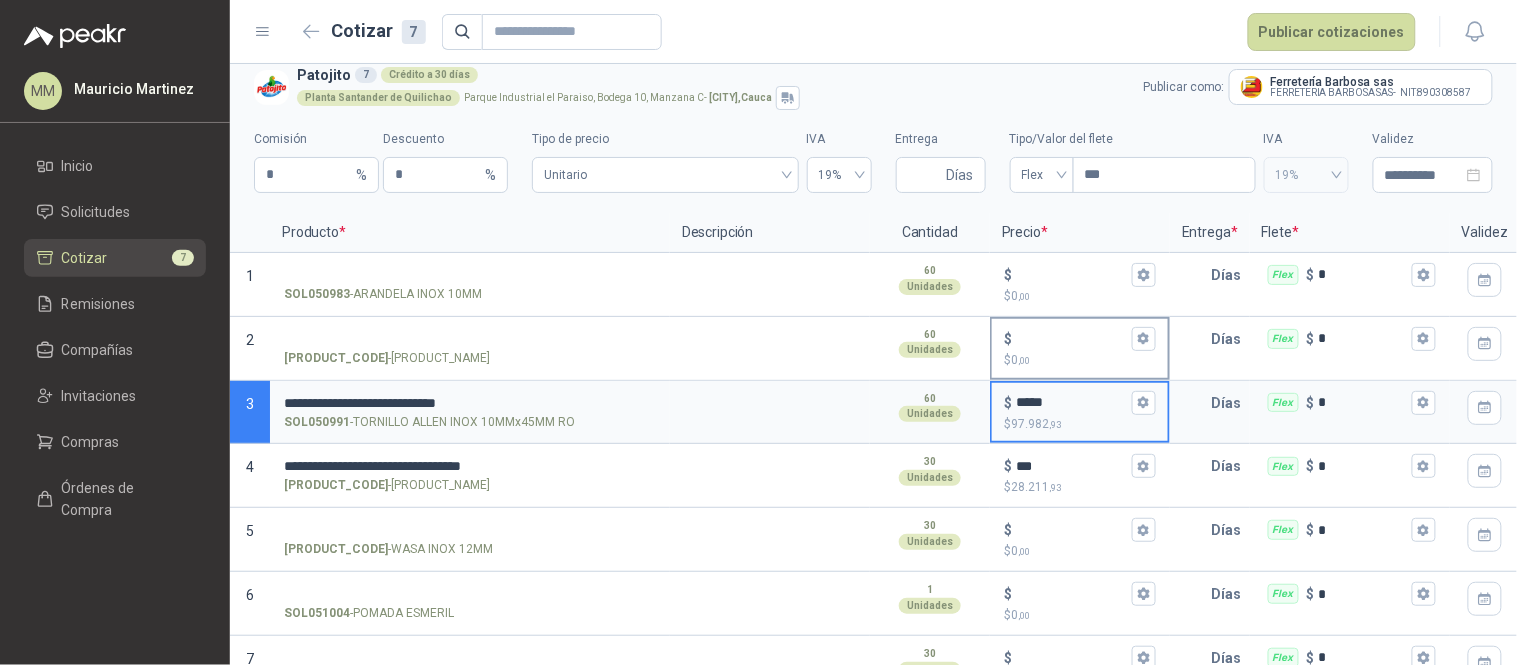 type on "*****" 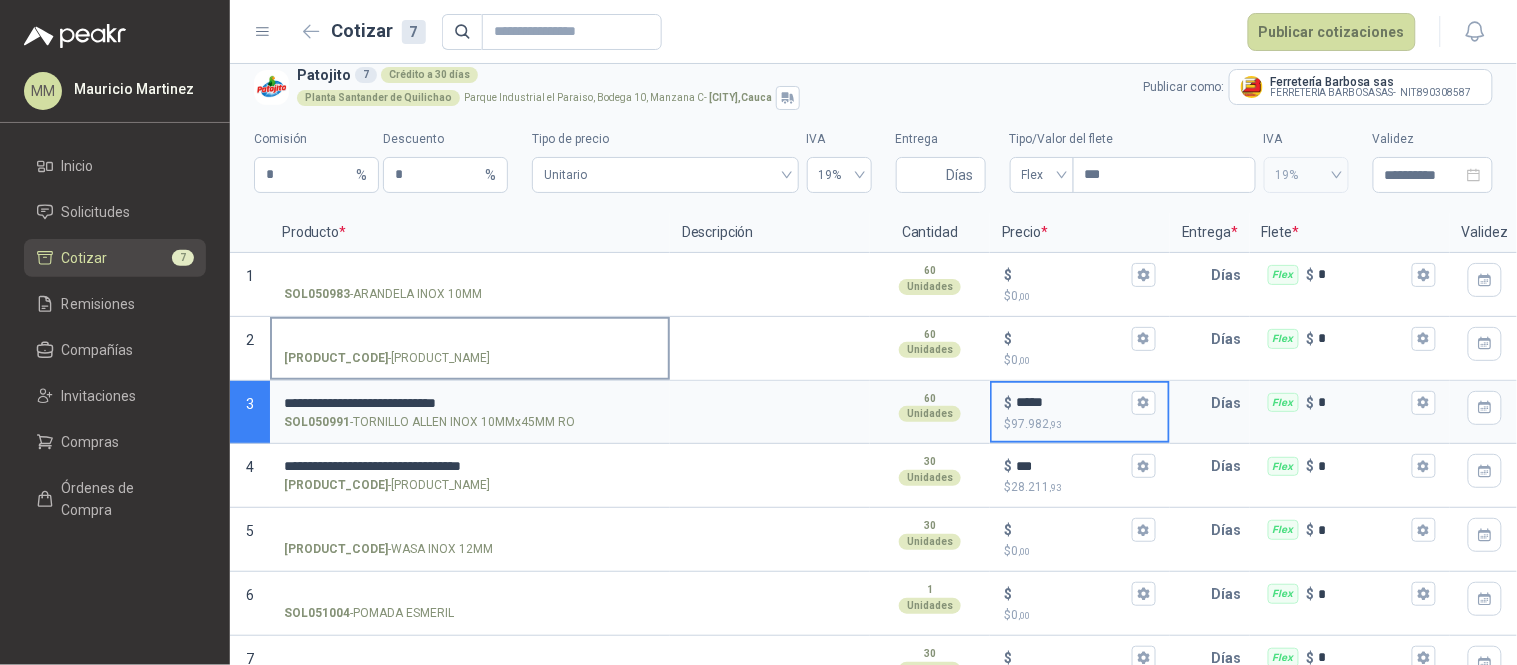 scroll, scrollTop: 62, scrollLeft: 0, axis: vertical 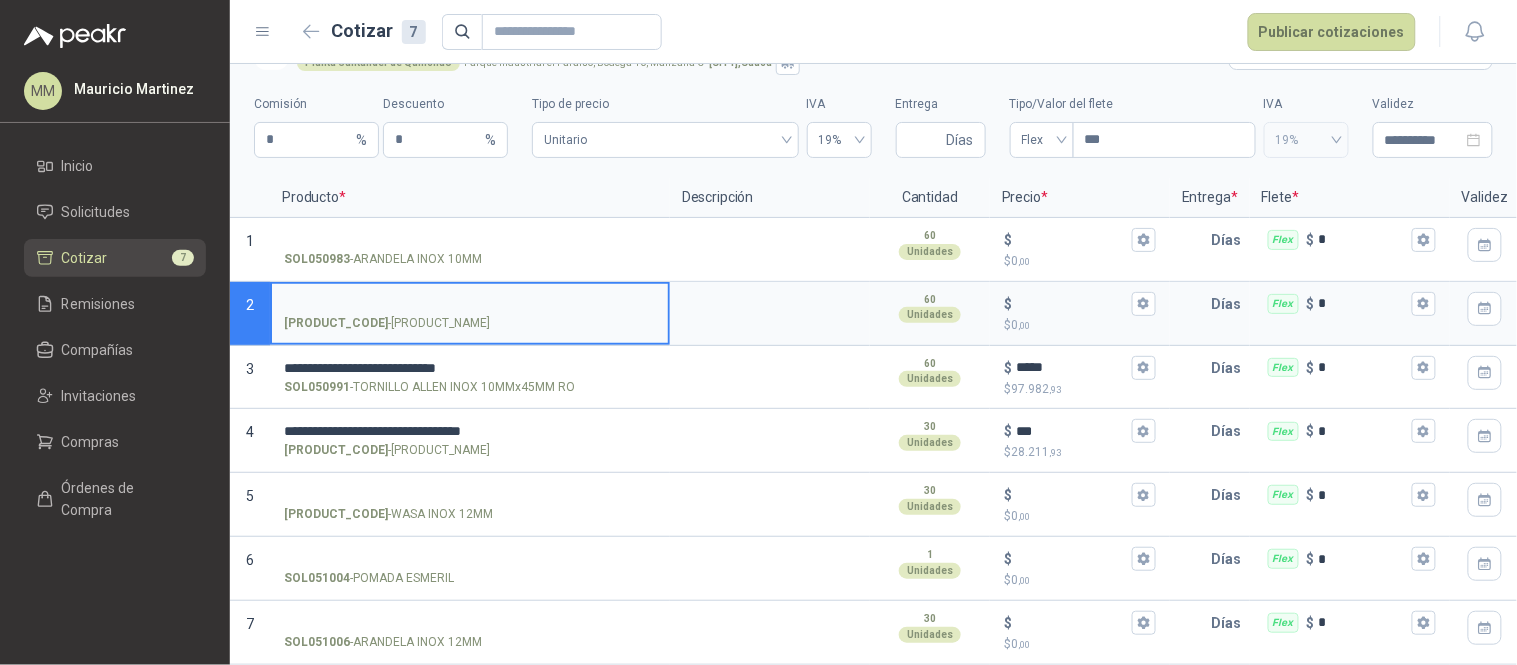 click on "SOL050986  -  WASA INOX 10MM" at bounding box center [470, 304] 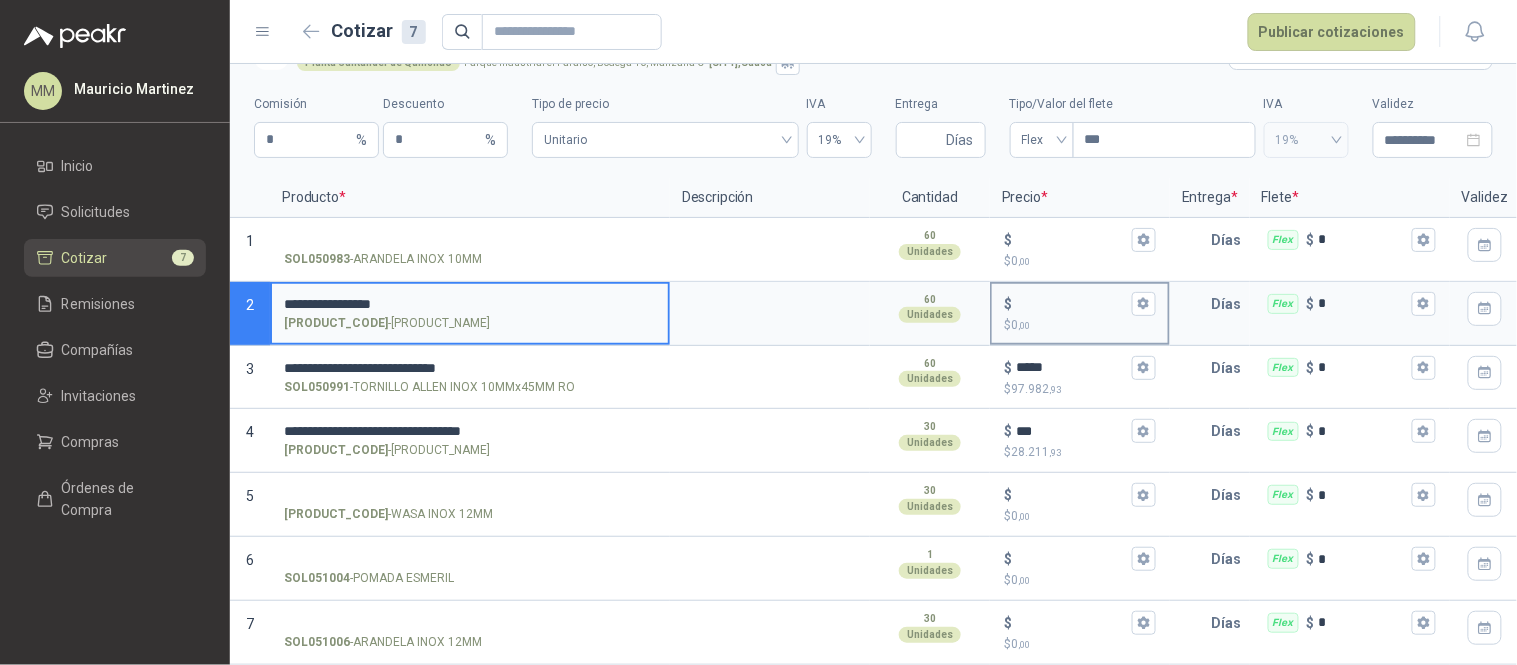 type on "**********" 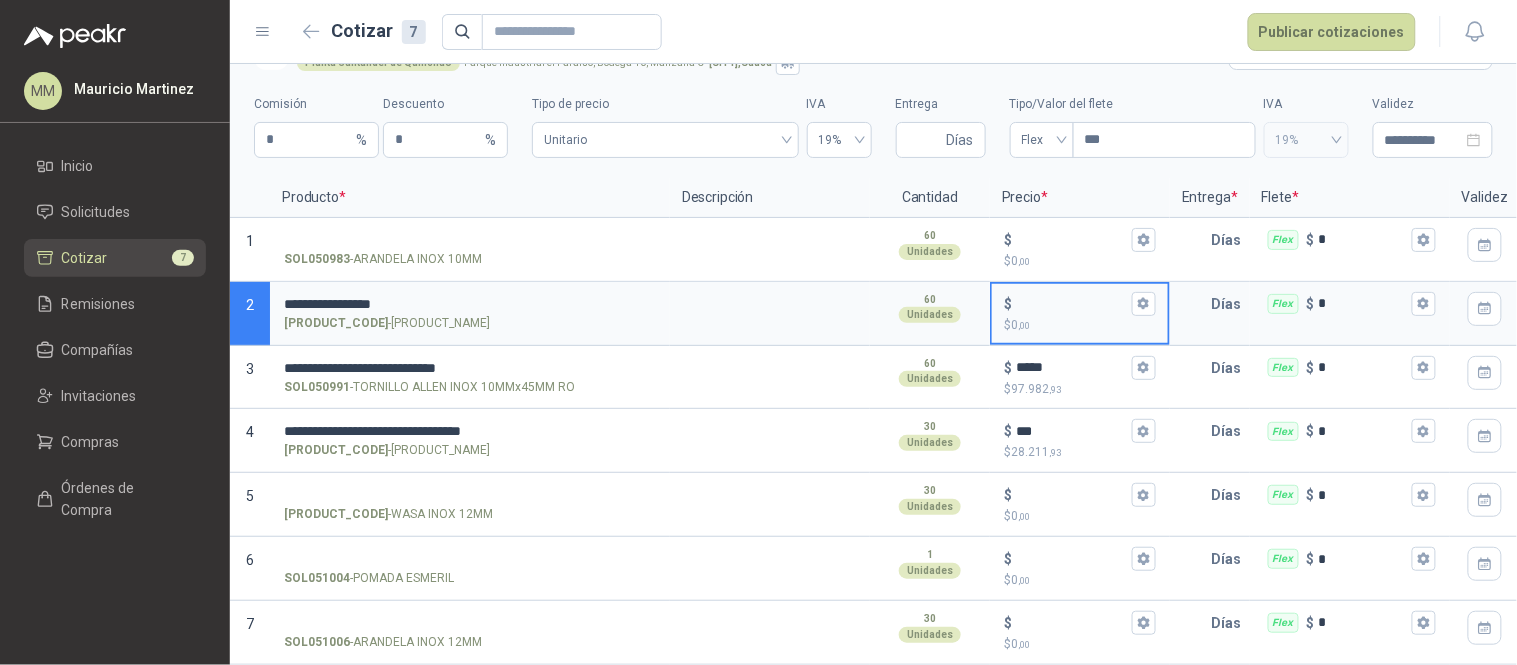 click on "$ $  0 ,00" at bounding box center (1072, 303) 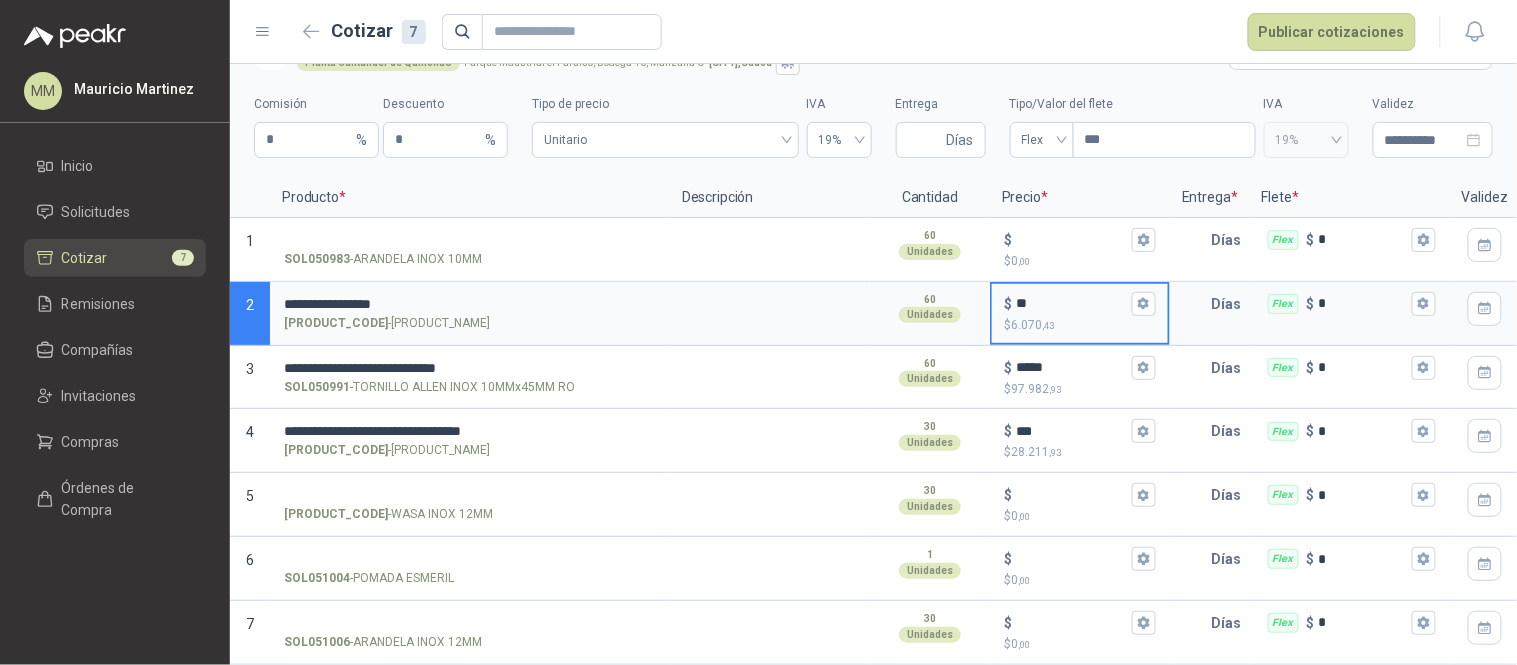 type on "**" 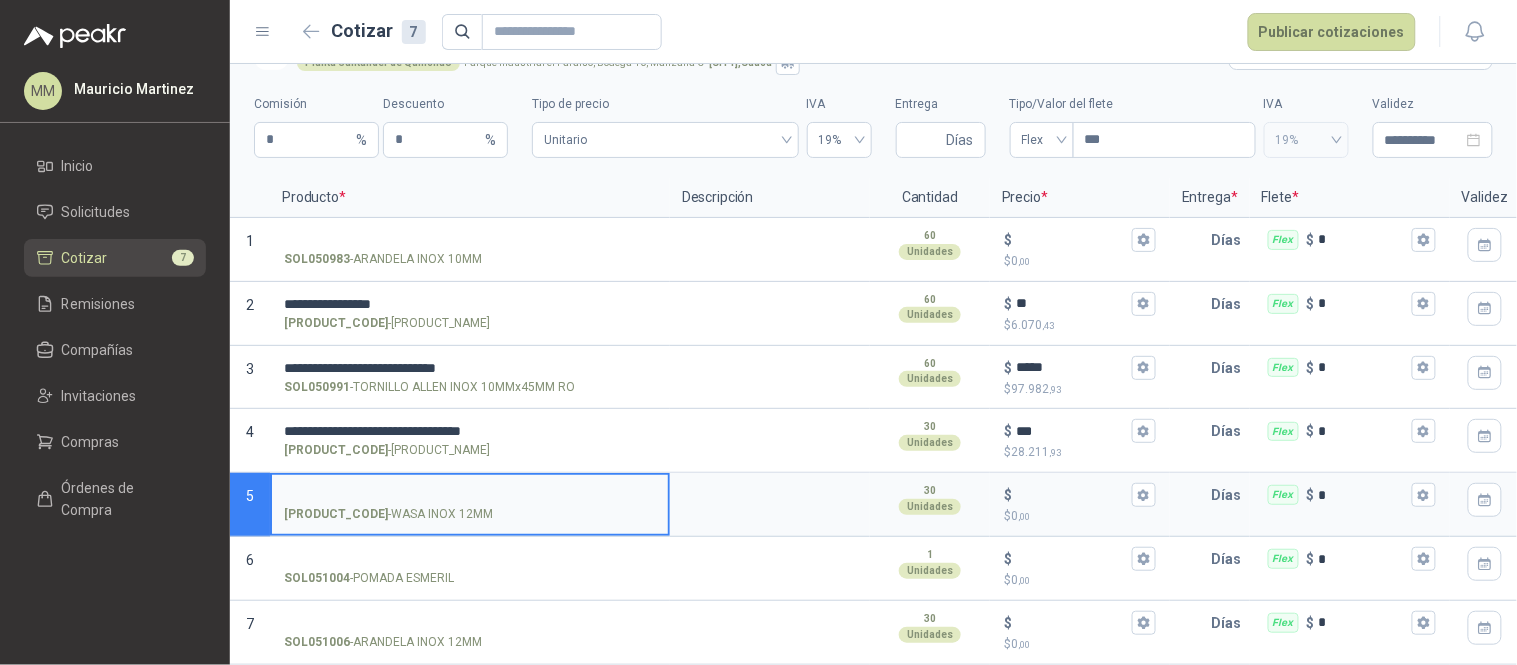click on "SOL050998  -  WASA INOX 12MM" at bounding box center (470, 495) 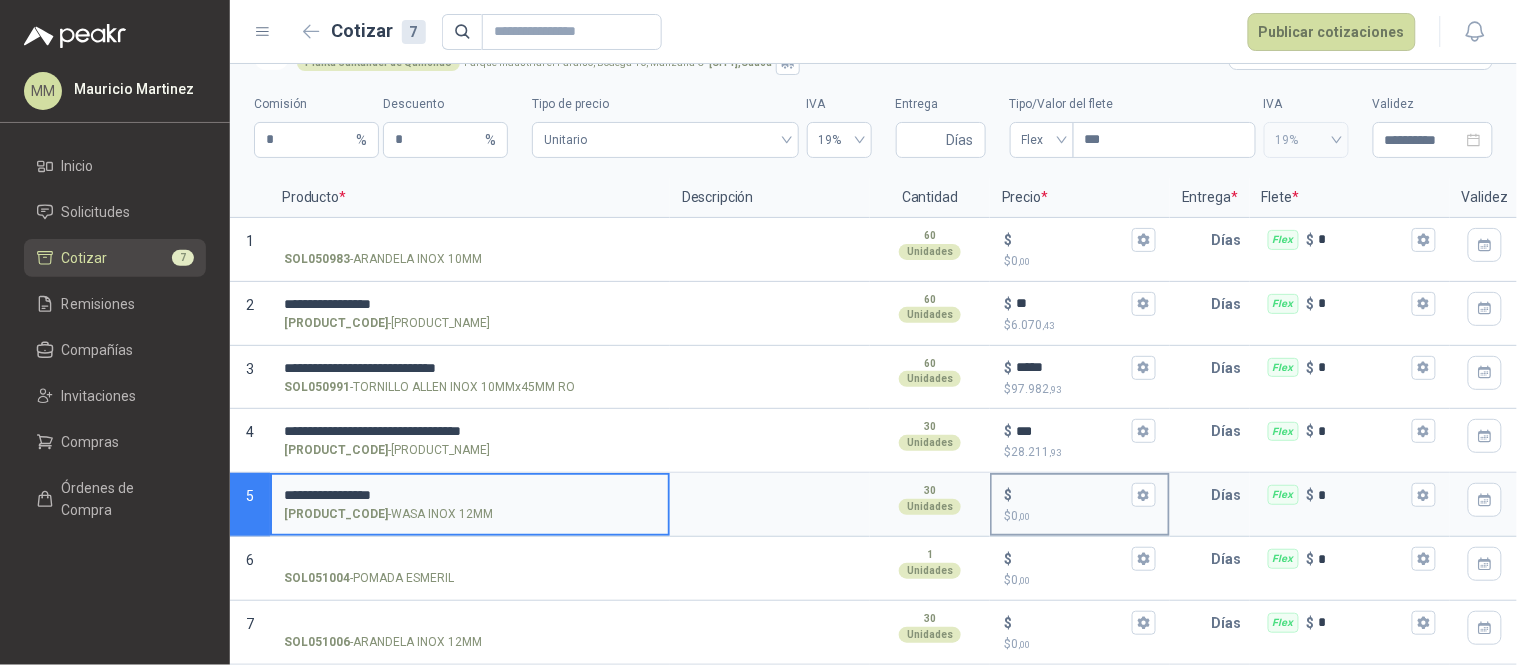 type on "**********" 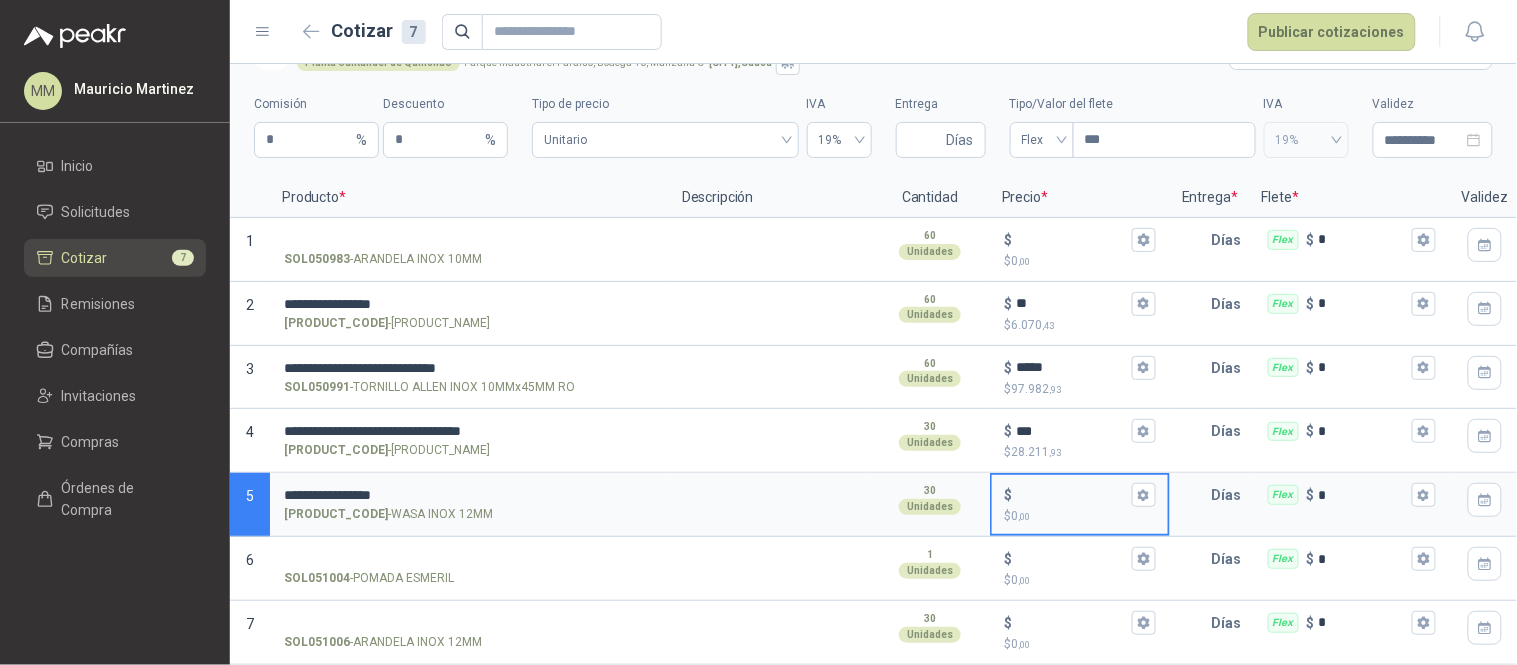 click on "$ $  0 ,00" at bounding box center [1072, 495] 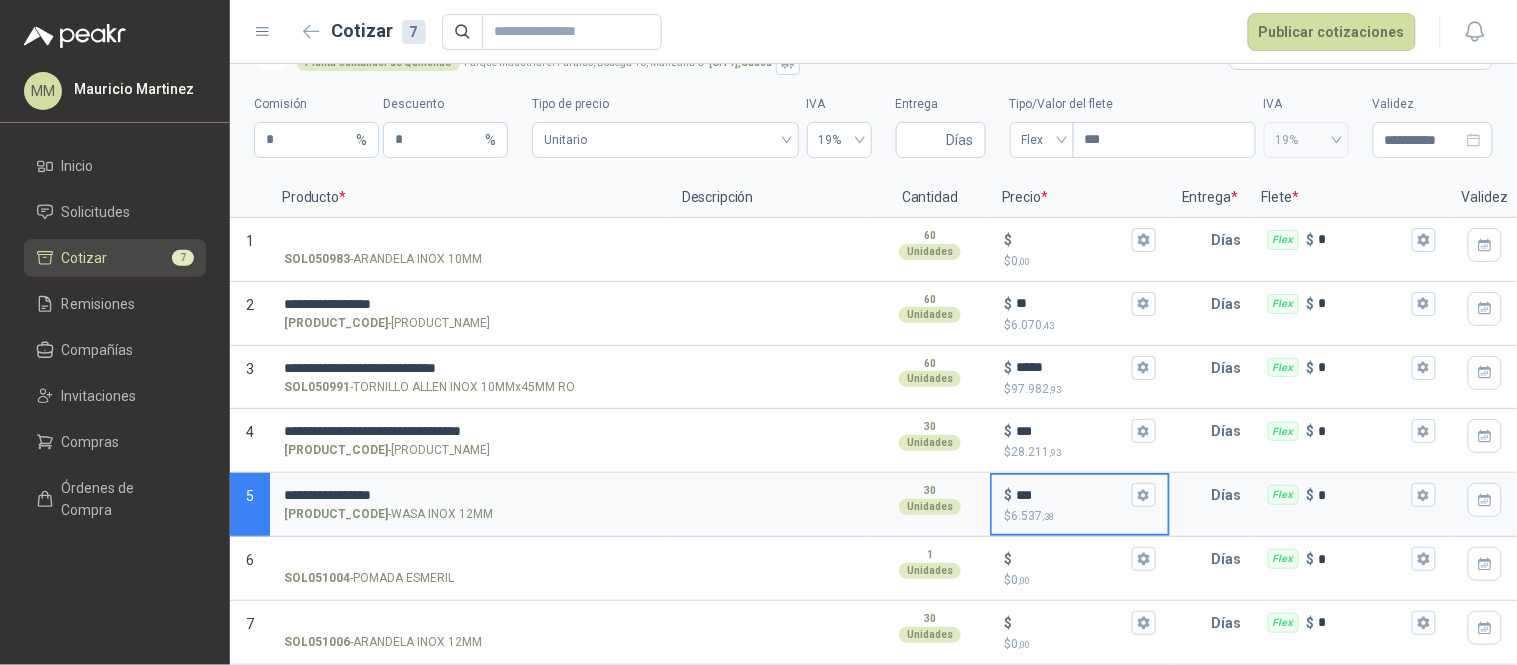 type on "***" 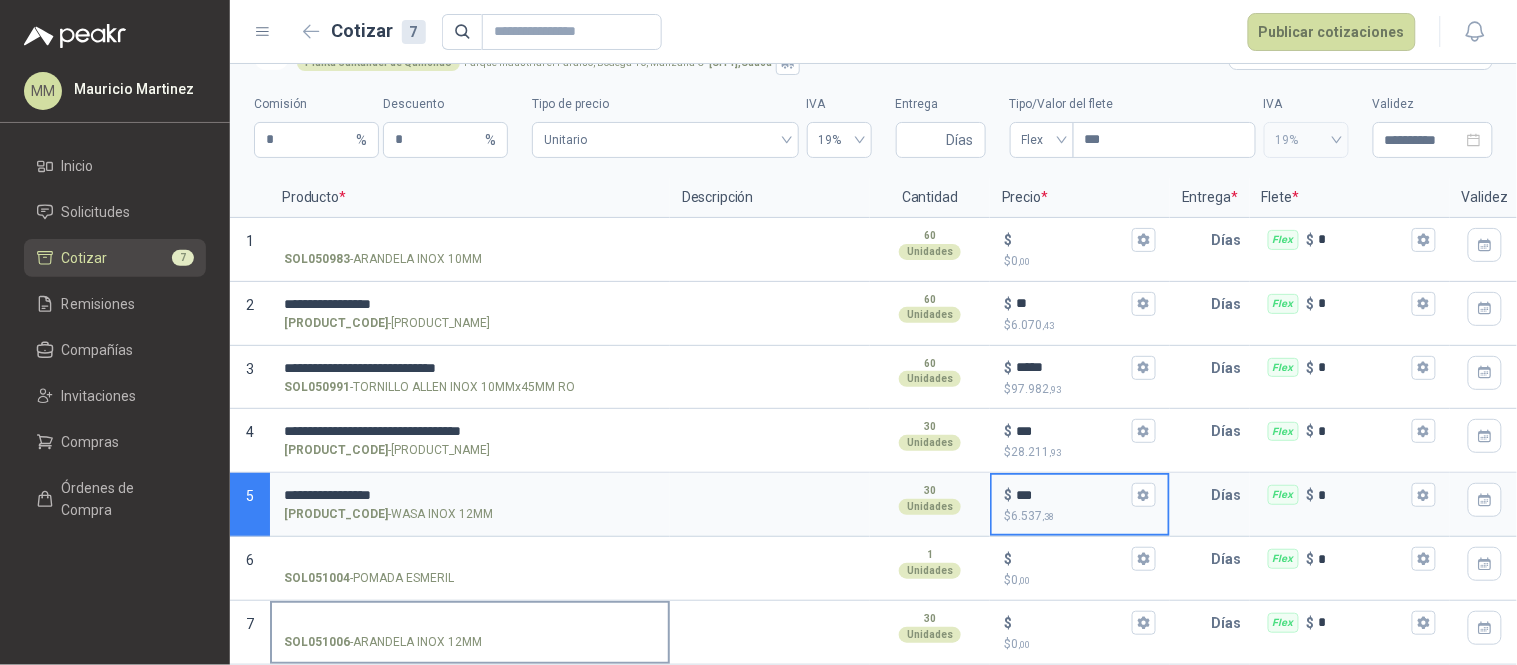 click on "SOL051006  -  ARANDELA INOX 12MM" at bounding box center (470, 623) 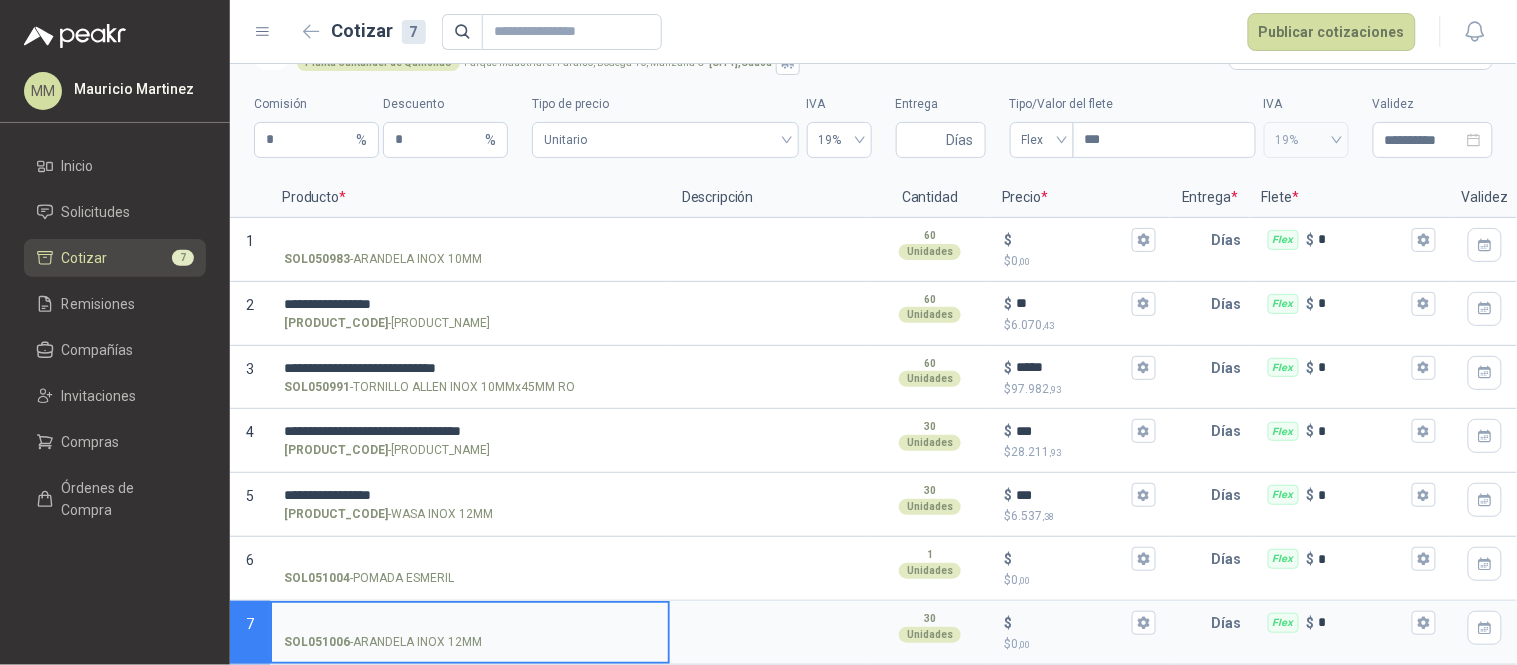 paste on "**********" 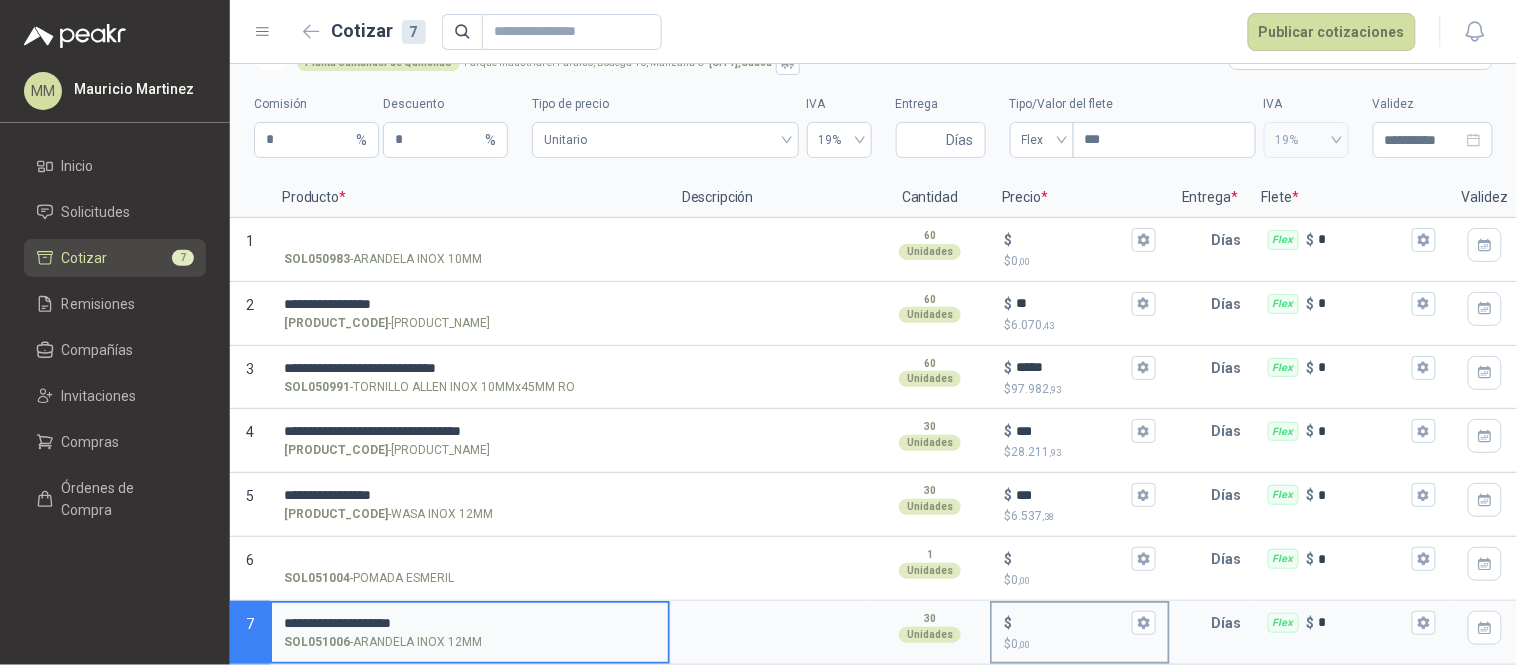type on "**********" 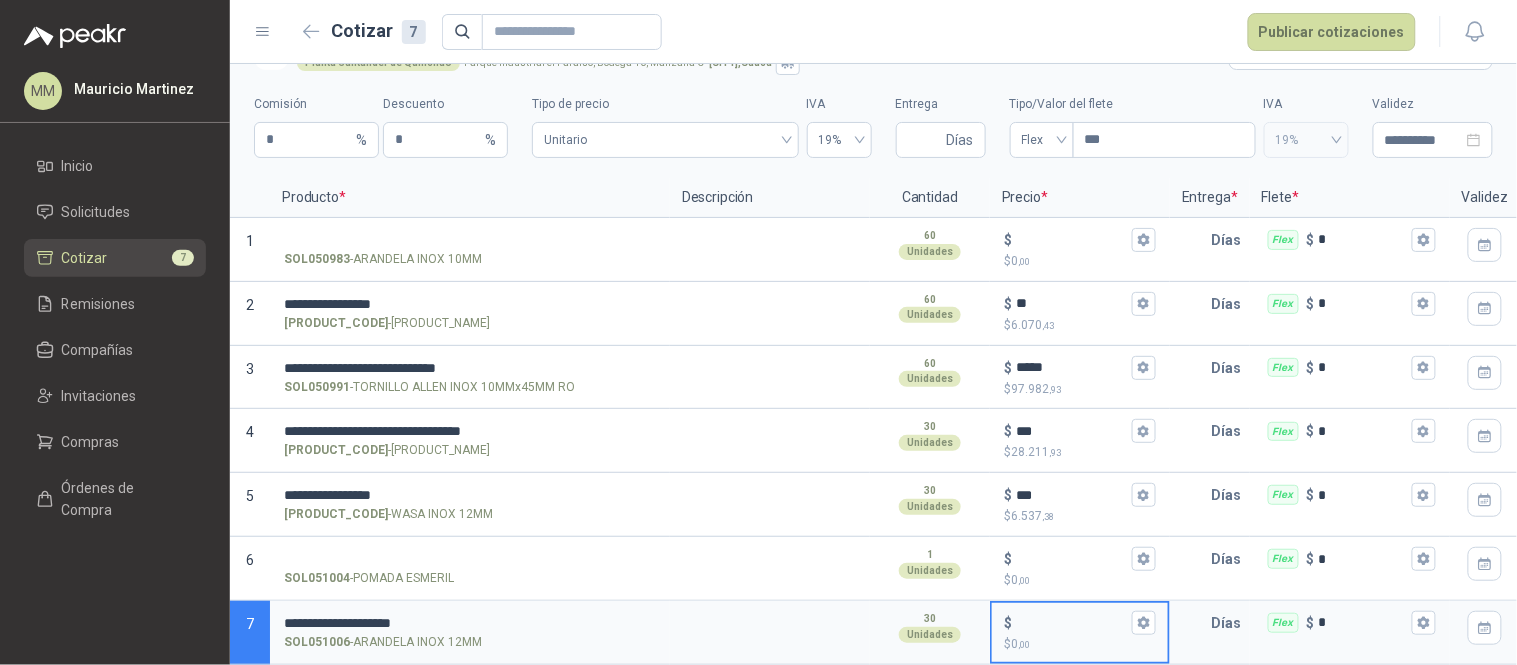click on "$ $  0 ,00" at bounding box center (1072, 622) 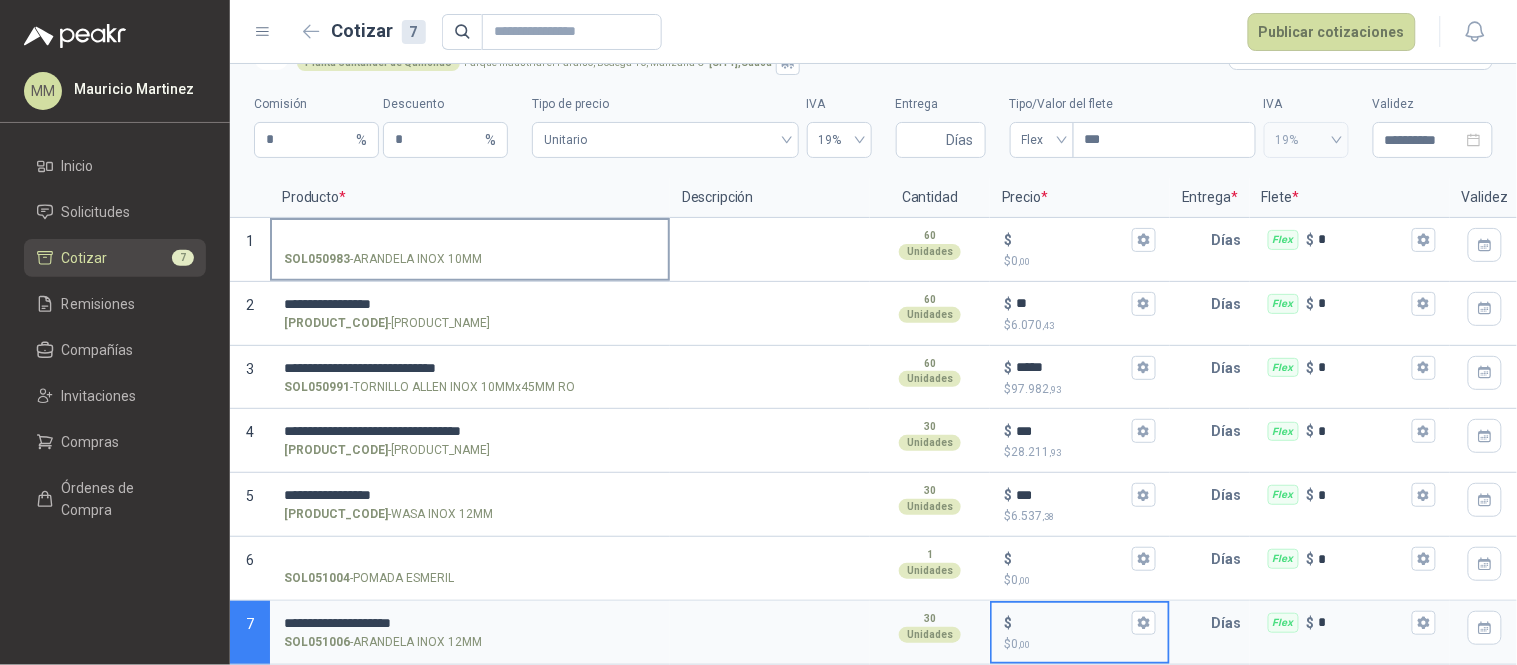 click on "[PRODUCT_CODE] - [PRODUCT_NAME]" at bounding box center [470, 240] 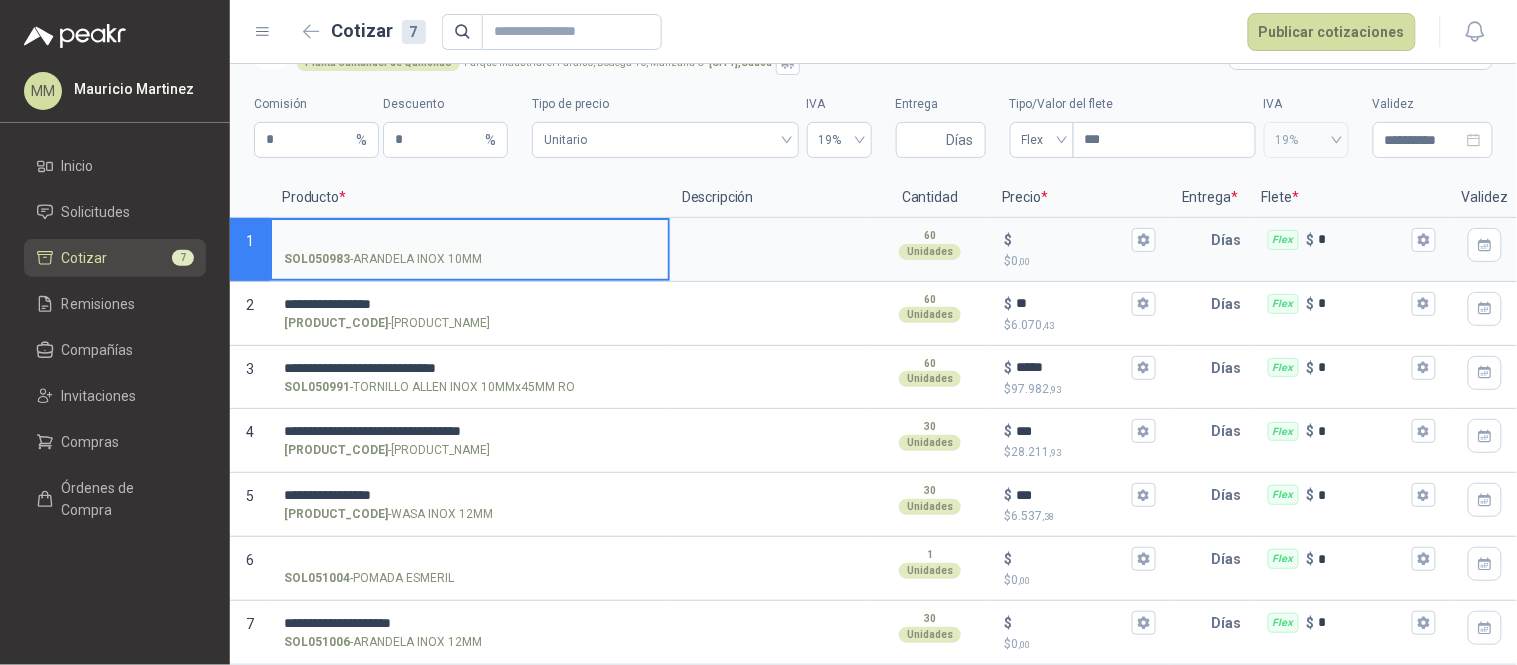 paste on "**********" 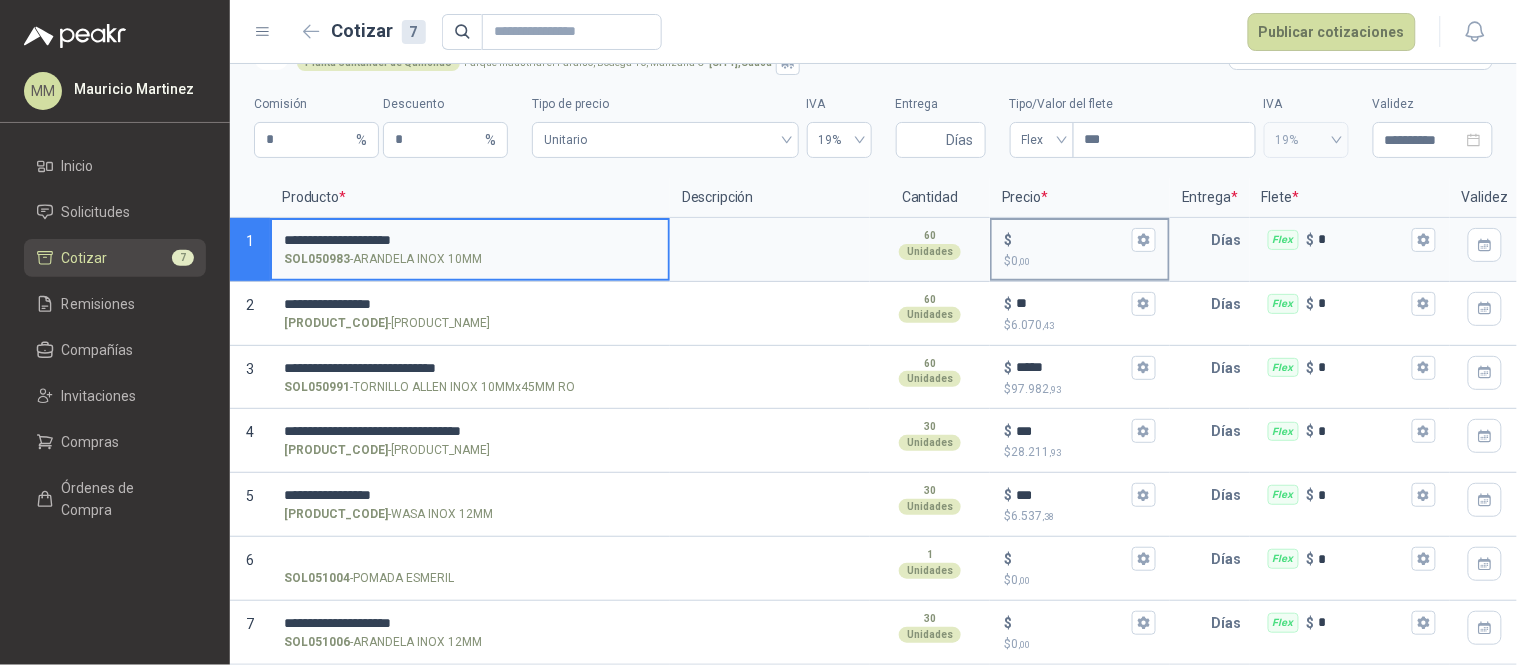 type on "**********" 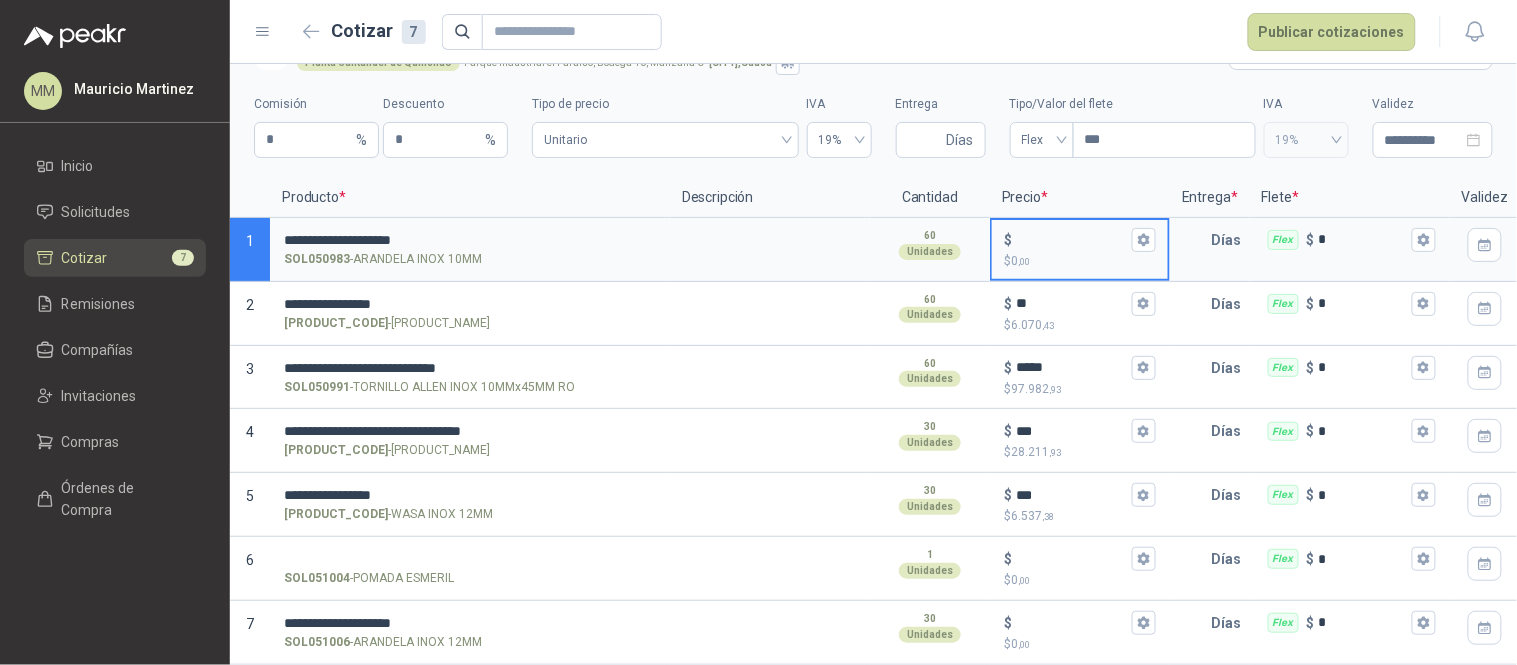 click on "$ $  0 ,00" at bounding box center [1072, 239] 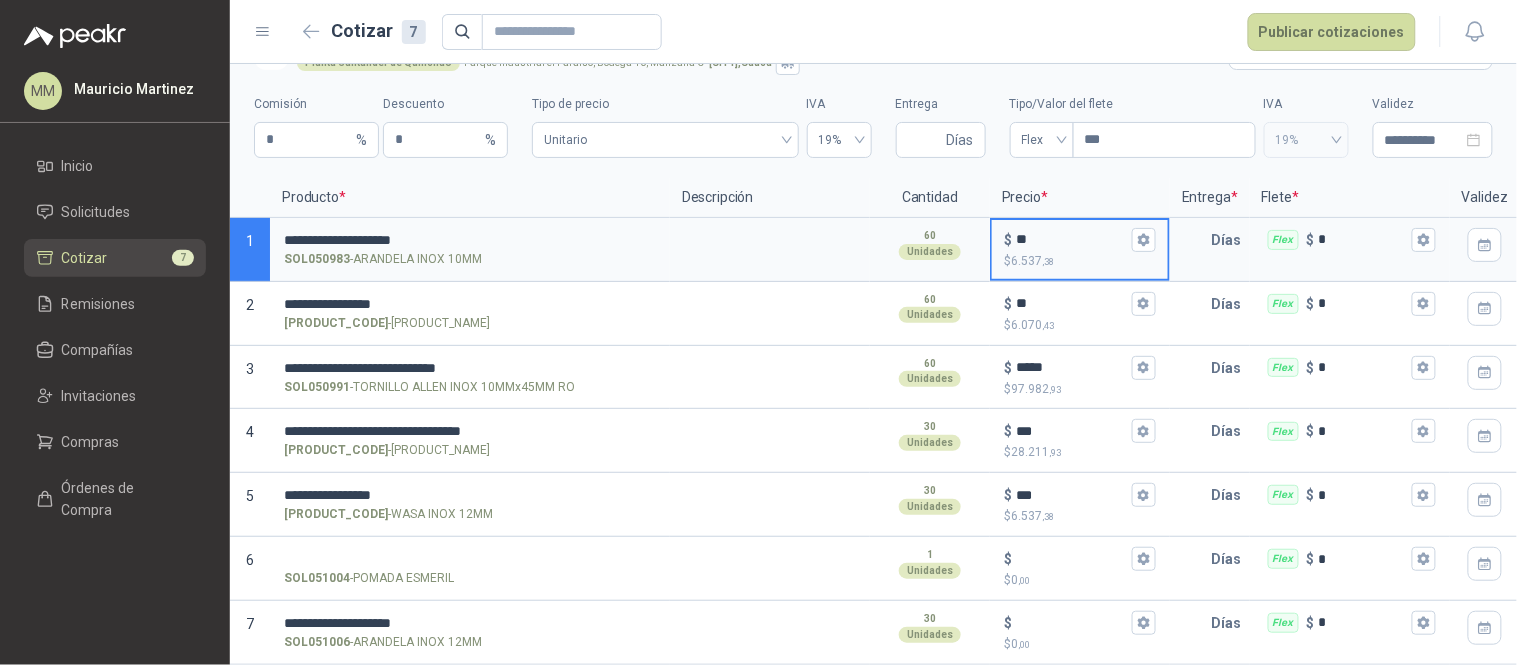 type on "**" 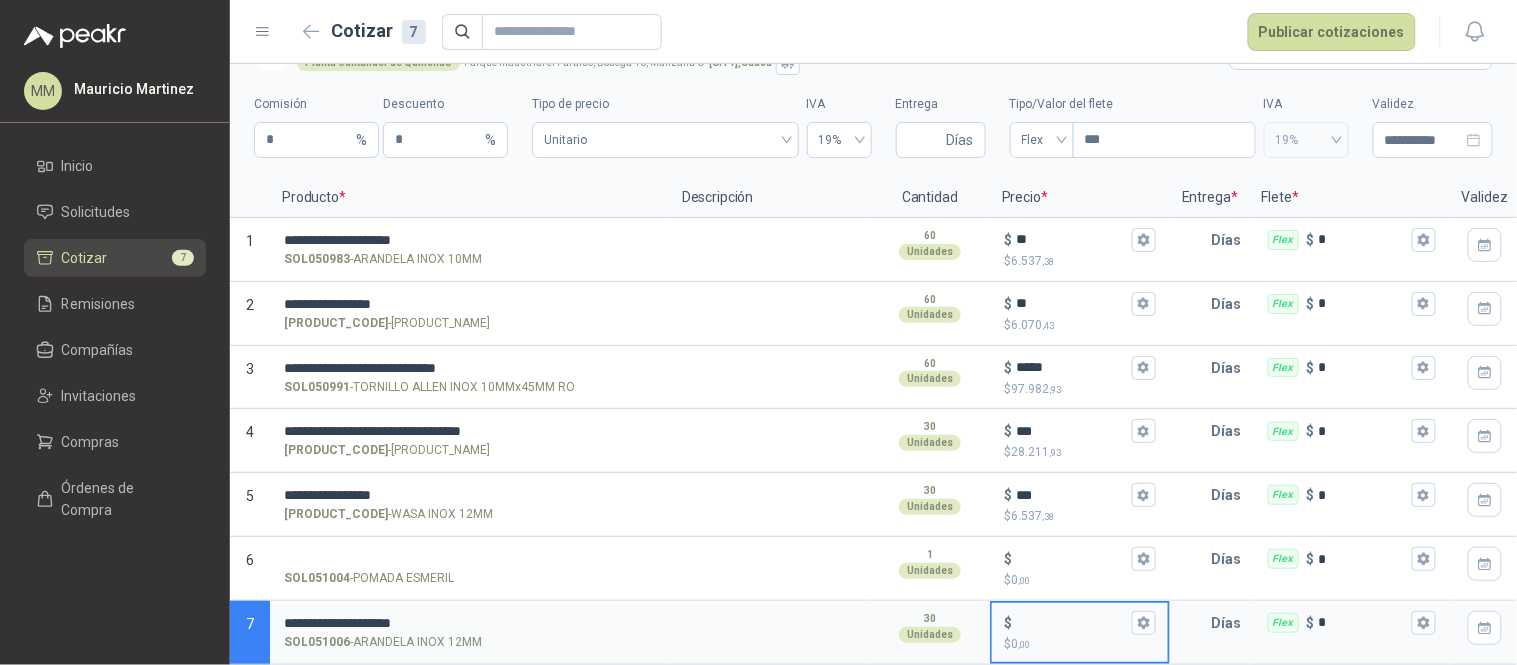 click on "$ $  0 ,00" at bounding box center [1072, 622] 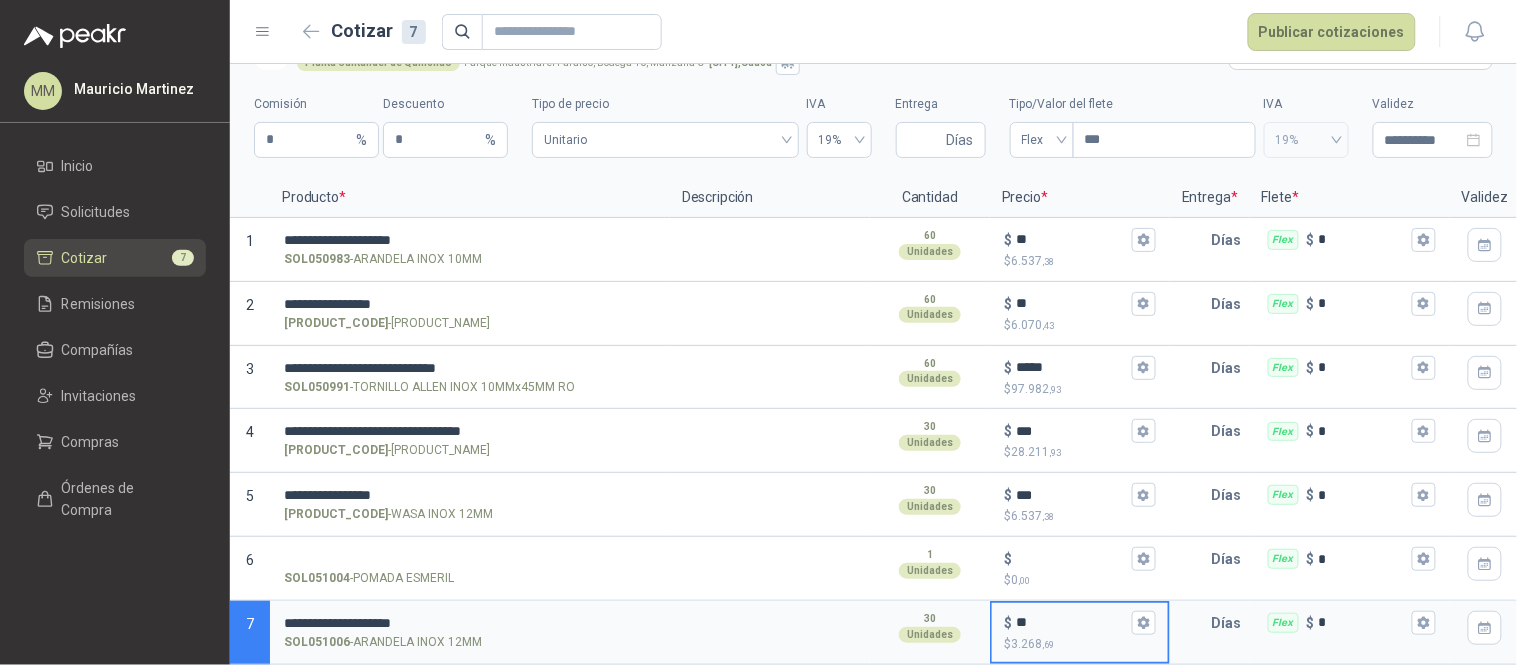 type on "**" 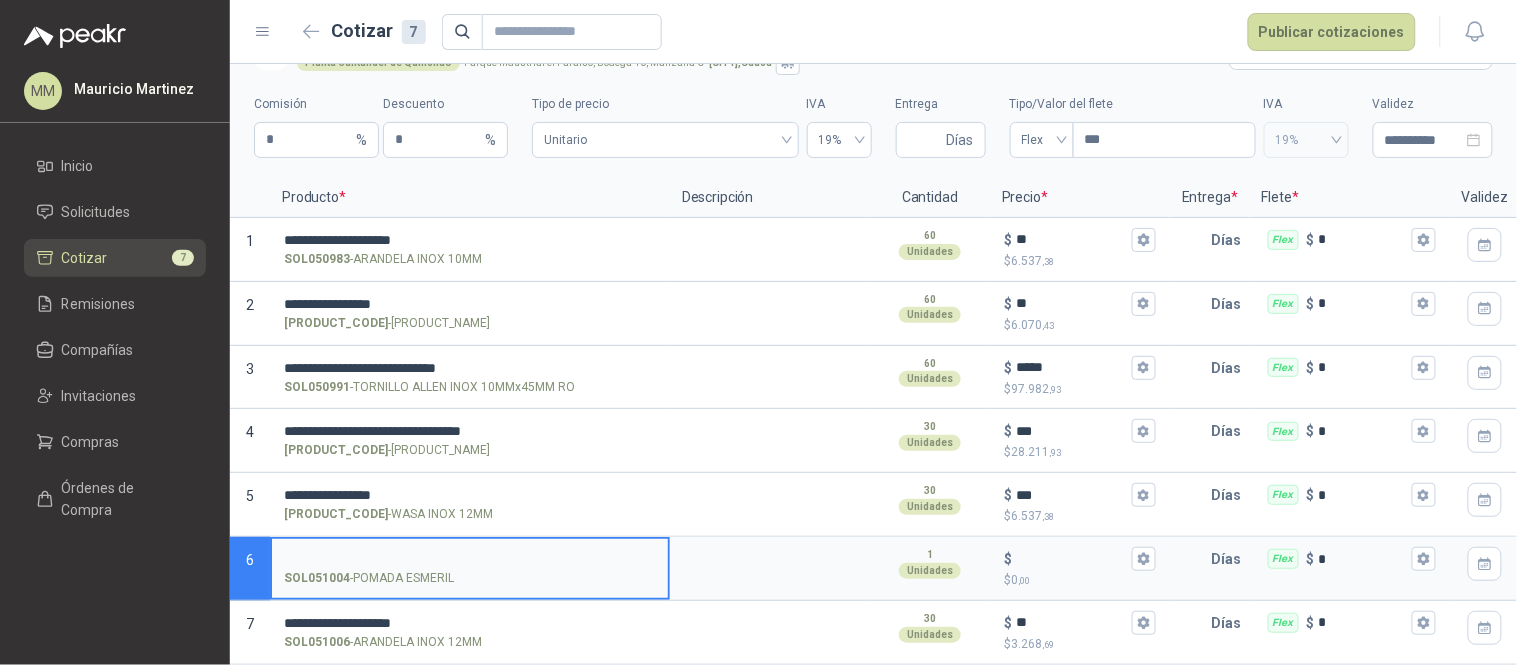click on "SOL051004  -  POMADA ESMERIL" at bounding box center [470, 559] 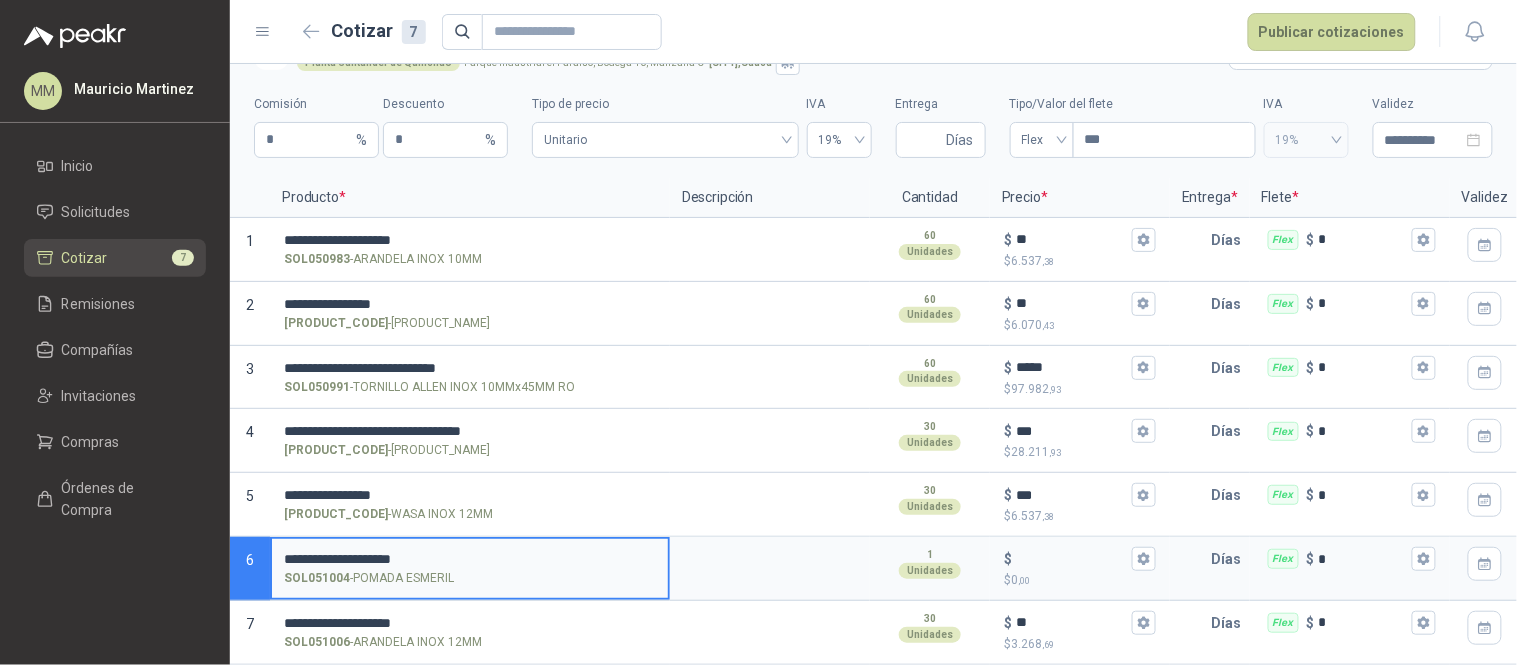 click on "**********" at bounding box center (470, 559) 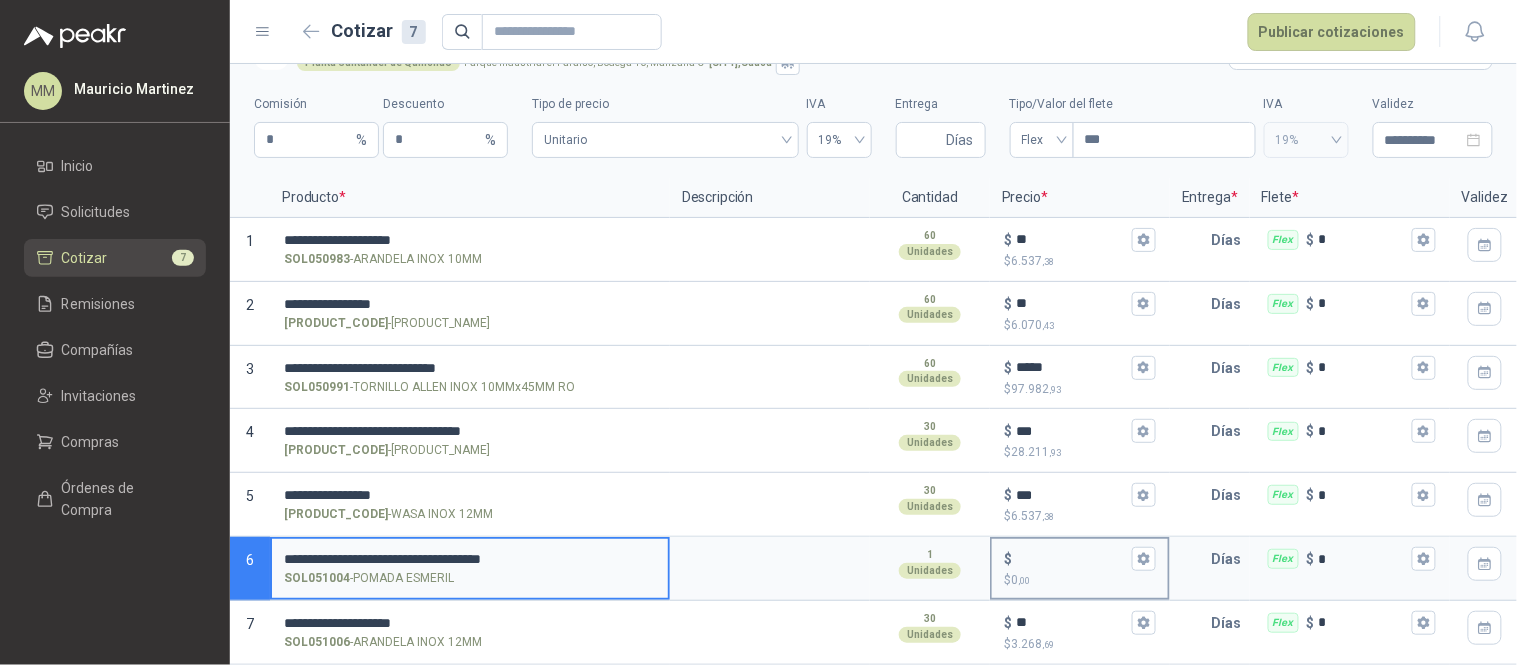 type on "**********" 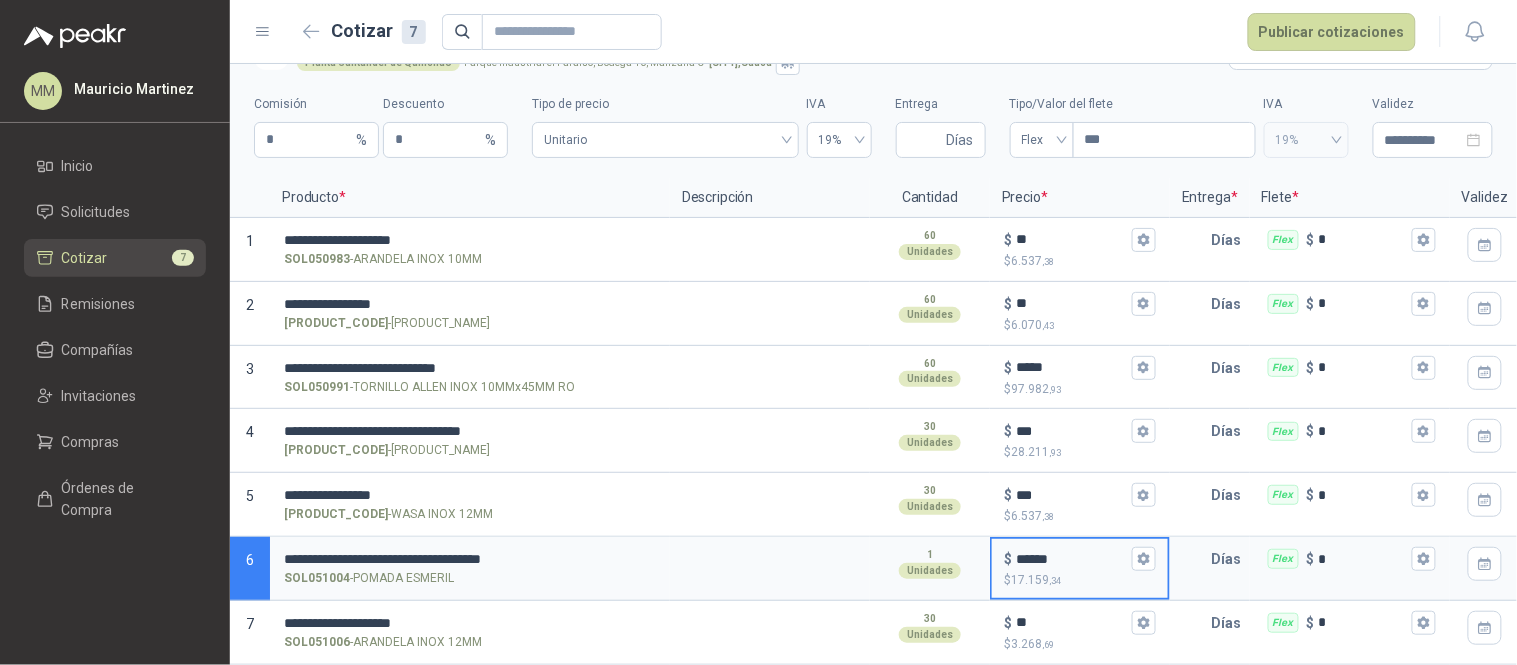type on "******" 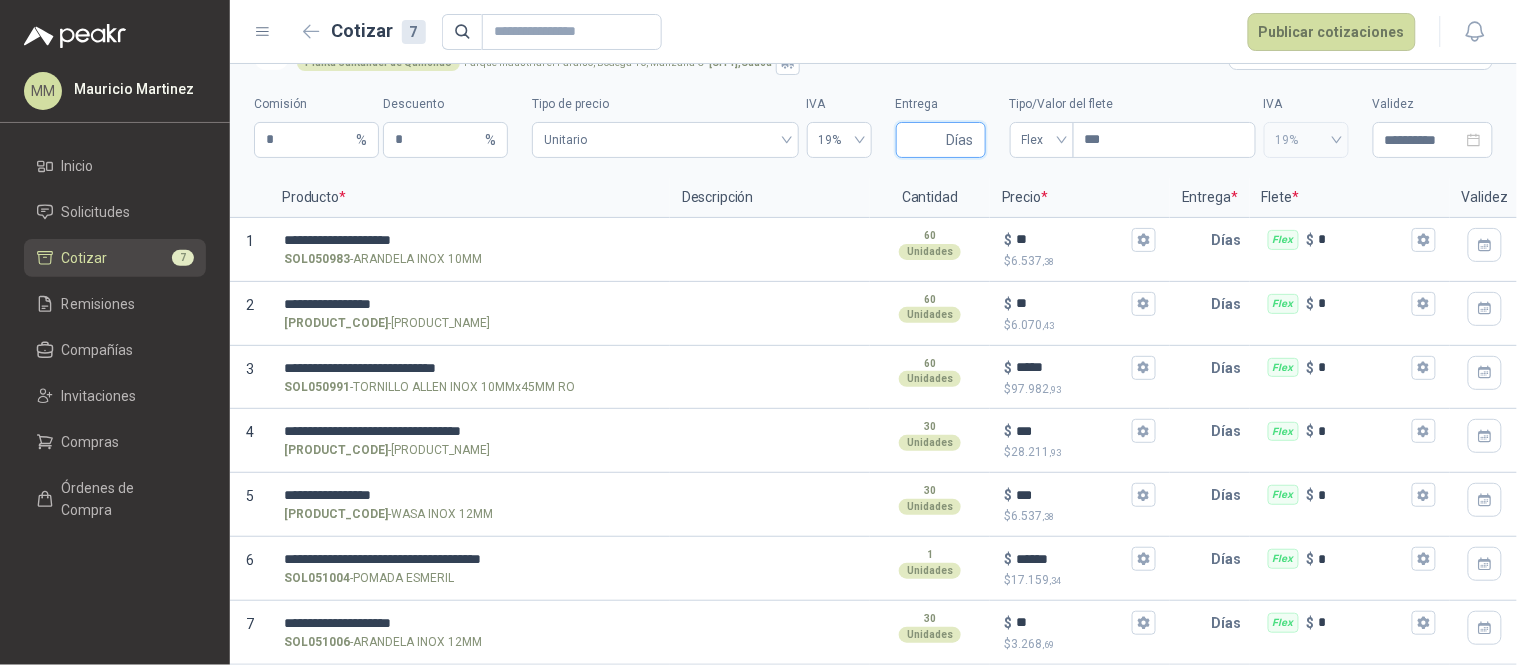 click on "Entrega" at bounding box center (925, 140) 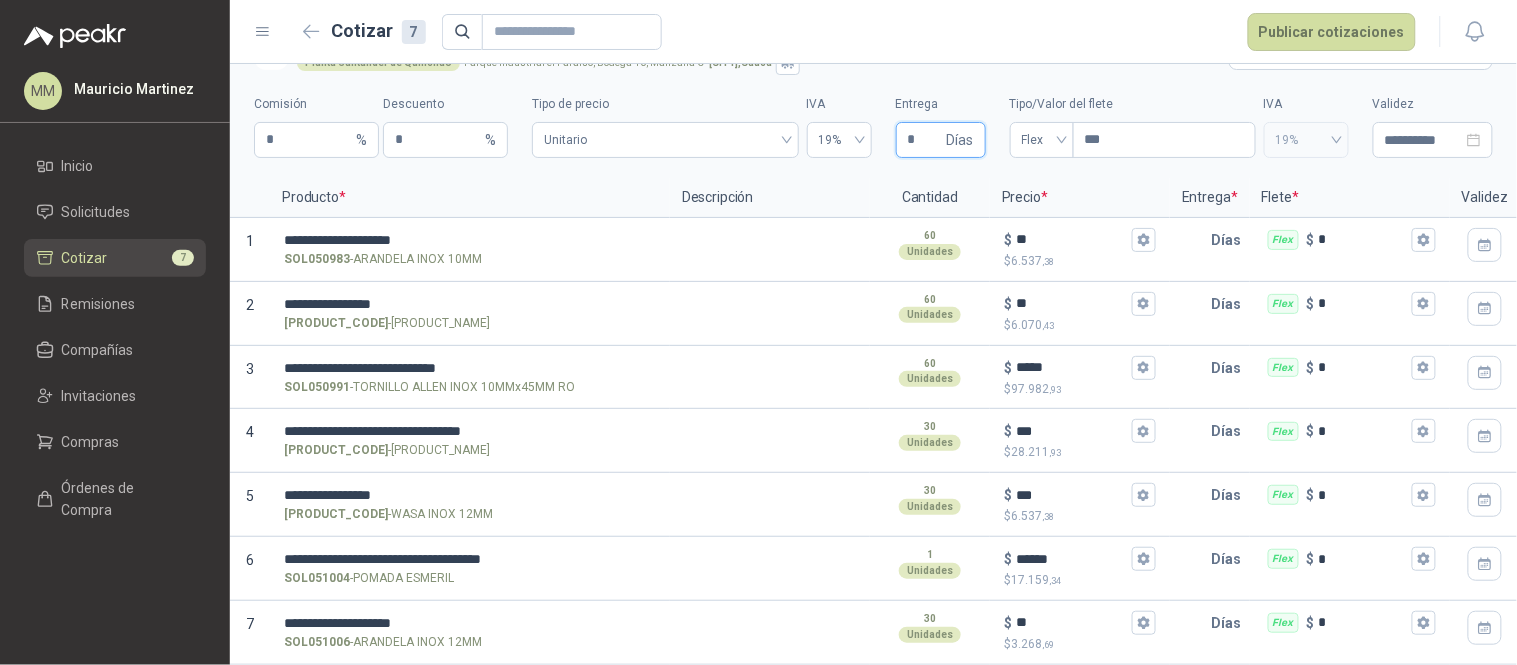 type 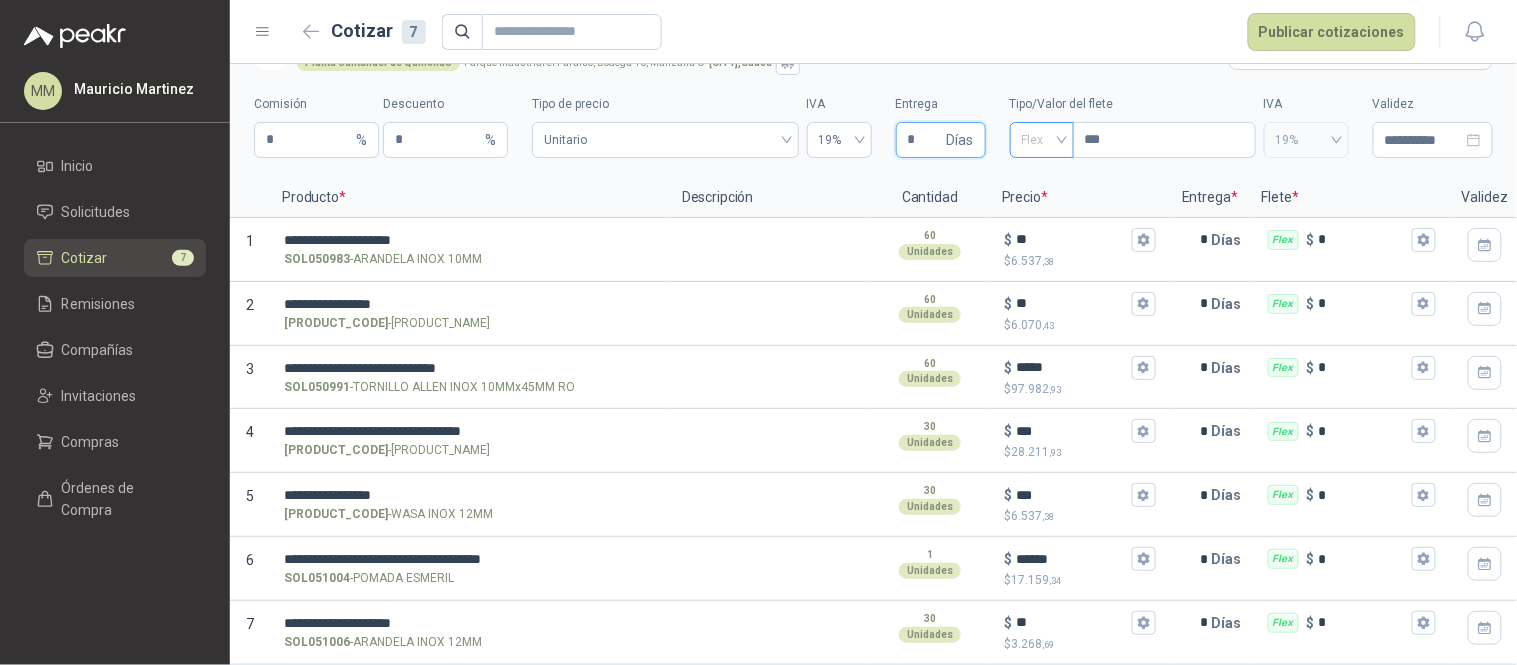 click on "Flex" at bounding box center (1042, 140) 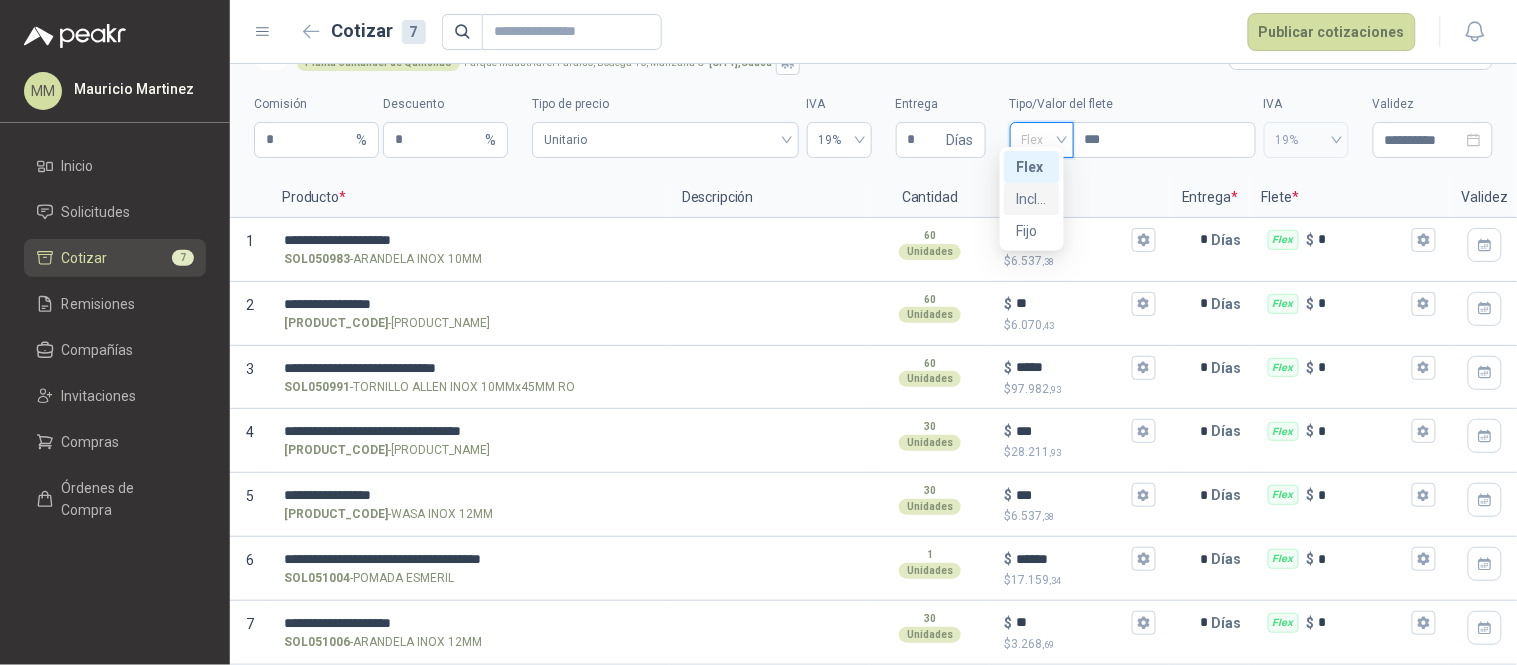 click on "Incluido" at bounding box center [1032, 199] 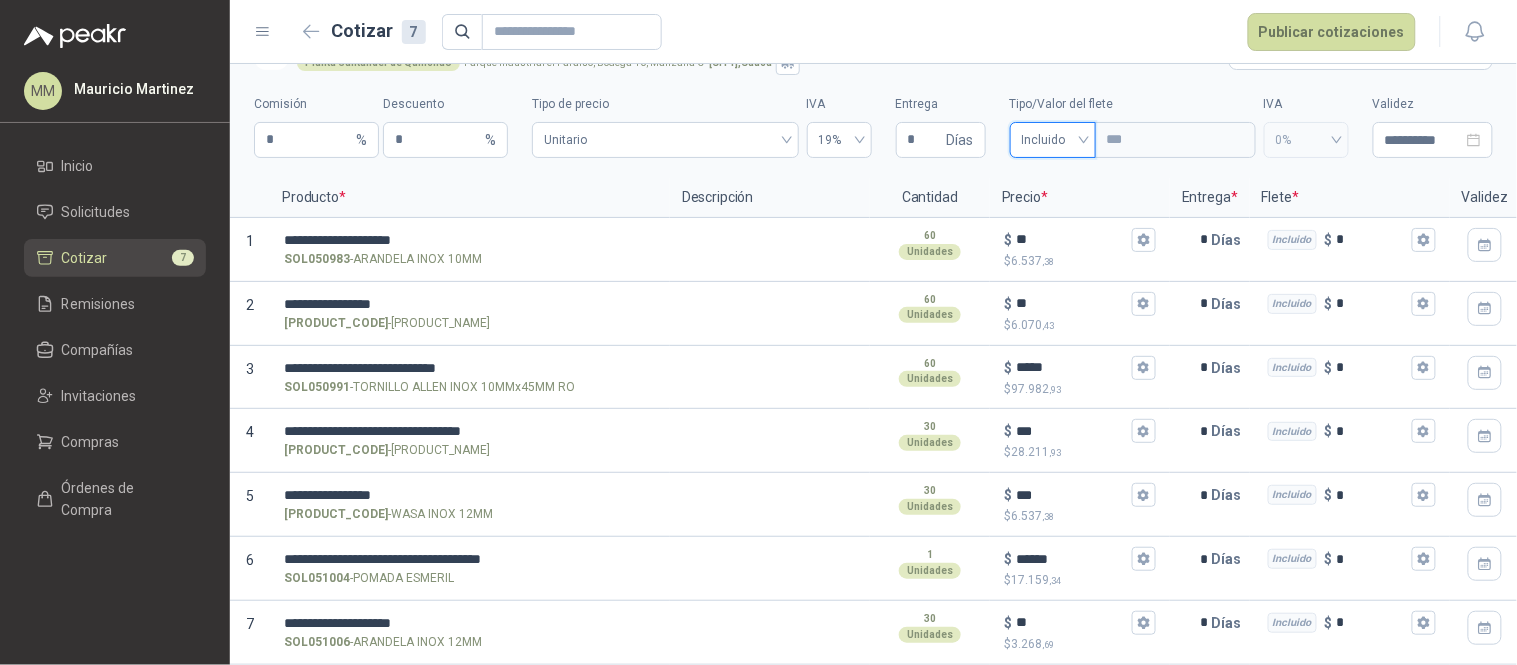 click on "Incluido" at bounding box center (1053, 140) 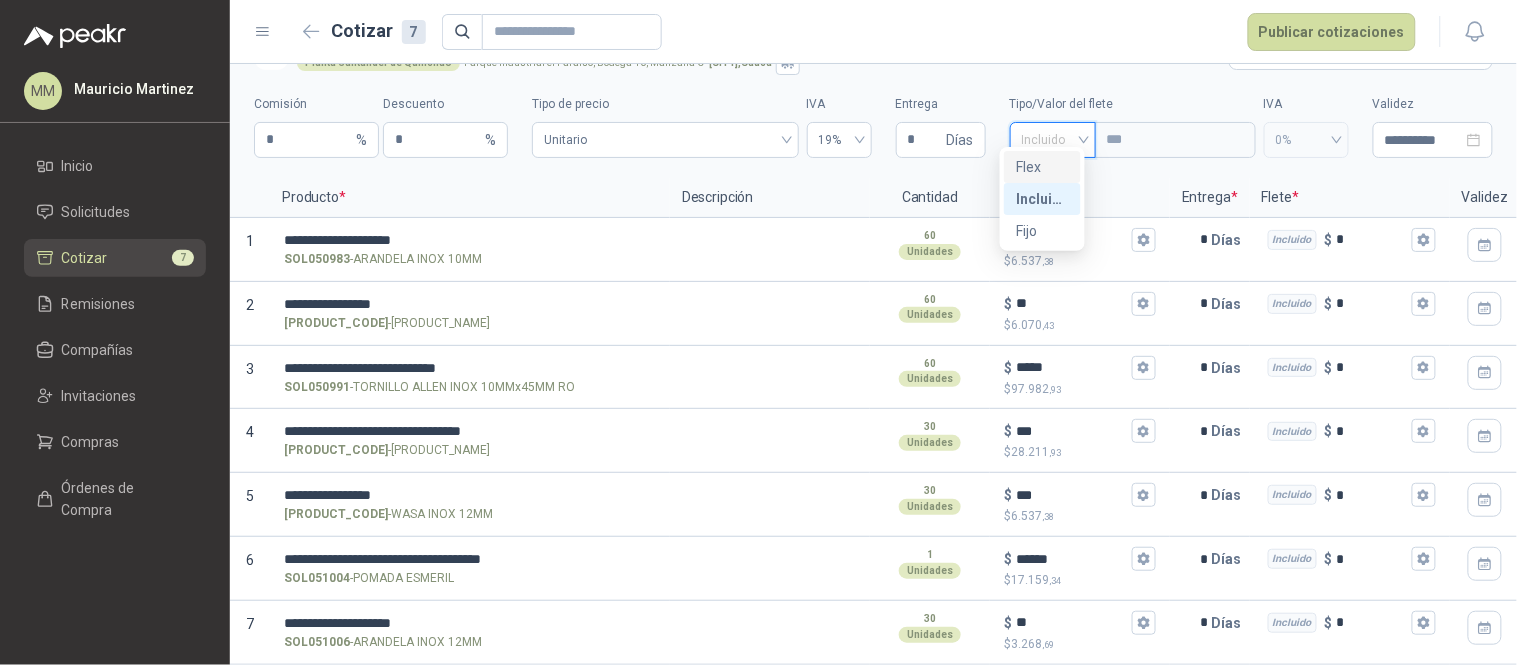 click on "Flex" at bounding box center (1042, 167) 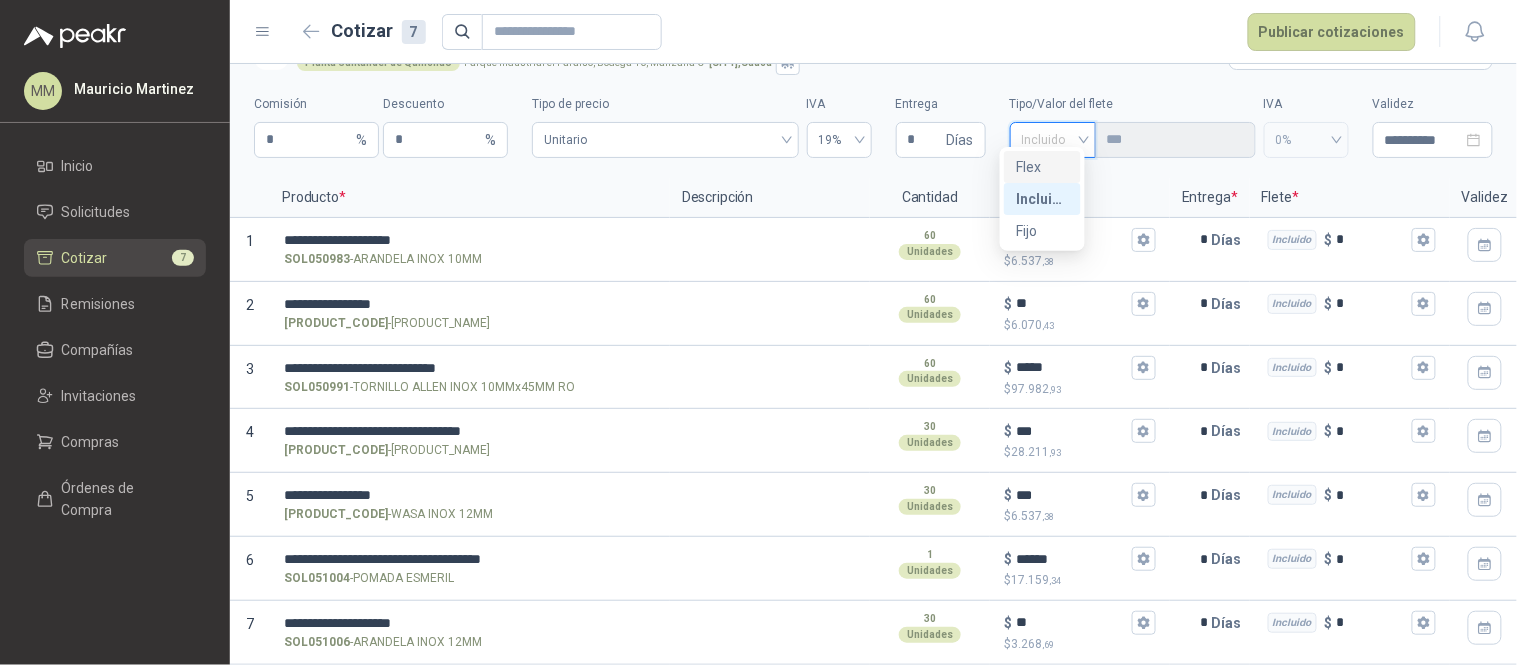 type 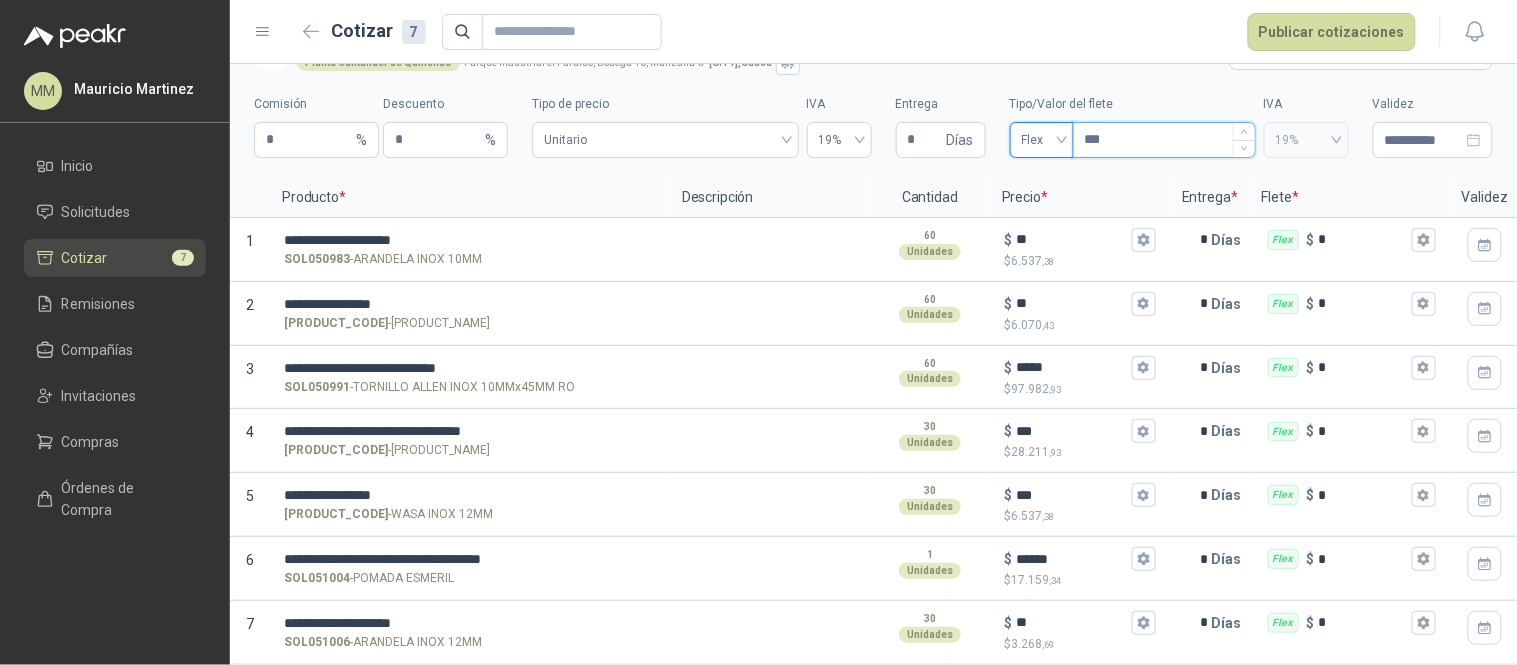 click on "***" at bounding box center [1164, 140] 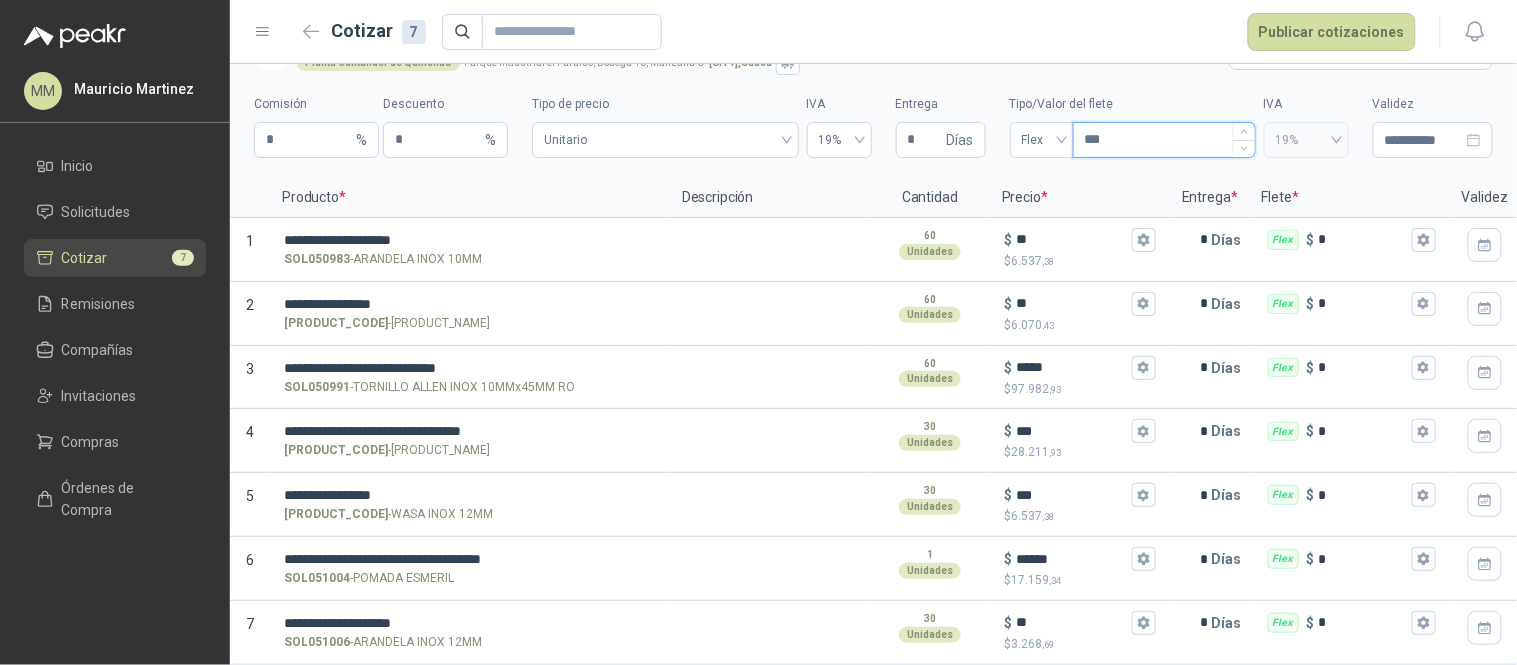 type on "***" 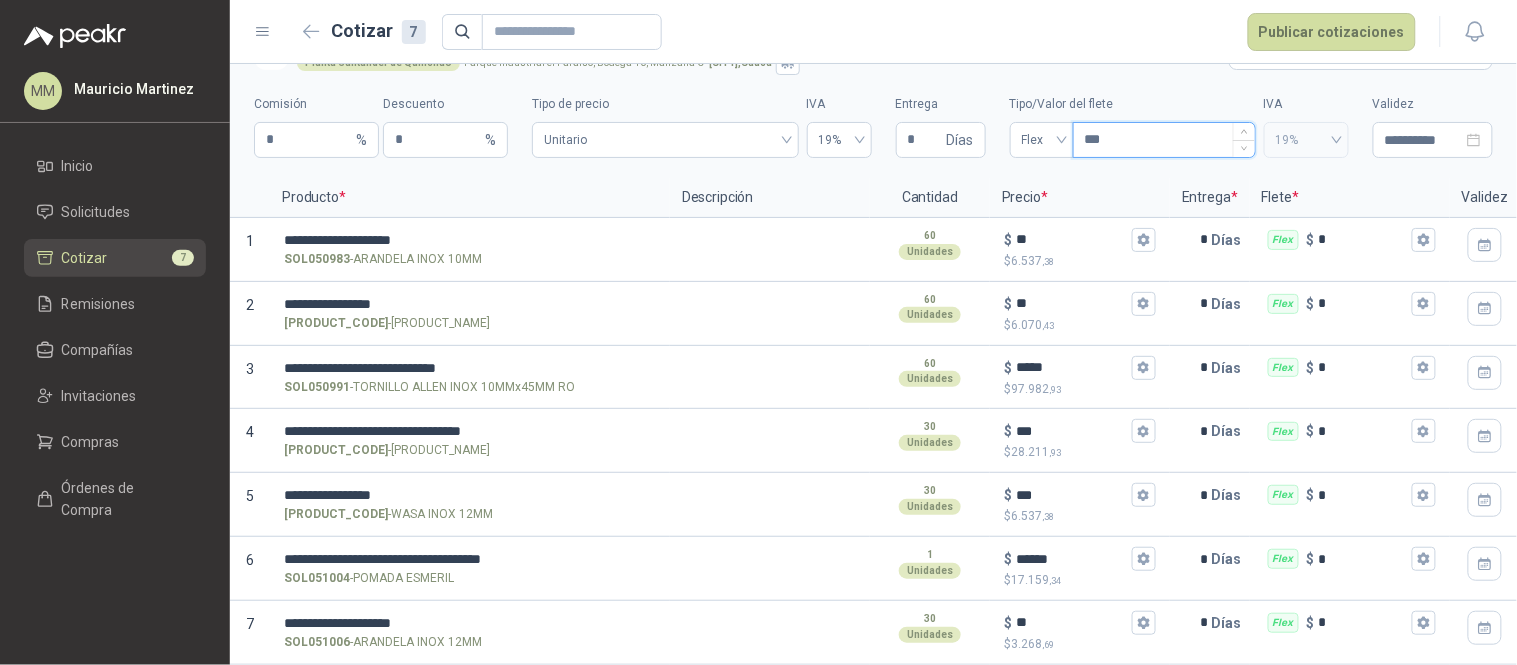 type 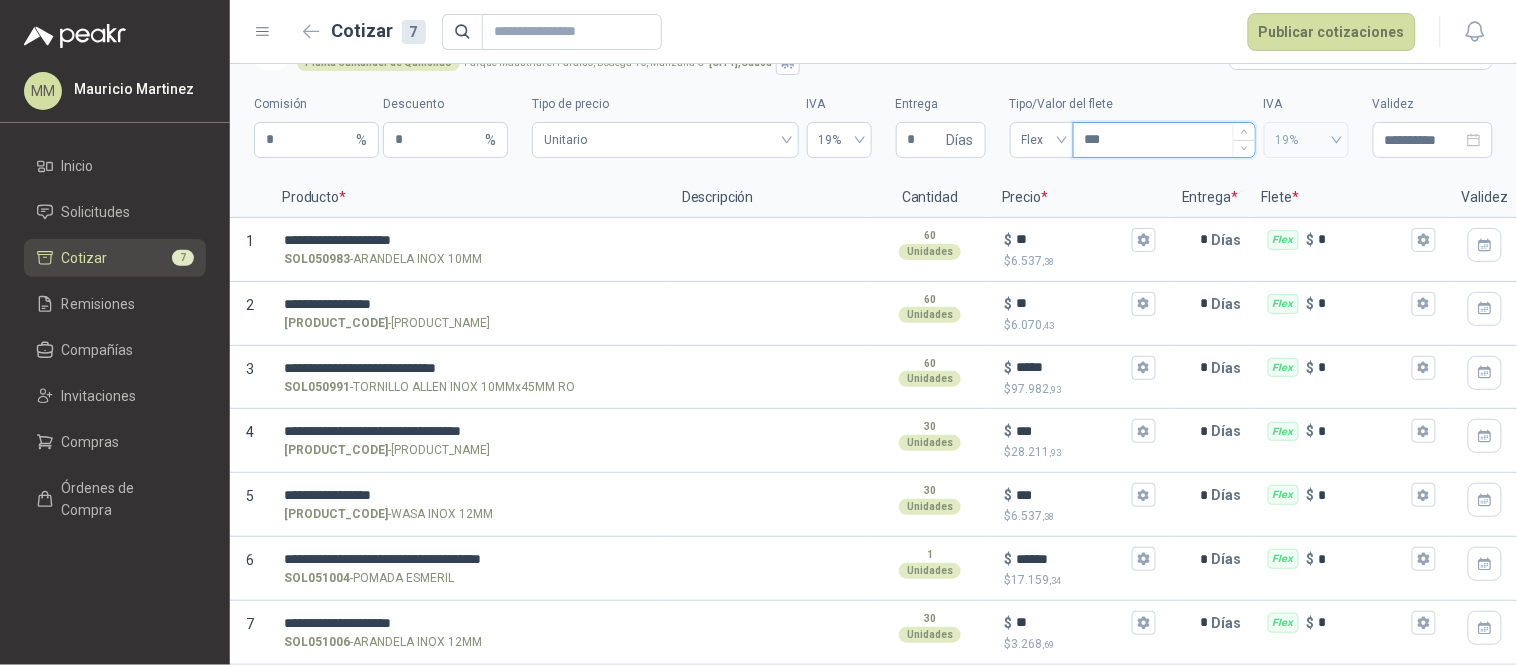 type on "****" 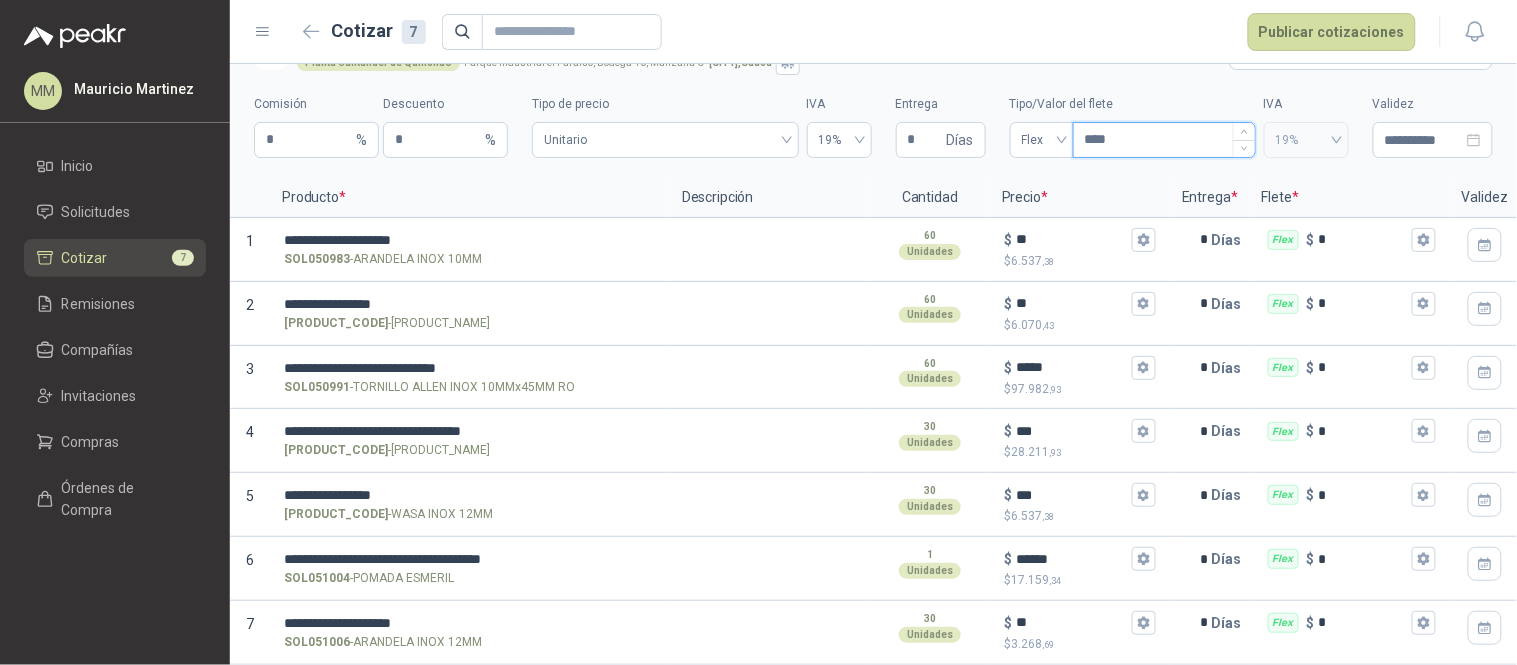 type 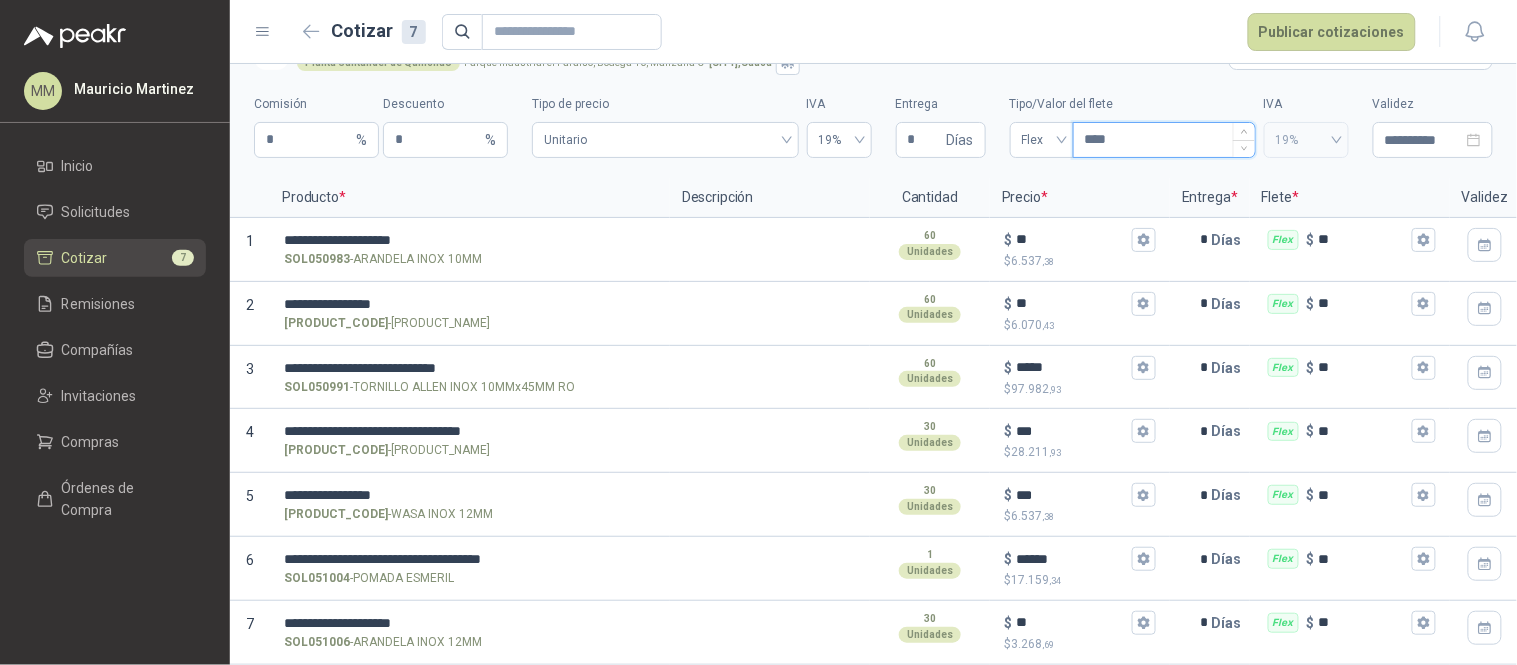type on "*****" 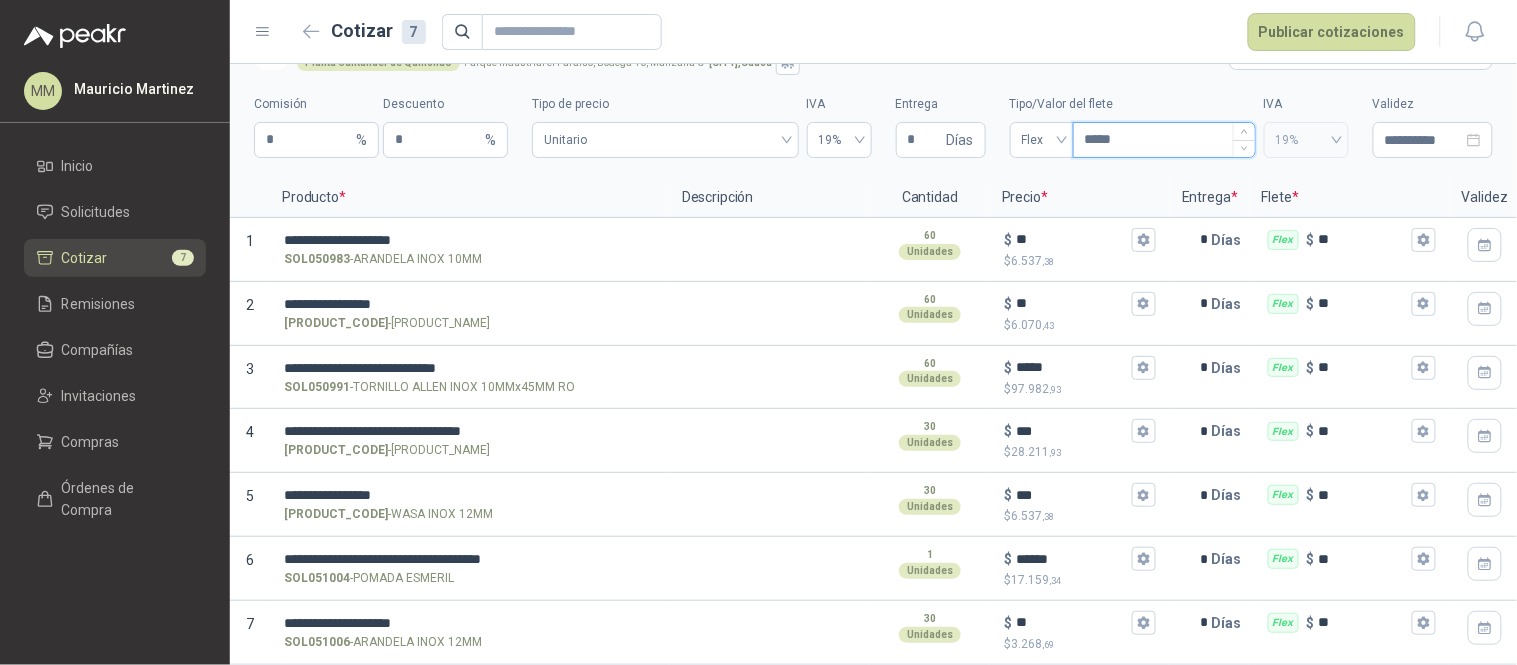 type 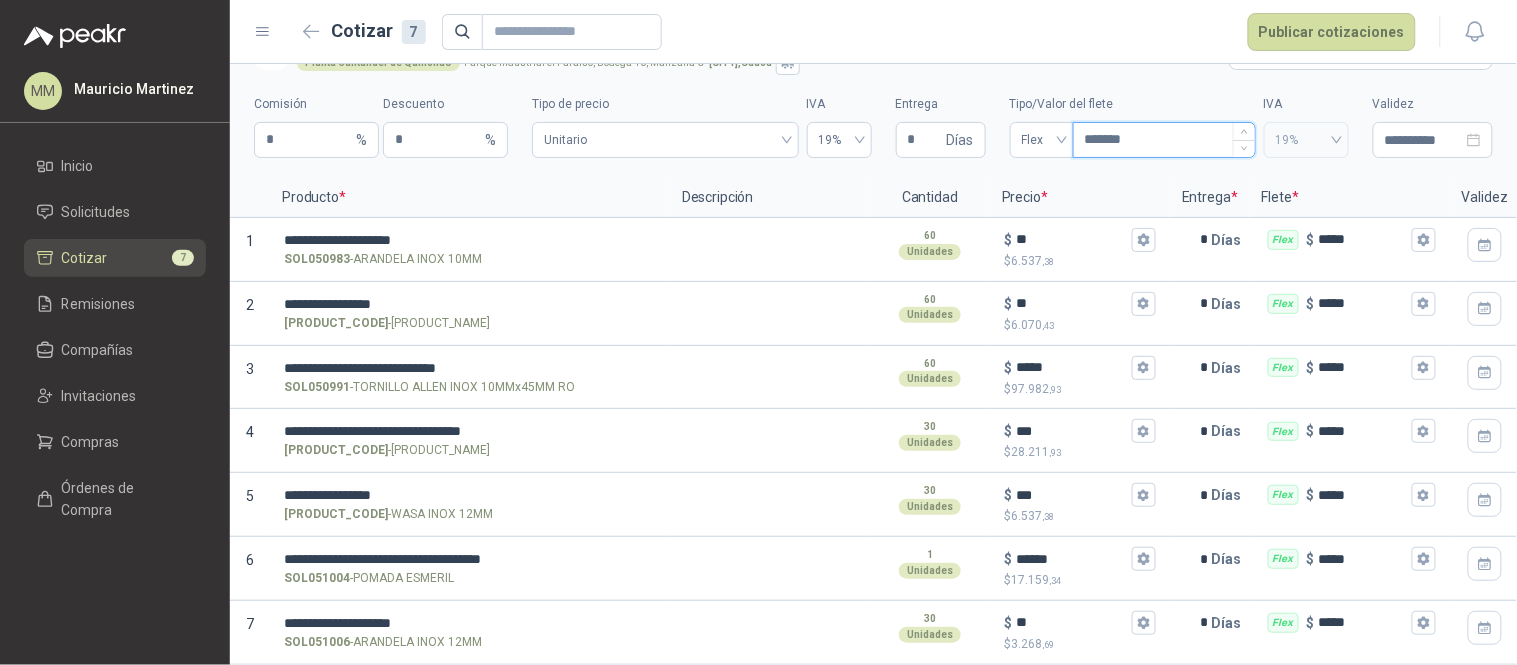 type 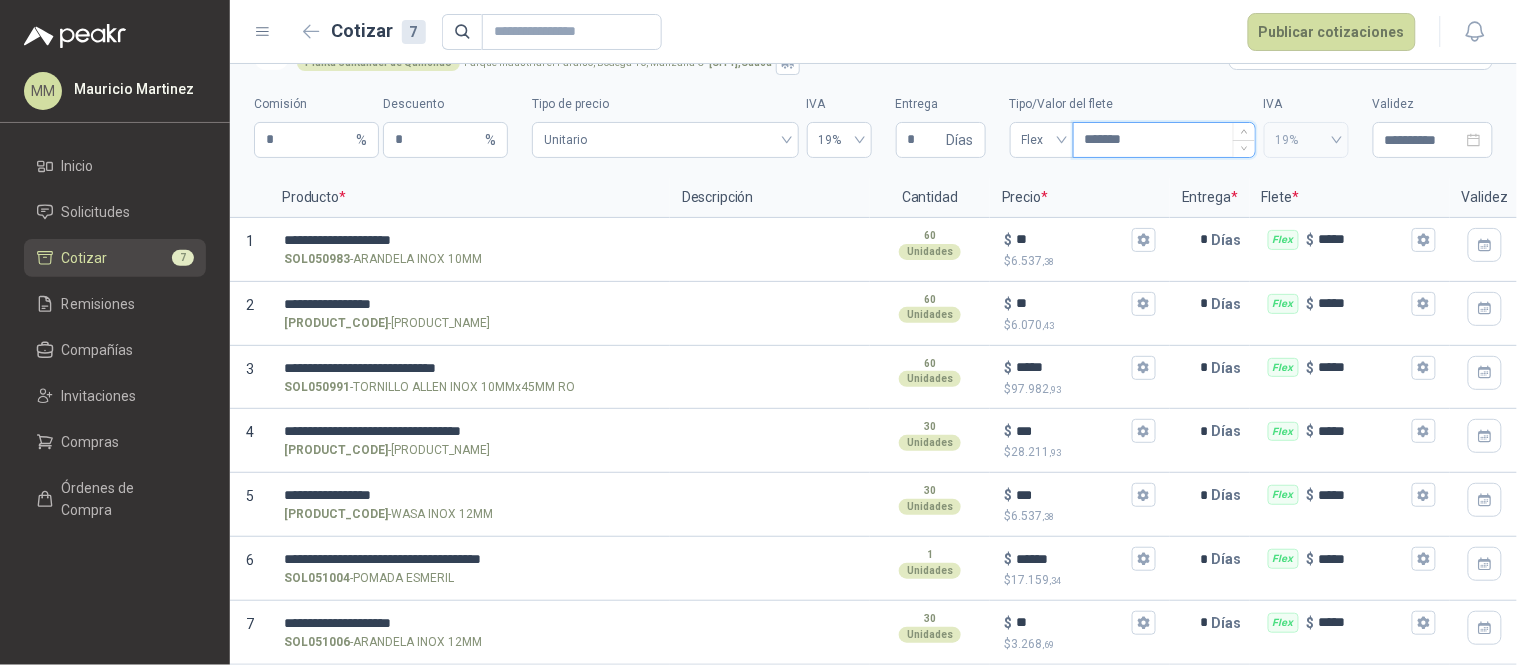 type on "********" 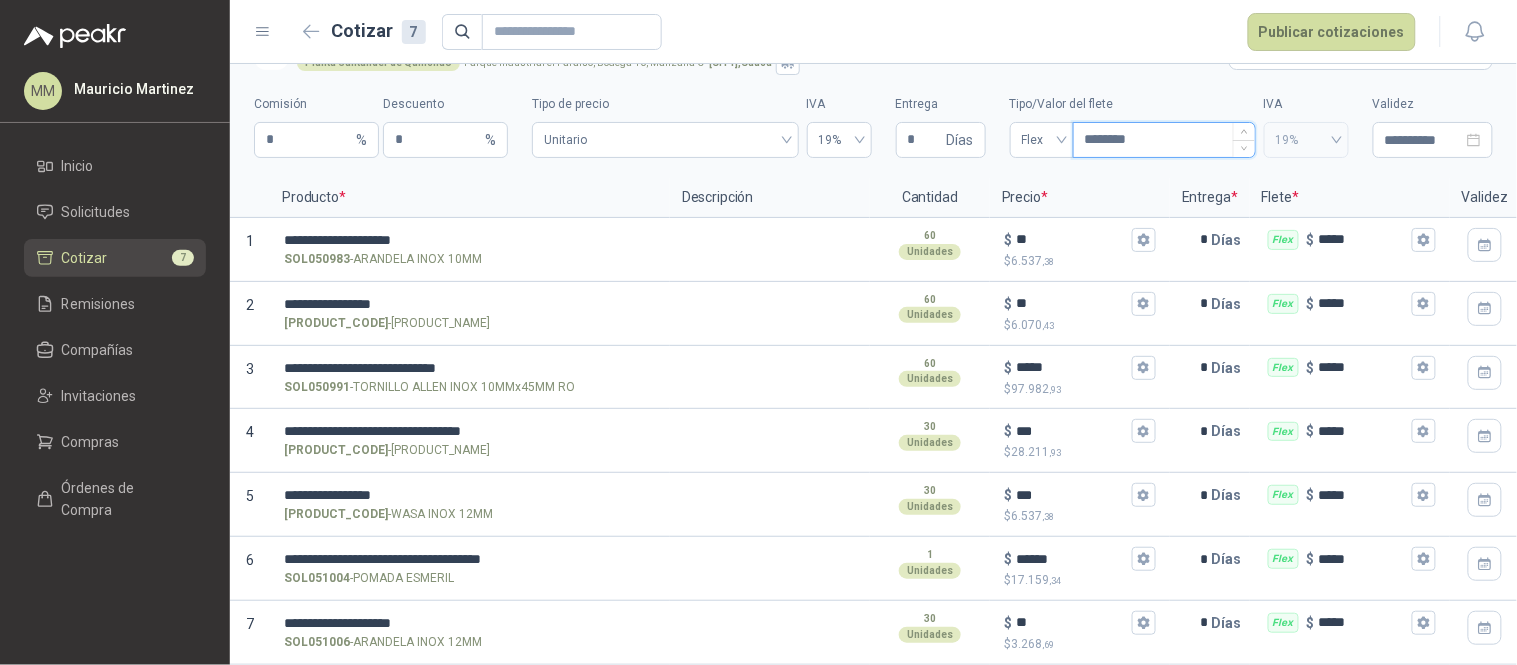 type 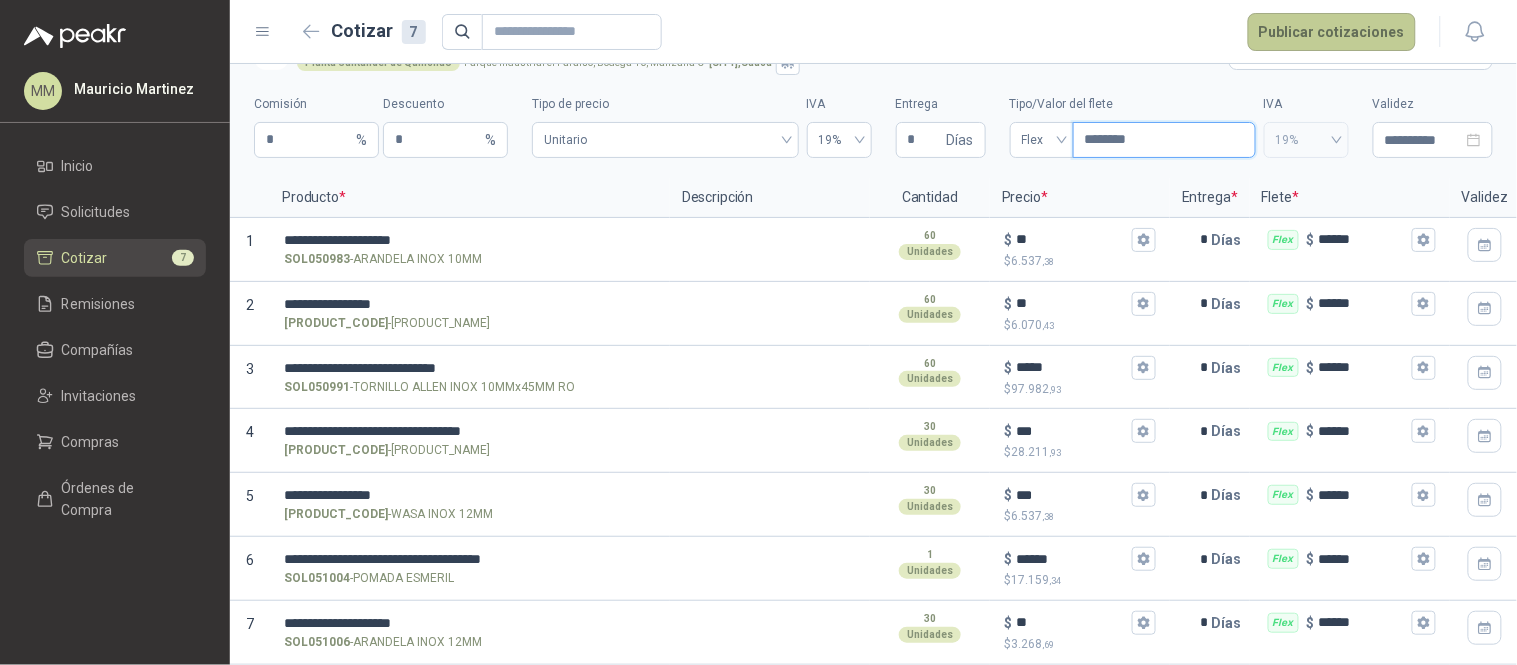 type on "********" 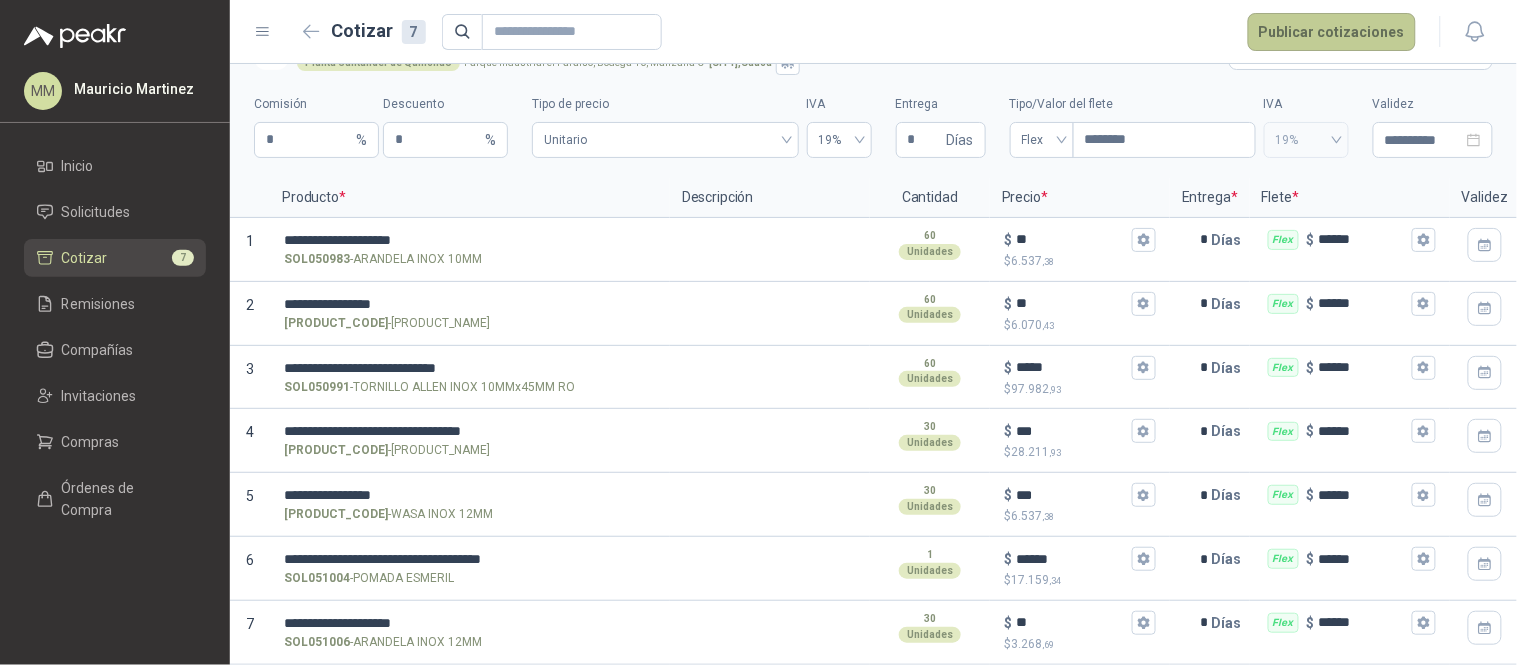 click on "Publicar cotizaciones" at bounding box center (1332, 32) 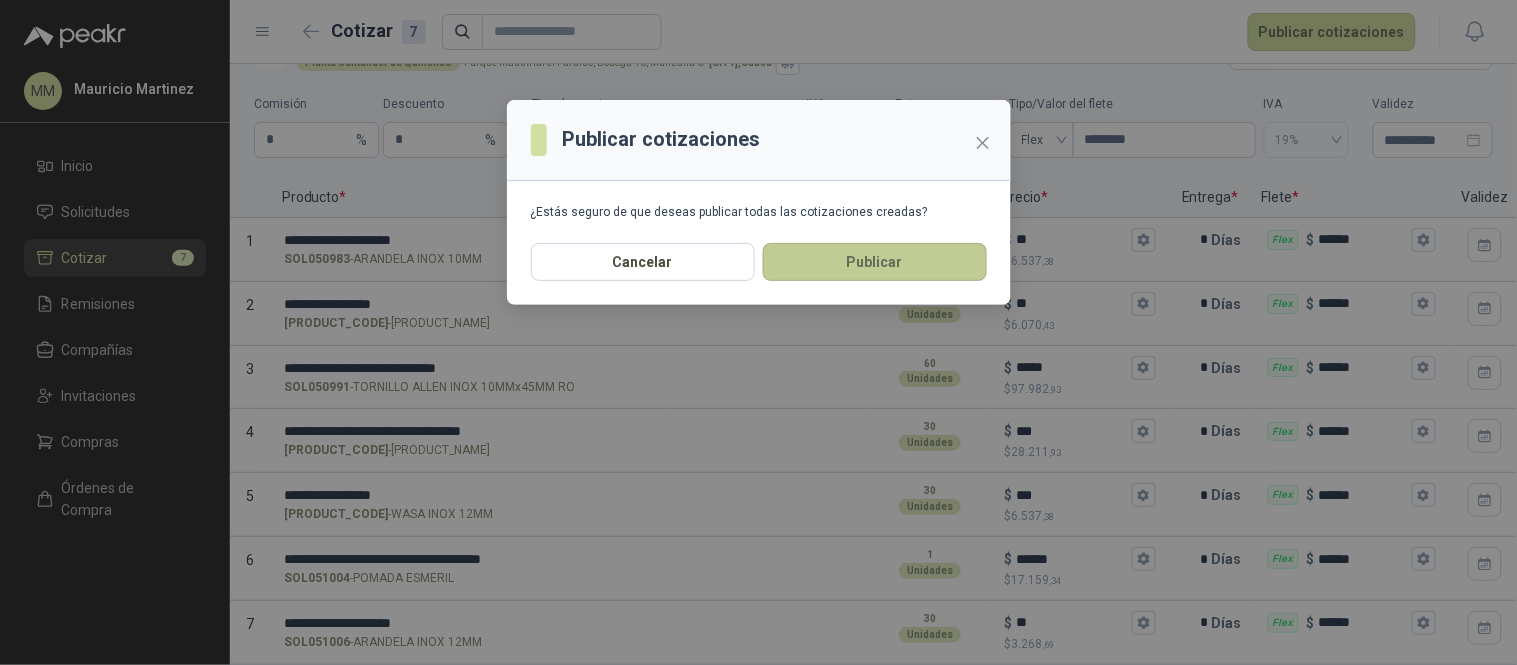 click on "Publicar" at bounding box center (875, 262) 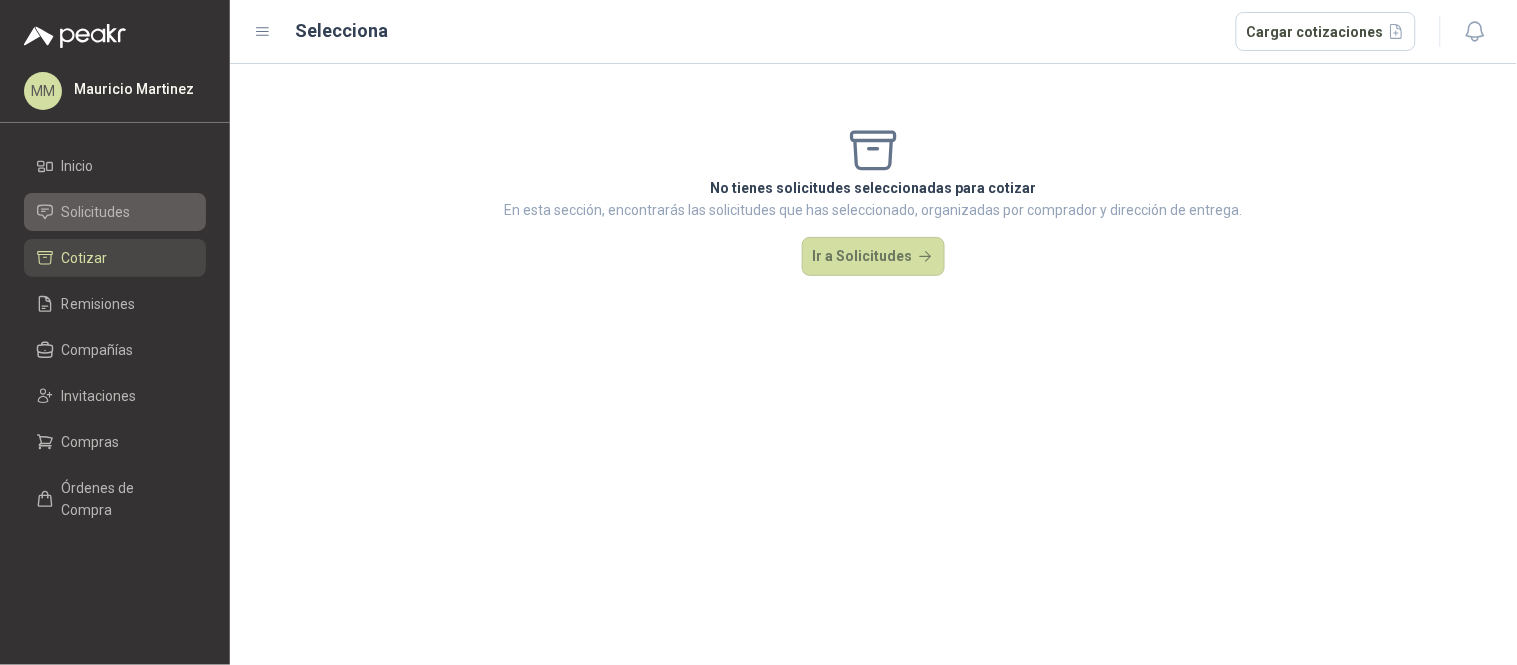 click on "Solicitudes" at bounding box center (96, 212) 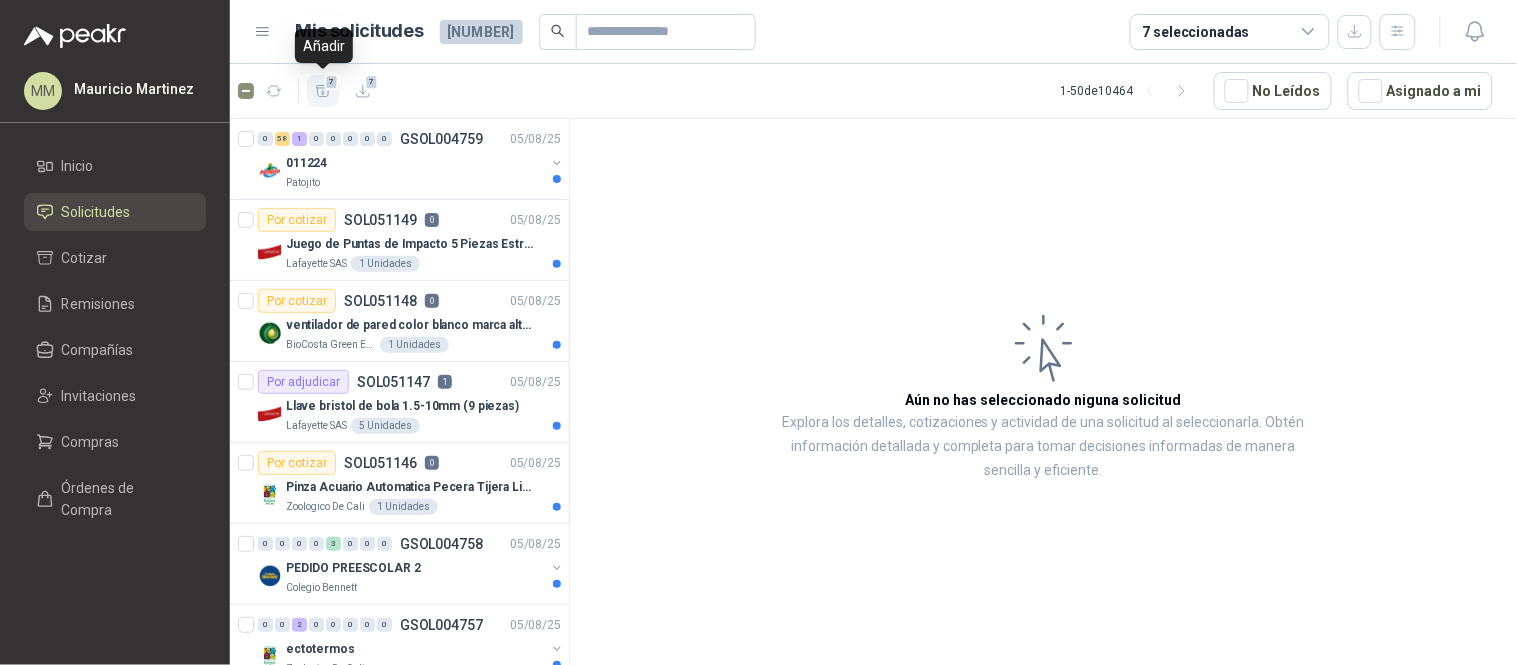 click 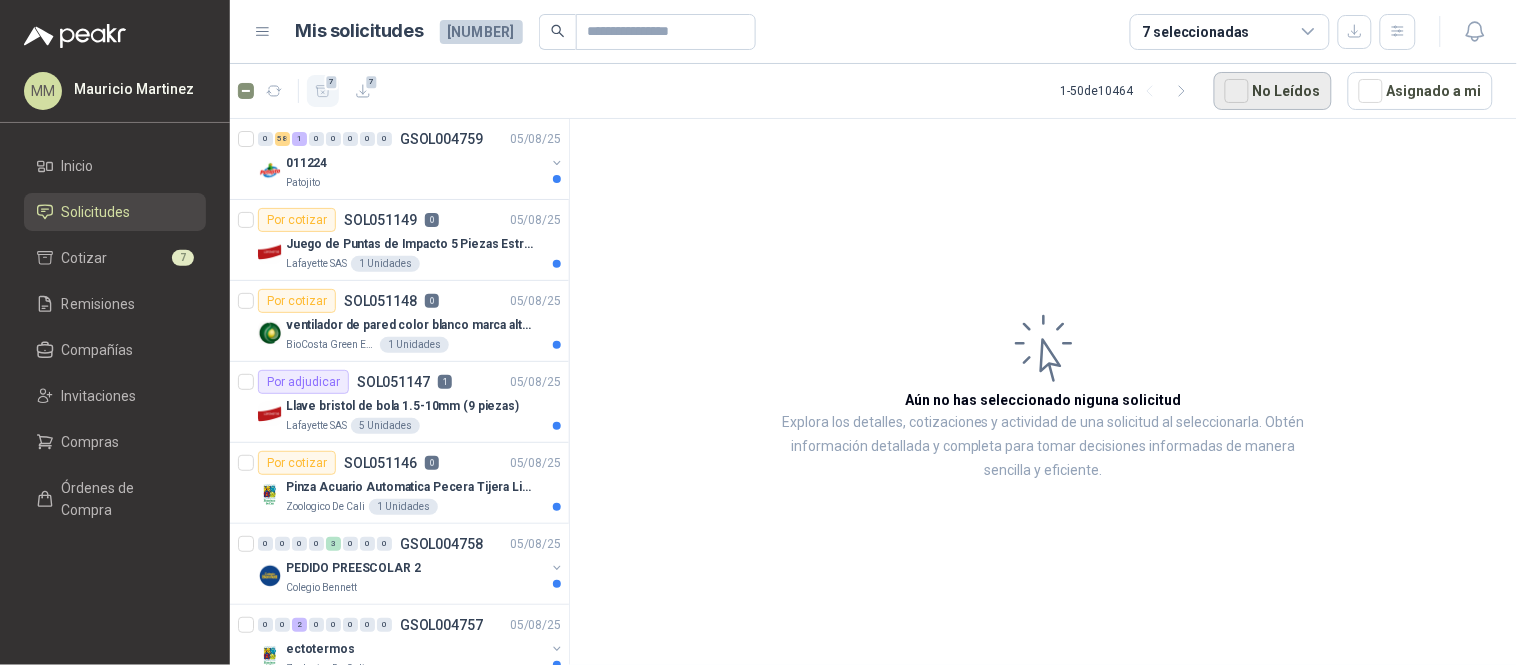 drag, startPoint x: 1431, startPoint y: 103, endPoint x: 1330, endPoint y: 93, distance: 101.49384 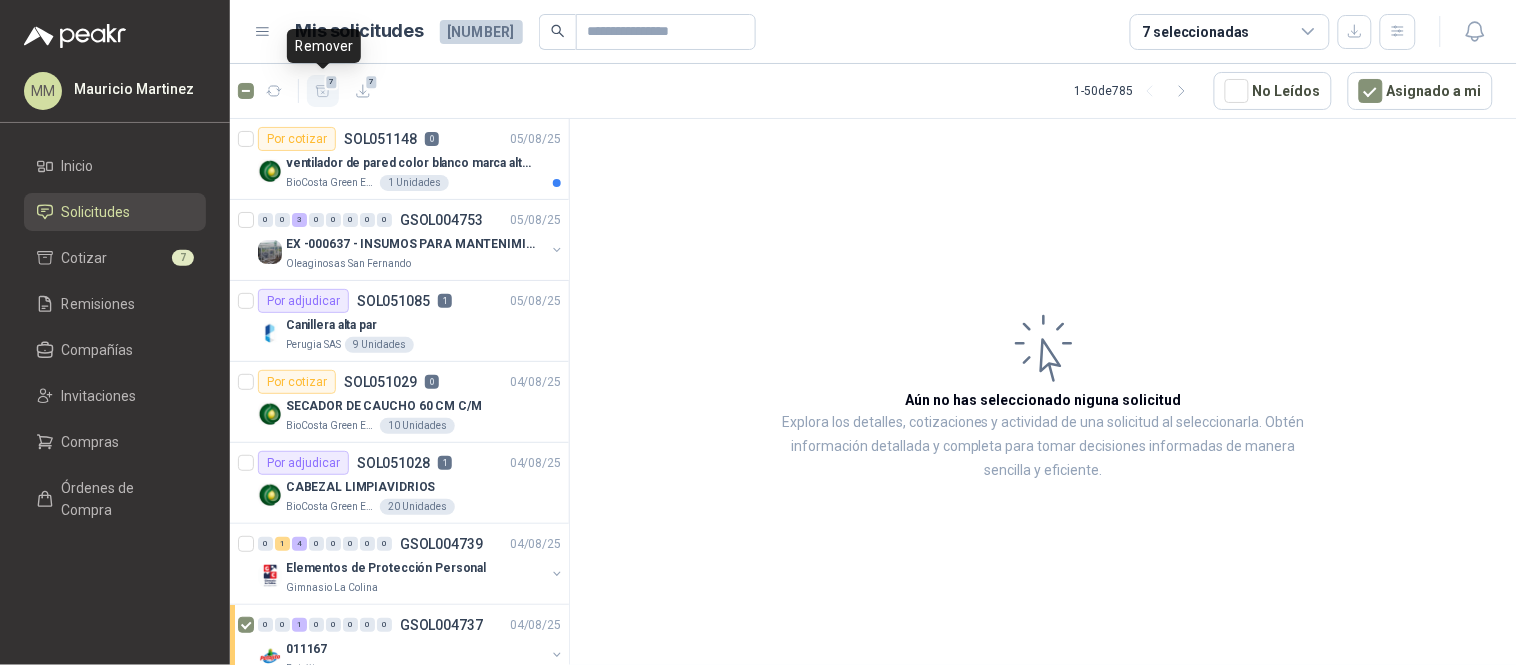 click 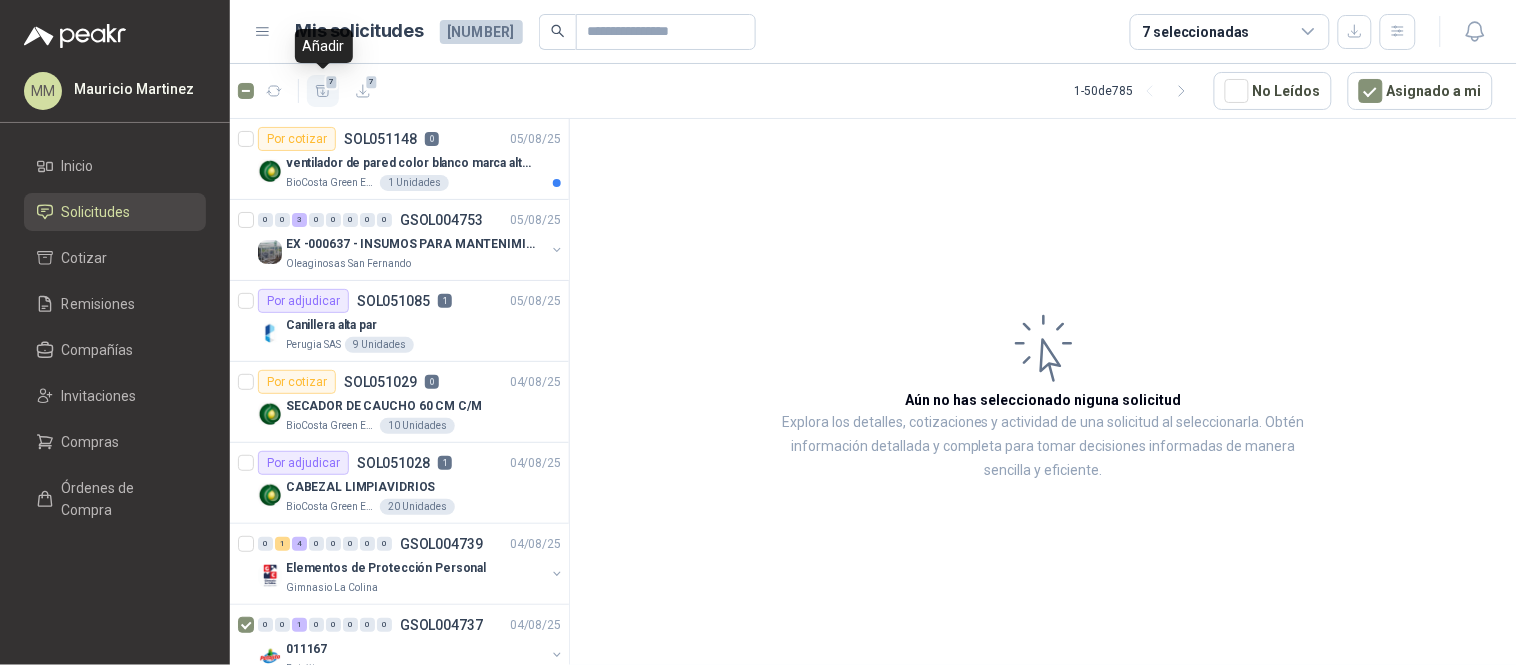 click 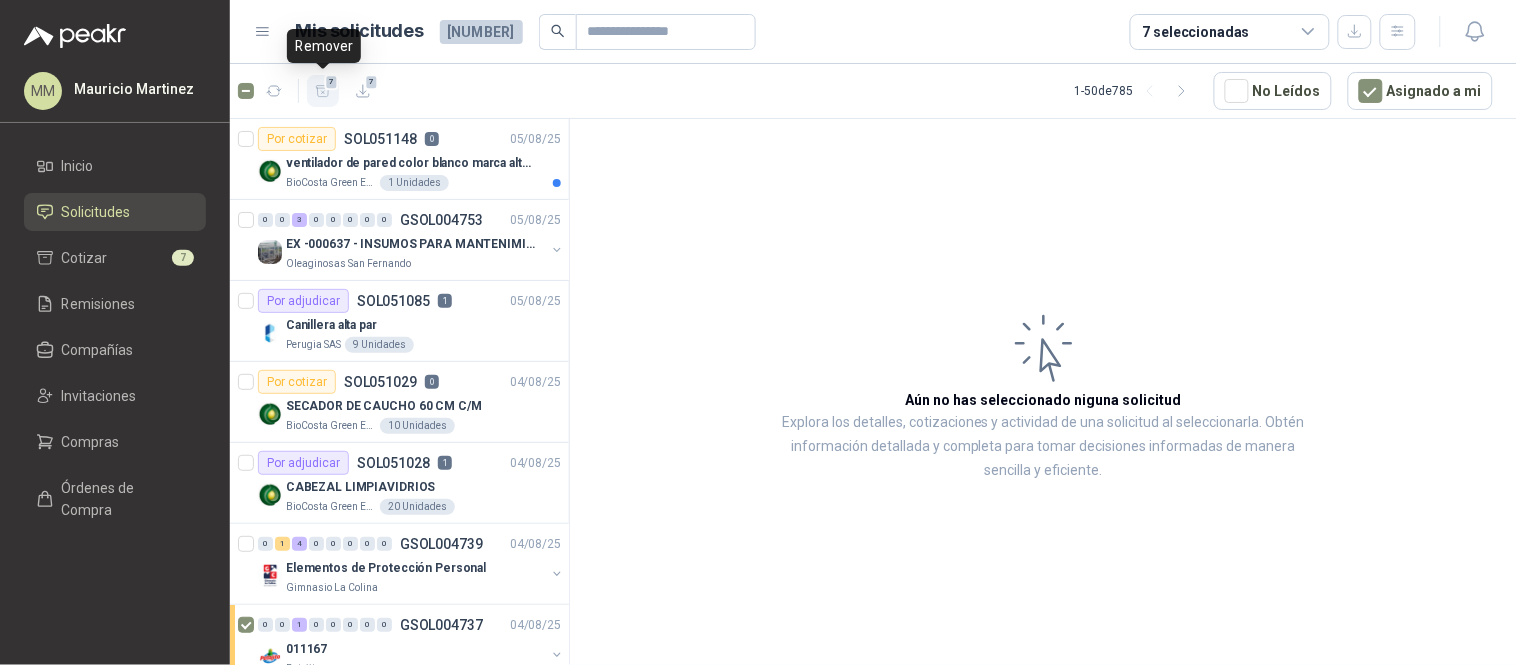click 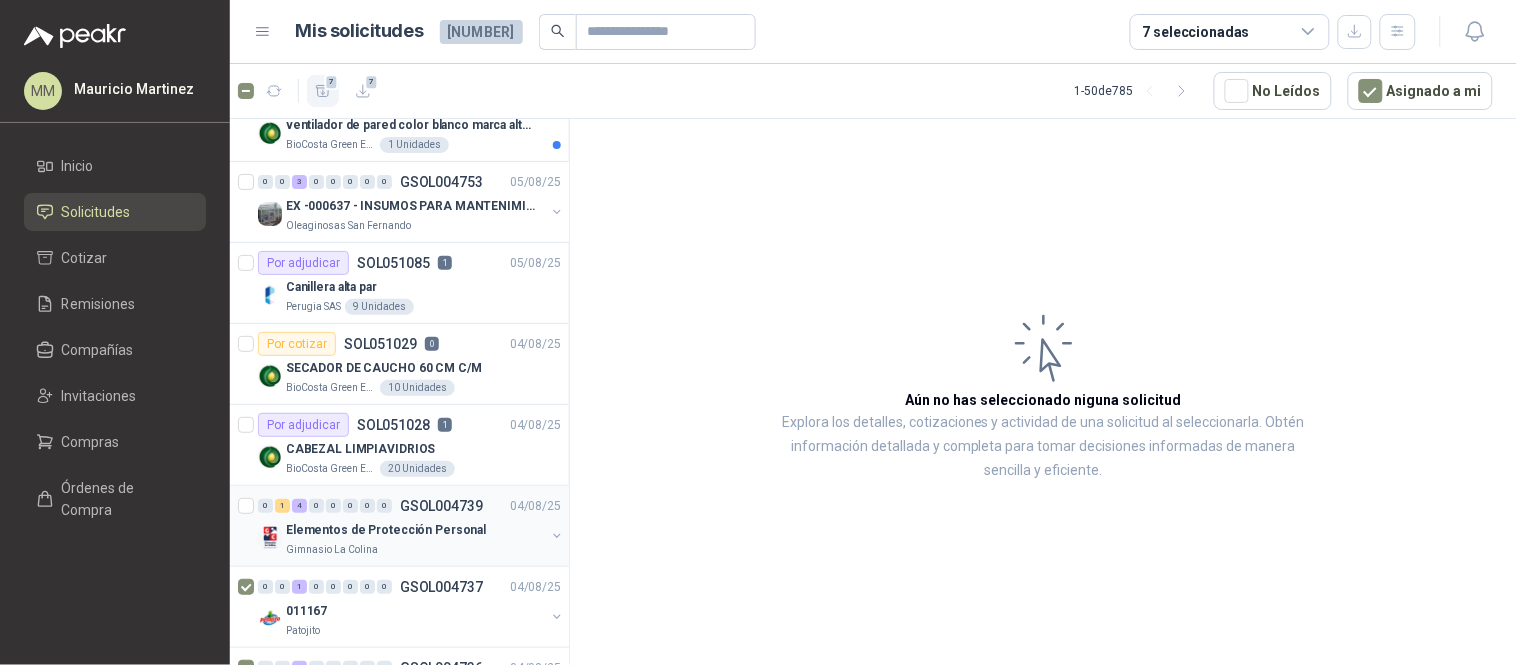 scroll, scrollTop: 0, scrollLeft: 0, axis: both 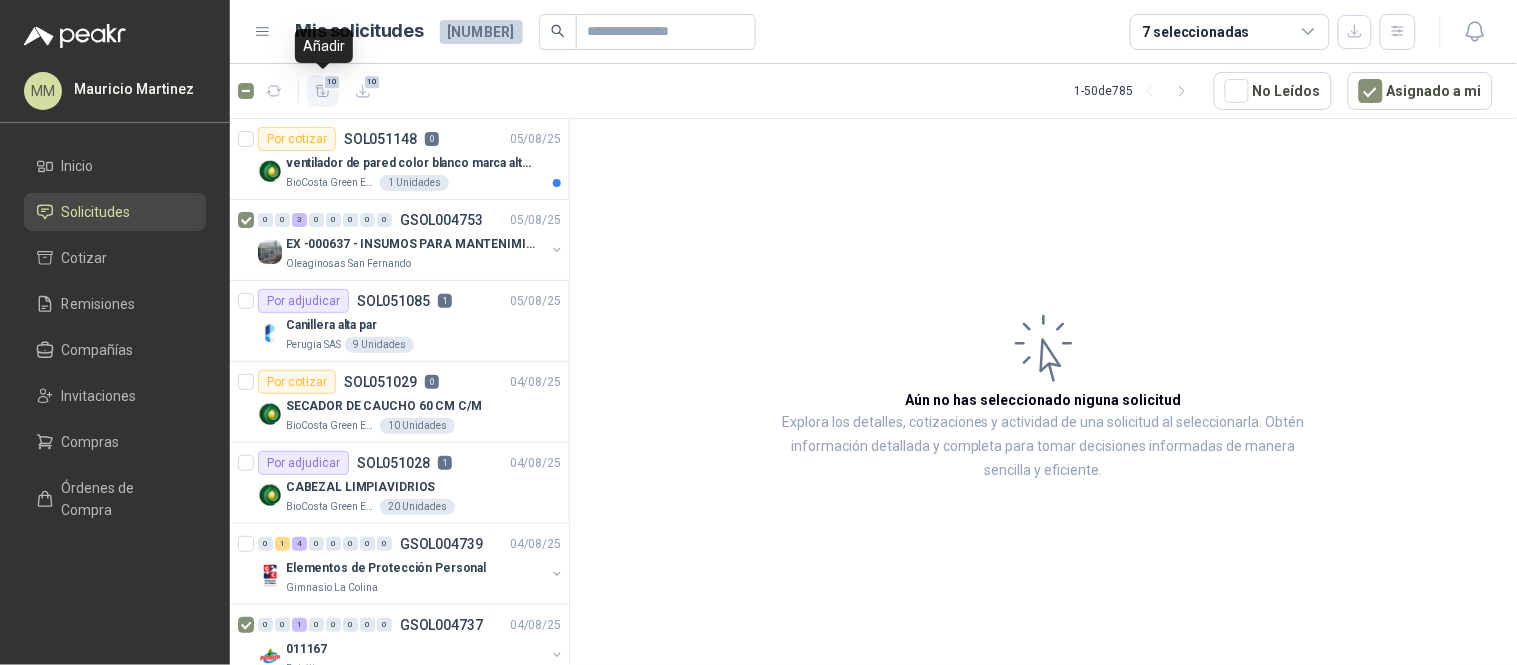 click 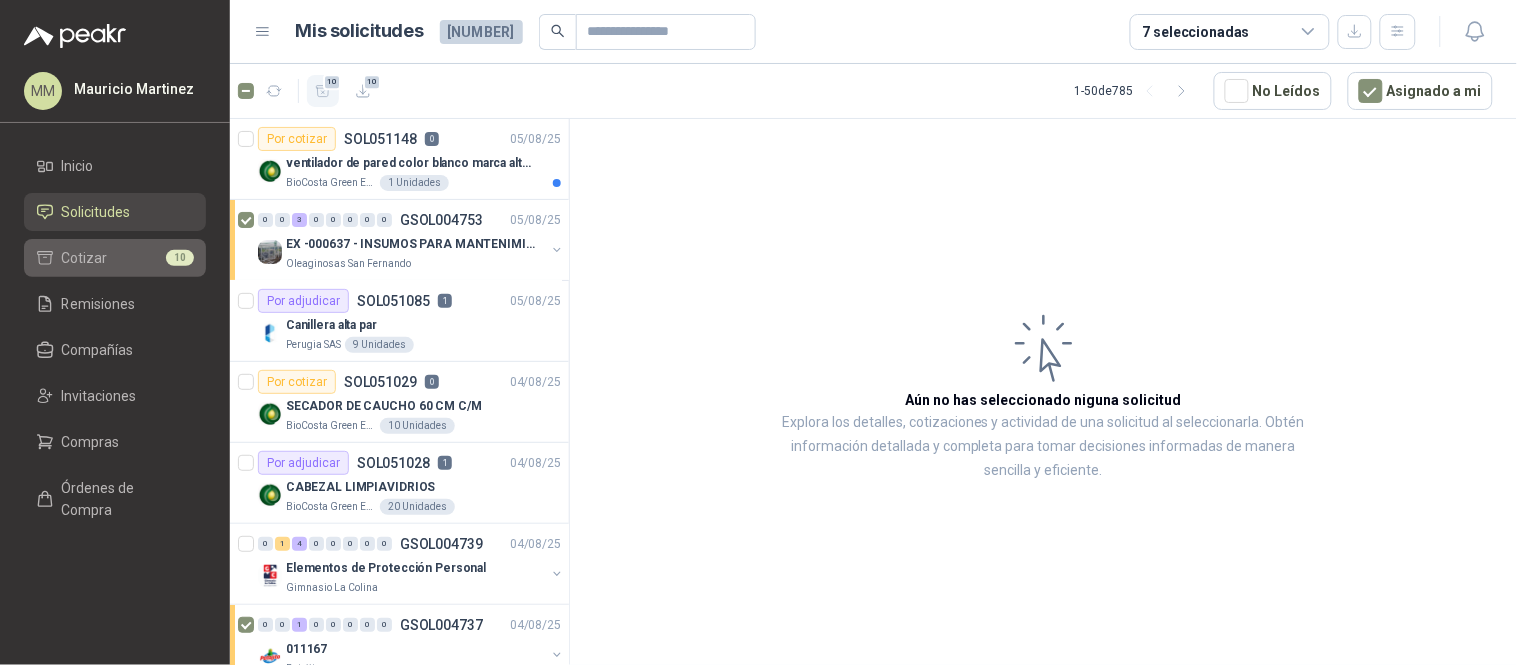 click on "Cotizar 10" at bounding box center (115, 258) 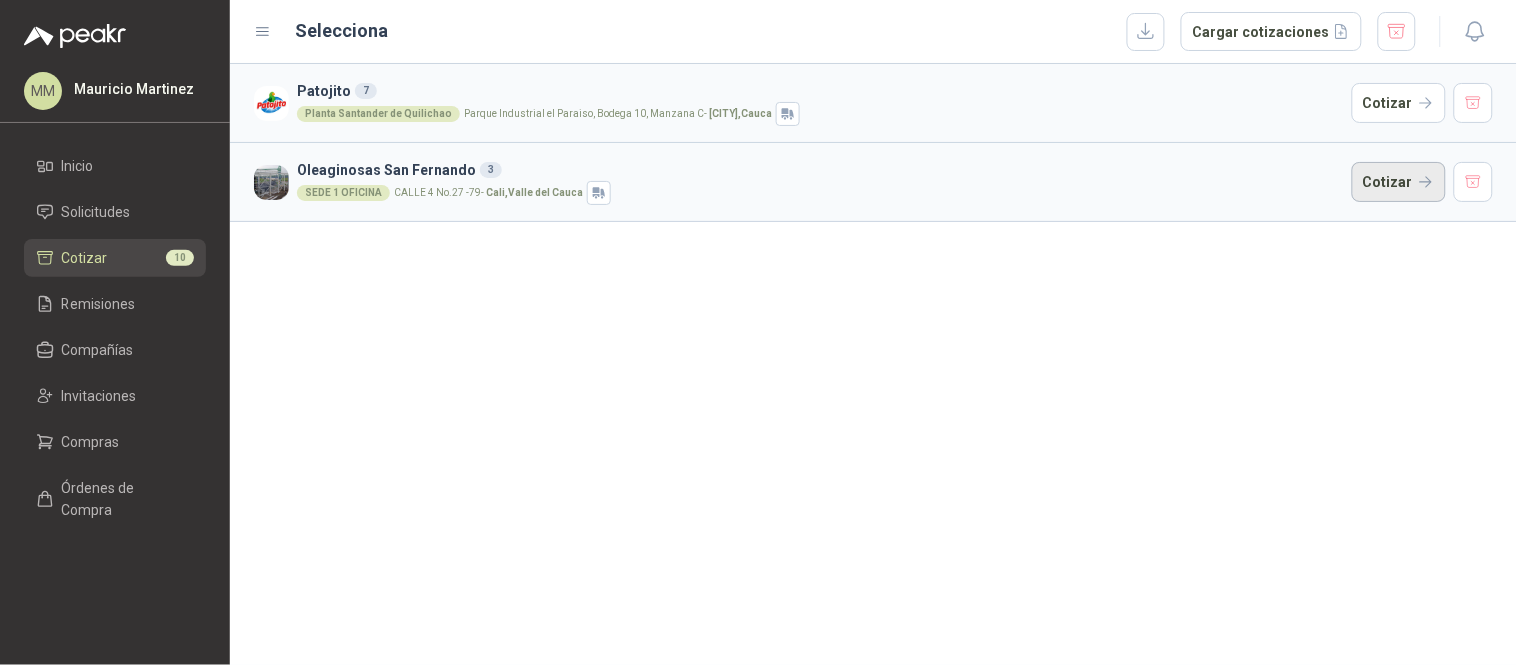 click on "Cotizar" at bounding box center (1399, 182) 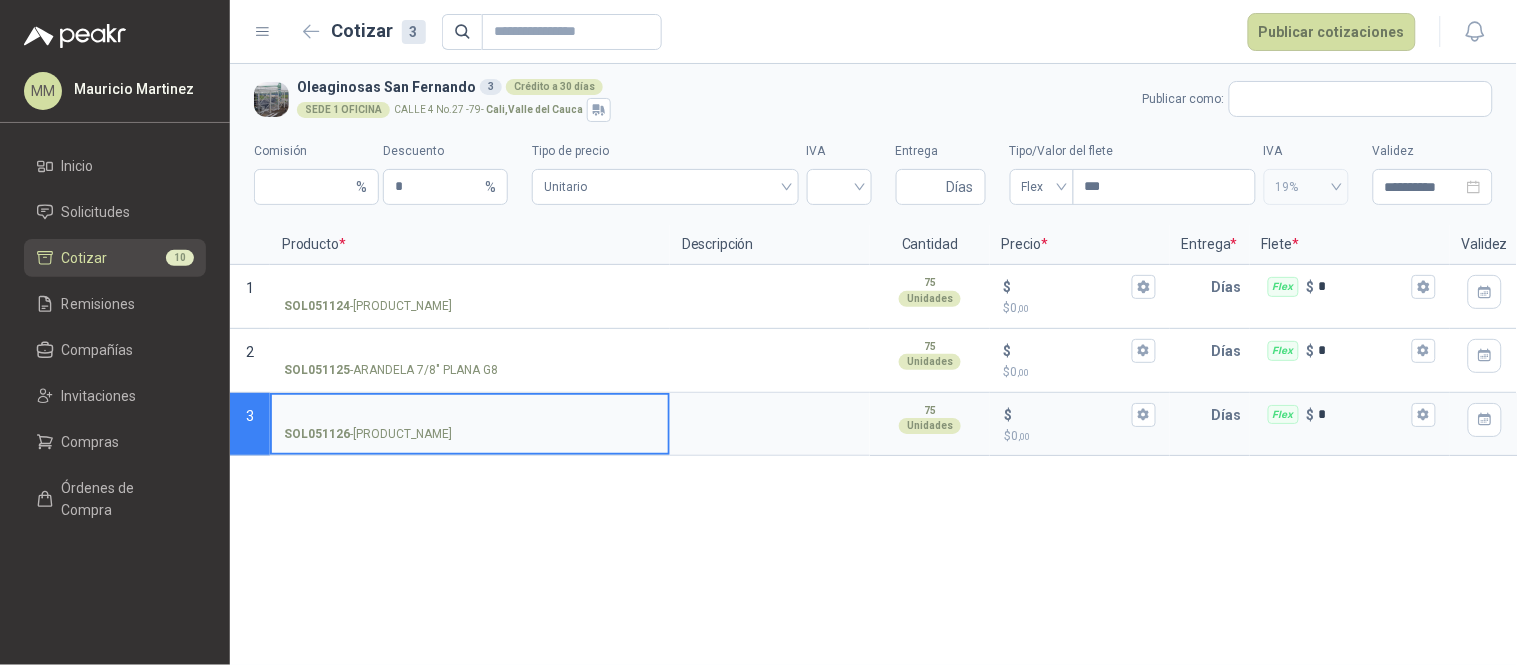 type 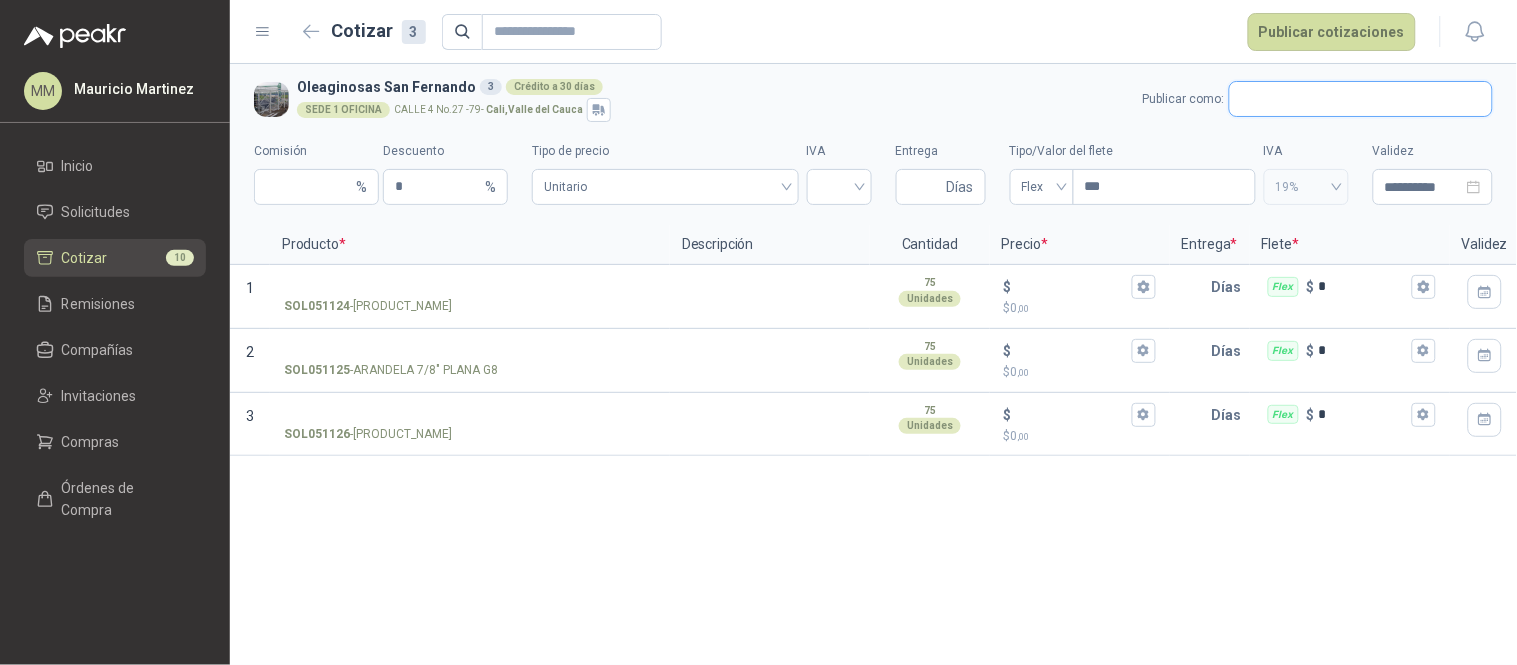 click at bounding box center (1361, 99) 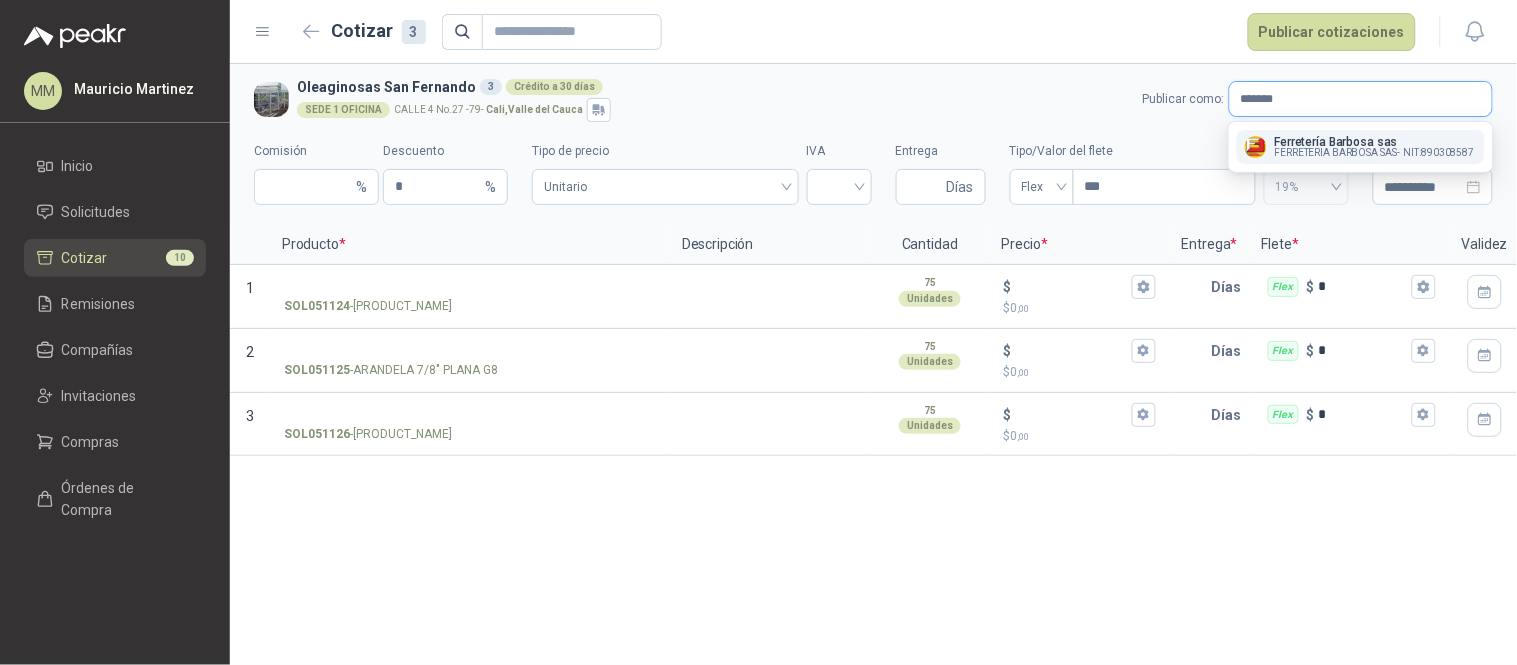 type on "*******" 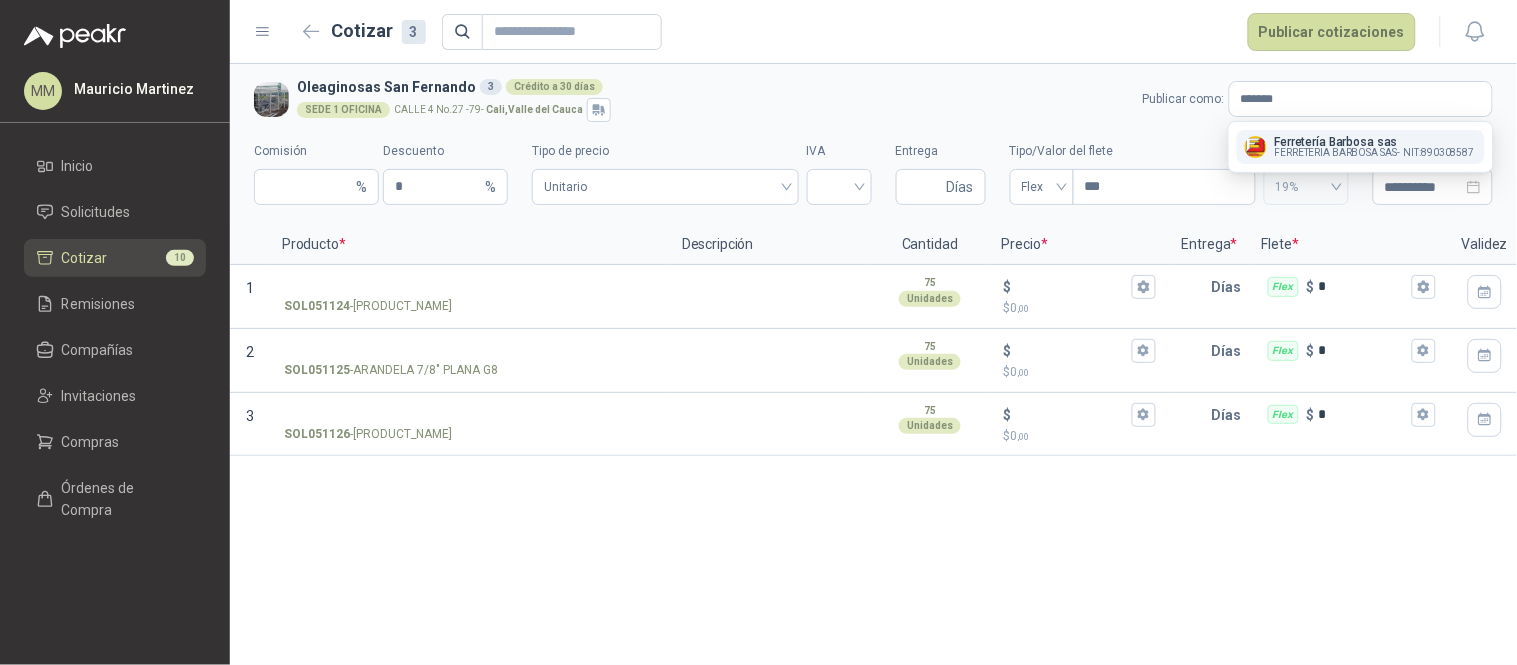 click on "[COMPANY_NAME]  -" at bounding box center (1337, 153) 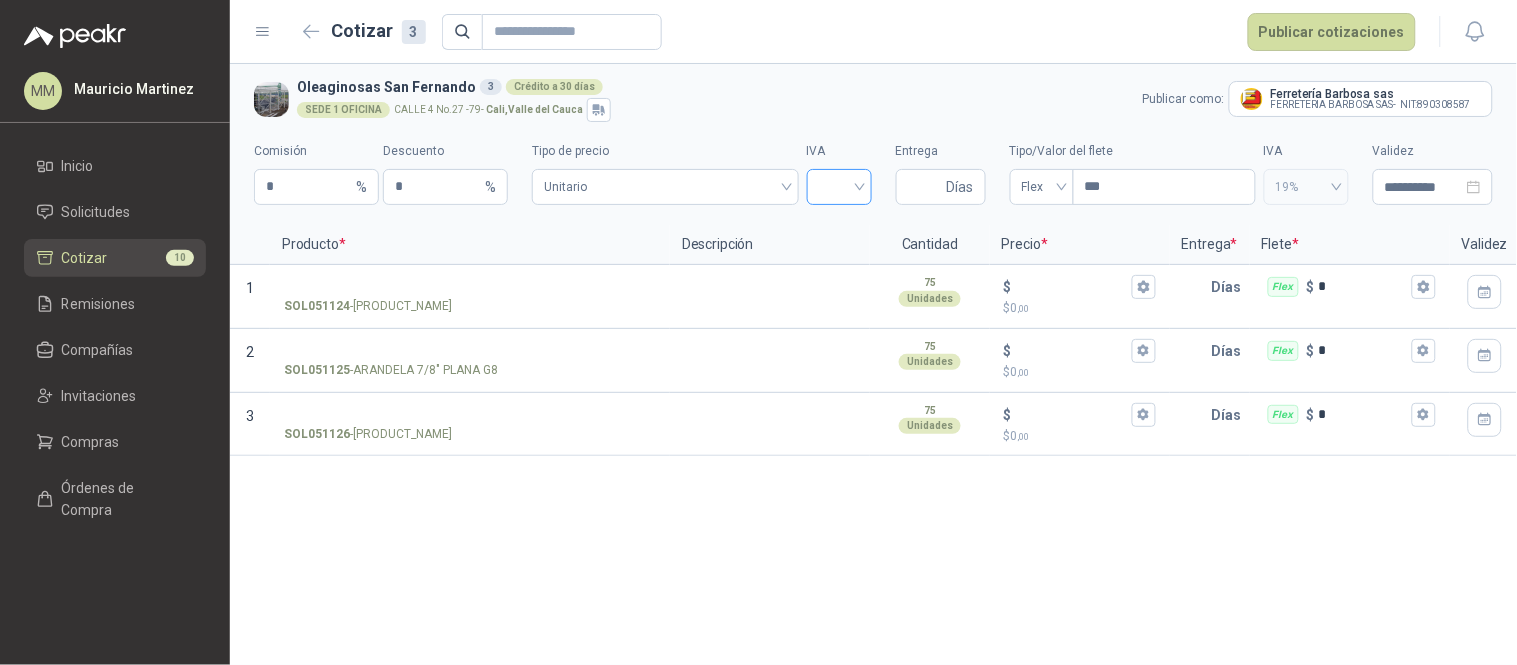 click at bounding box center (839, 185) 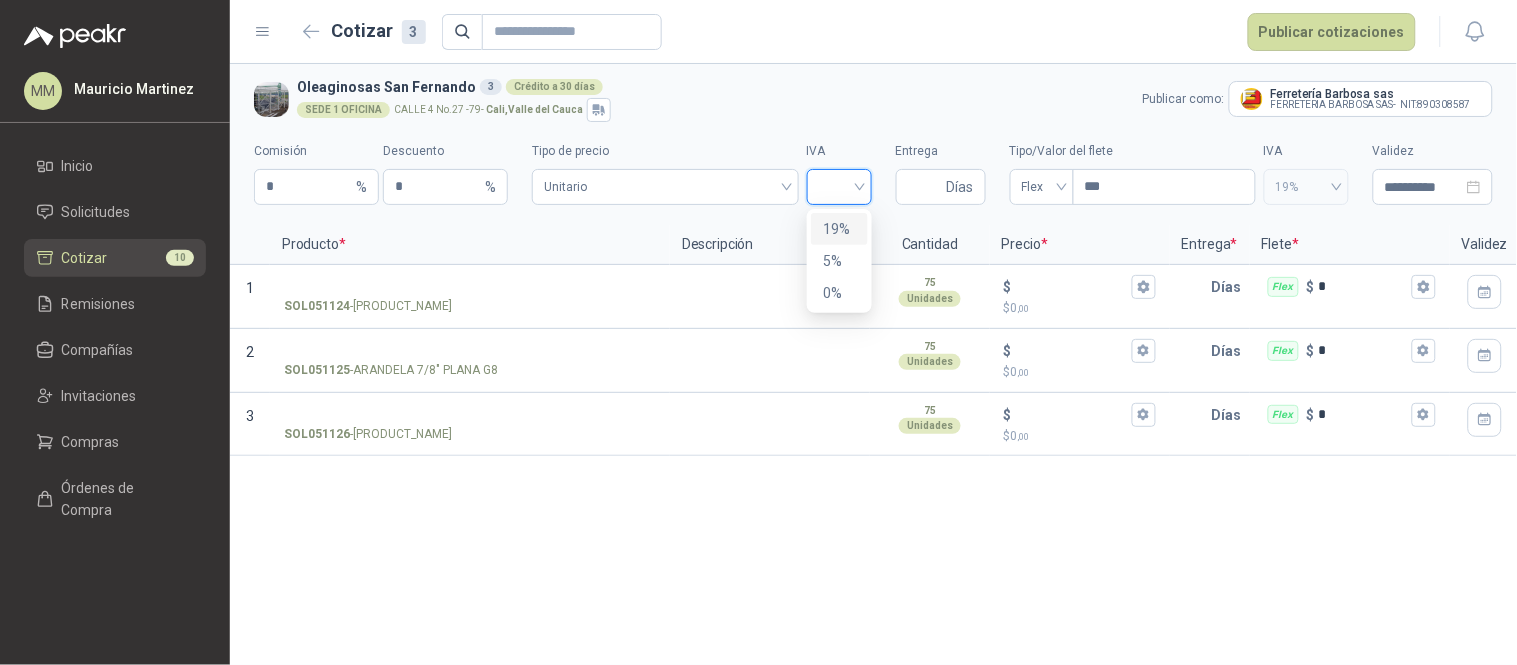 click on "19%" at bounding box center [839, 229] 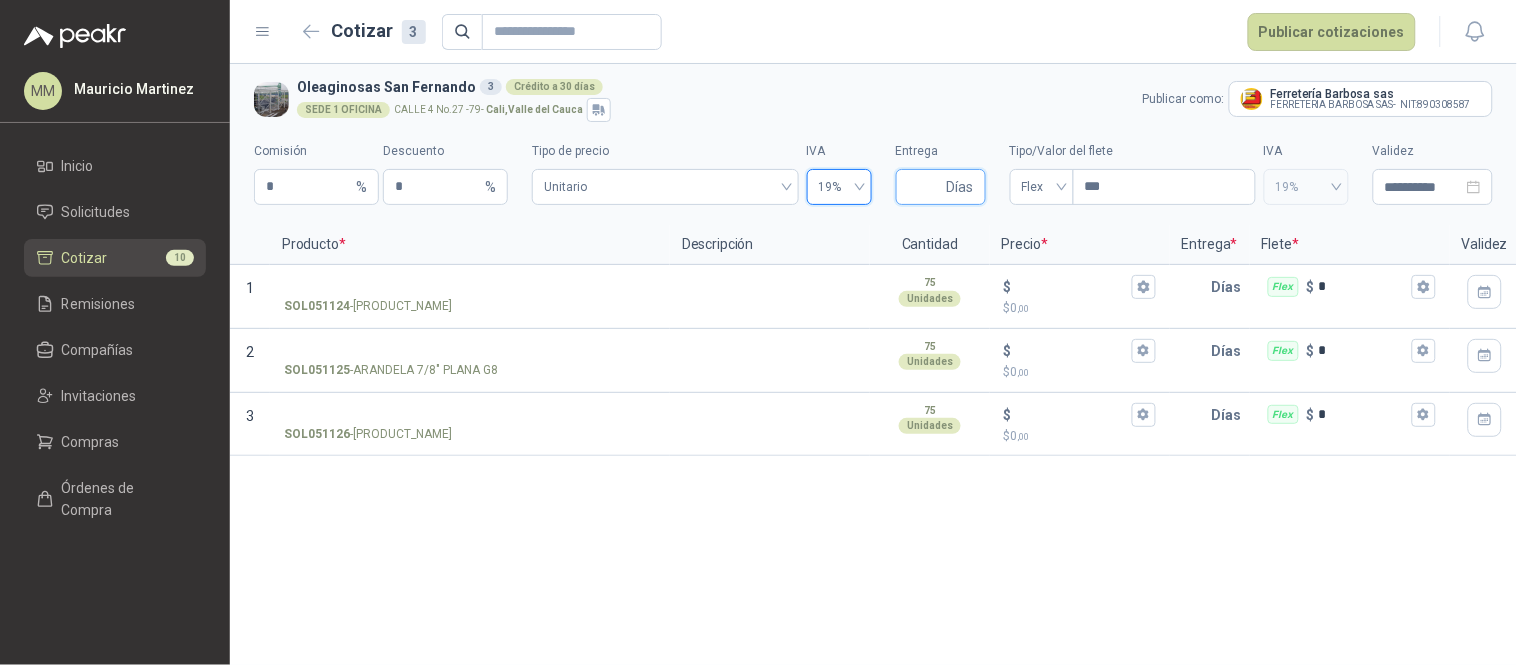 click on "Entrega" at bounding box center (925, 187) 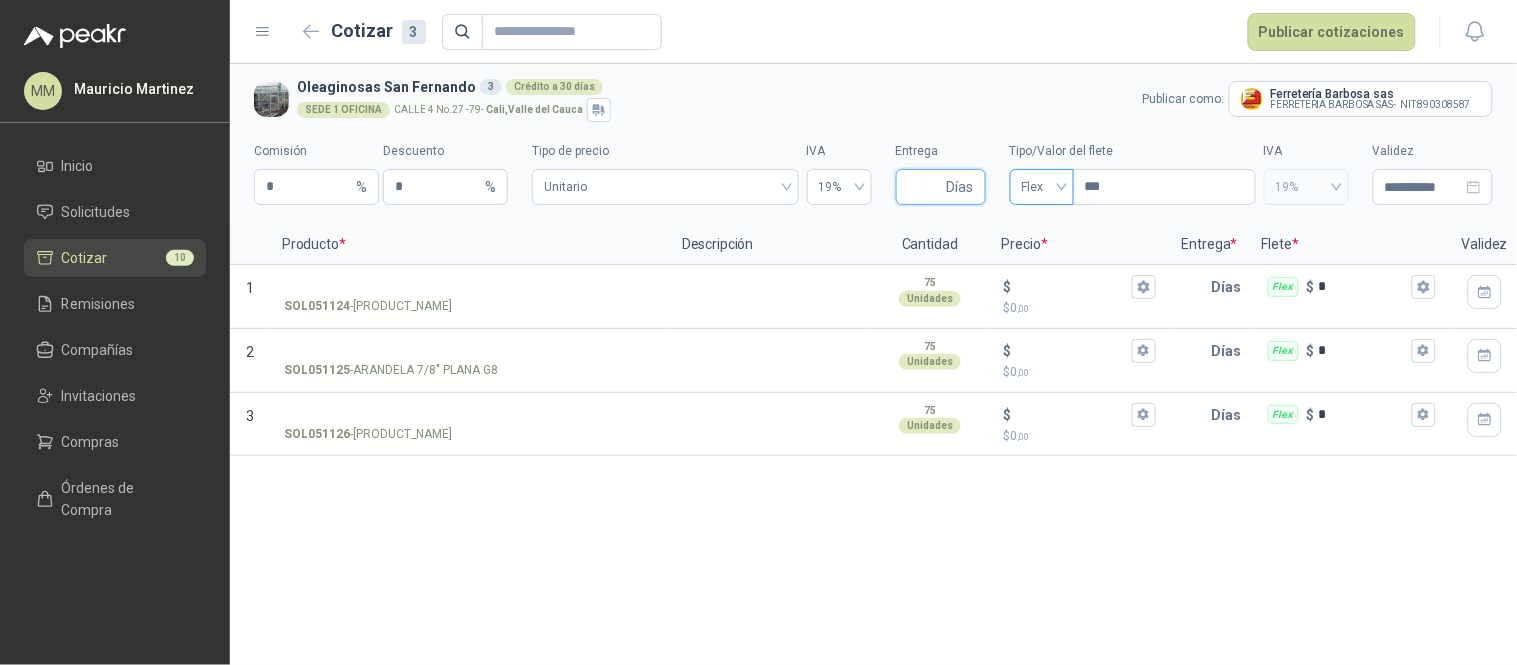 type on "*" 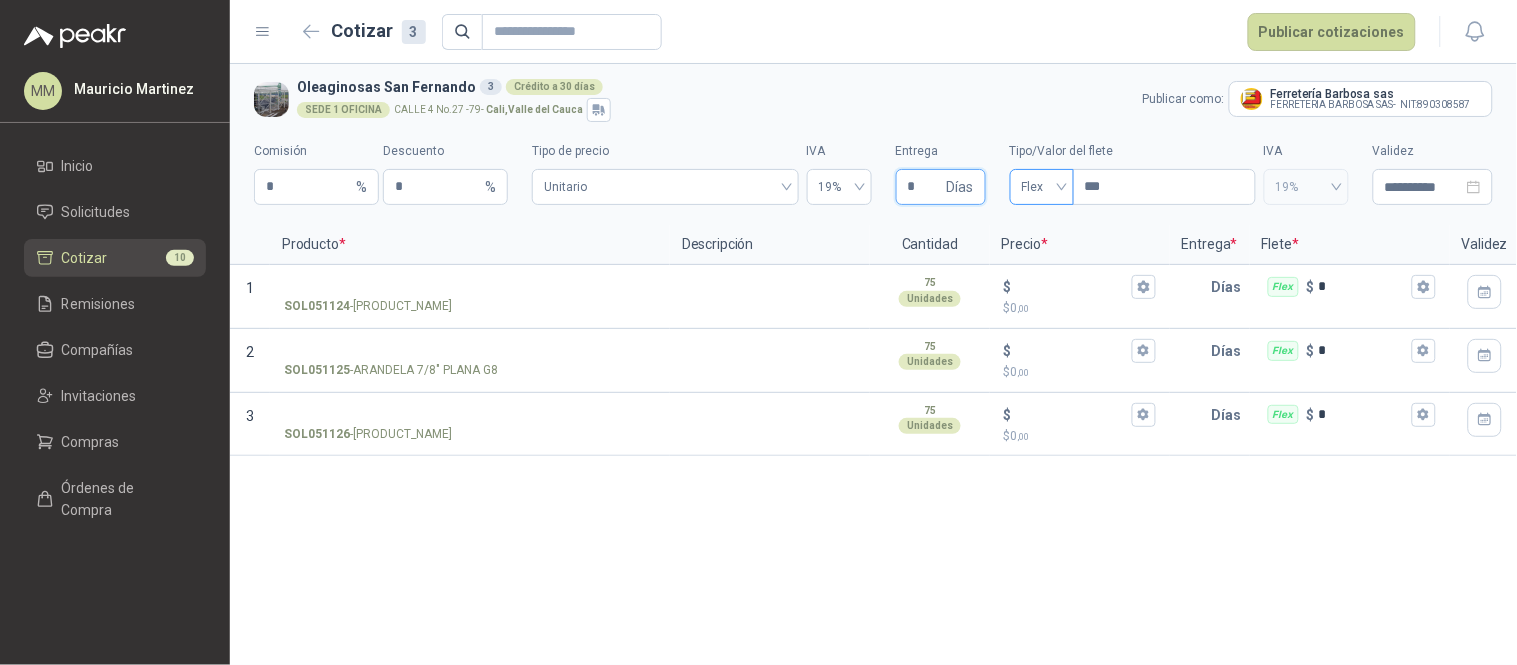 type 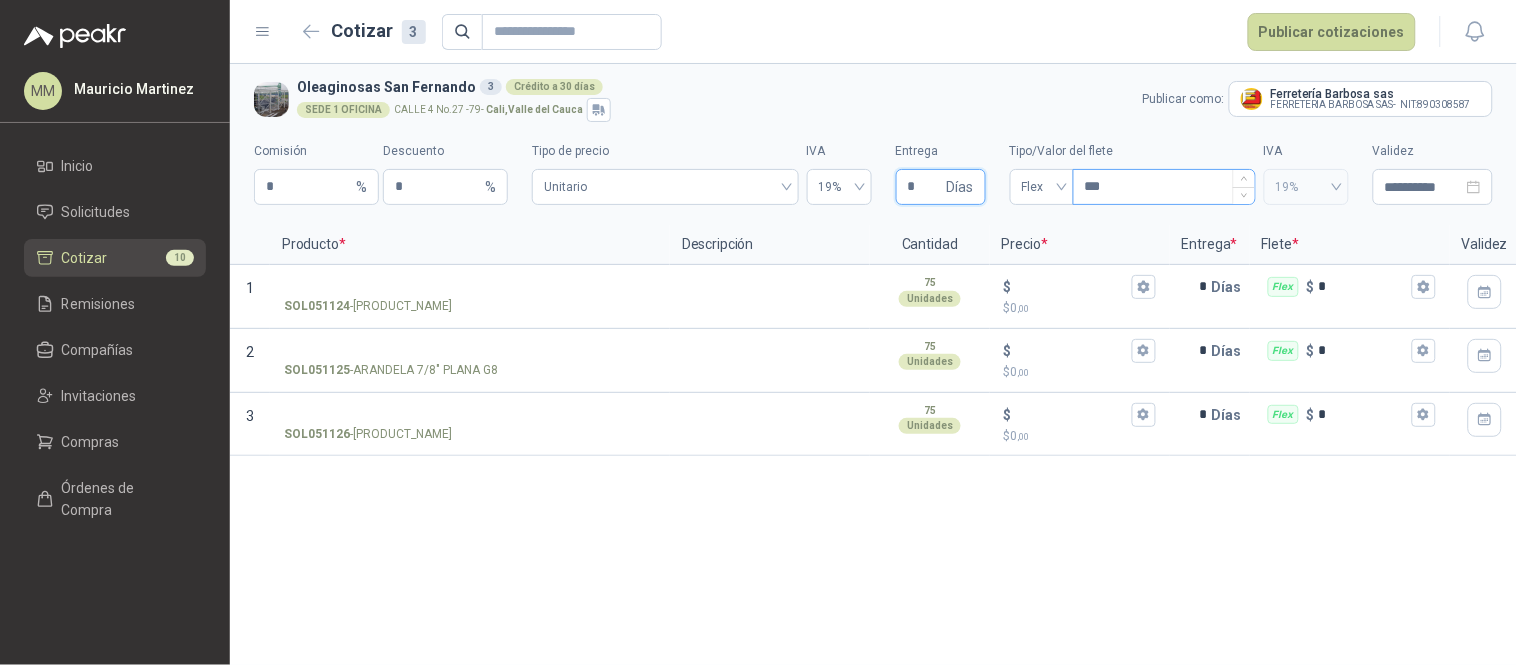 type on "*" 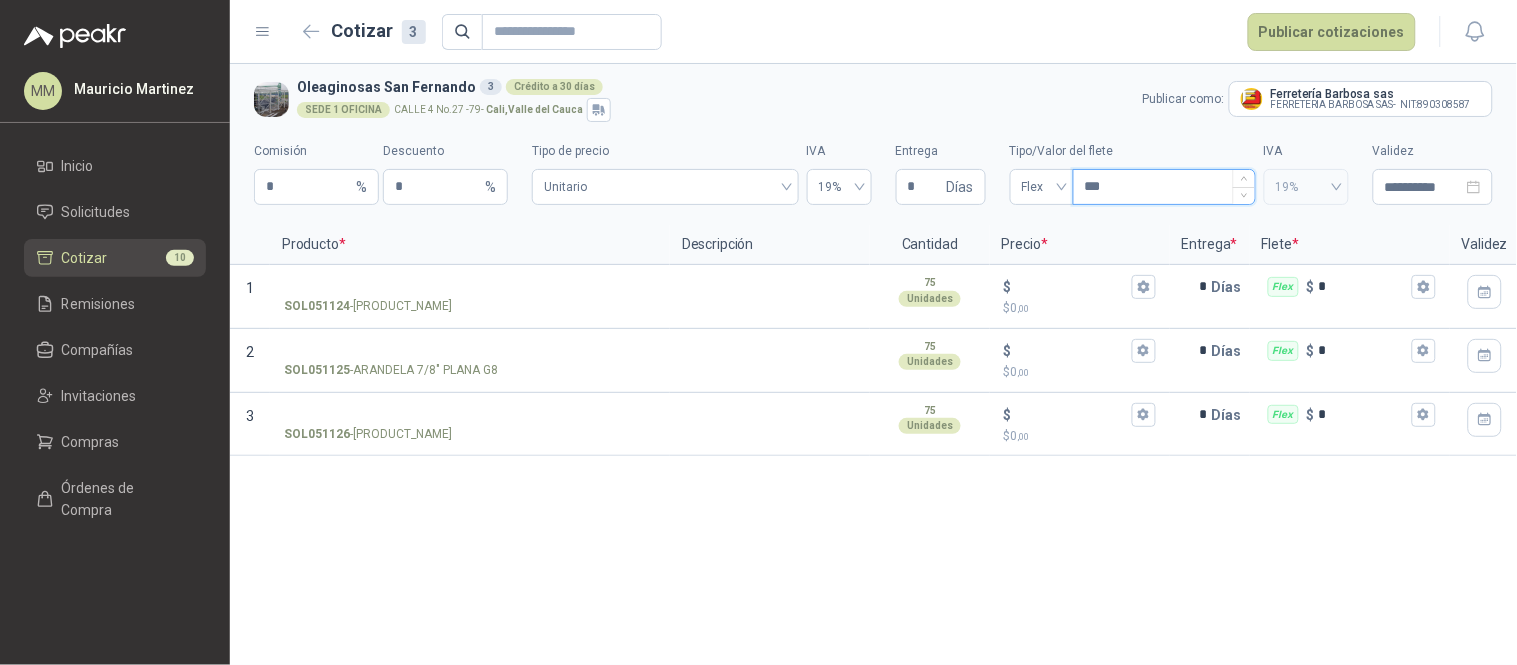 click on "***" at bounding box center [1164, 187] 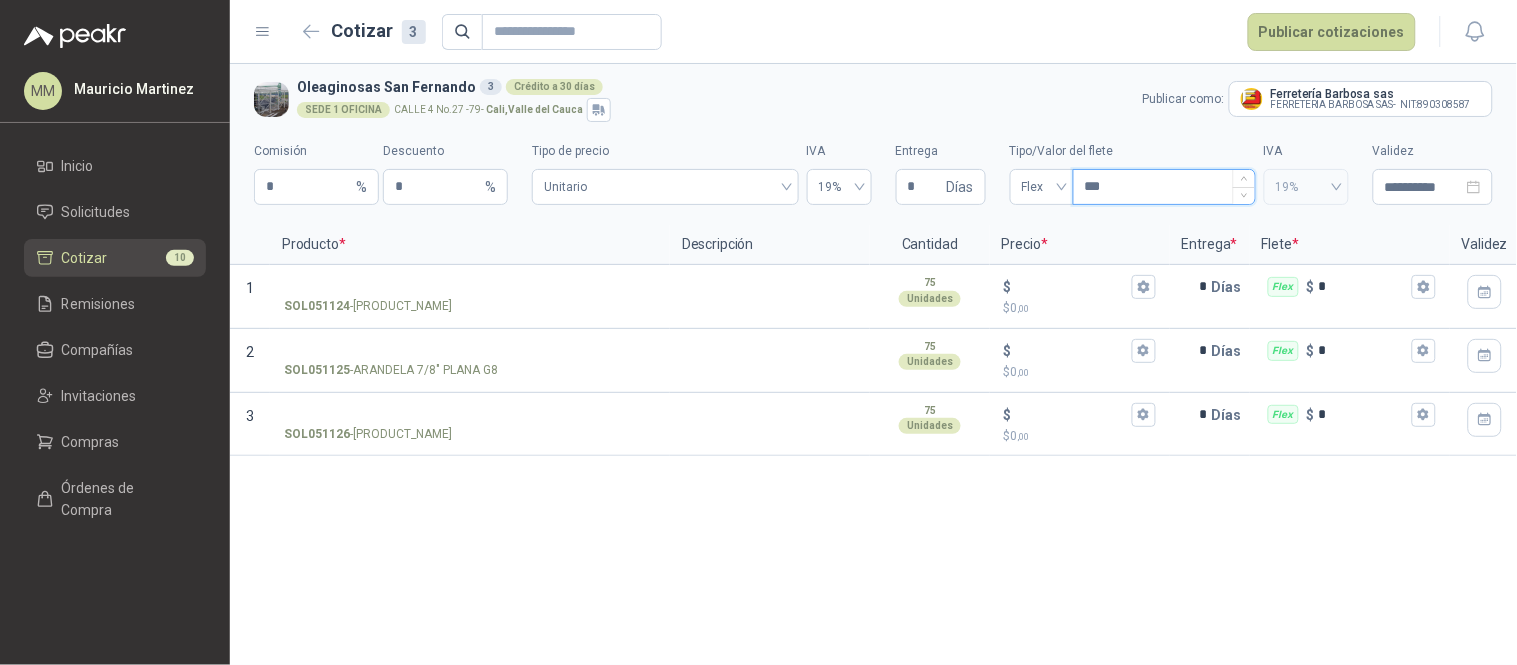 type on "***" 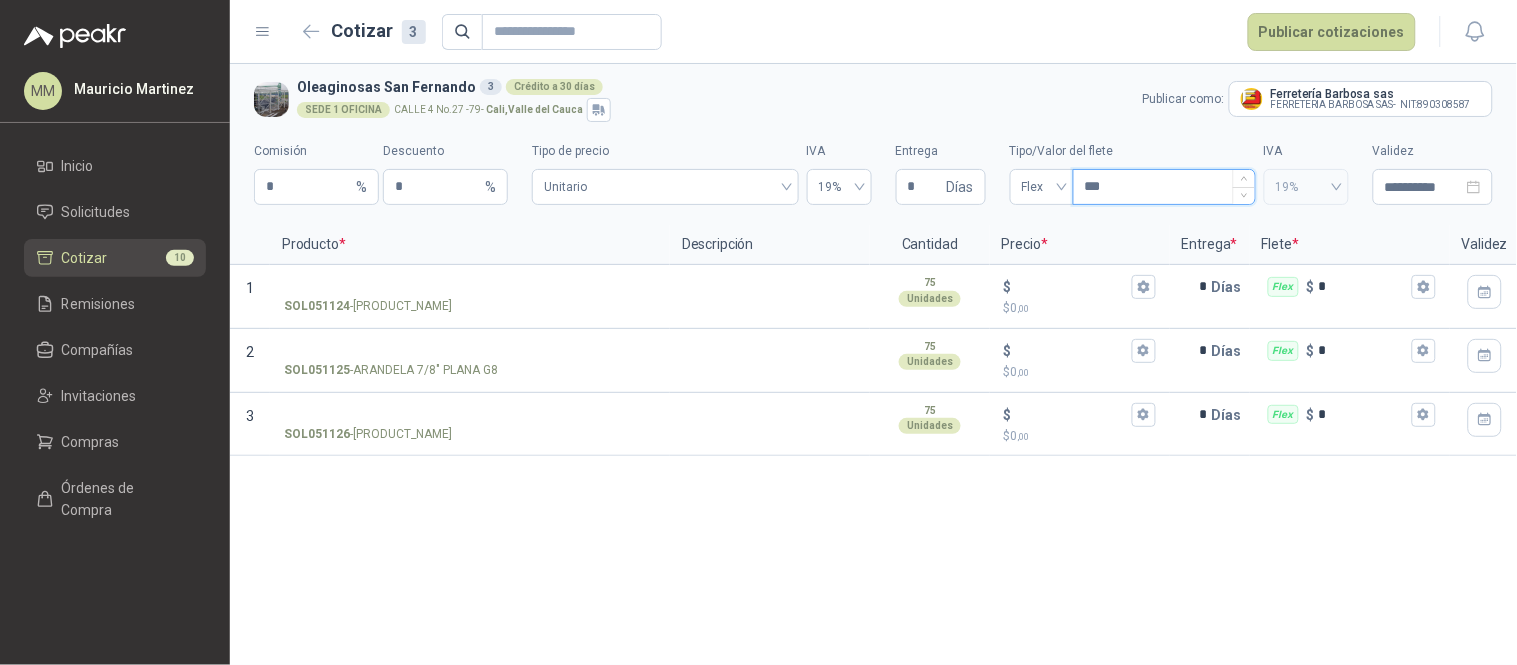 type 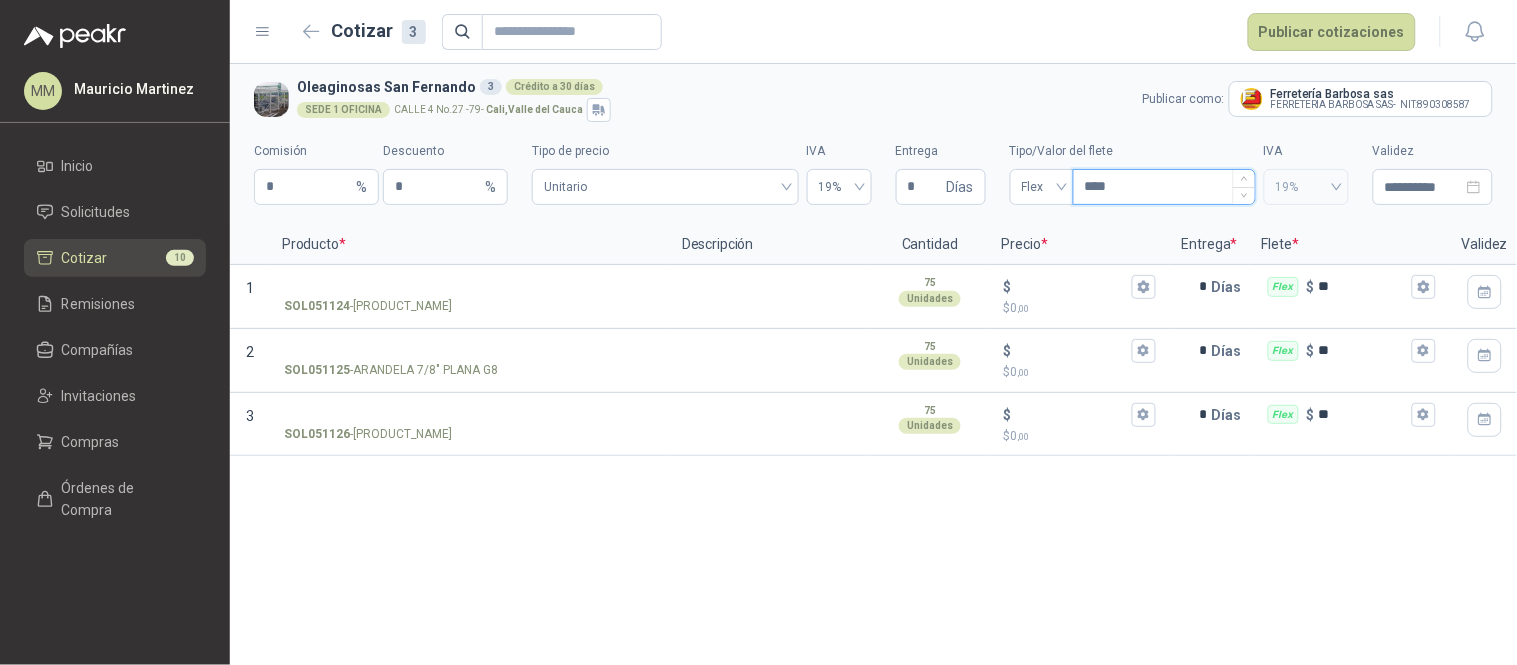 type 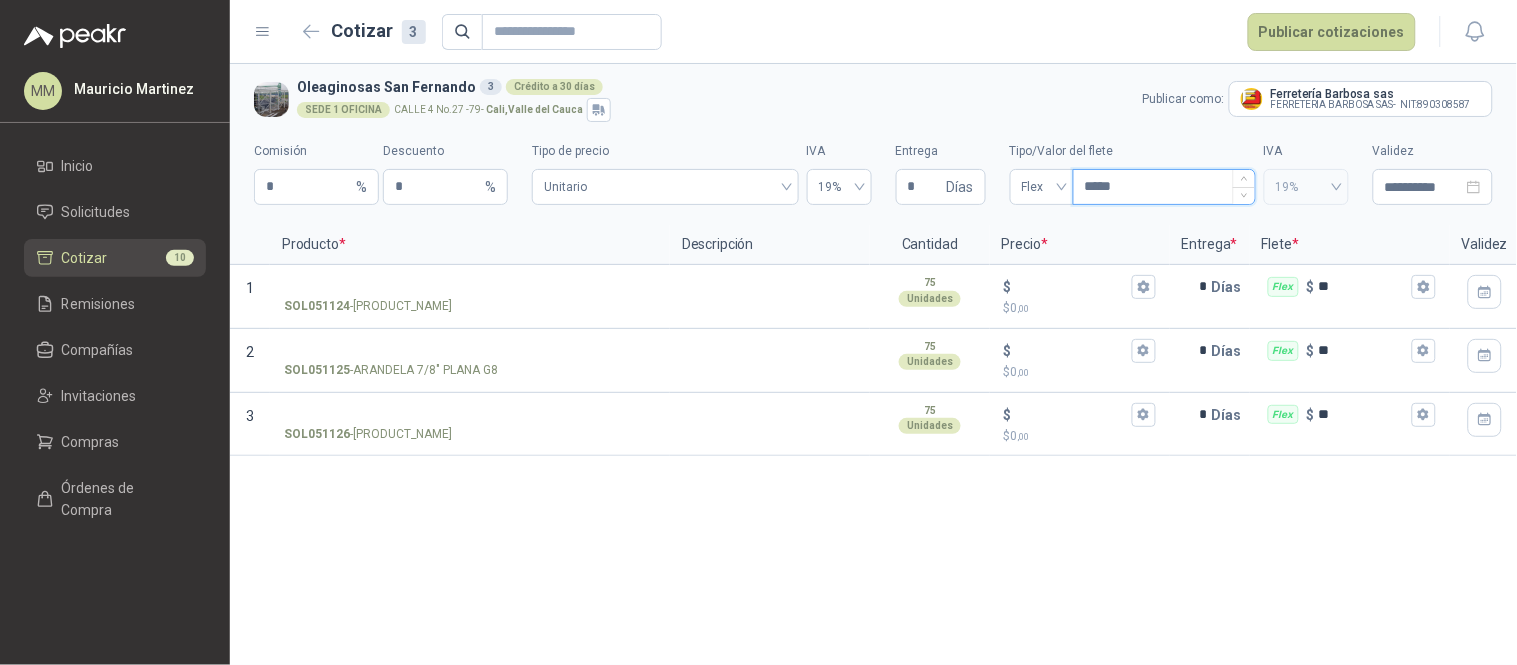 type 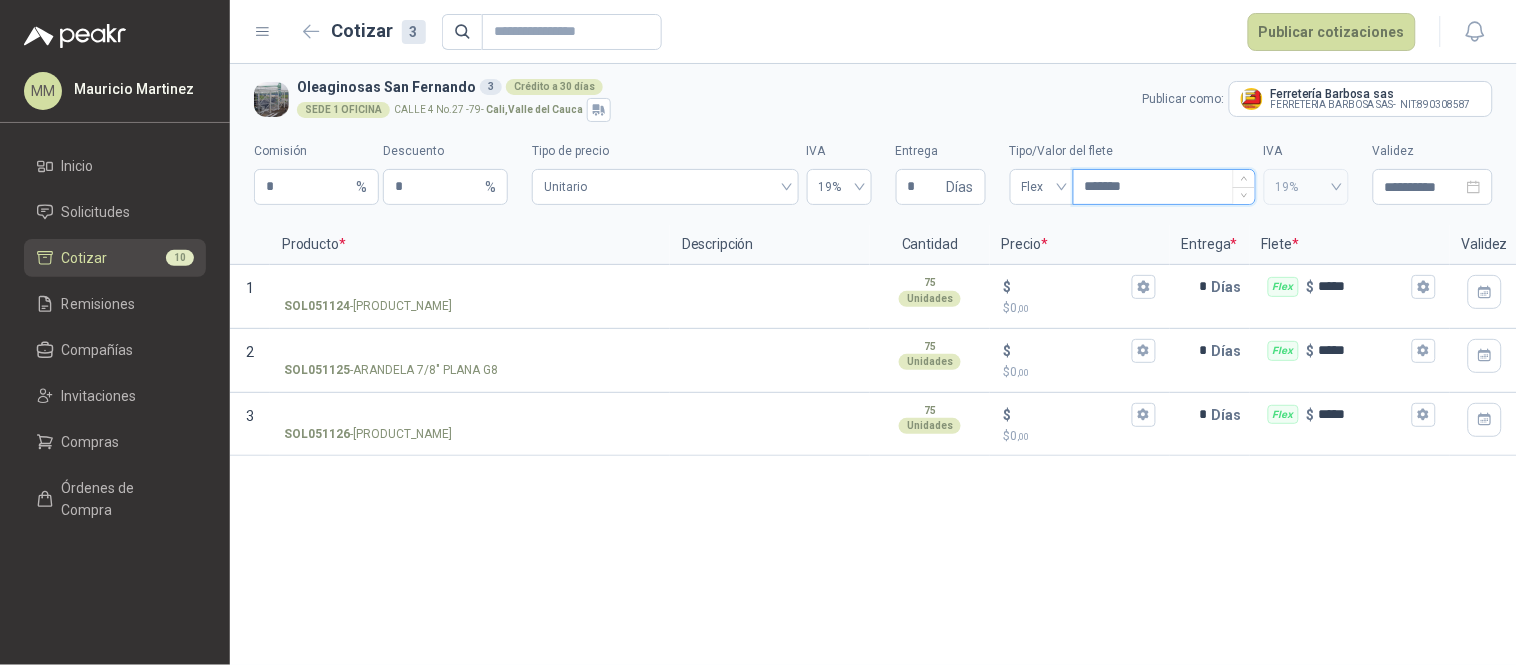 type 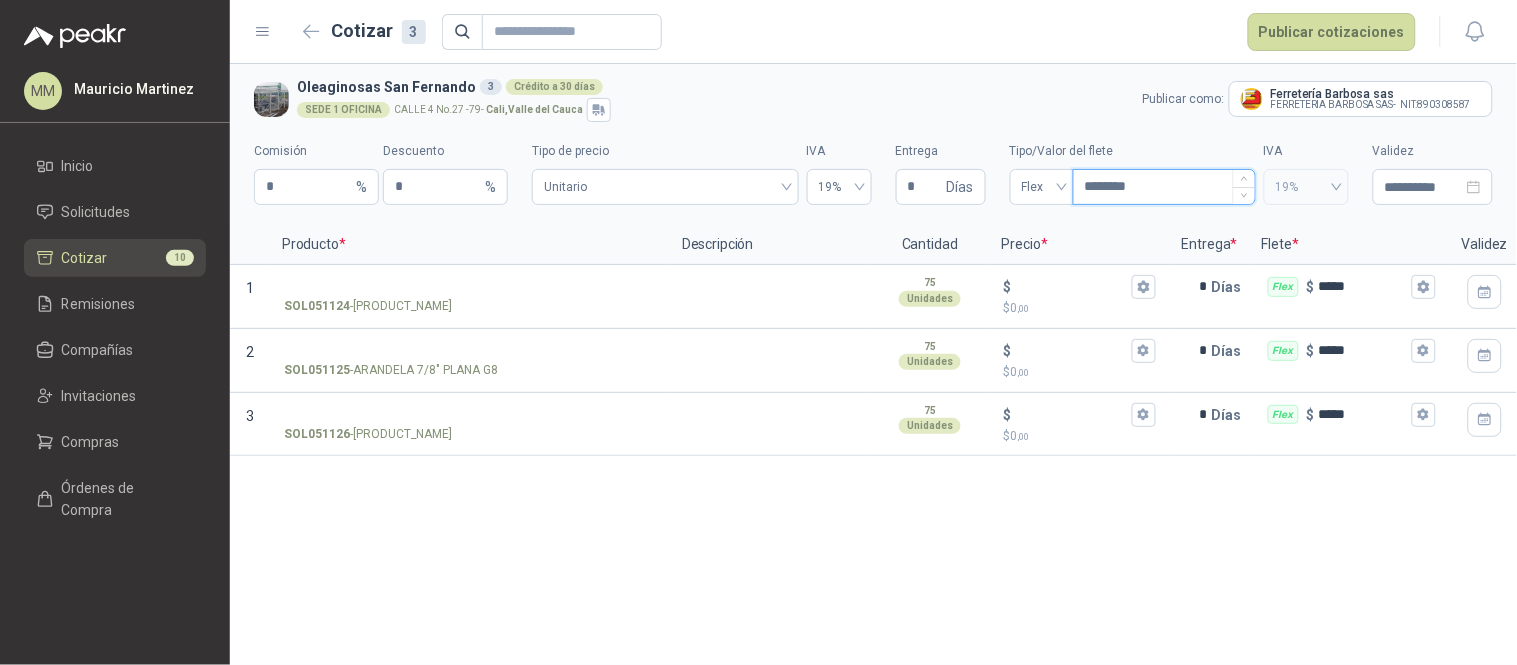 type 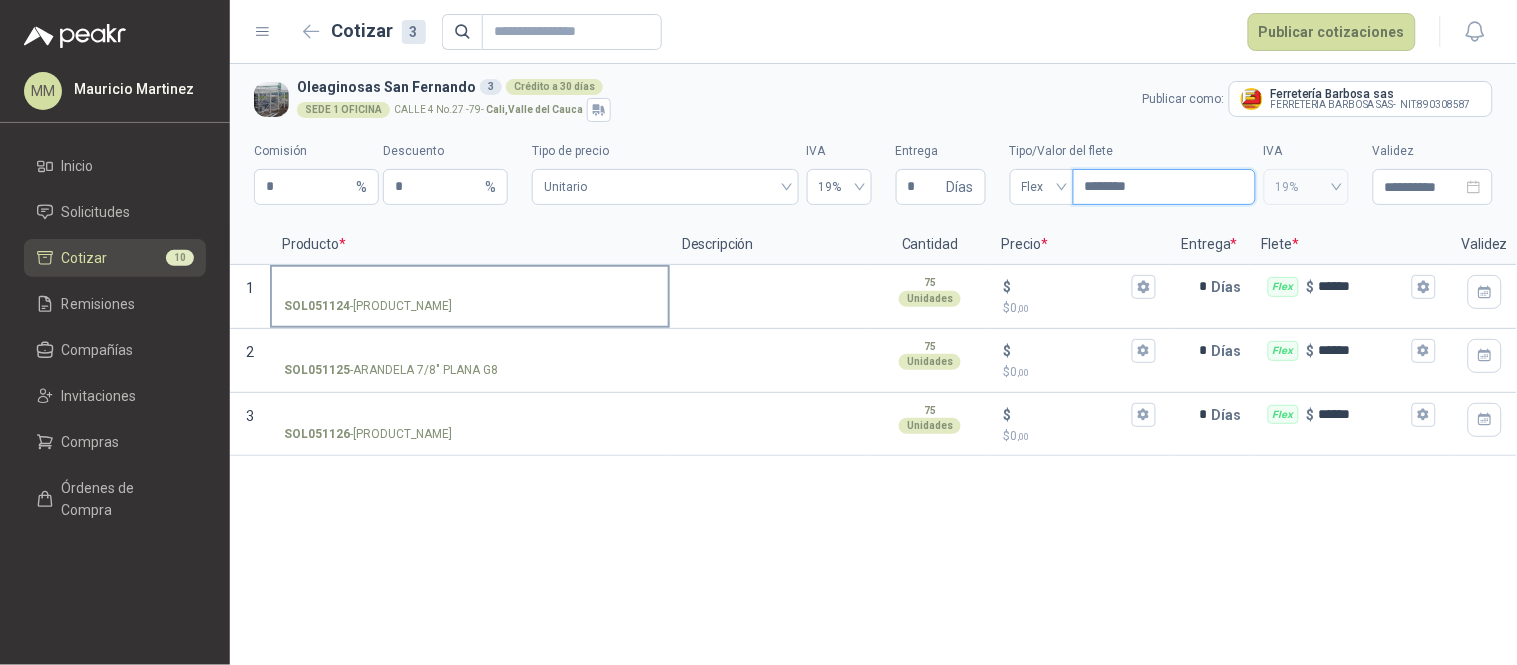 type on "********" 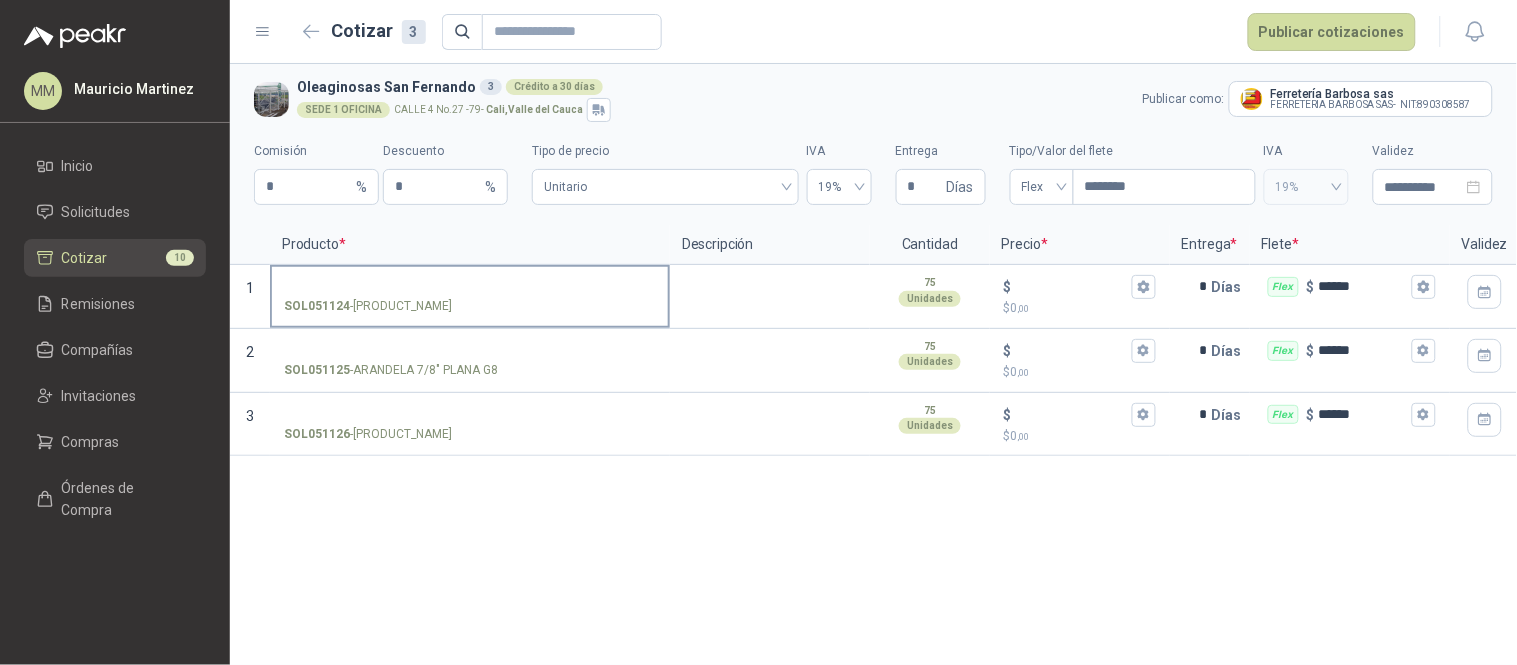 click on "SOL051124  -  TORNILLO 7/8" x 4" R.O G8" at bounding box center (470, 287) 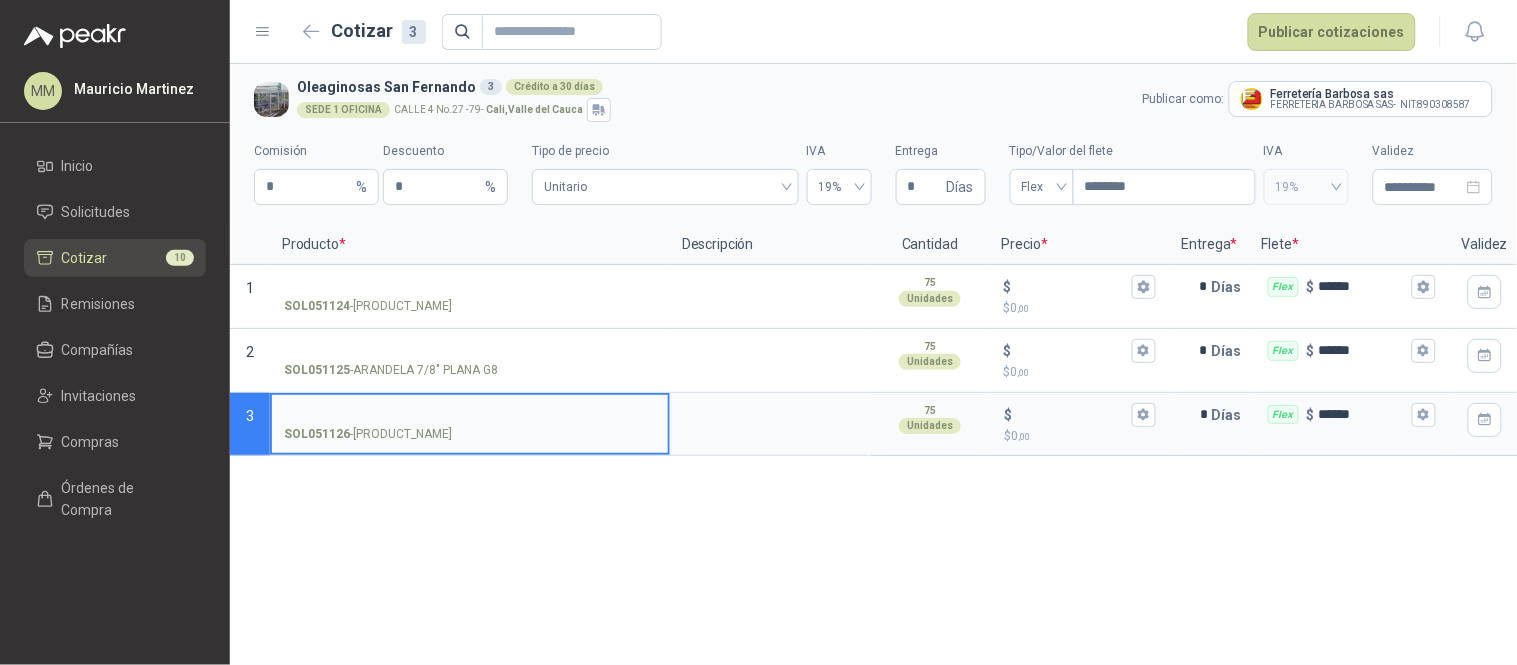 click on "[PRODUCT_CODE] - [PRODUCT_NAME]" at bounding box center [470, 415] 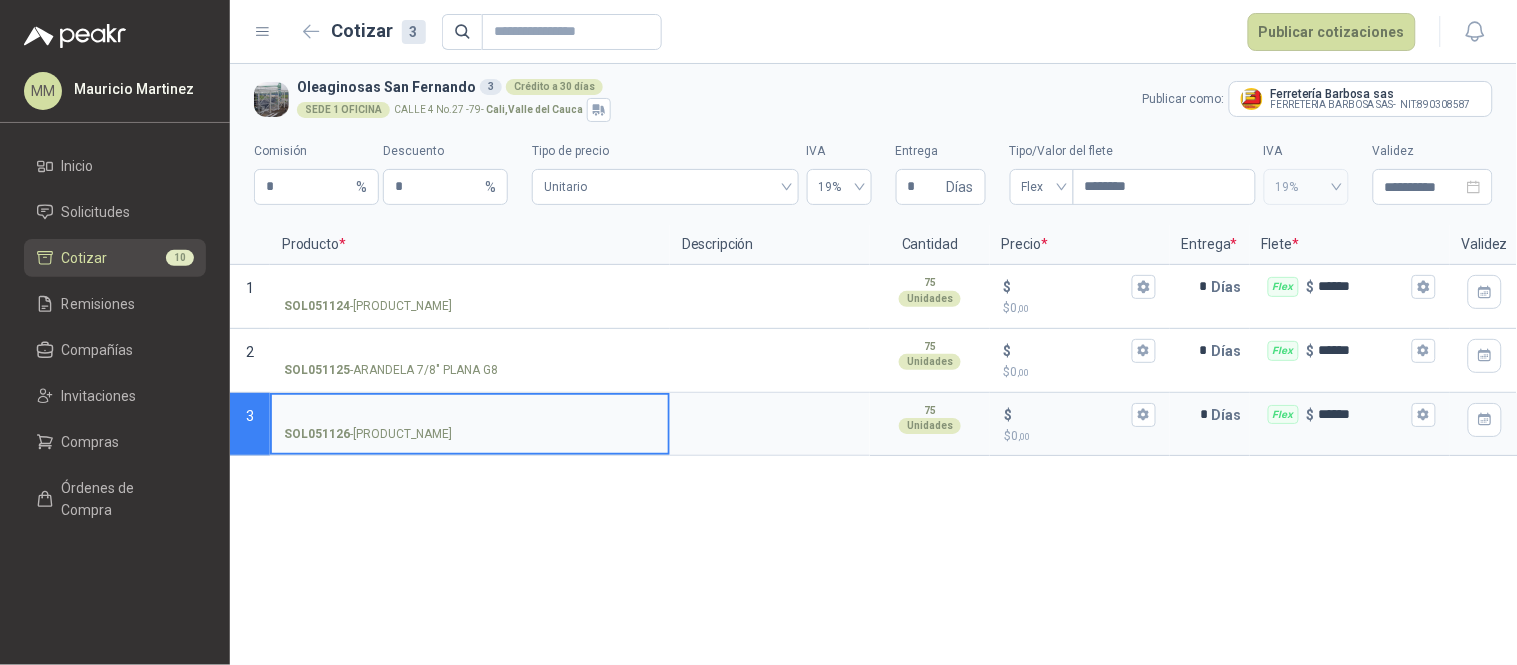 paste on "**********" 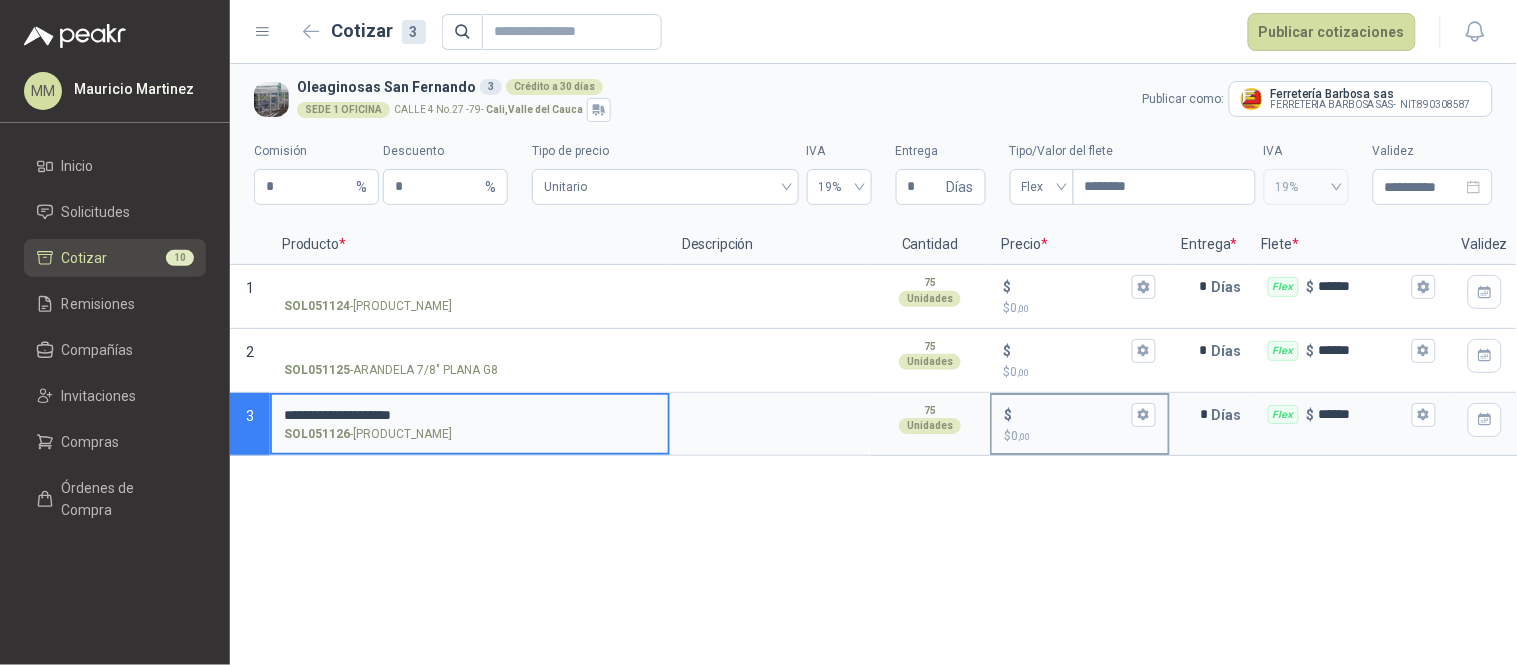 type on "**********" 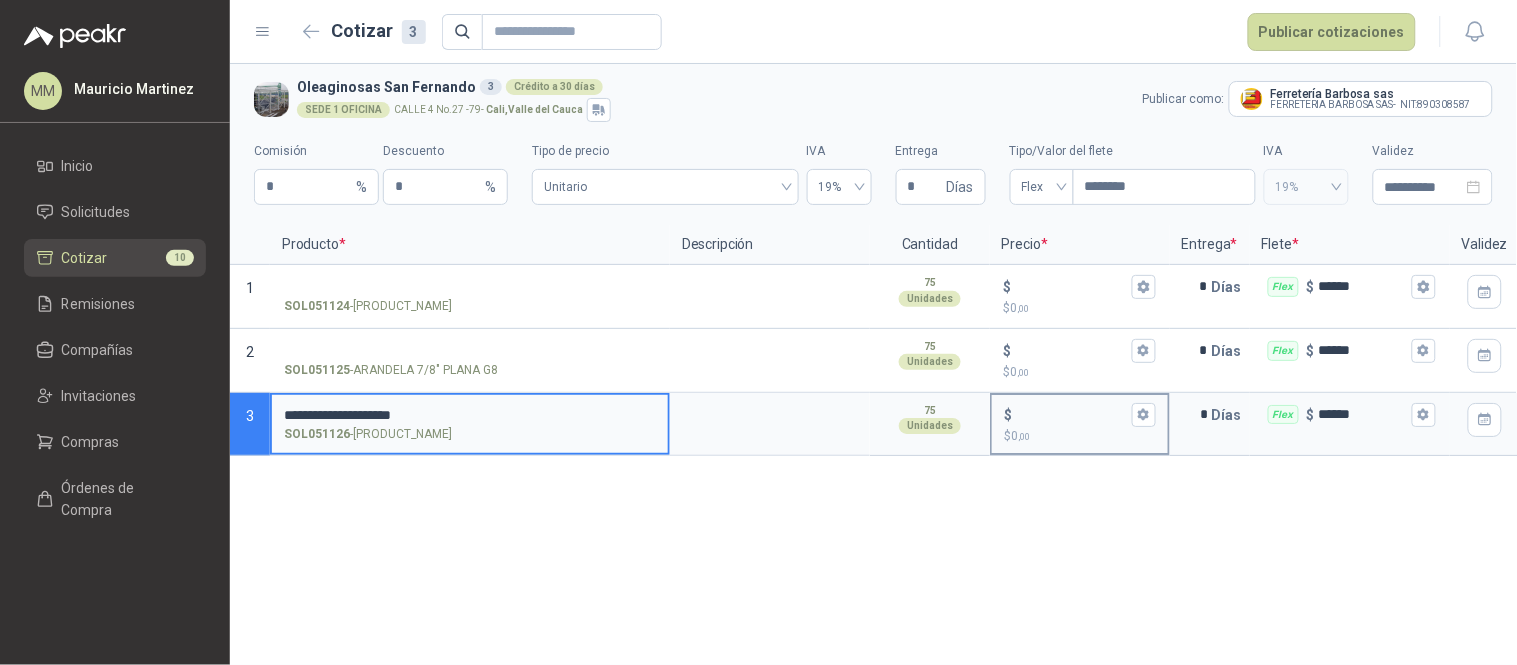 click on "$ $  0 ,00" at bounding box center [1080, 424] 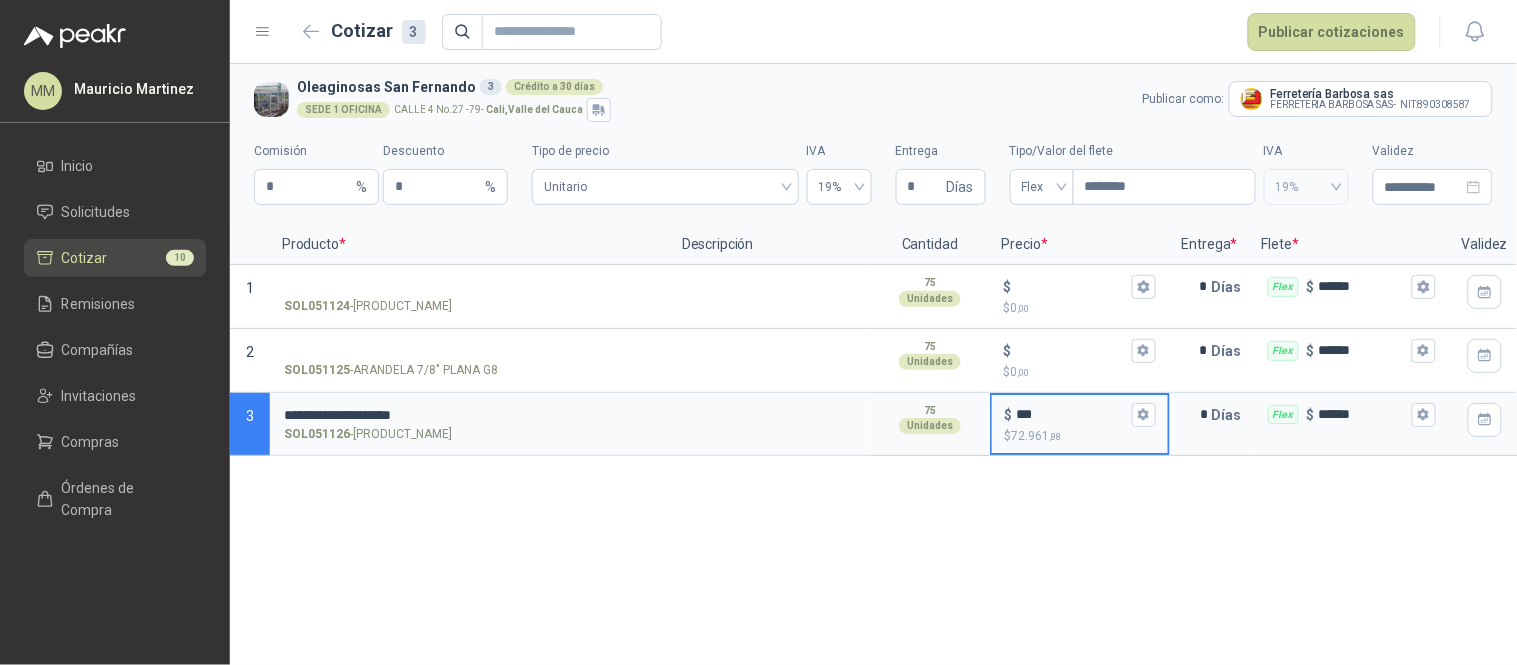 type on "***" 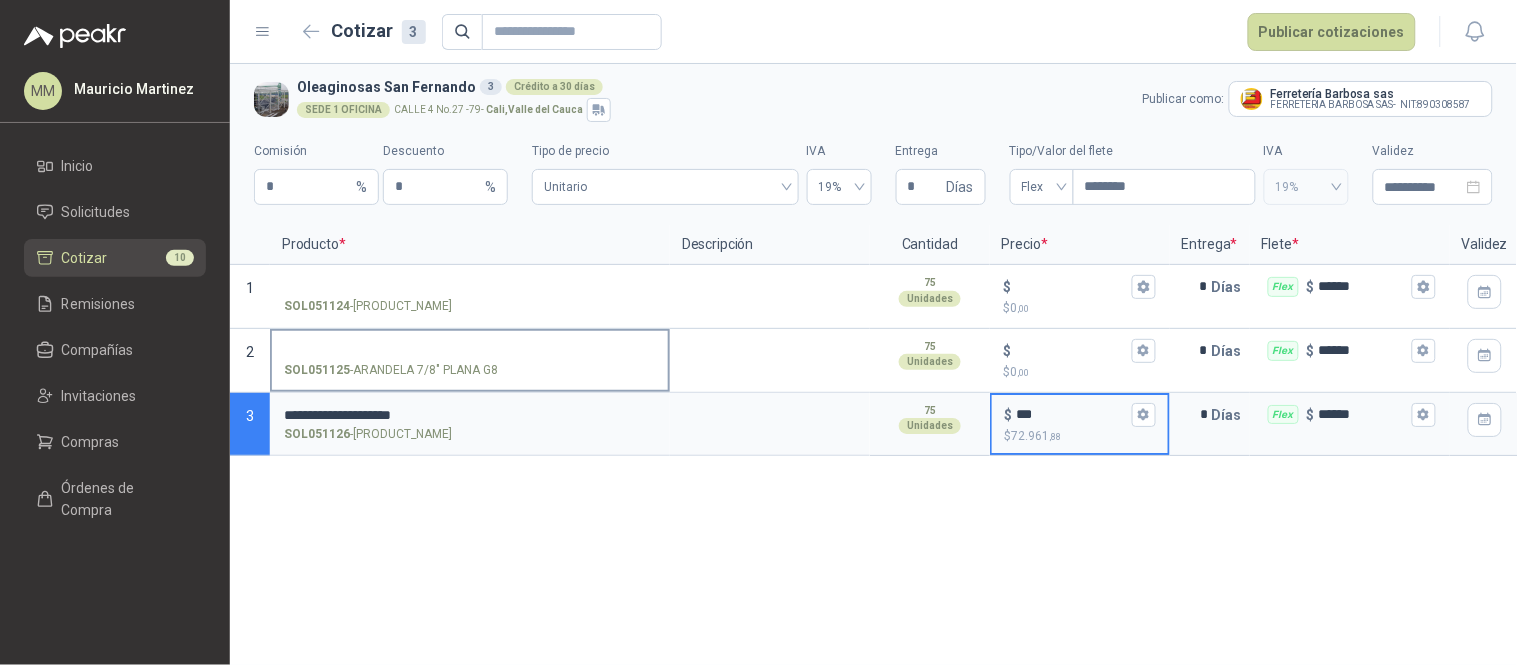 click on "SOL051125  -  ARANDELA 7/8" PLANA G8" at bounding box center [470, 351] 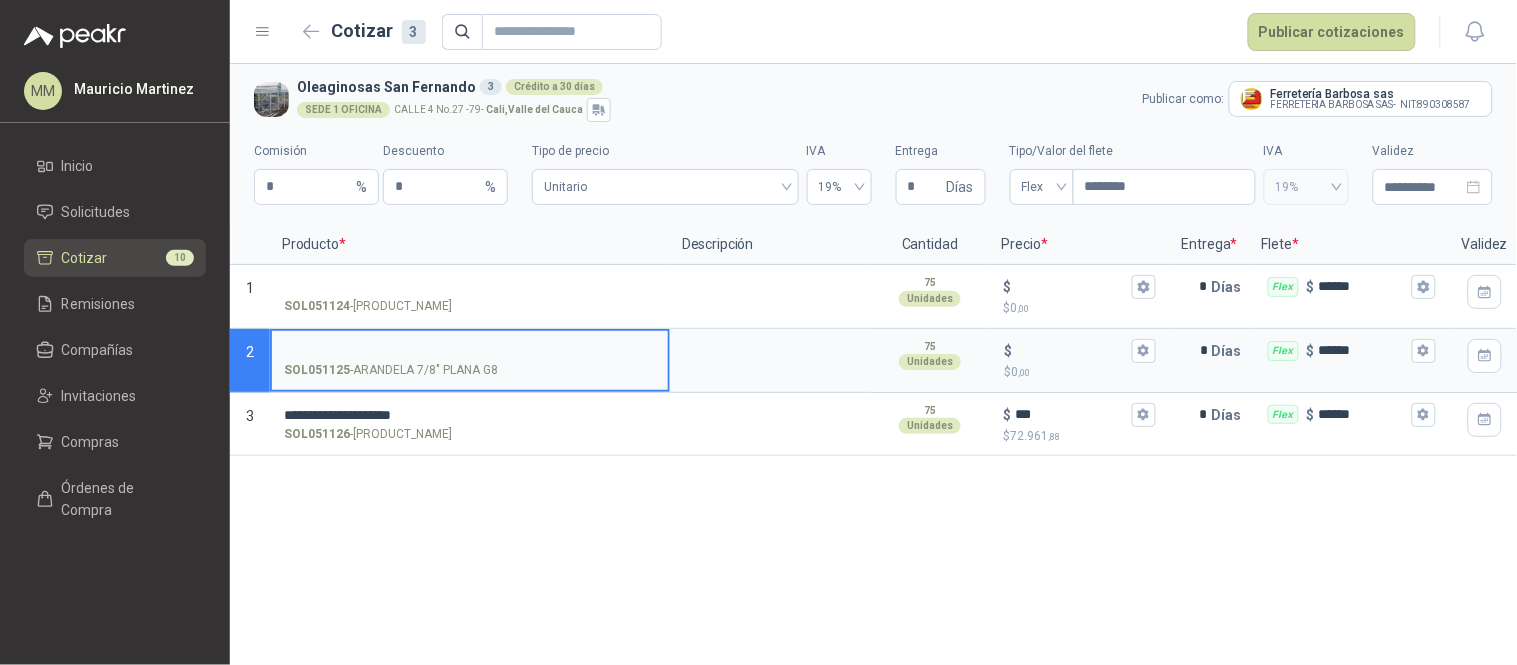 paste on "**********" 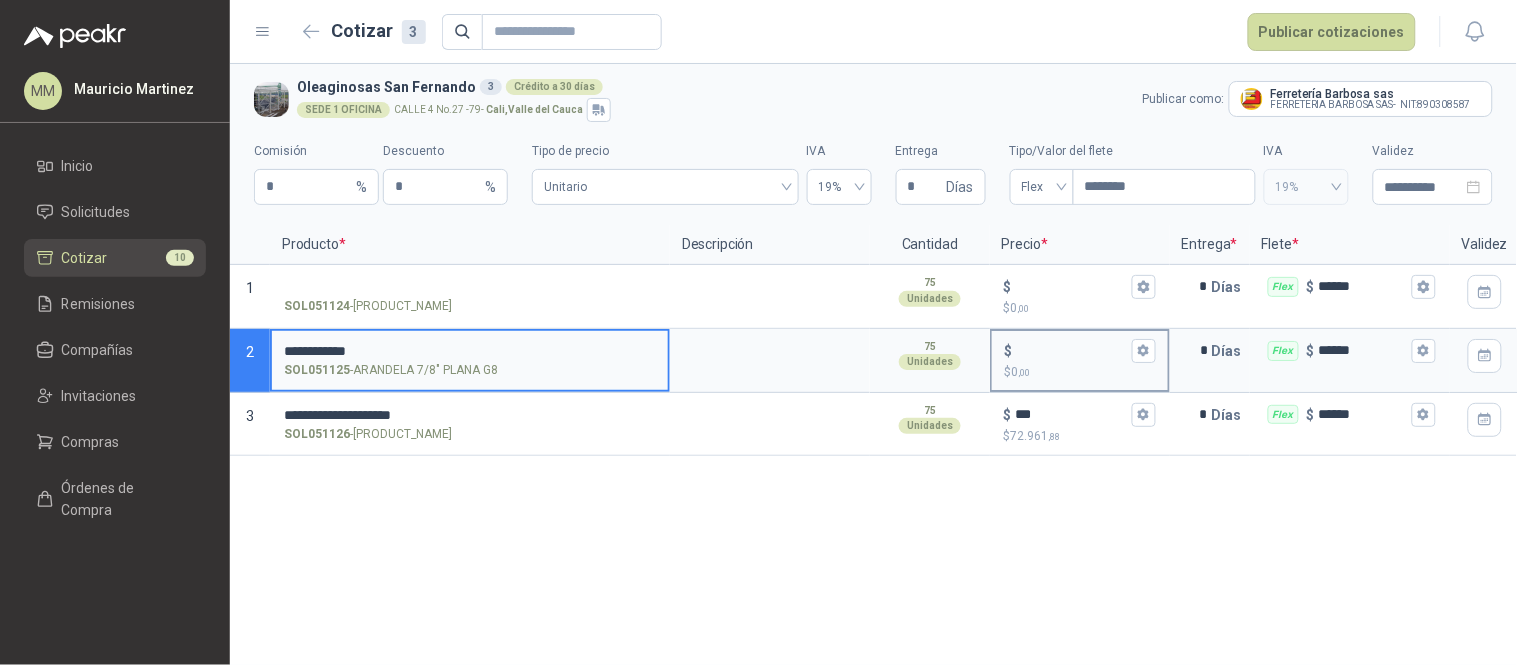 type on "**********" 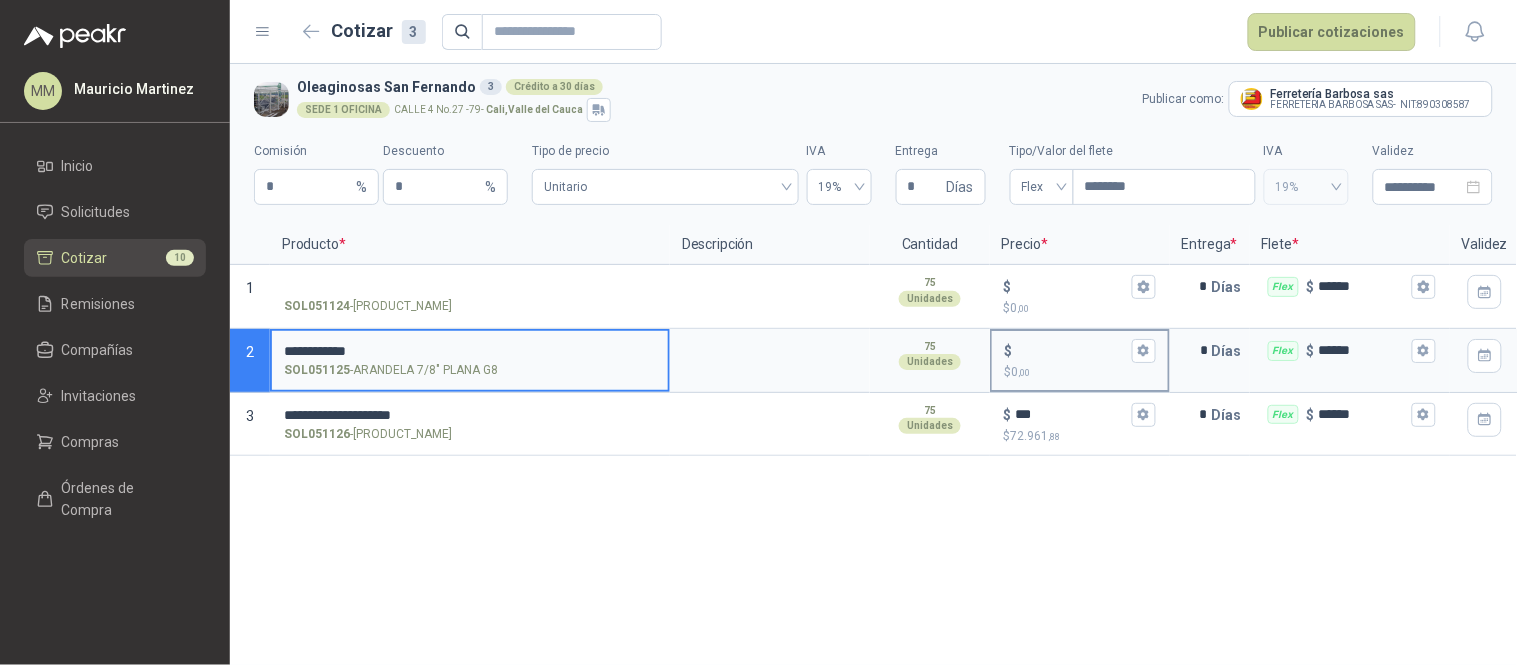 click on "$ $  0 ,00" at bounding box center [1072, 350] 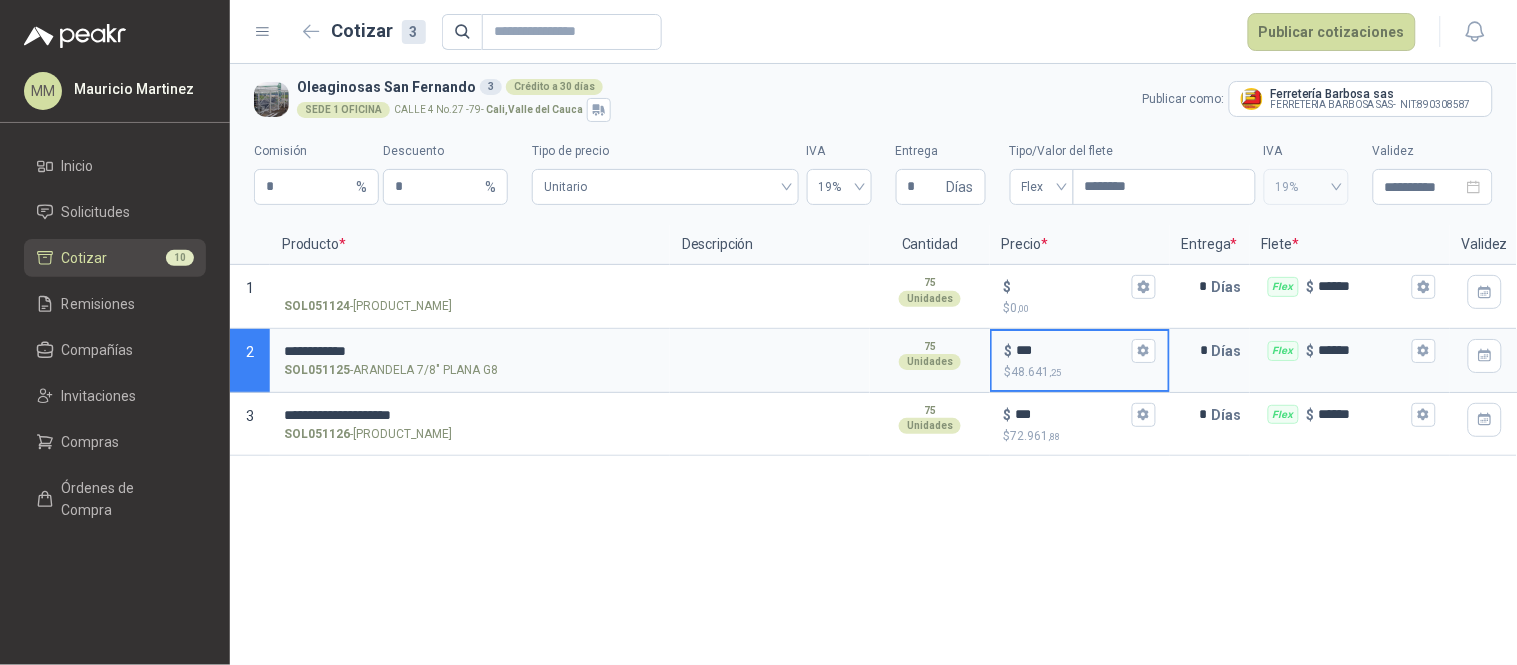 type on "***" 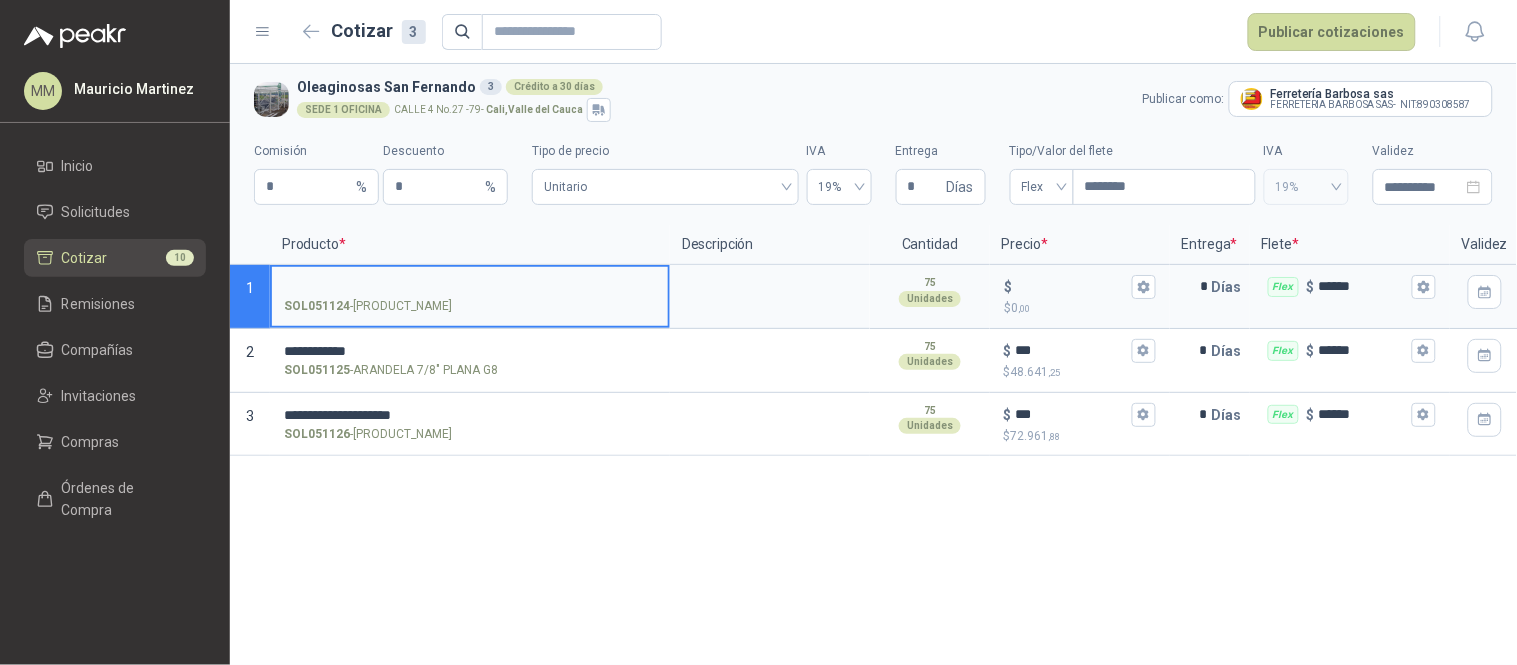 click on "SOL051124  -  TORNILLO 7/8" x 4" R.O G8" at bounding box center (470, 287) 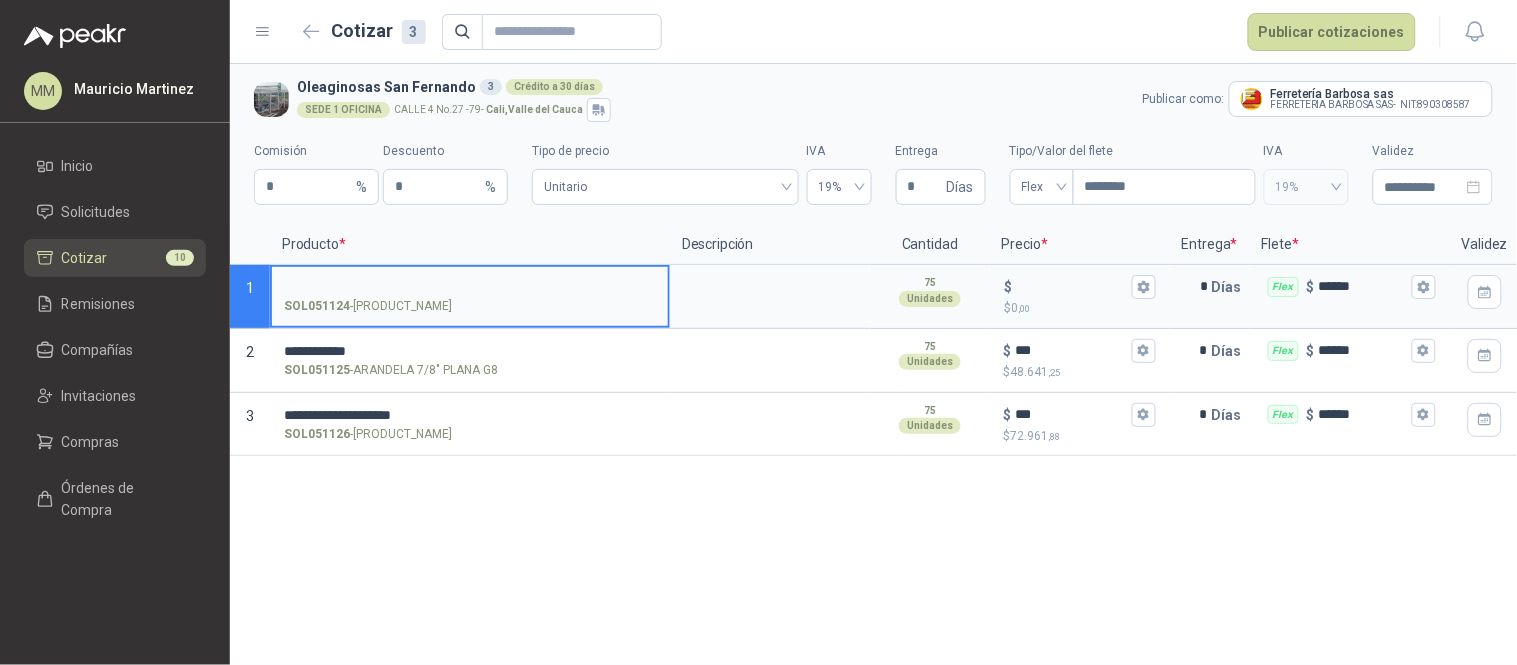 paste on "**********" 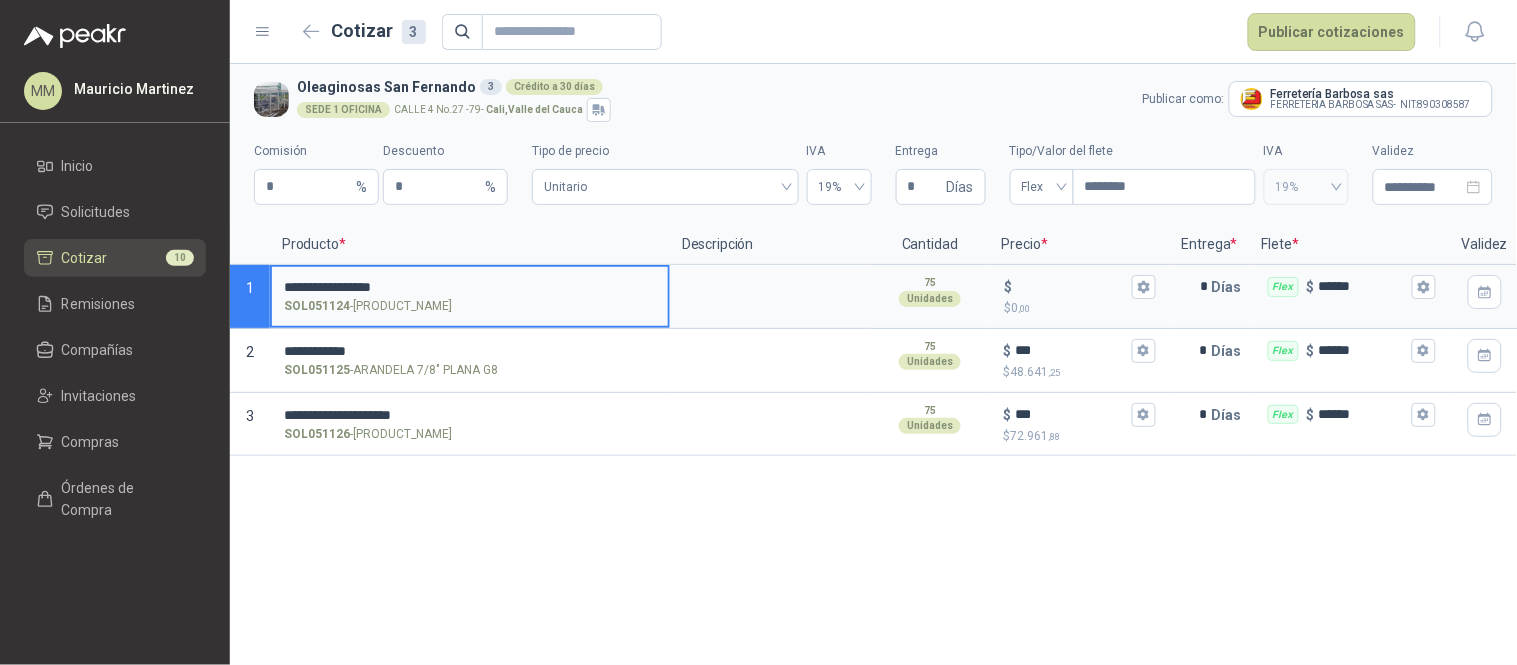 paste on "**********" 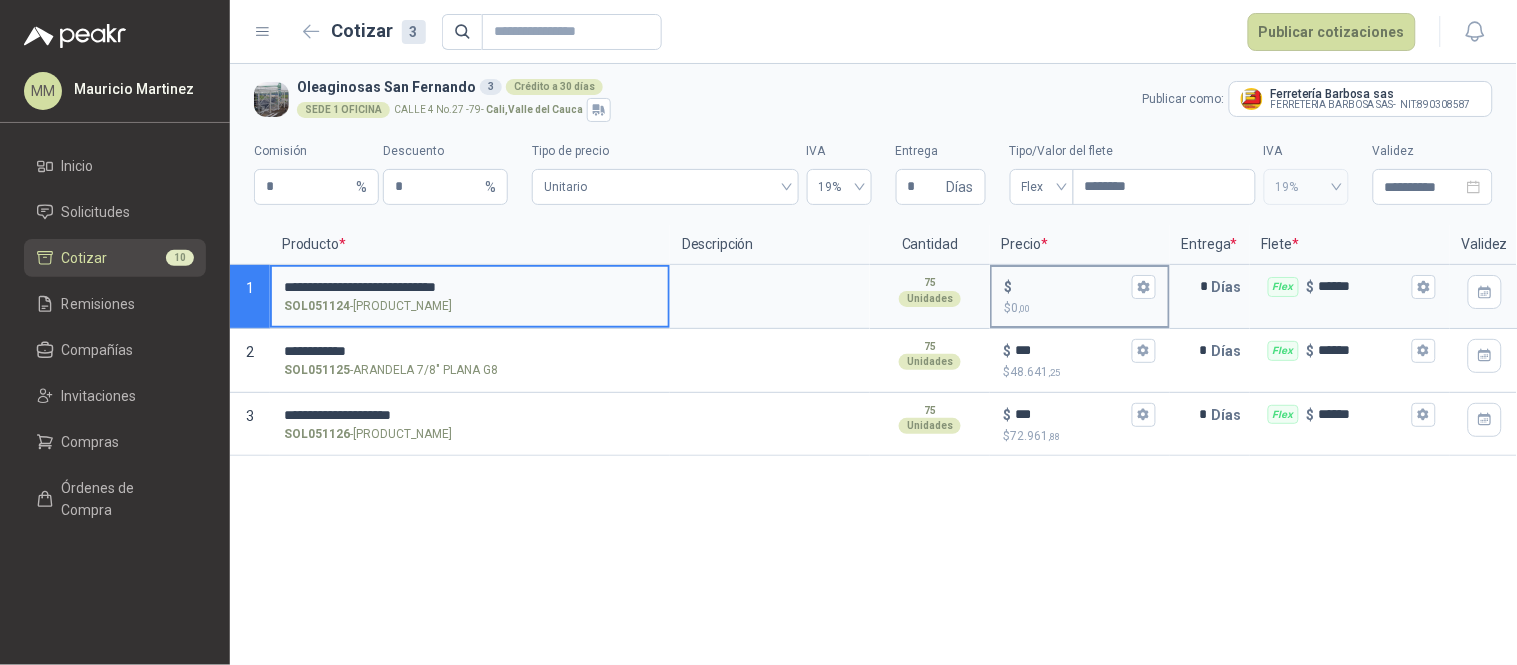 type on "**********" 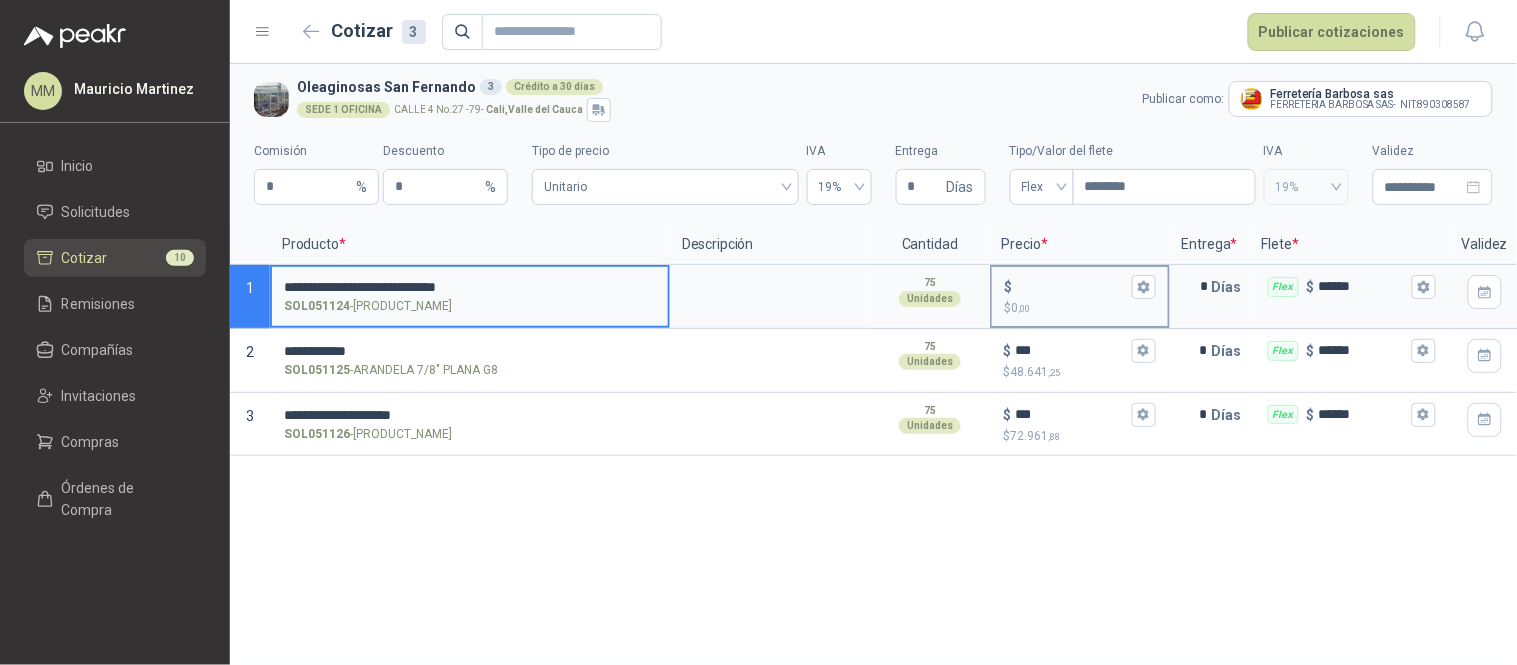 click on "$ $  0 ,00" at bounding box center [1072, 286] 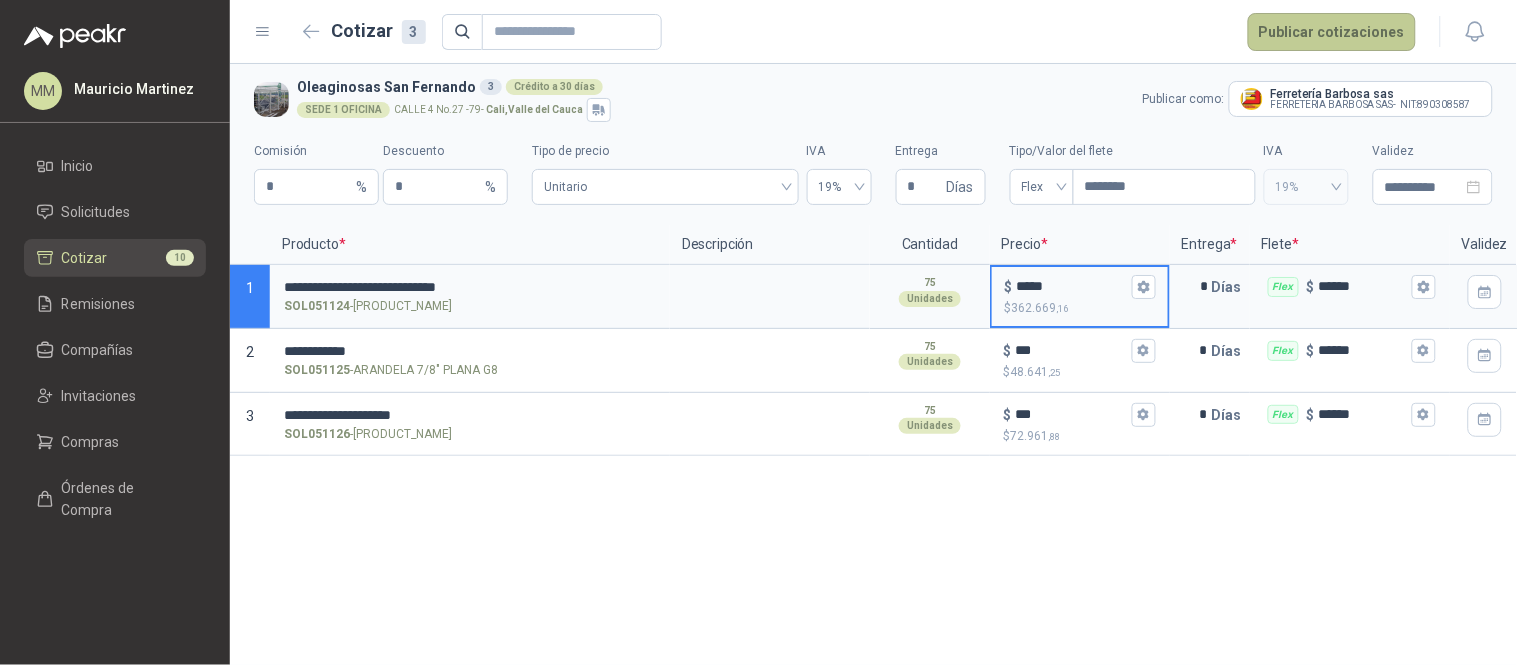 type on "*****" 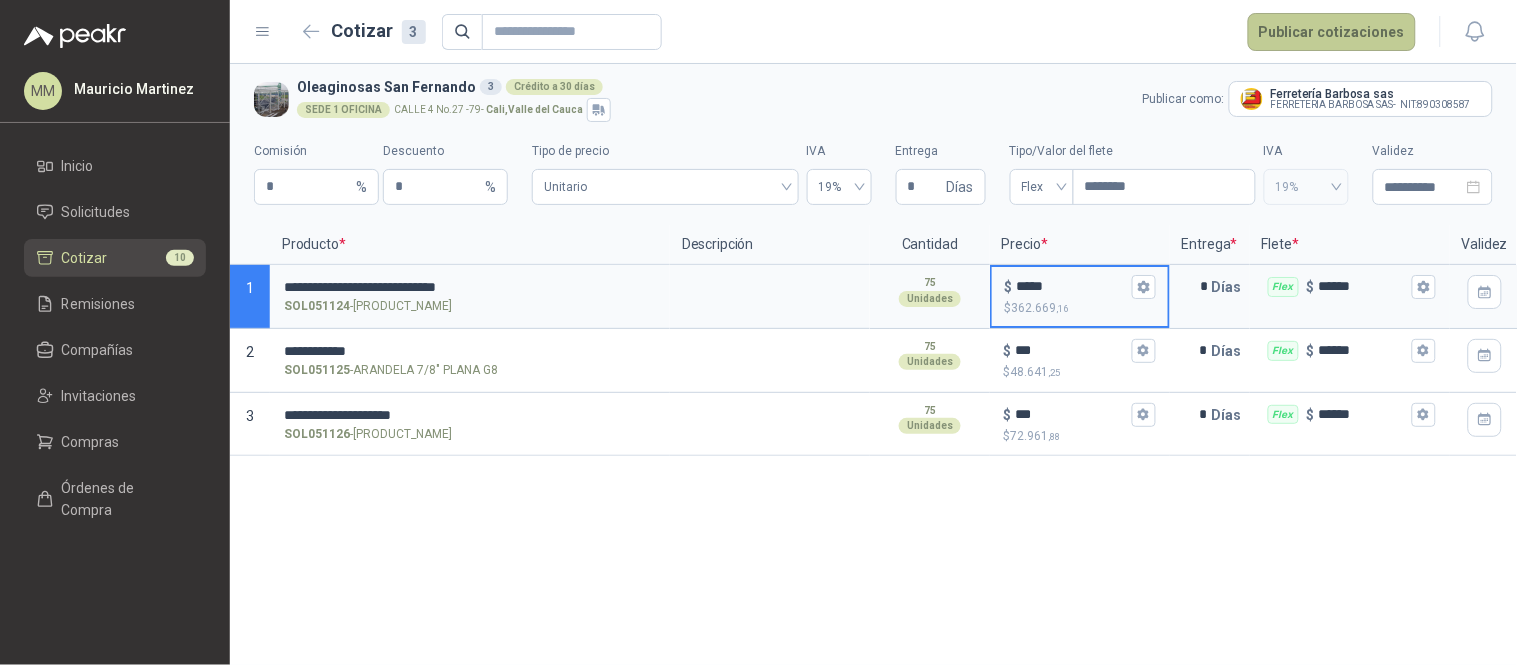 click on "Publicar cotizaciones" at bounding box center (1332, 32) 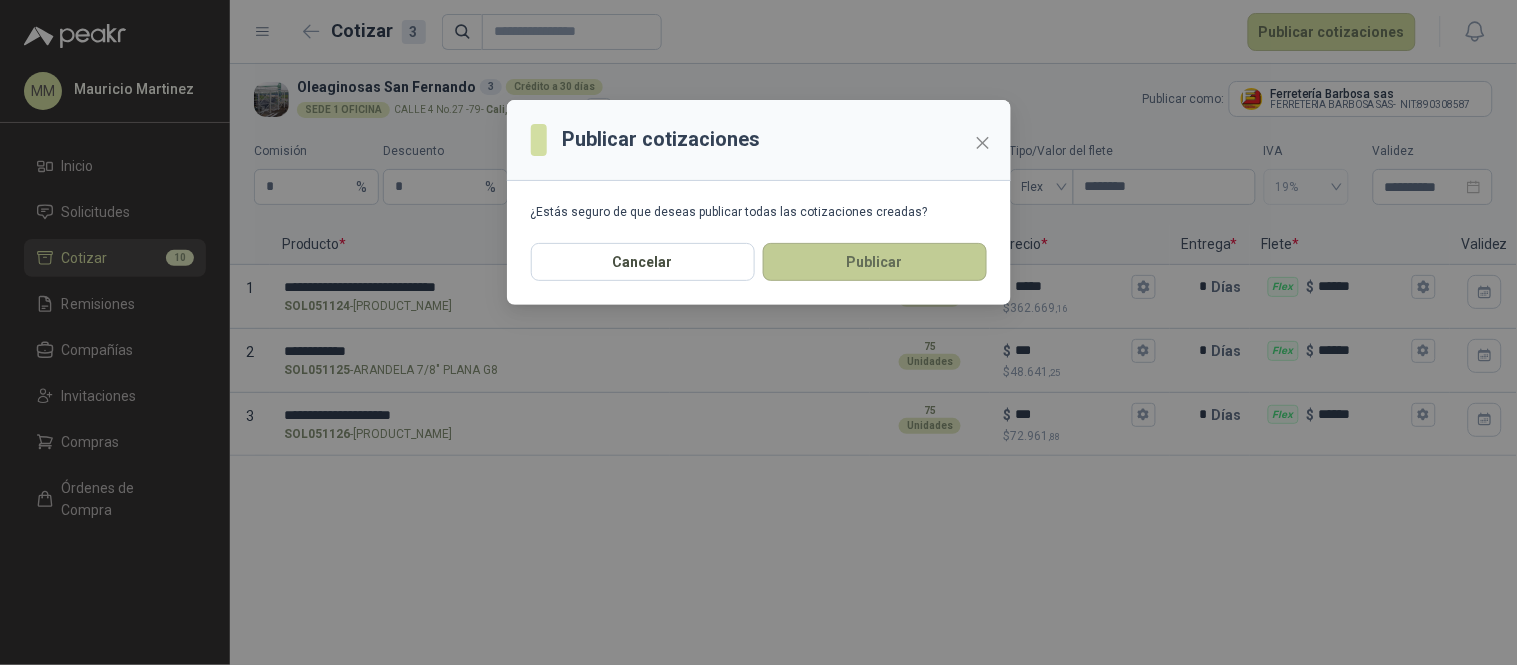 click on "Publicar" at bounding box center (875, 262) 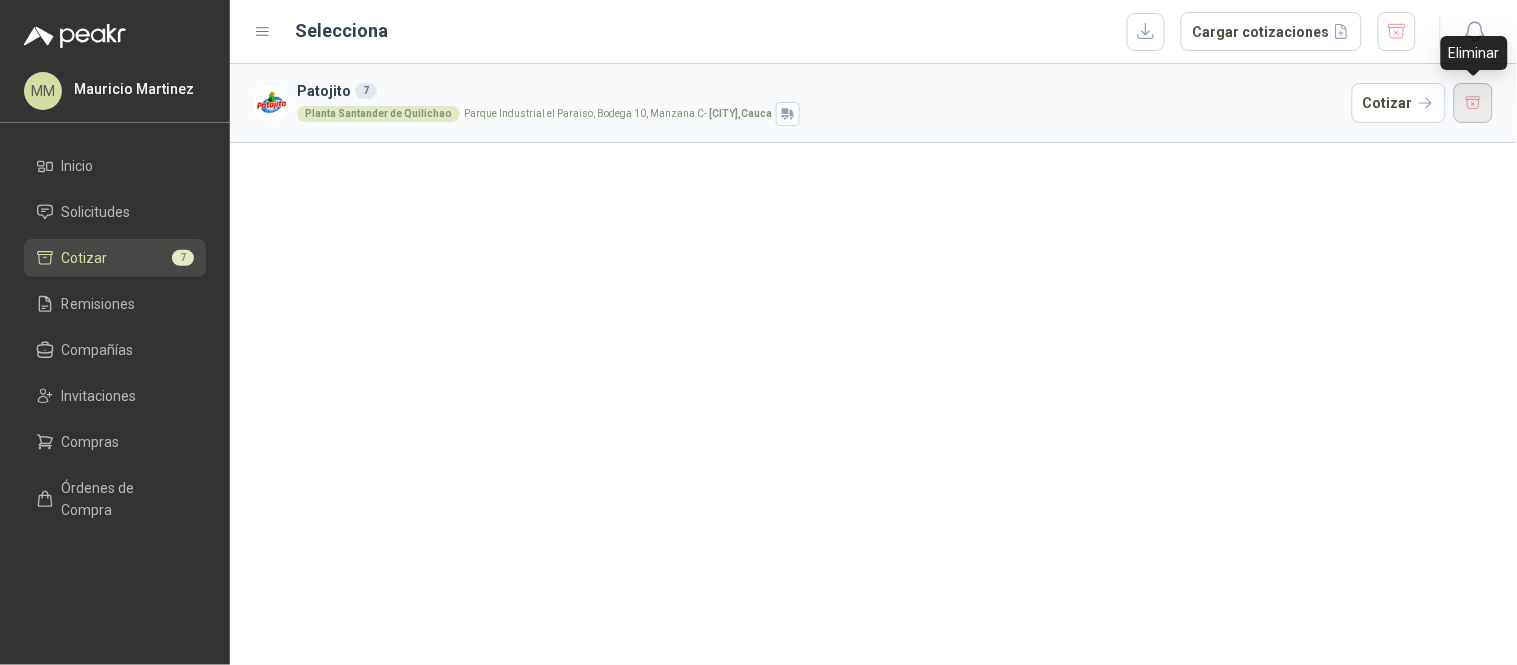 click at bounding box center [1474, 103] 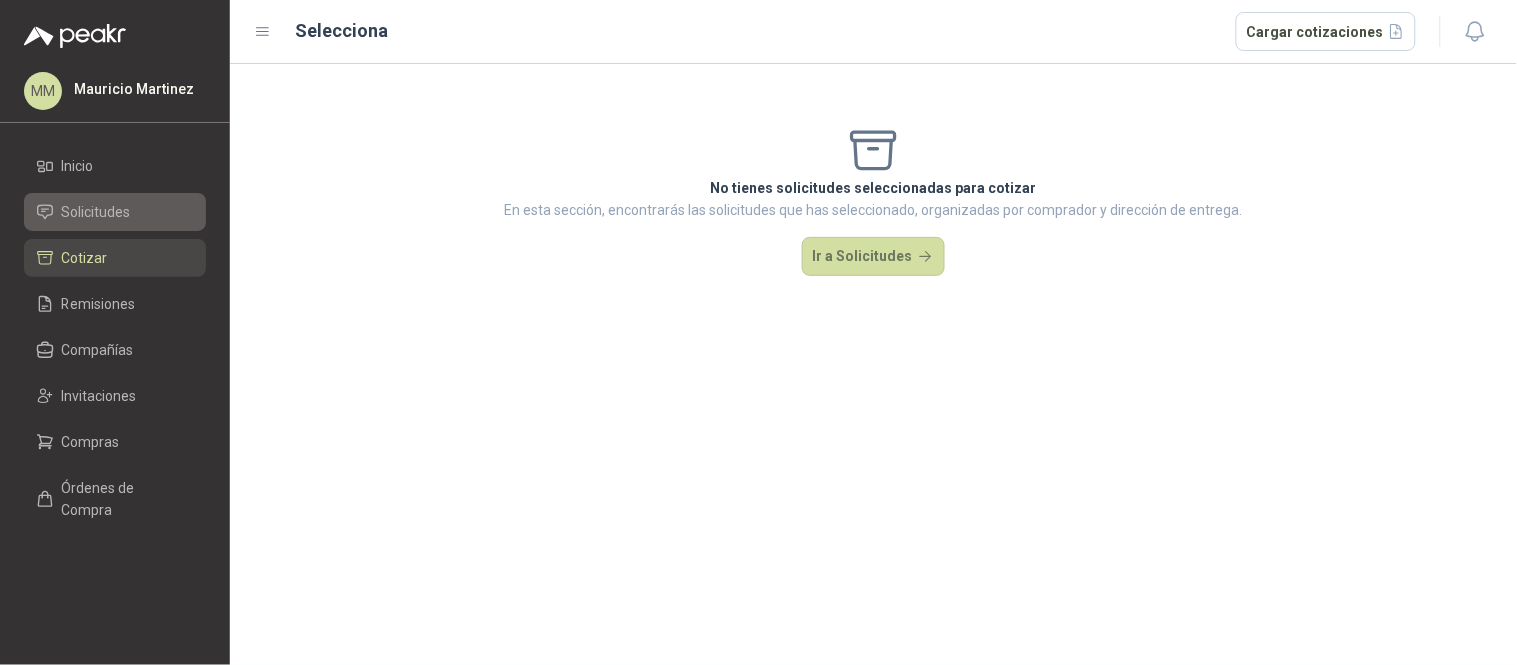 click on "Solicitudes" at bounding box center (115, 212) 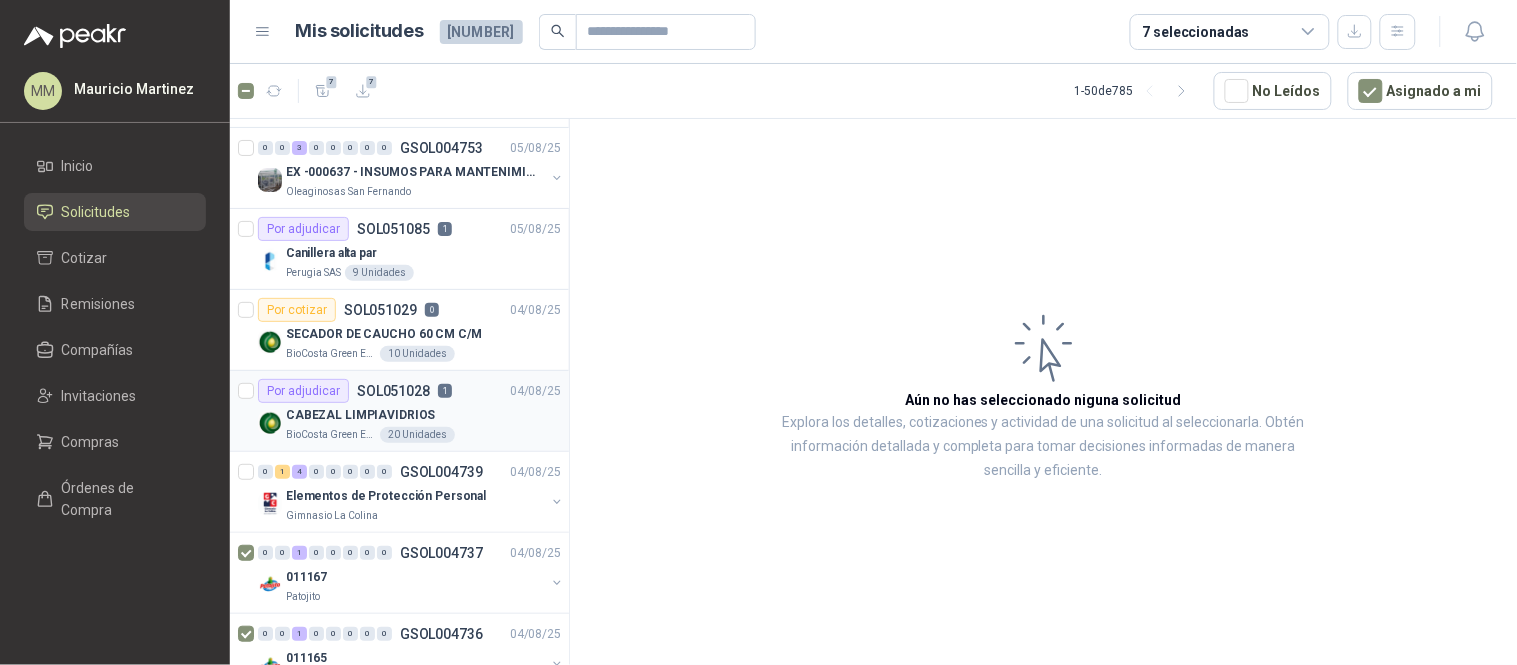 scroll, scrollTop: 111, scrollLeft: 0, axis: vertical 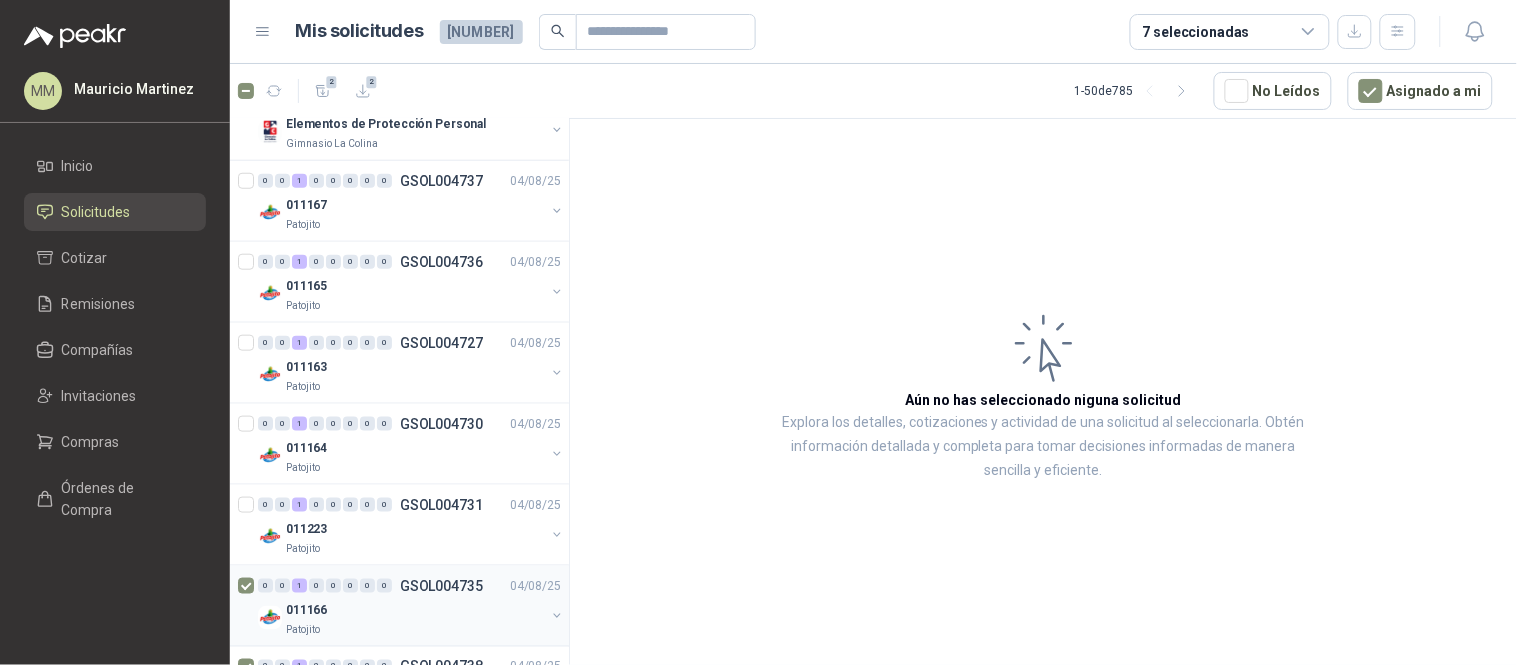 click at bounding box center [248, 606] 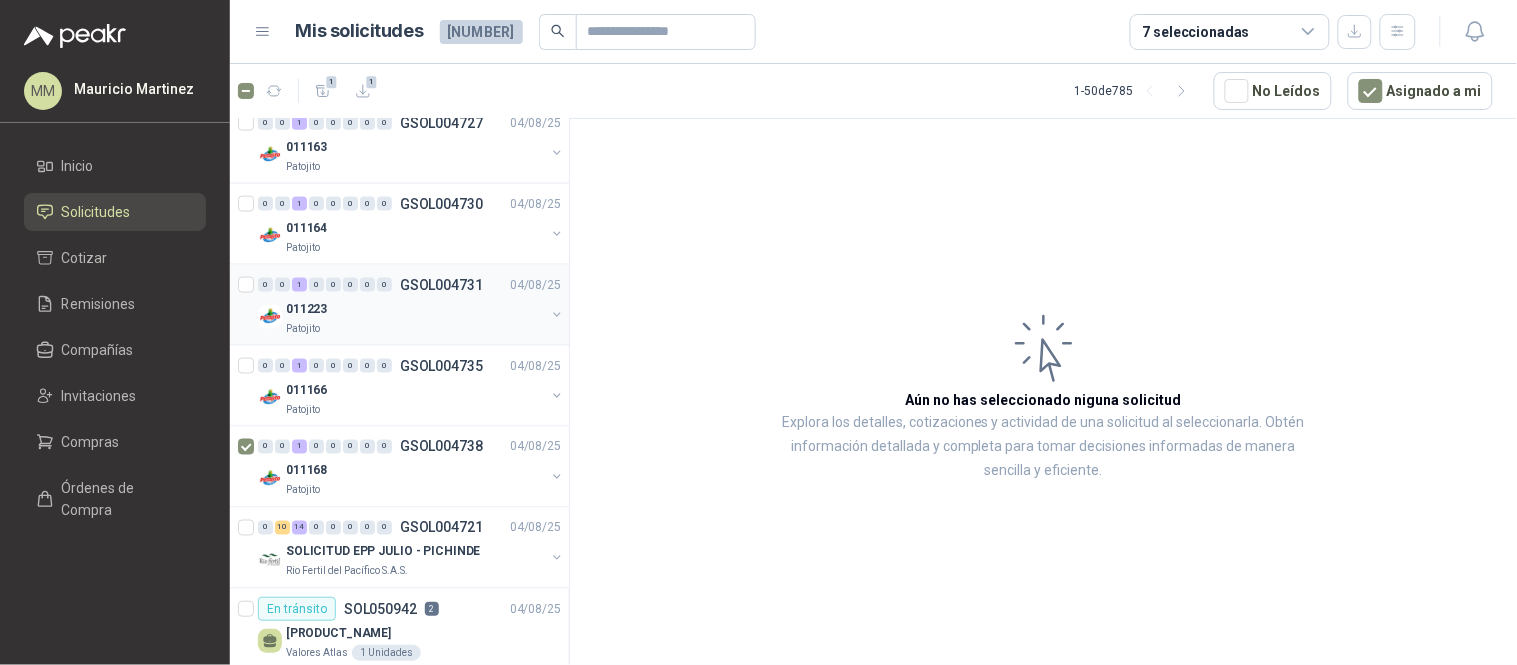 scroll, scrollTop: 666, scrollLeft: 0, axis: vertical 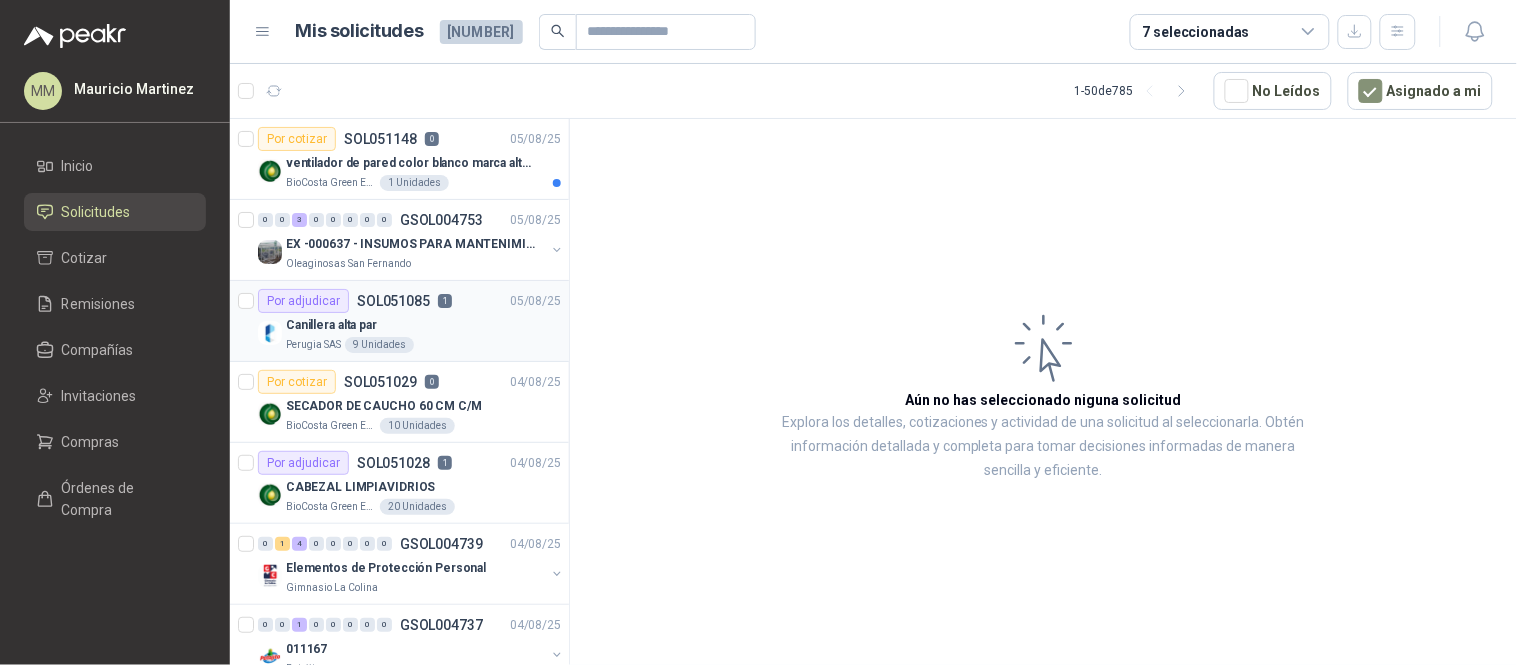 click on "Canillera alta par" at bounding box center (423, 325) 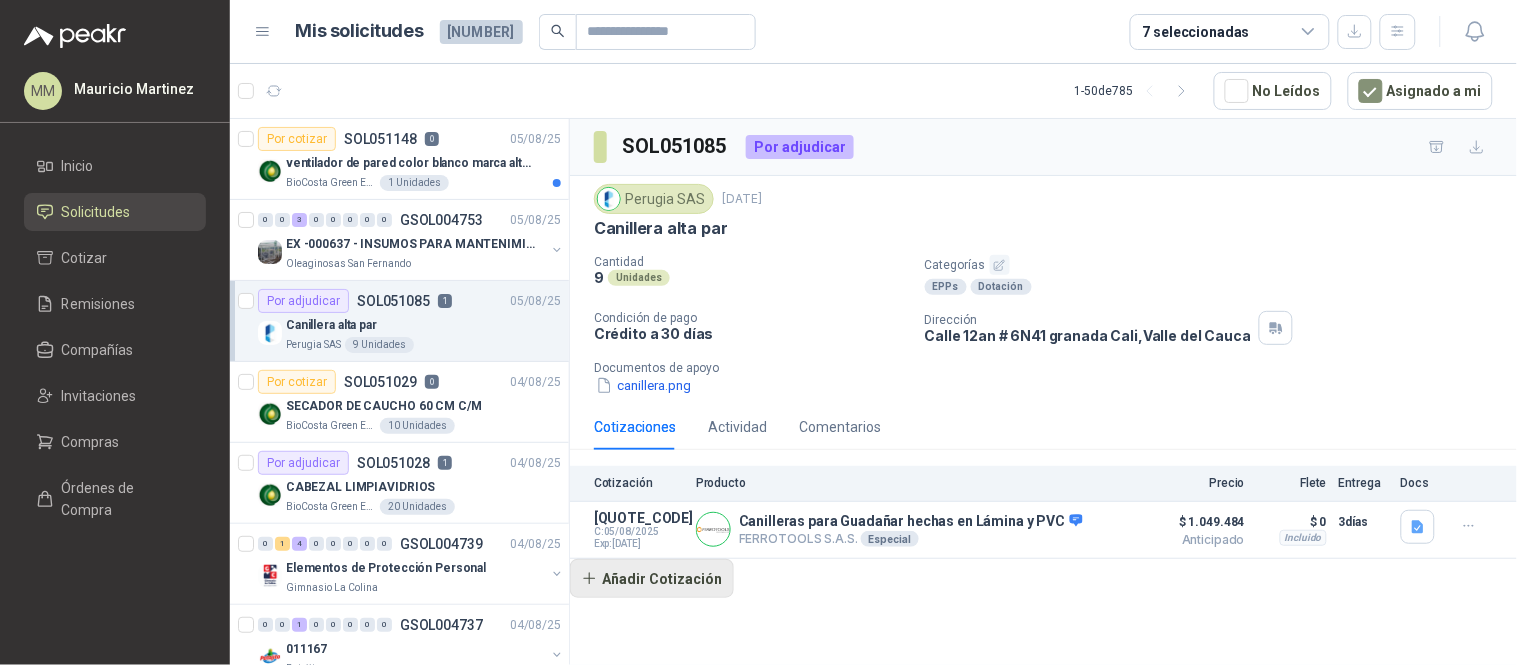click on "Añadir Cotización" at bounding box center [652, 579] 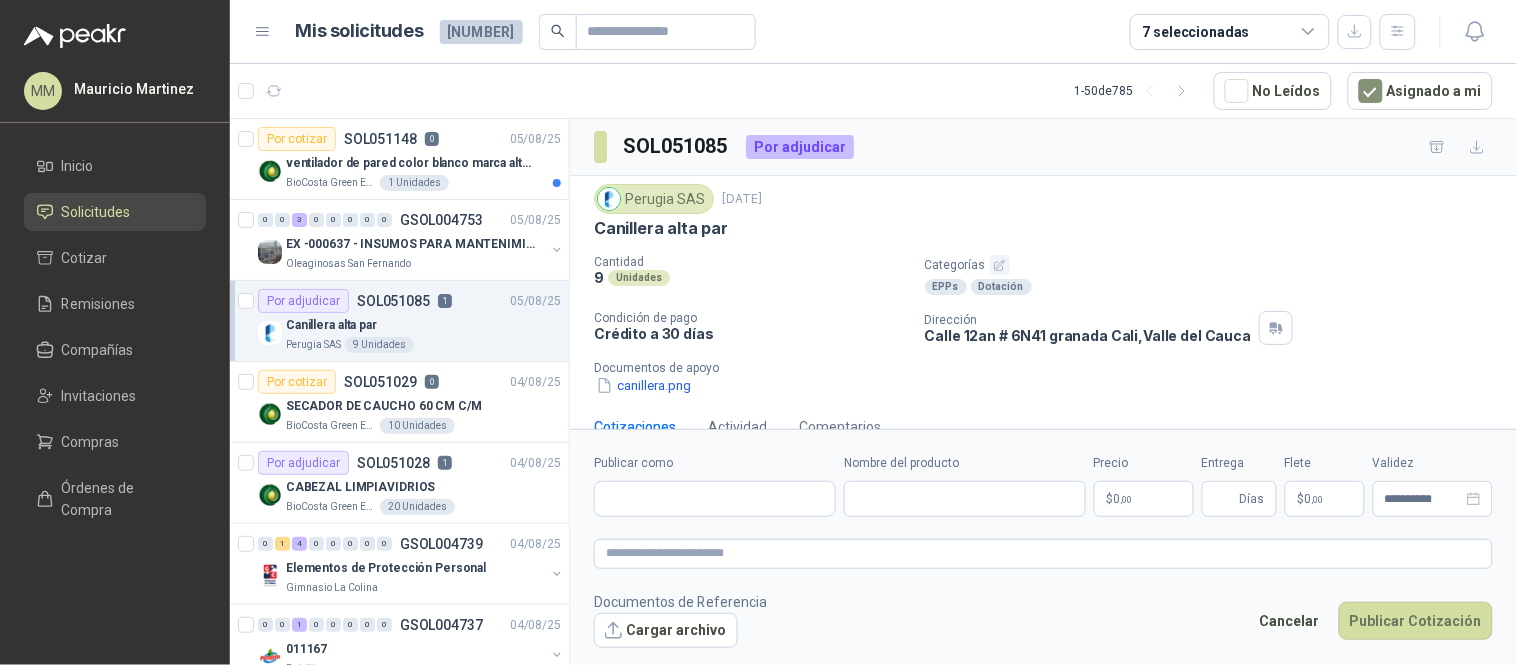 type 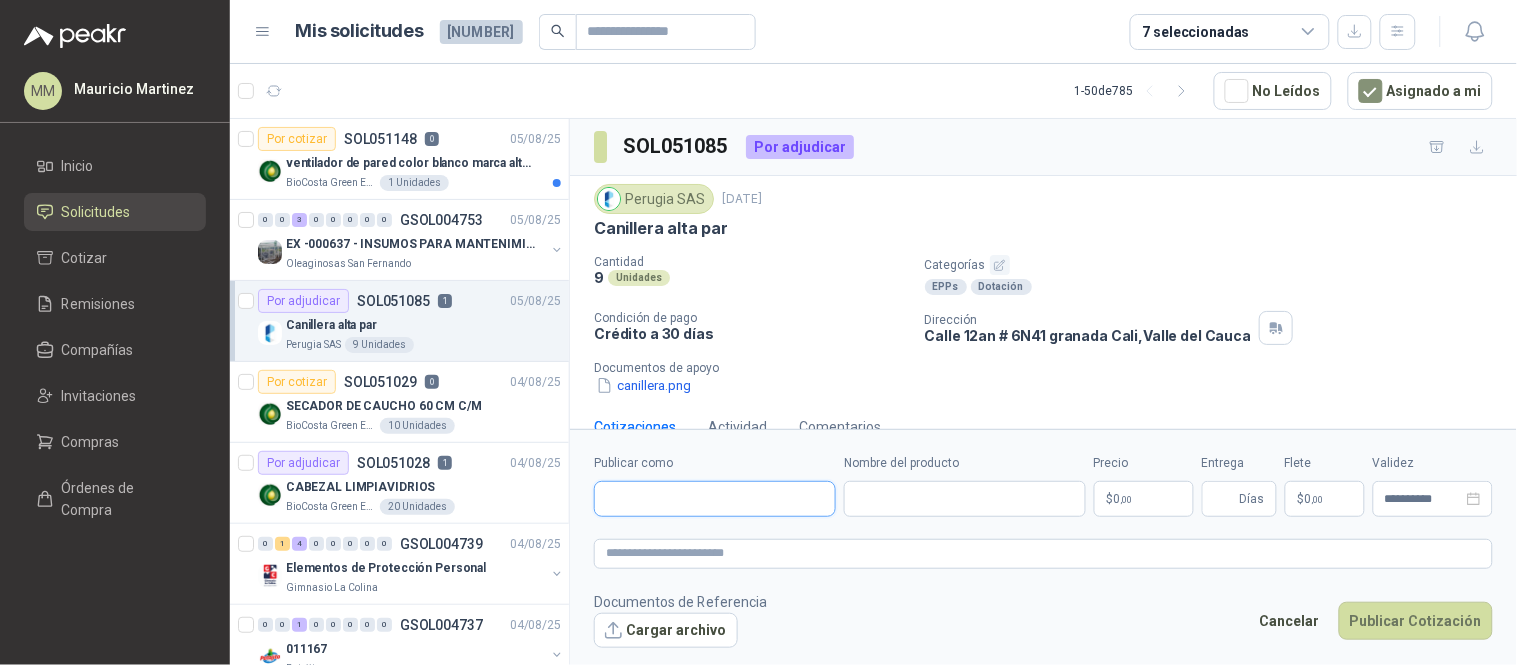 click on "Publicar como" at bounding box center (715, 499) 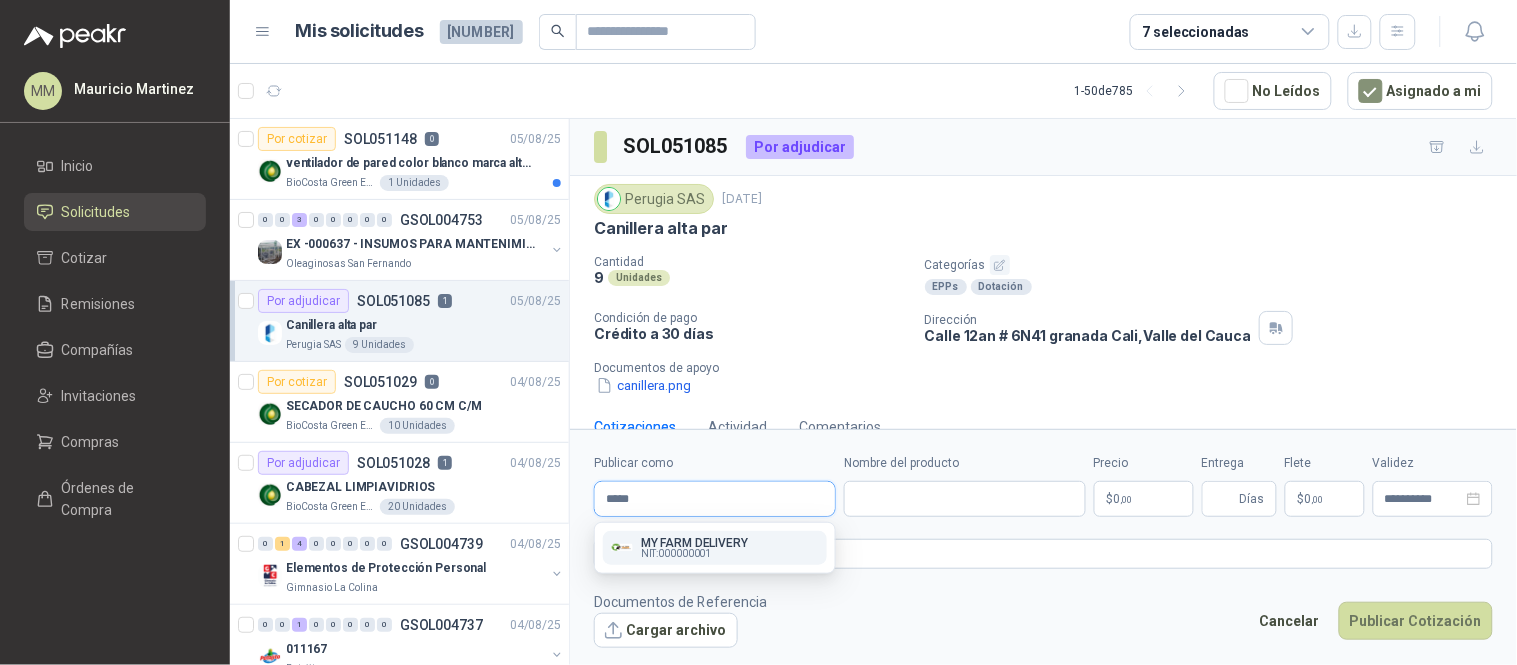 type on "*****" 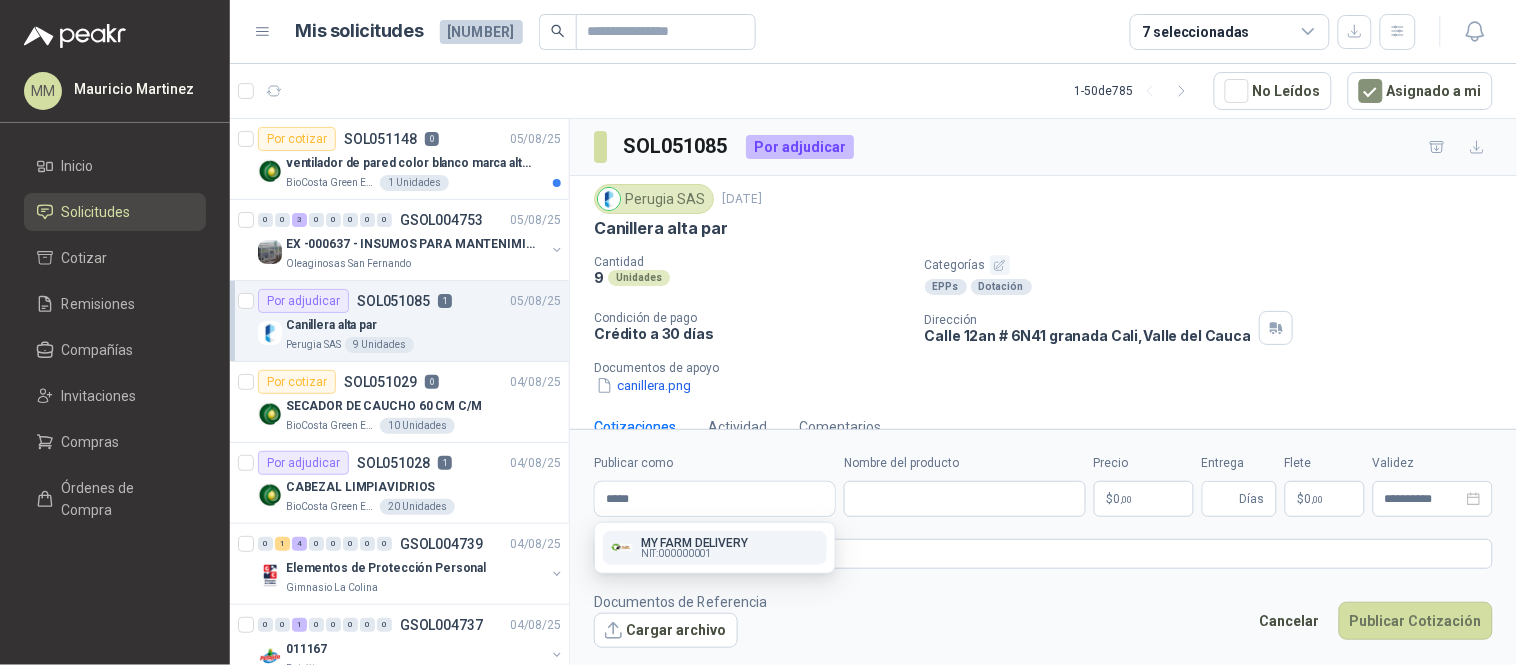 click on "MY FARM DELIVERY" at bounding box center (694, 543) 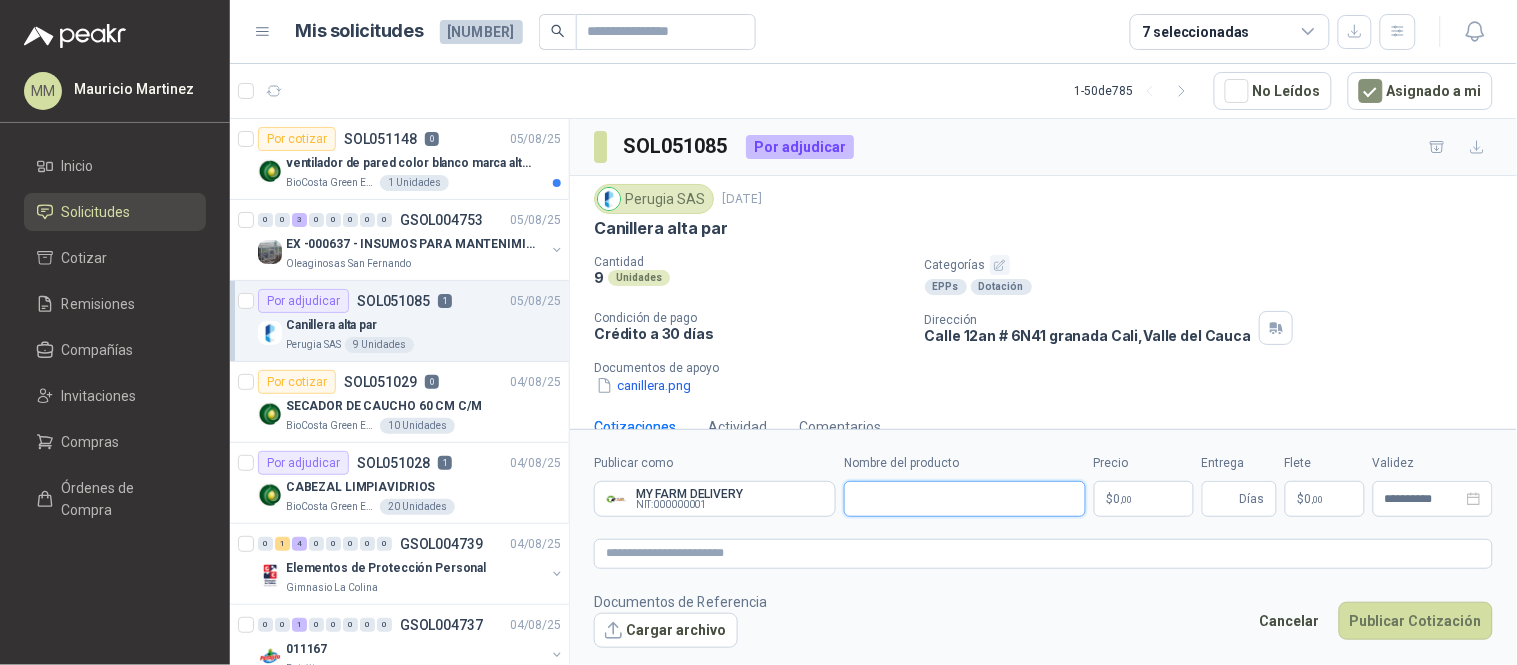 click on "Nombre del producto" at bounding box center [965, 499] 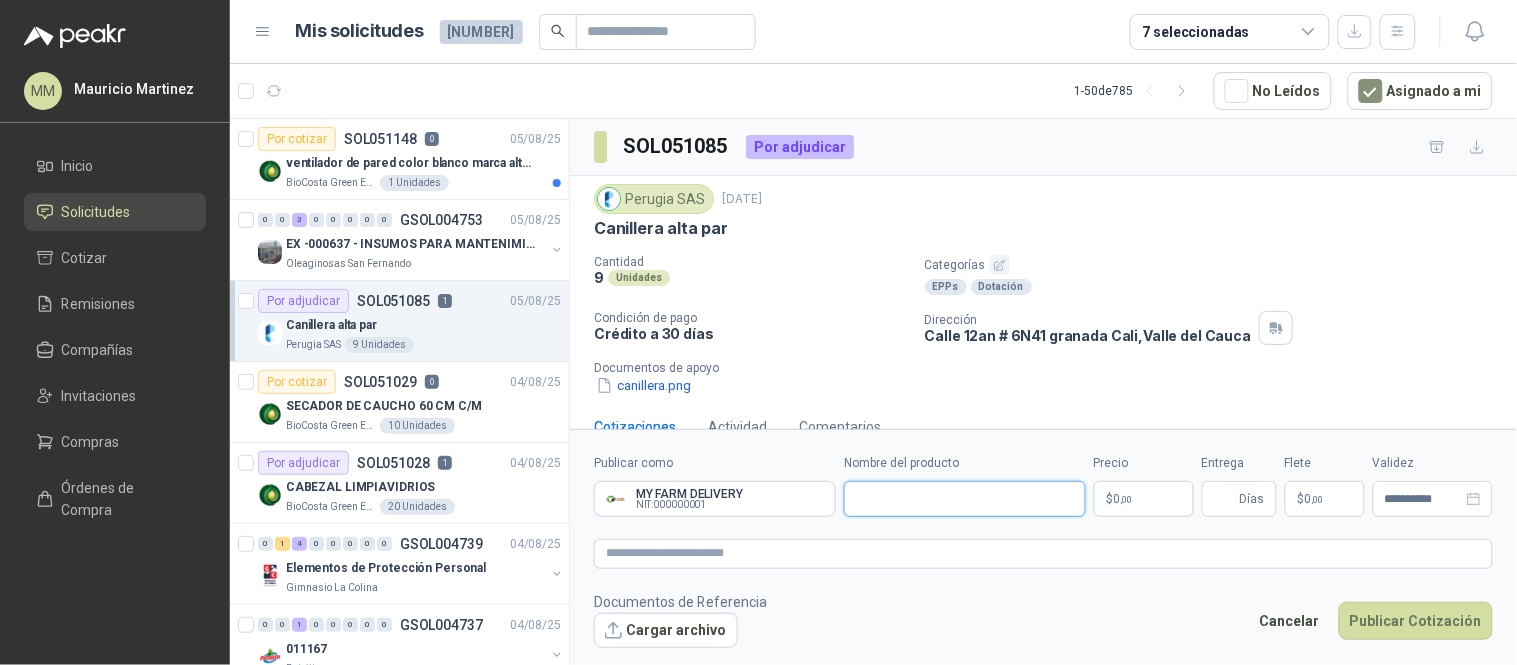 paste on "**********" 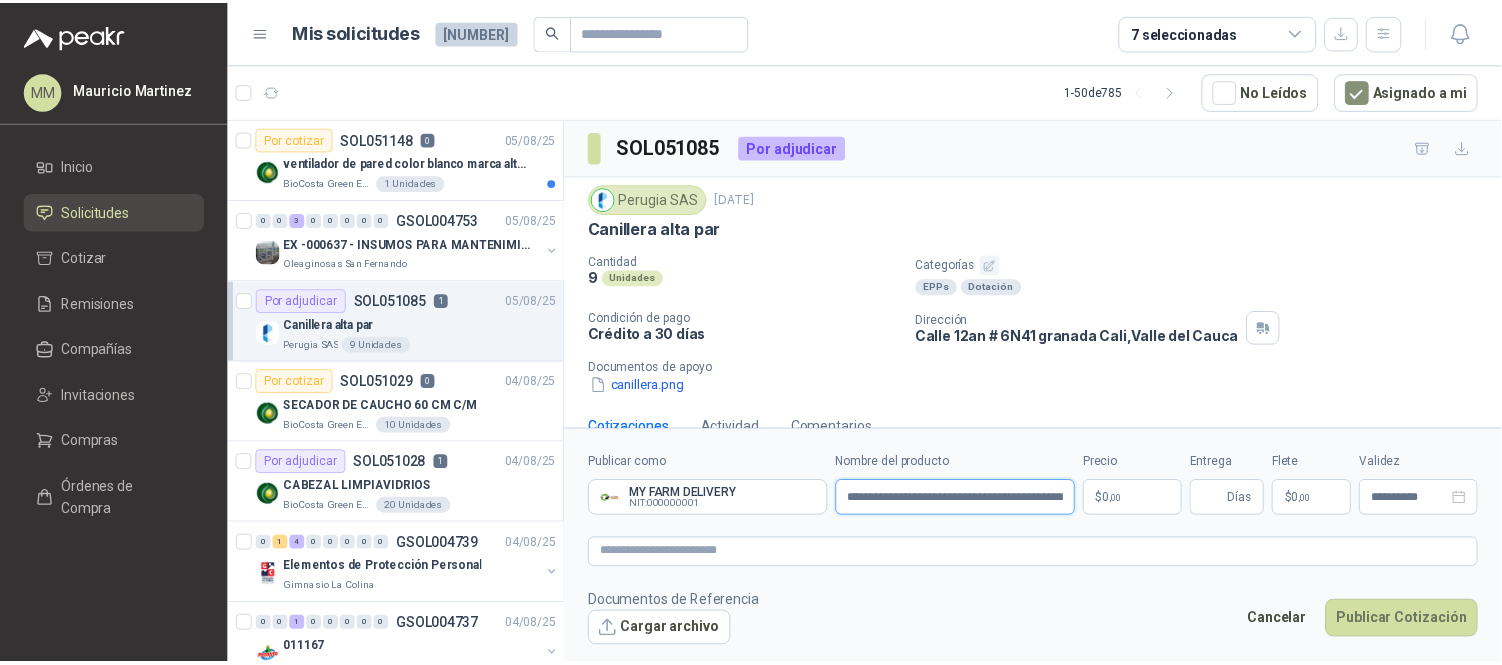 scroll, scrollTop: 0, scrollLeft: 50, axis: horizontal 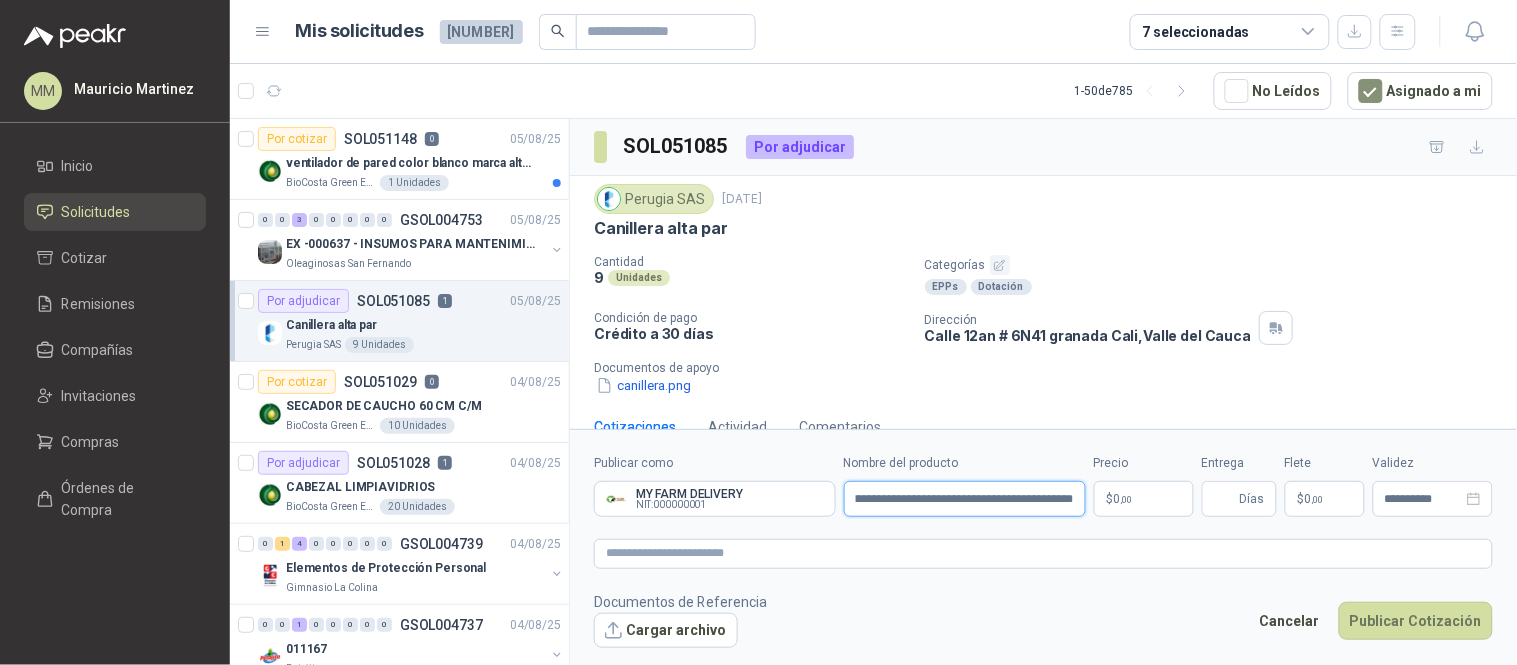 type on "**********" 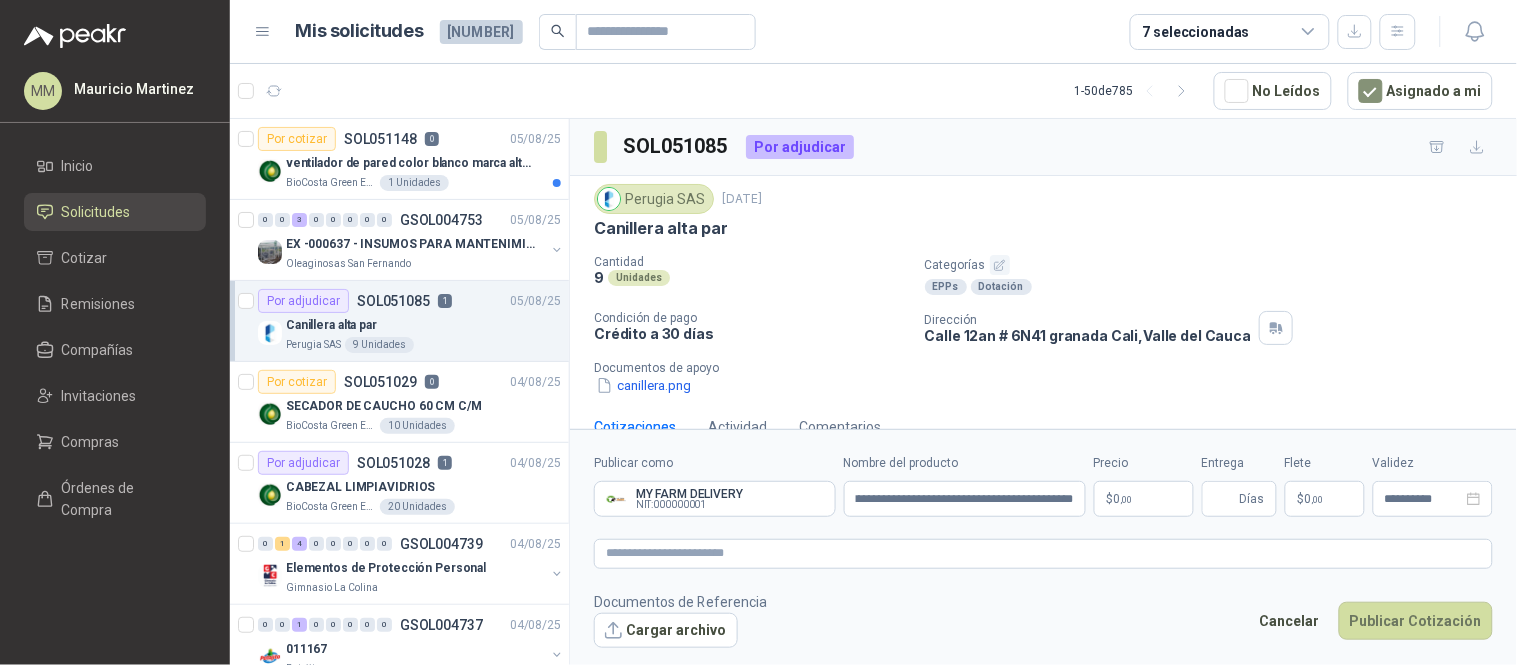 click on ",00" at bounding box center (1127, 499) 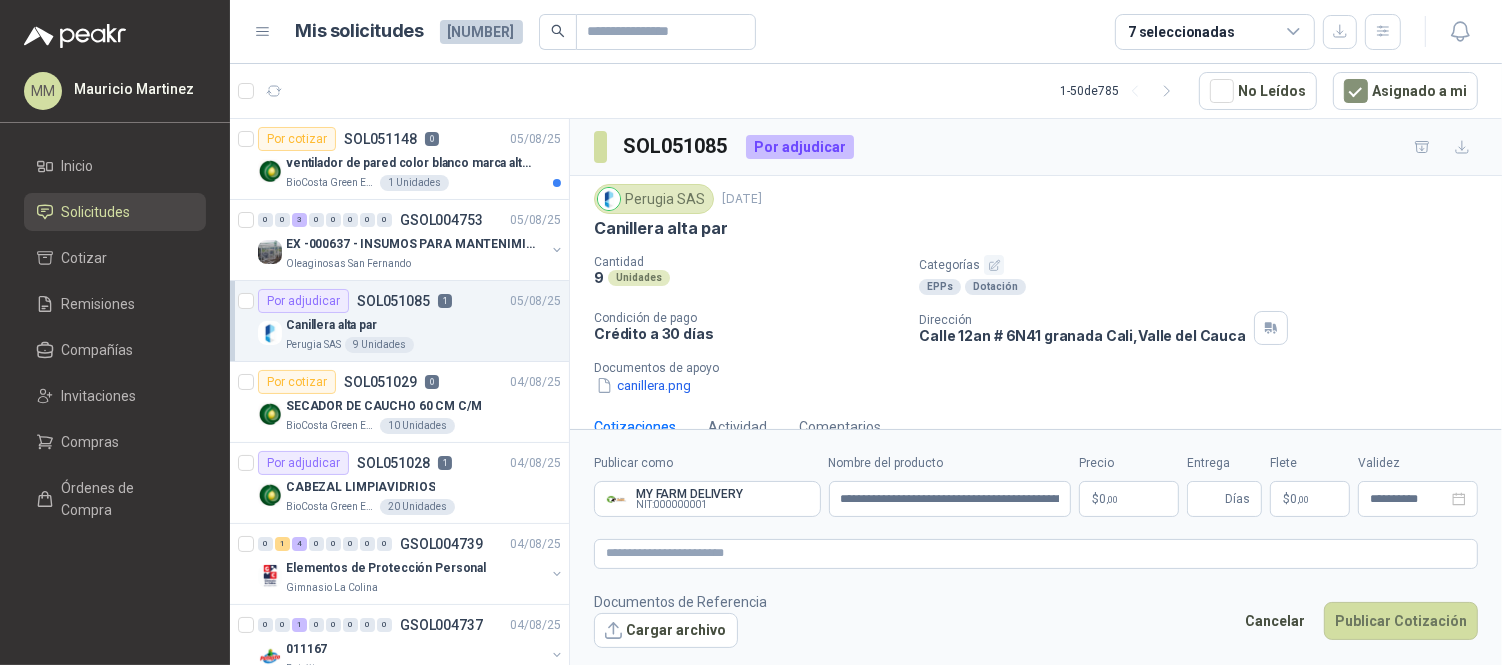 type 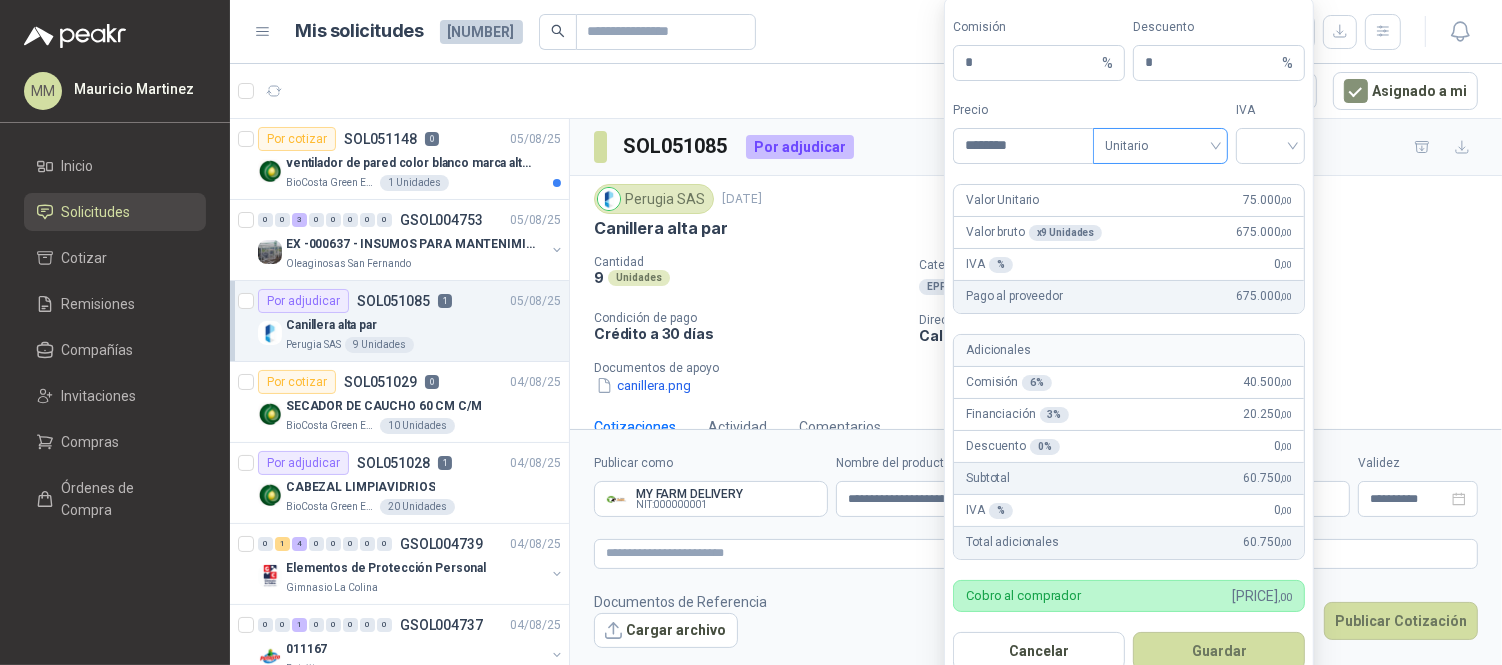 click on "Unitario" at bounding box center [1160, 146] 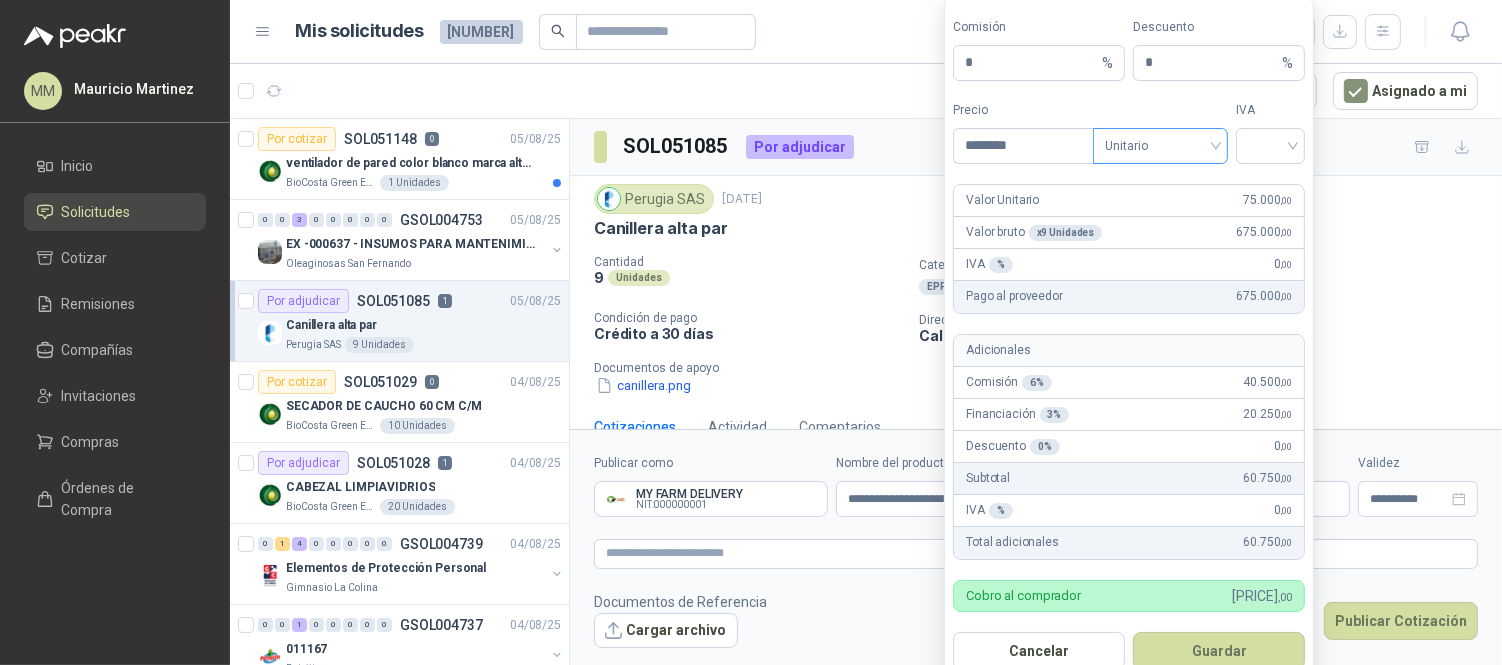 type on "********" 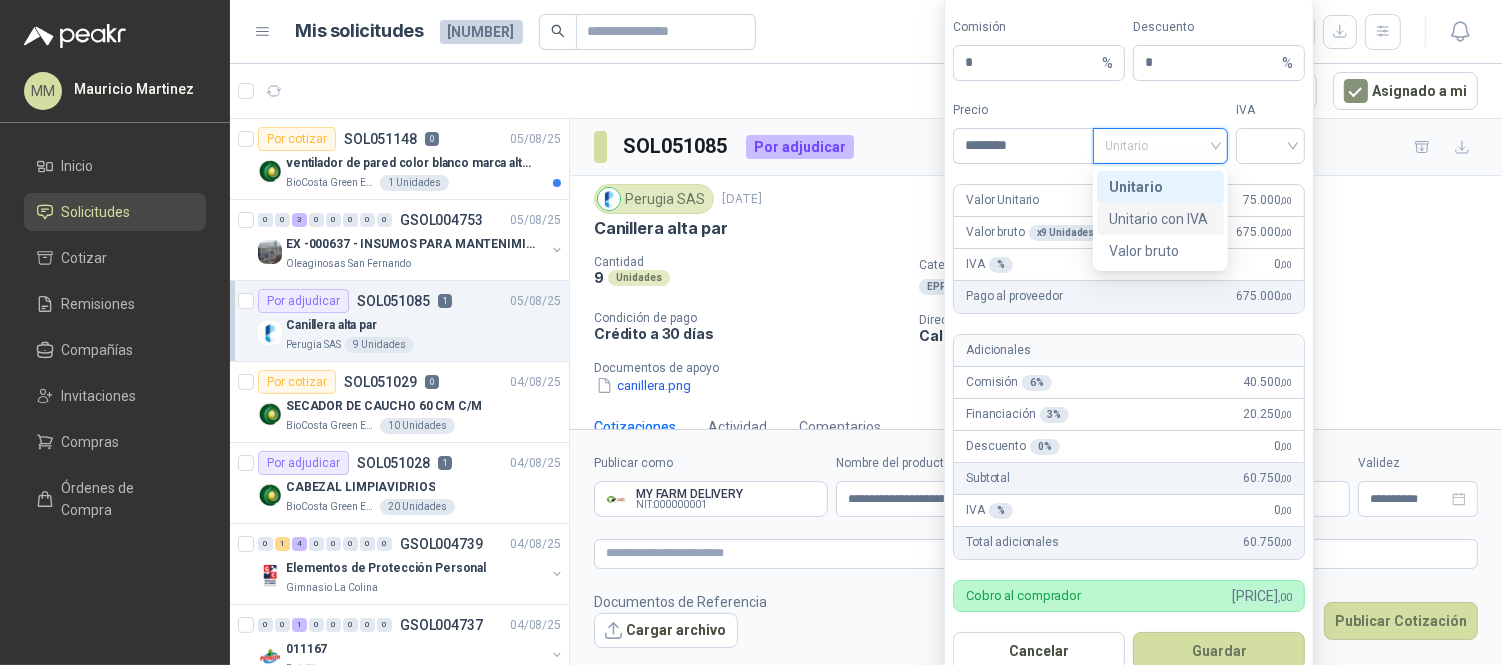 click on "Unitario con IVA" at bounding box center [1160, 219] 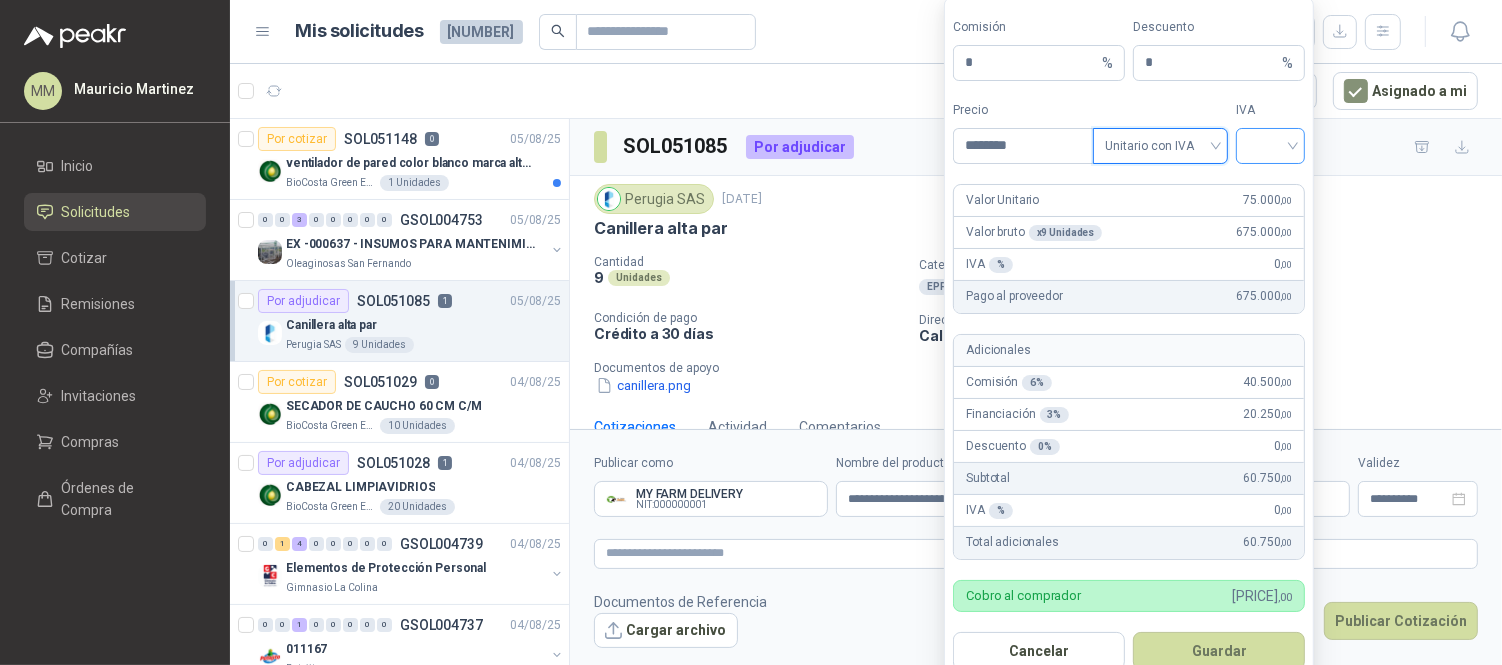 click at bounding box center [1270, 144] 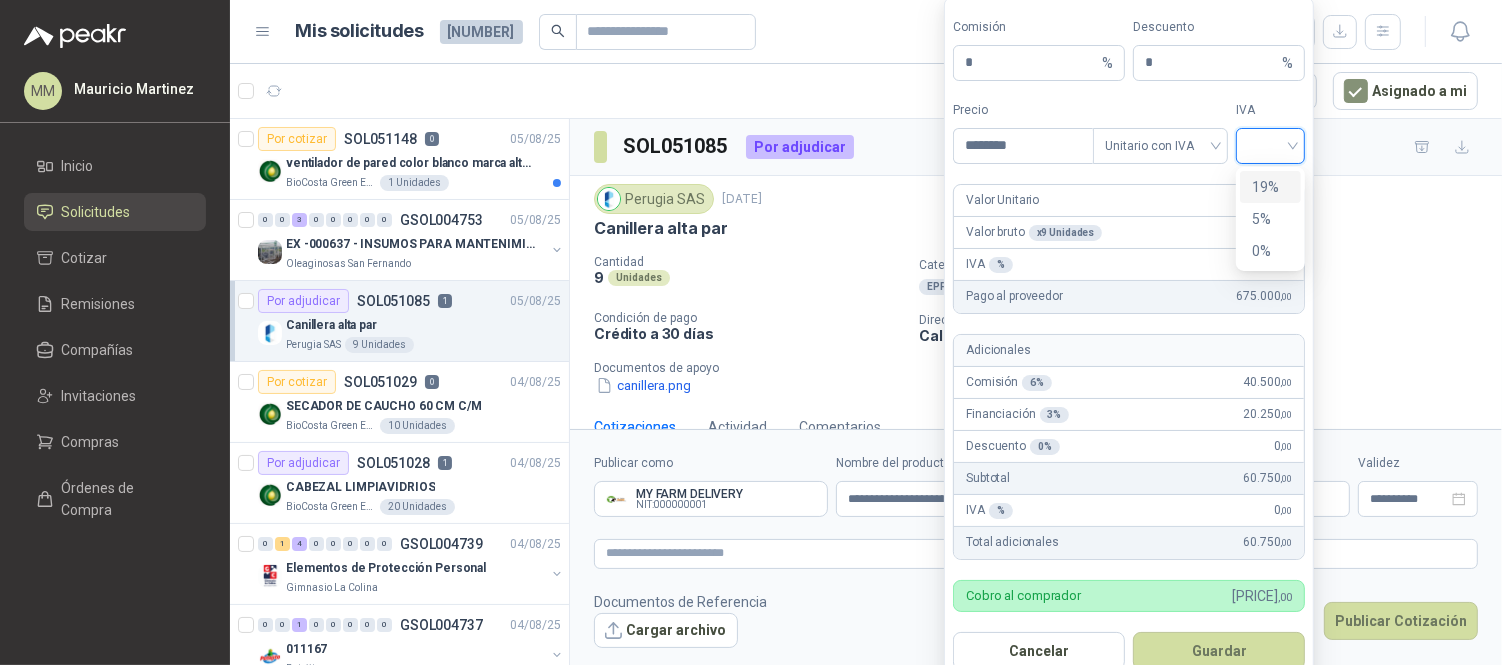 click on "19%" at bounding box center (1270, 187) 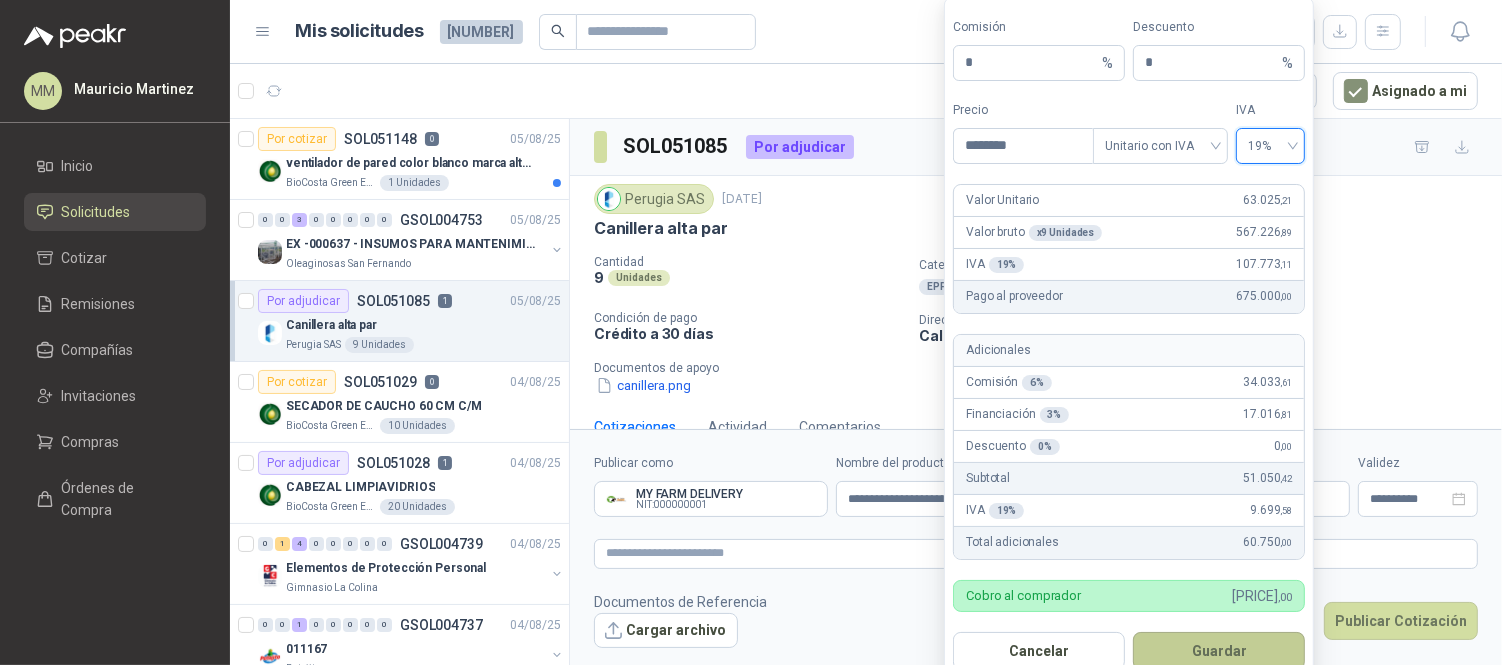 click on "Guardar" at bounding box center [1219, 651] 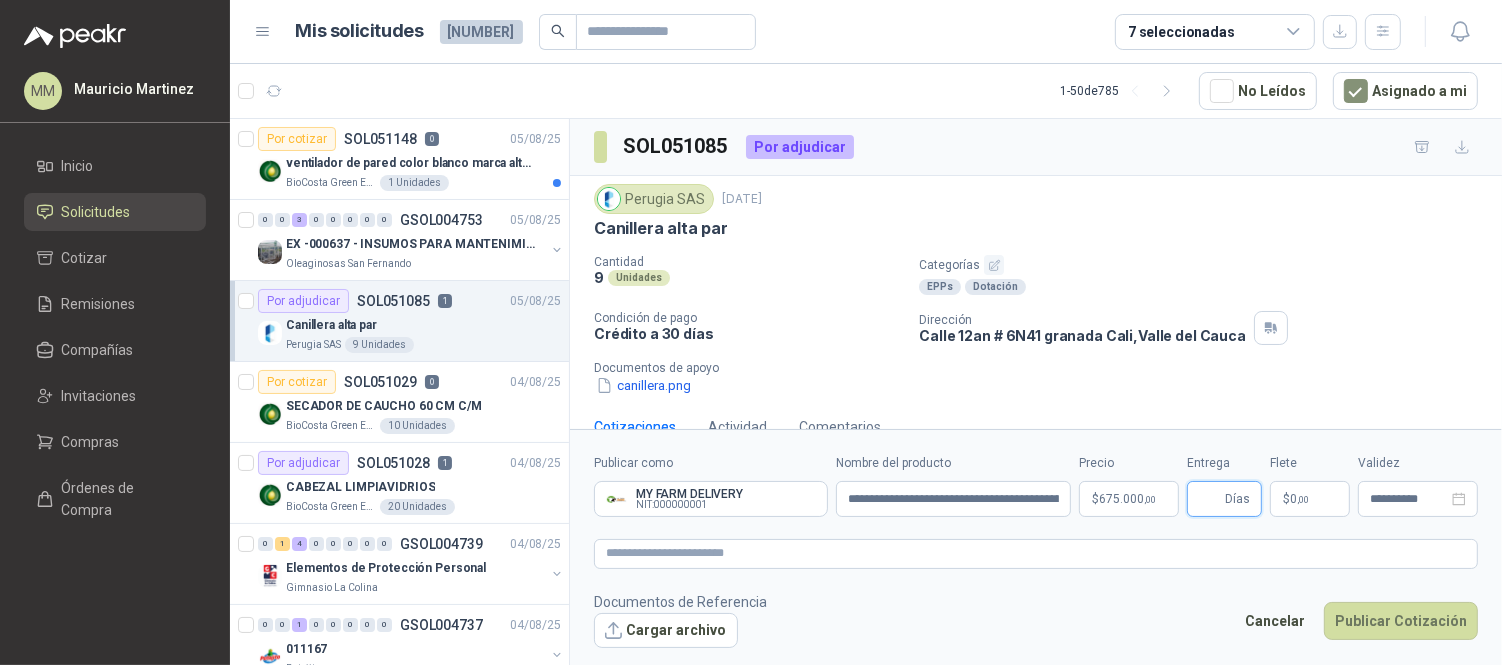 type 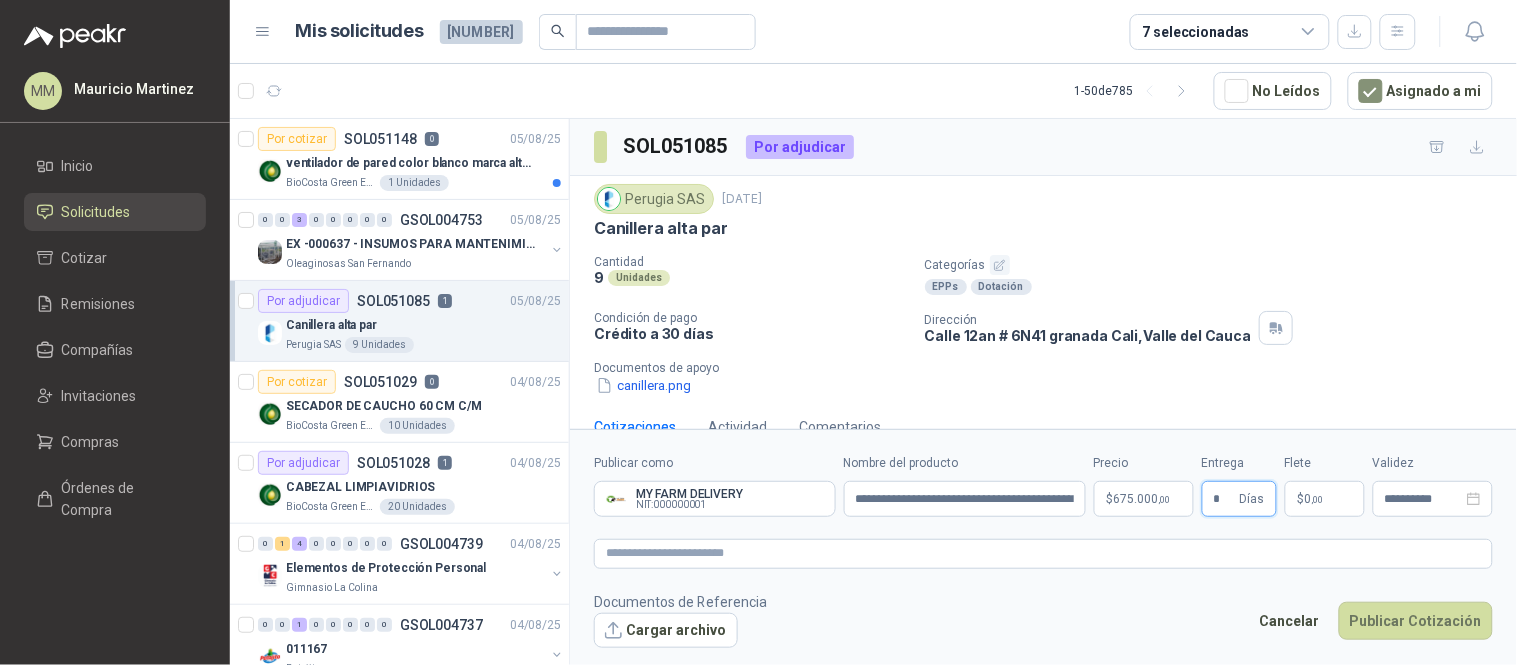type on "*" 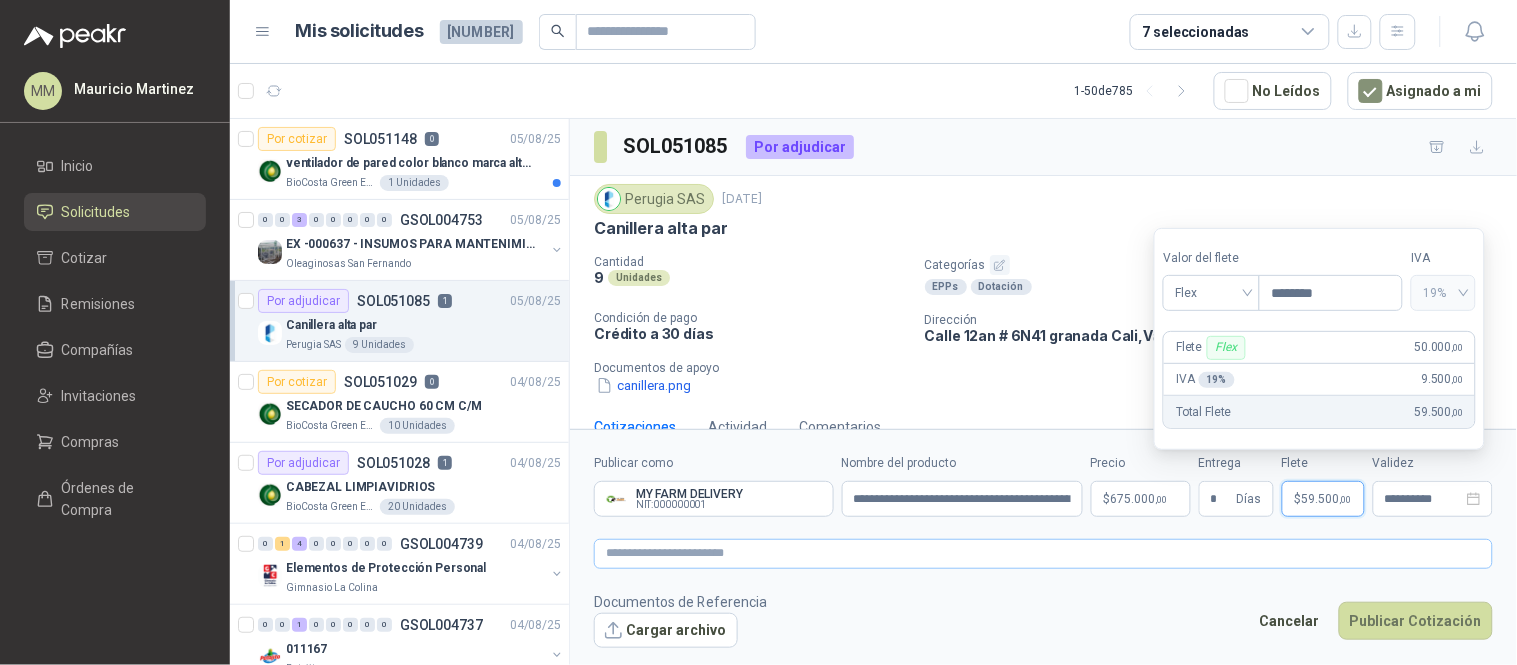 type on "********" 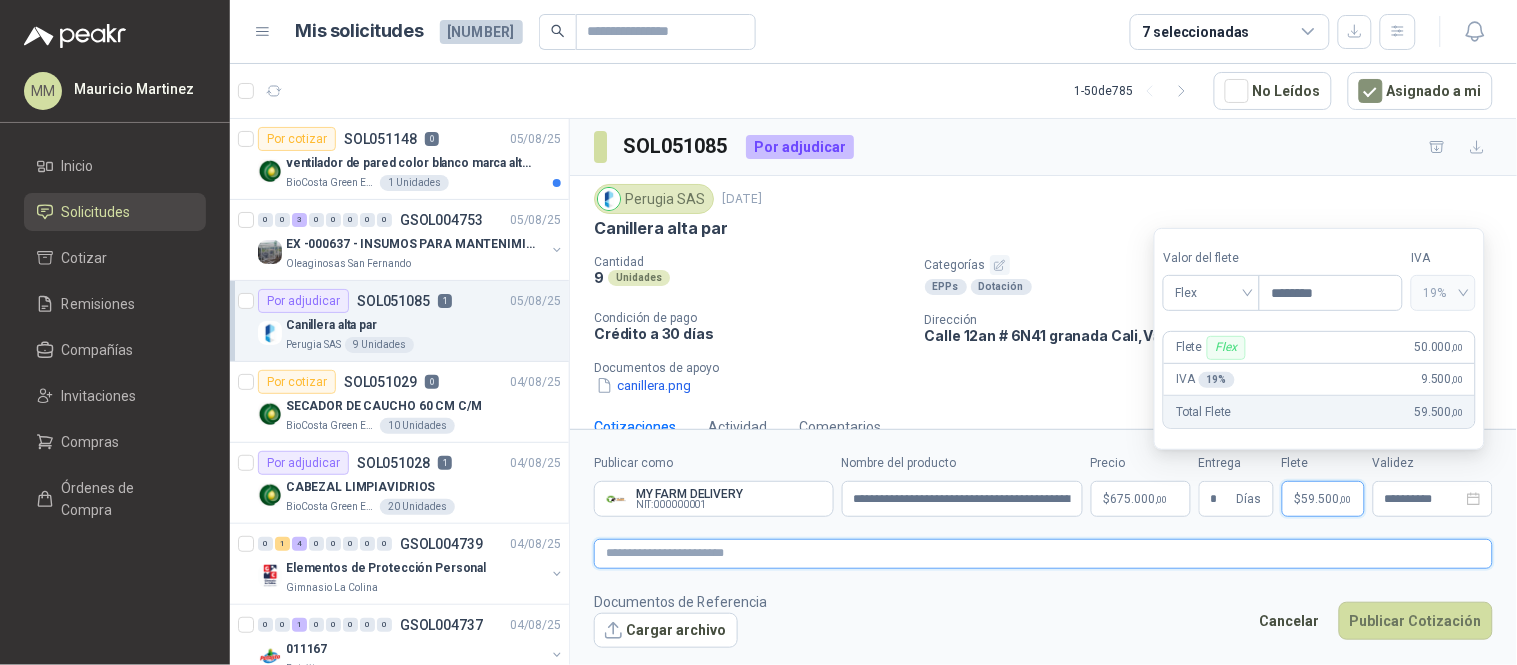 click at bounding box center (1043, 553) 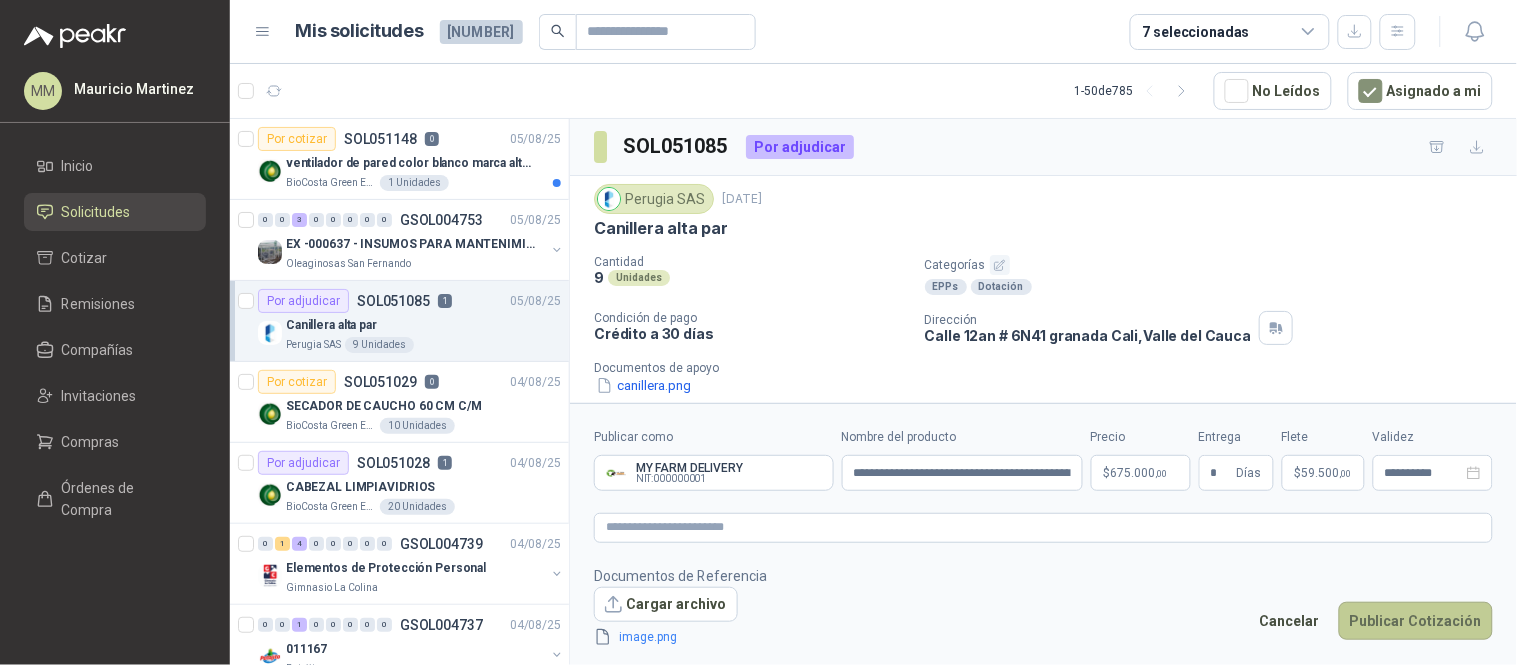 click on "Publicar Cotización" at bounding box center (1416, 621) 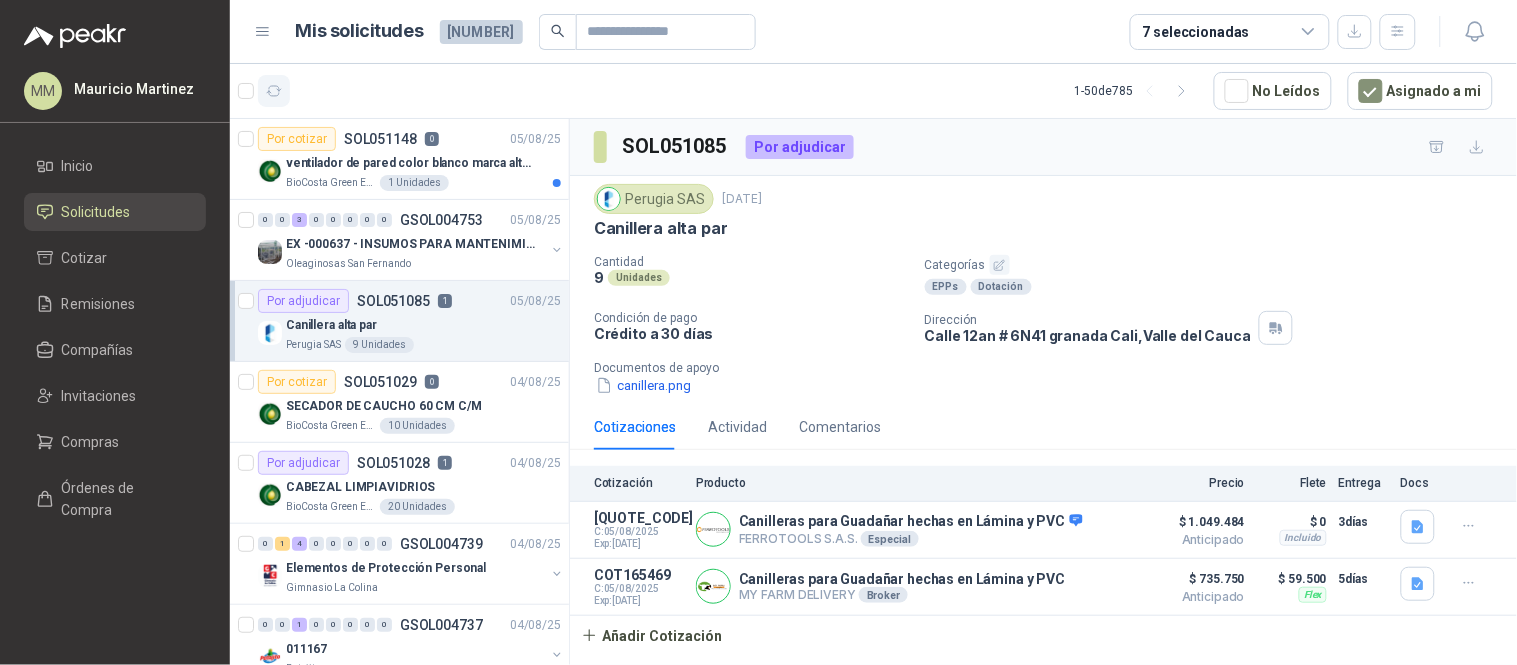 click at bounding box center [274, 91] 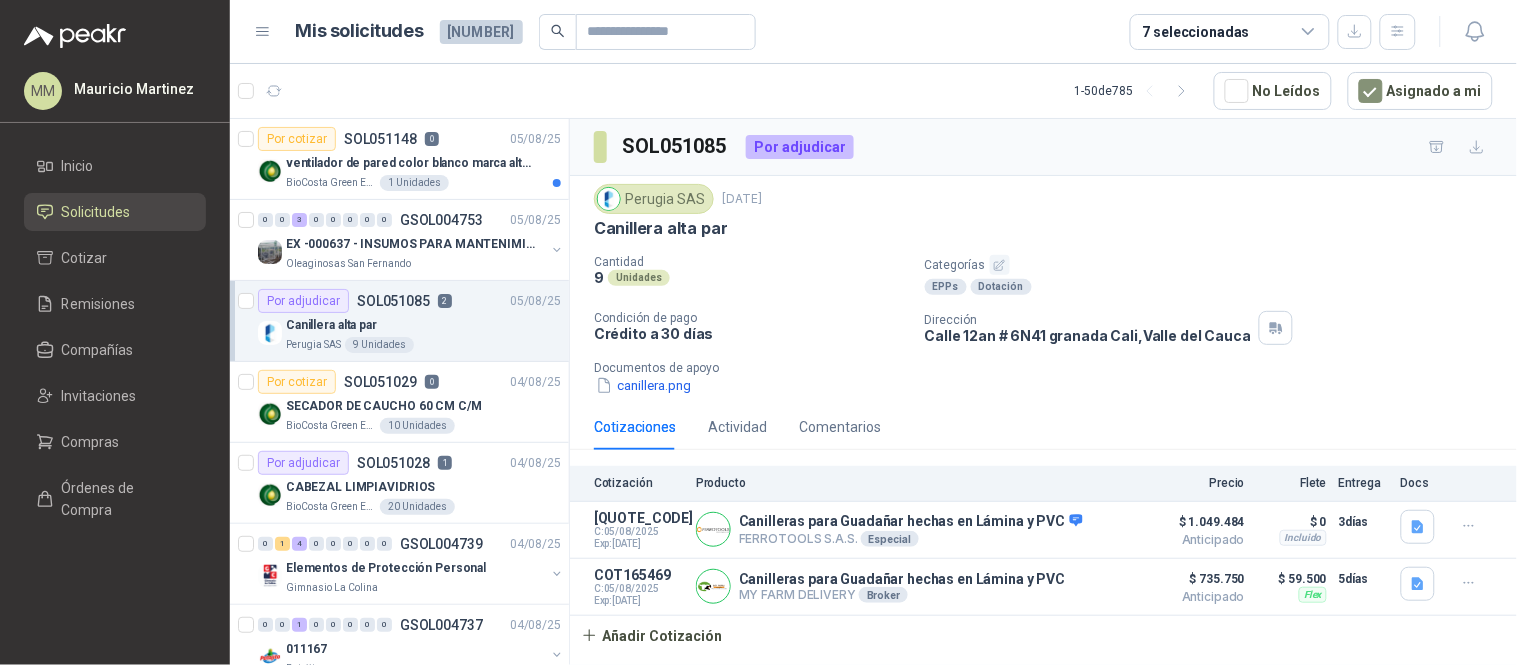 click on "Canillera alta par" at bounding box center (1043, 228) 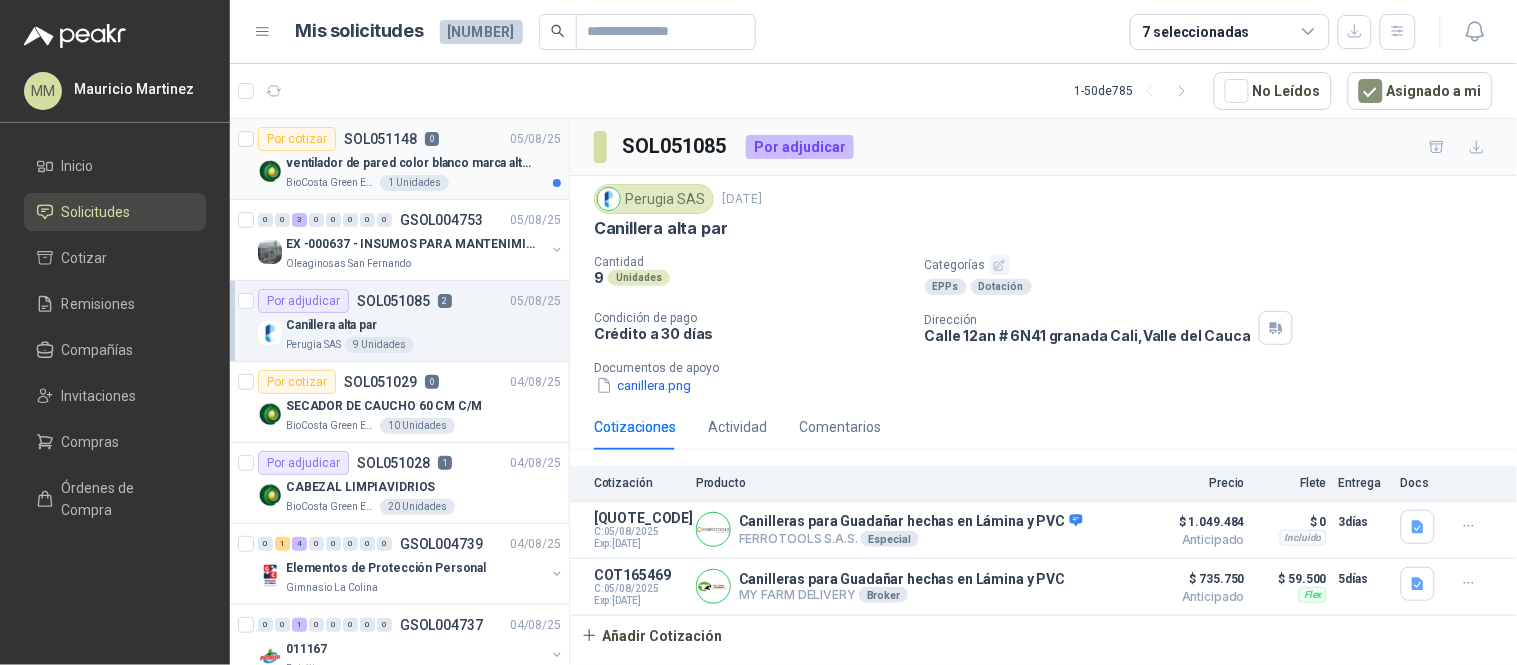 click on "Por cotizar SOL051148 [NUMBER]" at bounding box center (348, 139) 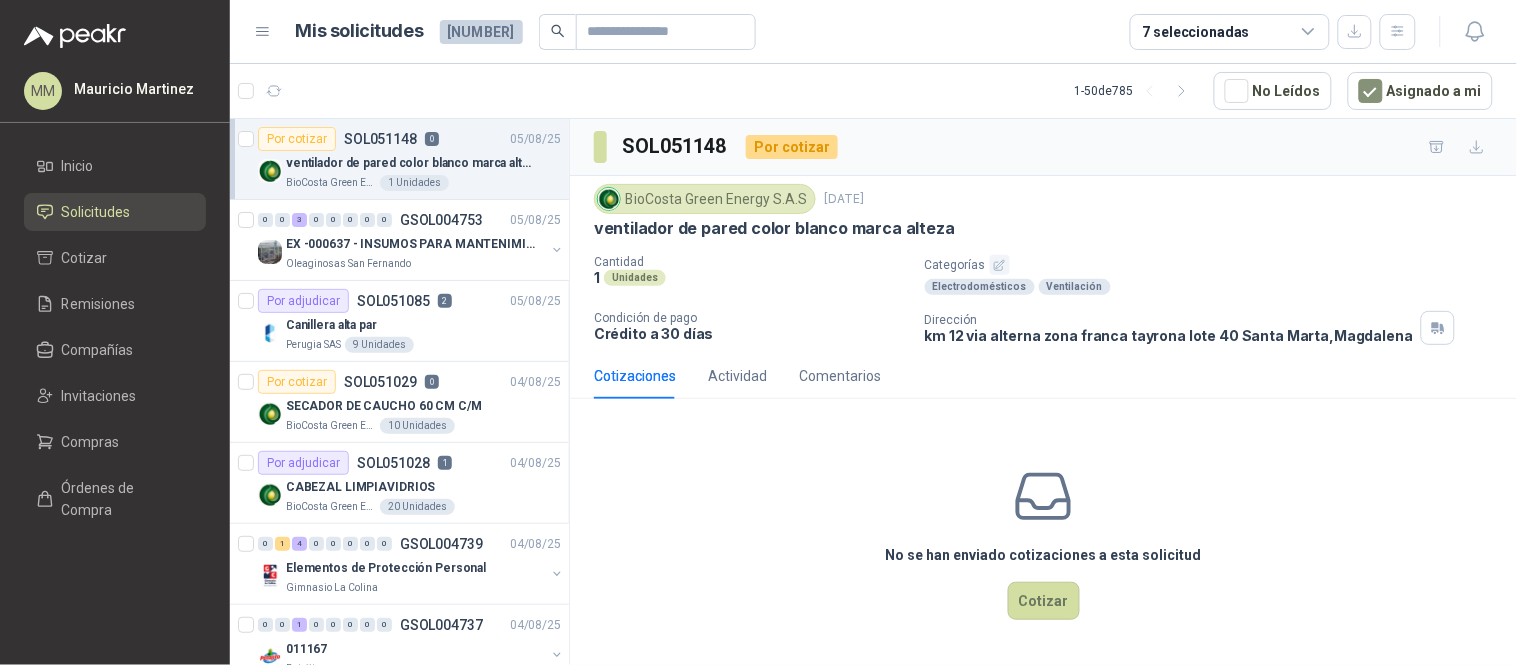 click on "ventilador de pared color blanco marca alteza" at bounding box center (774, 228) 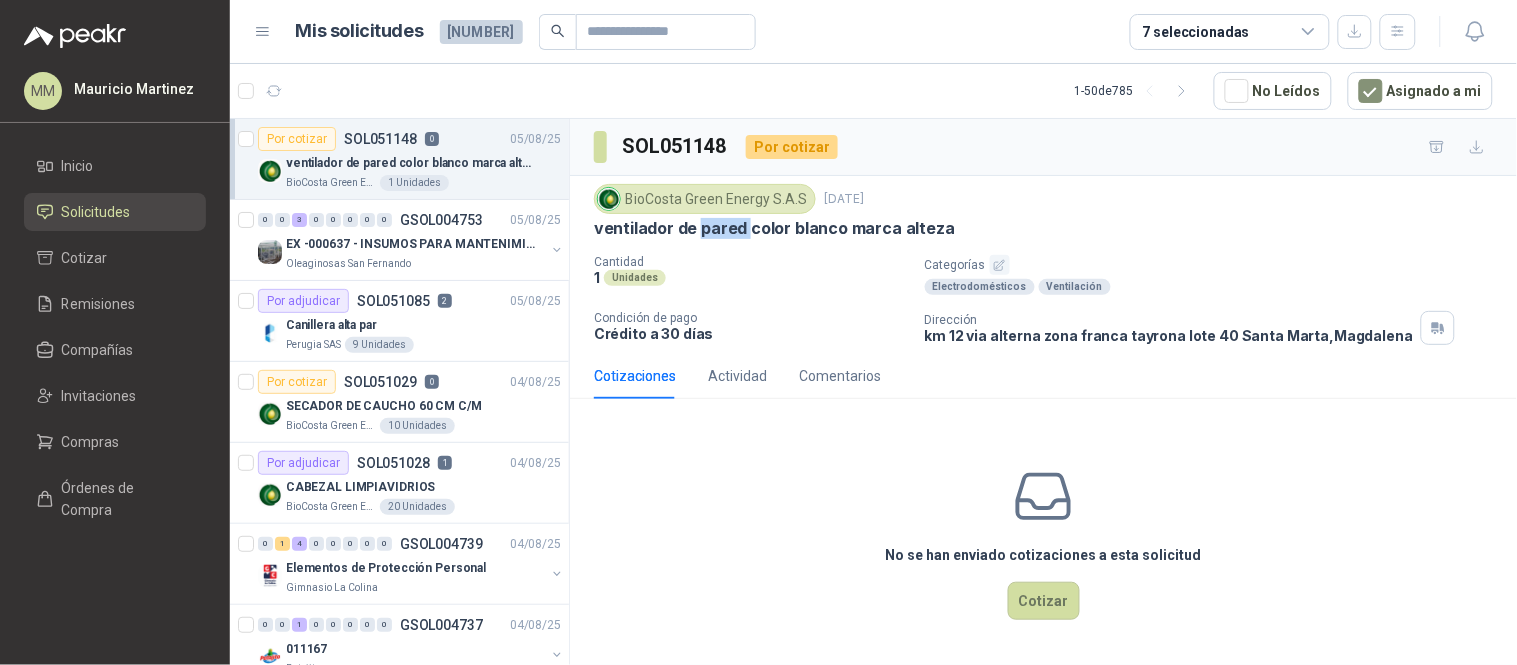 click on "ventilador de pared color blanco marca alteza" at bounding box center (774, 228) 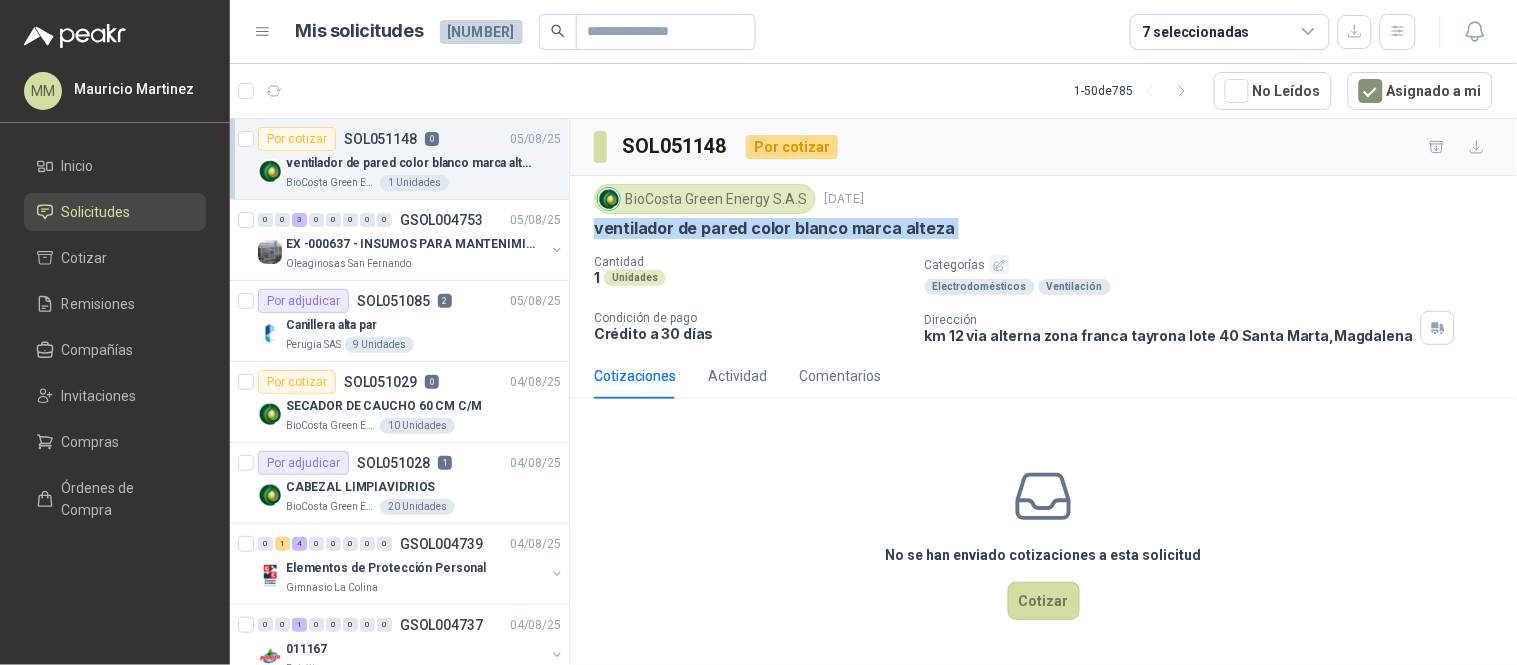 click on "ventilador de pared color blanco marca alteza" at bounding box center (774, 228) 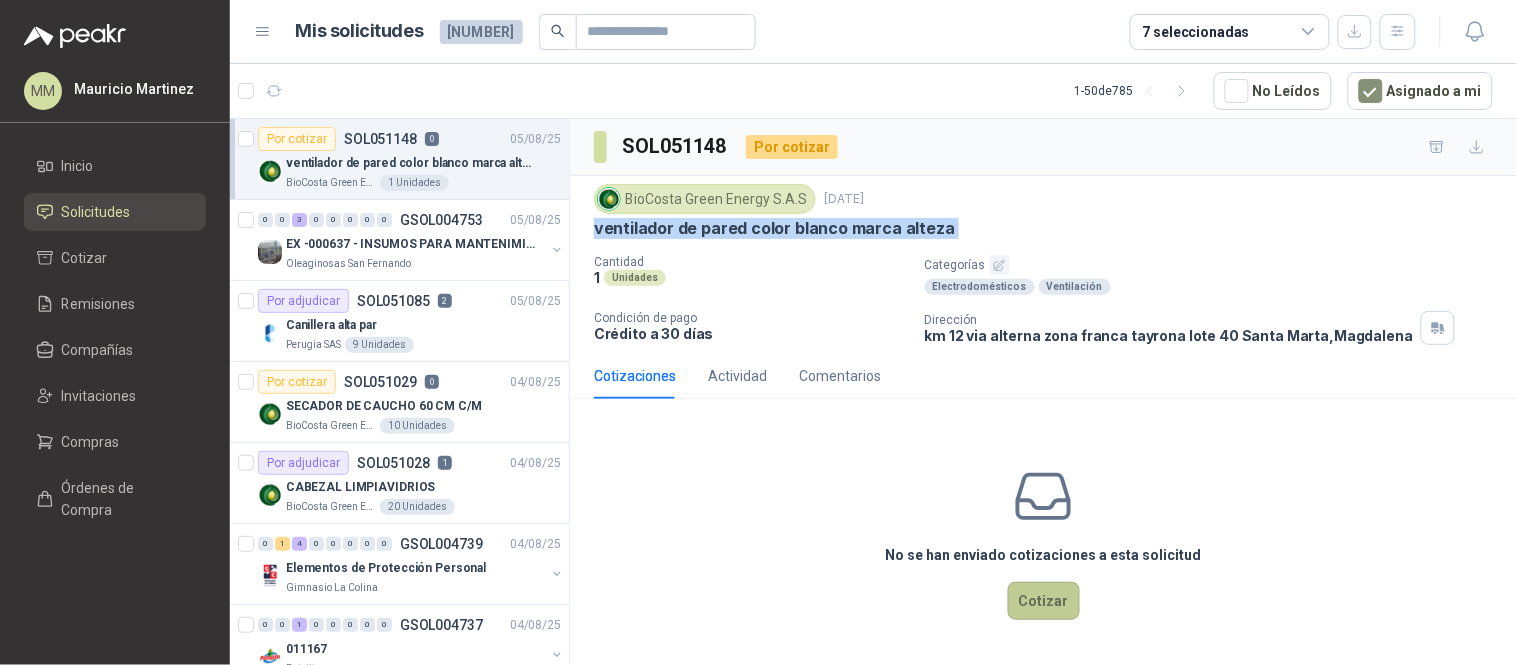 click on "Cotizar" at bounding box center [1044, 601] 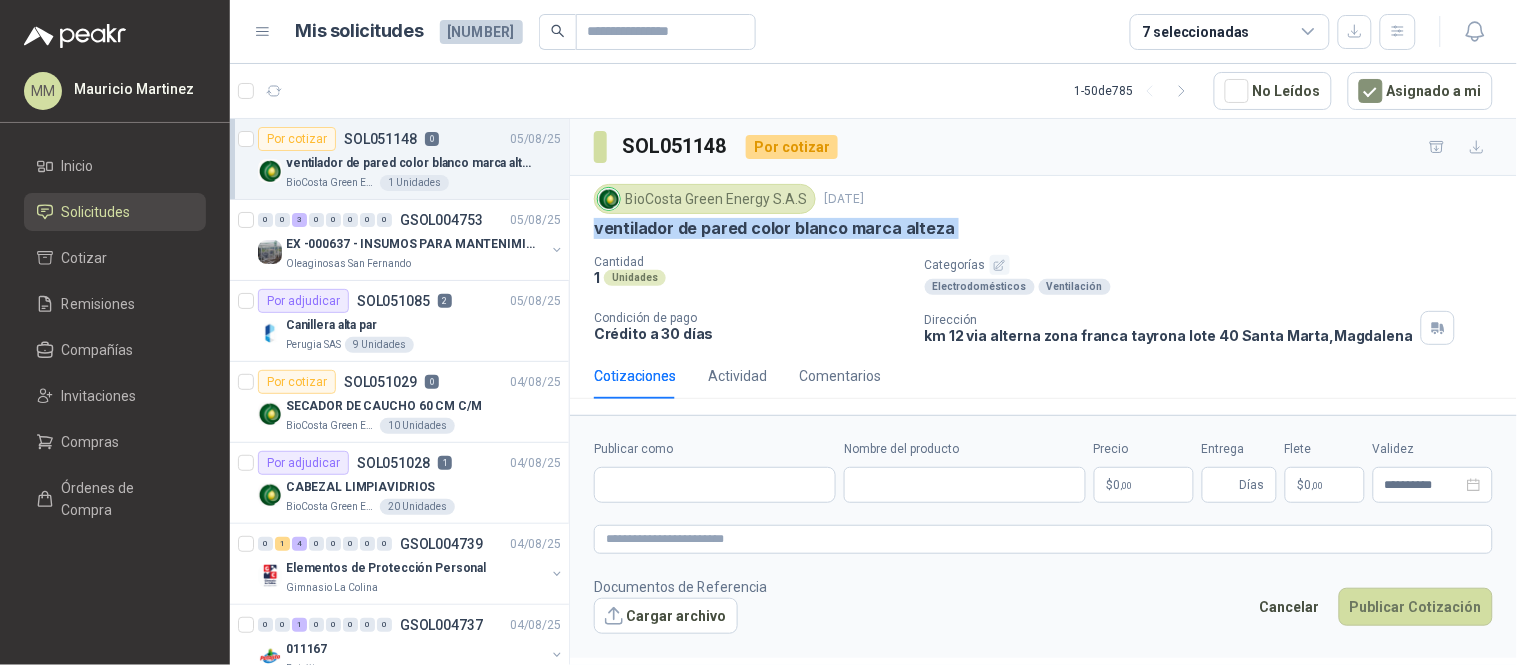 type 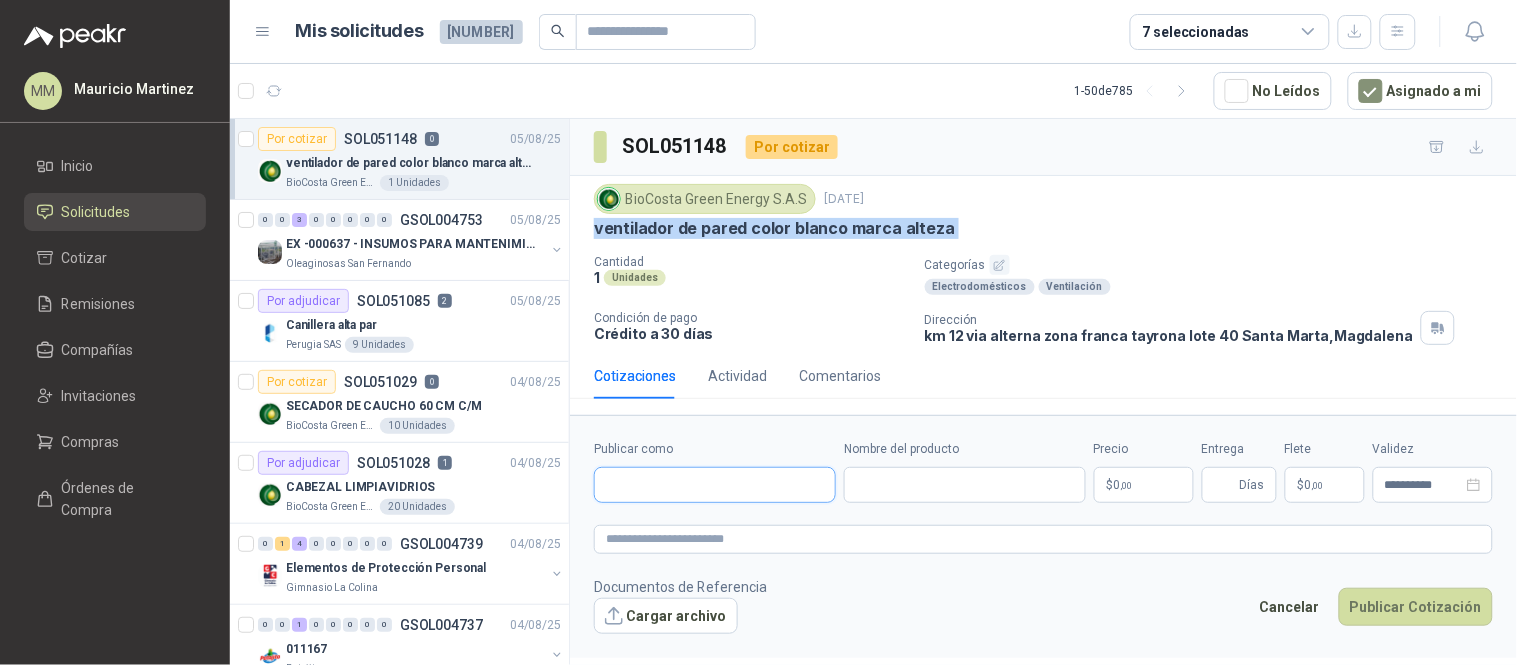 click on "Publicar como" at bounding box center [715, 485] 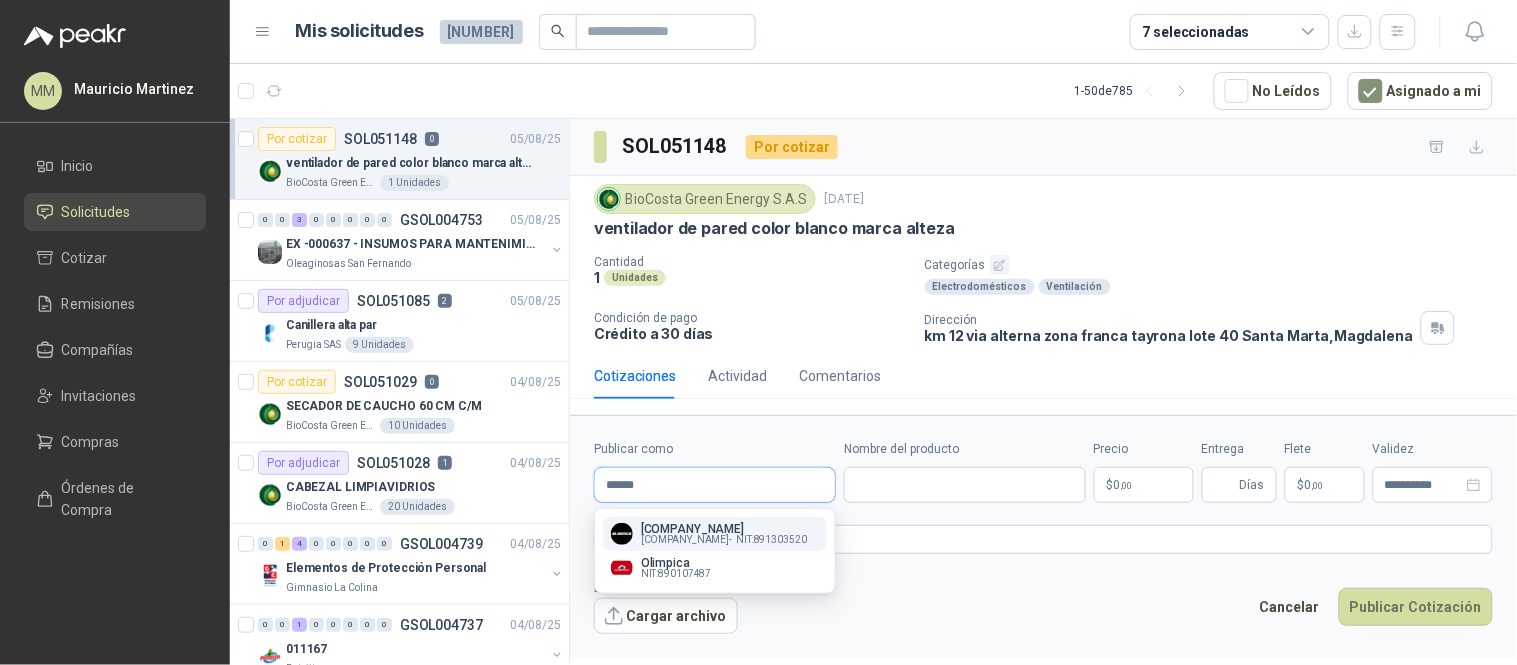 type on "******" 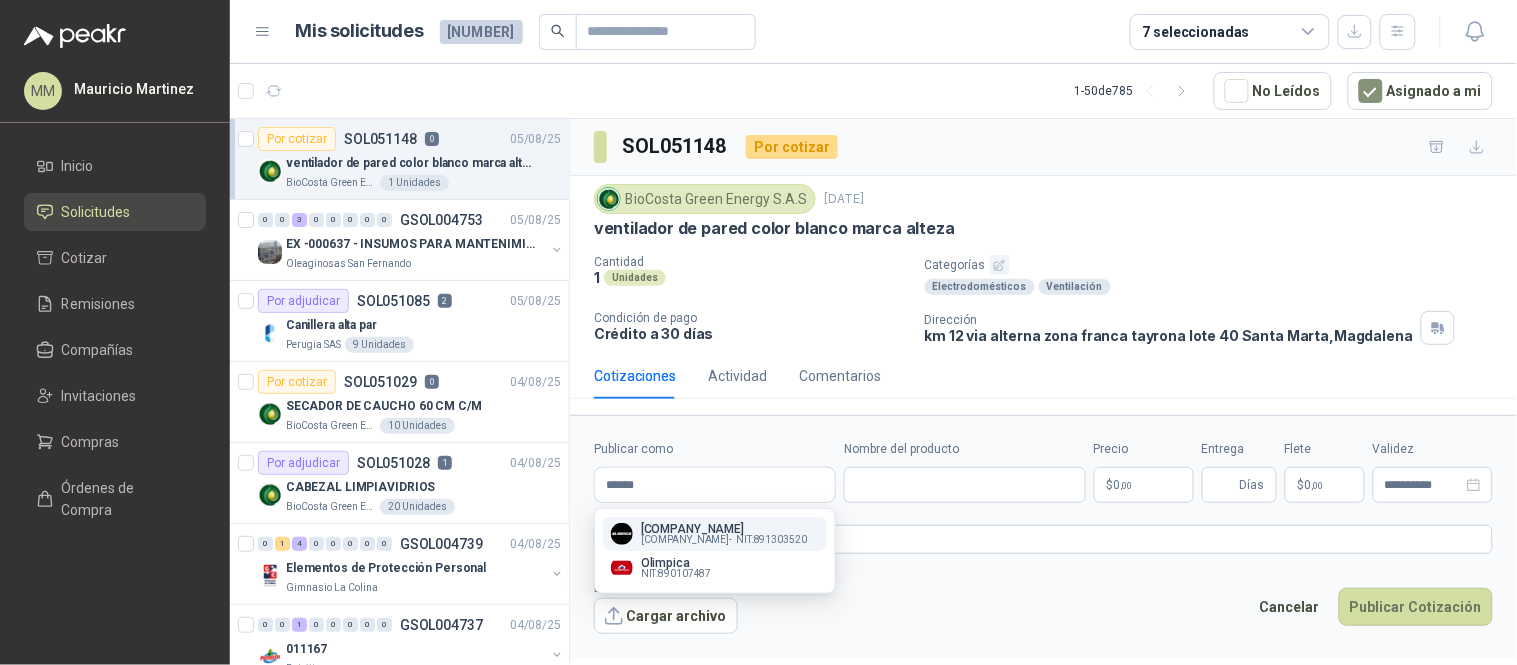 type 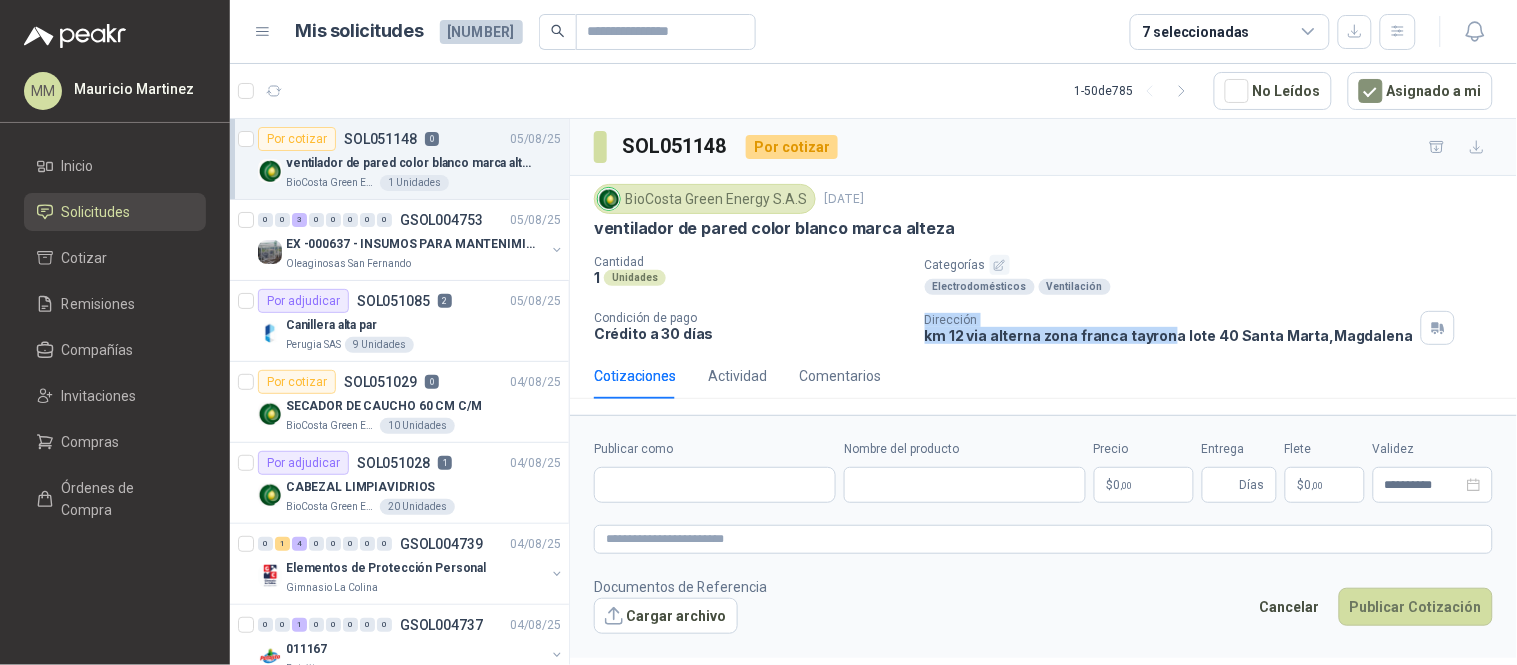 drag, startPoint x: 922, startPoint y: 323, endPoint x: 1167, endPoint y: 343, distance: 245.81497 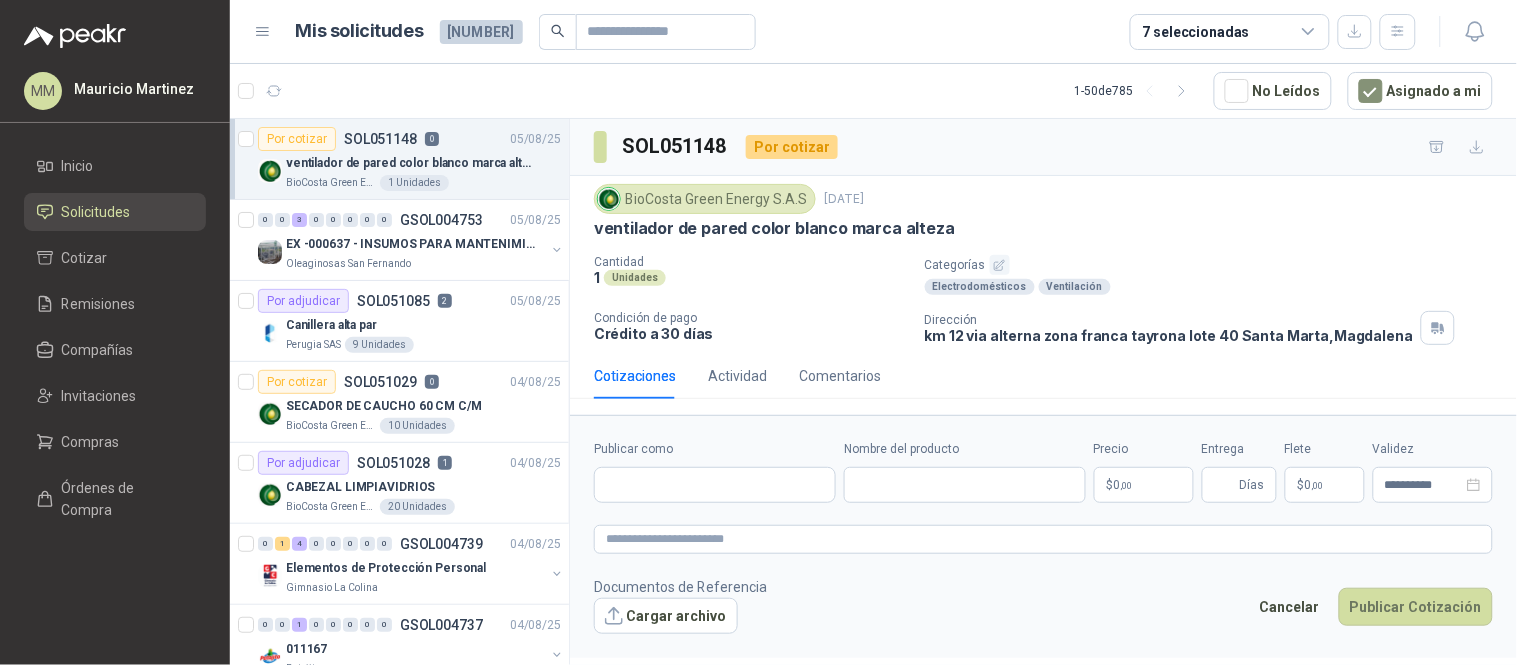 drag, startPoint x: 925, startPoint y: 335, endPoint x: 1226, endPoint y: 338, distance: 301.01495 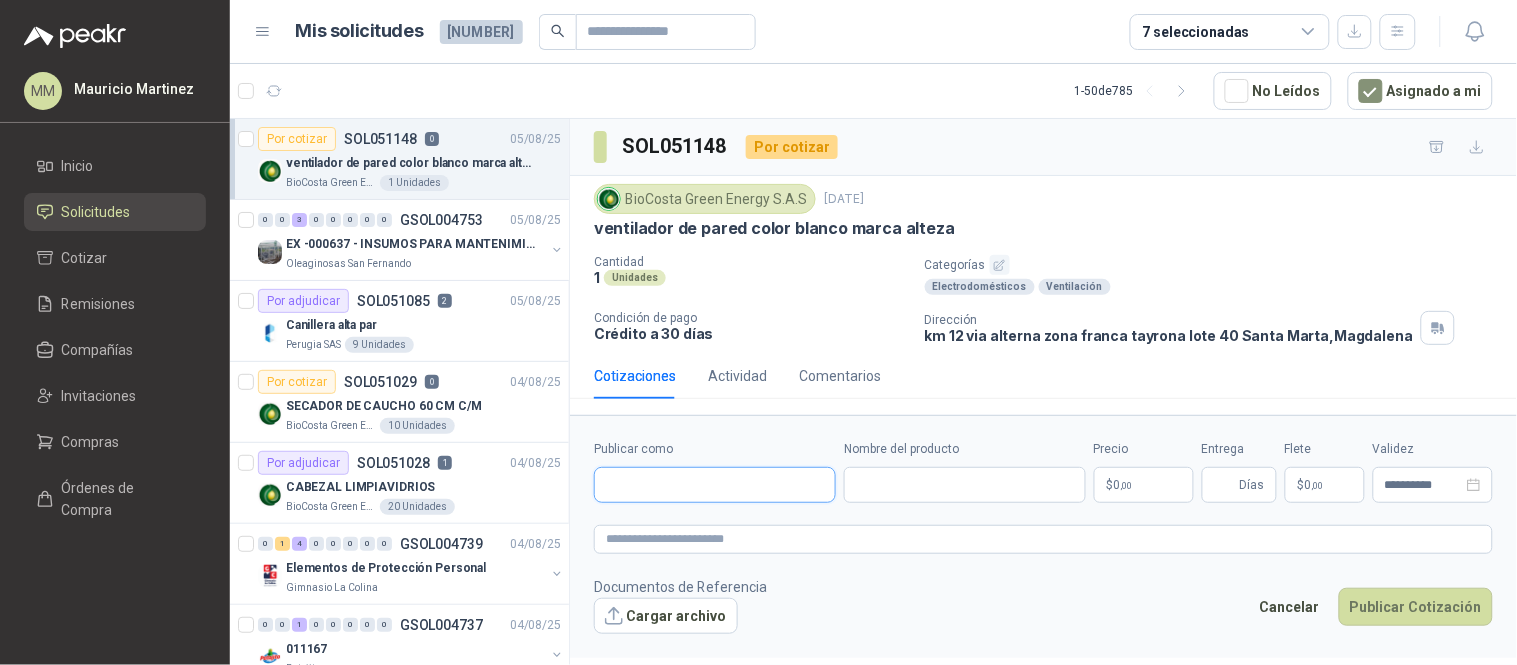 click on "Publicar como" at bounding box center (715, 485) 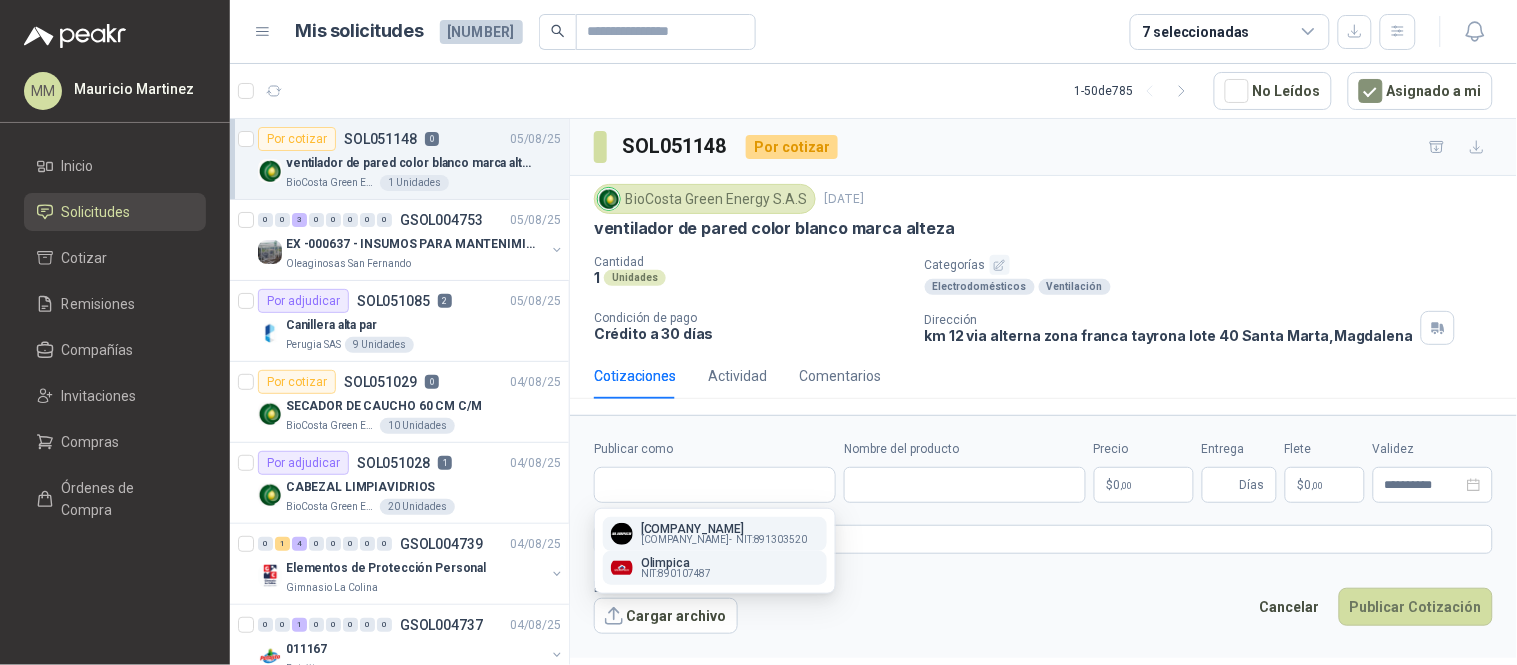 click on "[COMPANY_NAME] NIT :  [NUMBER]" at bounding box center (715, 568) 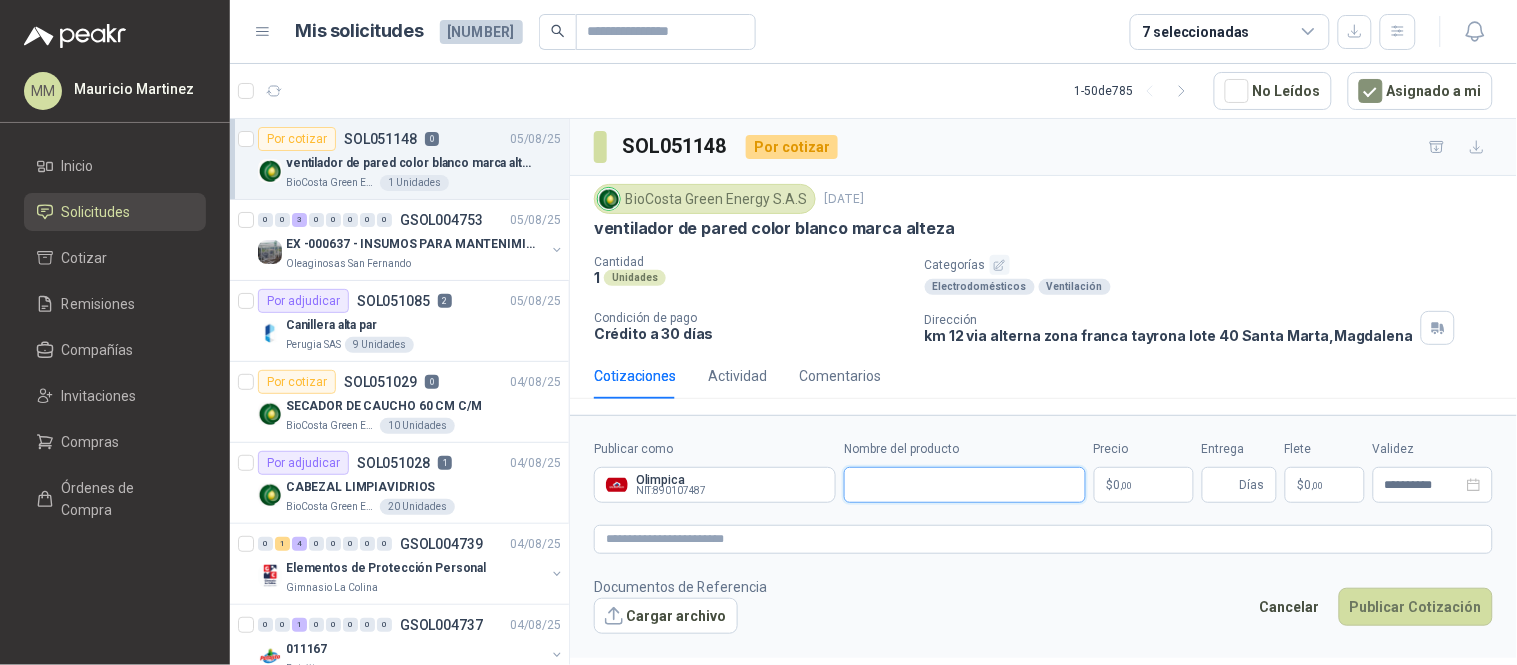 click on "Nombre del producto" at bounding box center (965, 485) 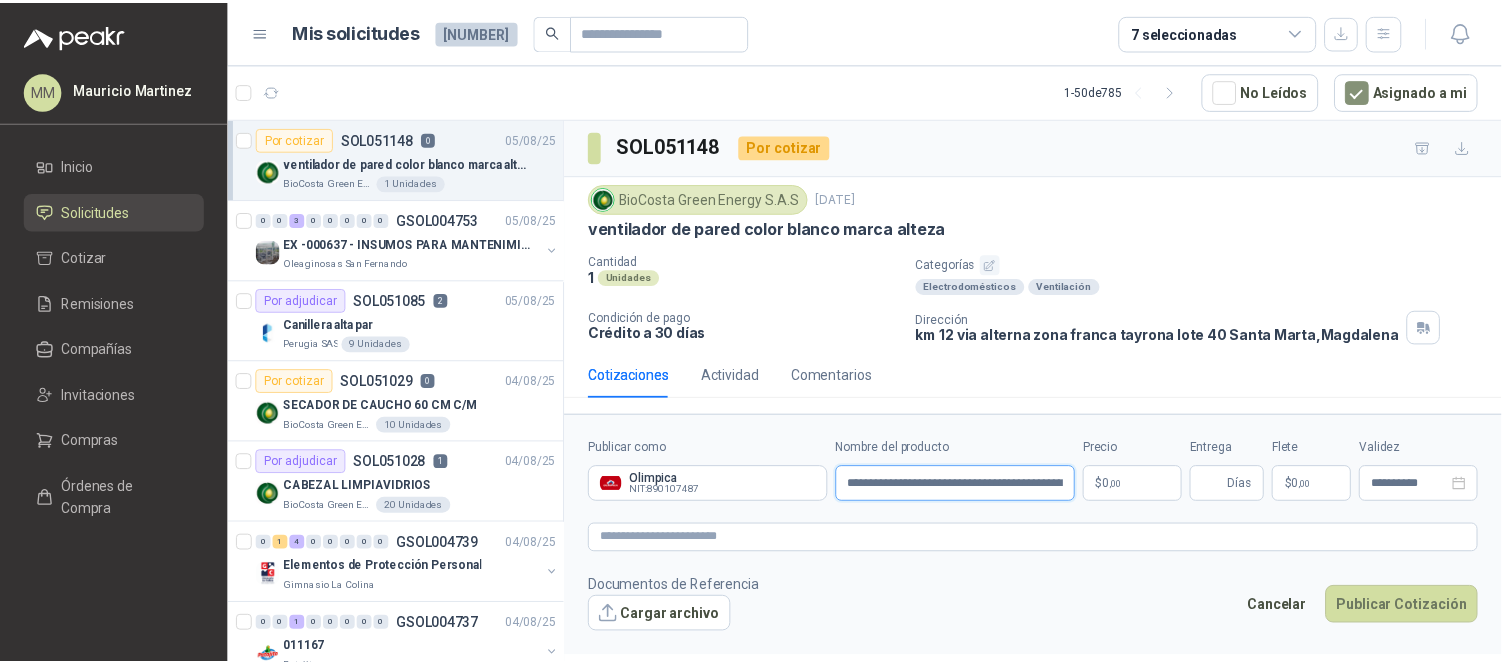 scroll, scrollTop: 0, scrollLeft: 183, axis: horizontal 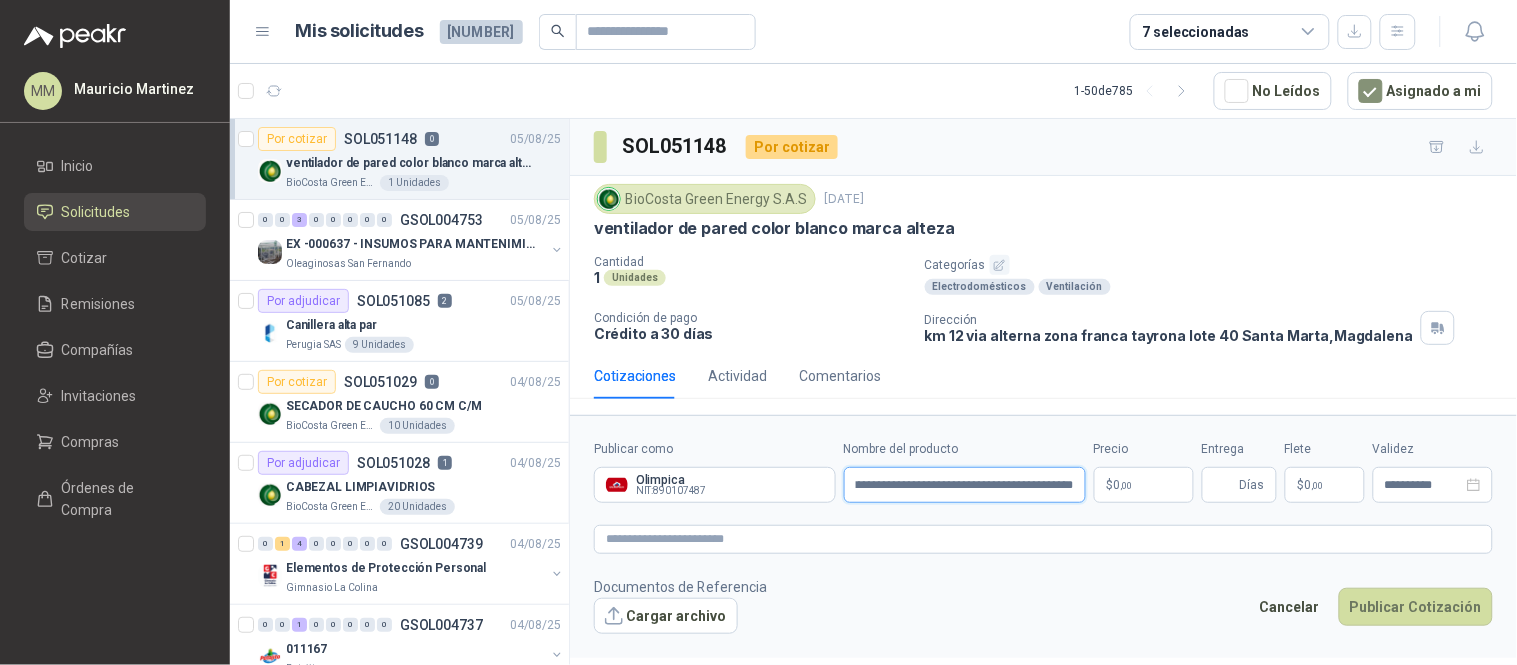 type on "**********" 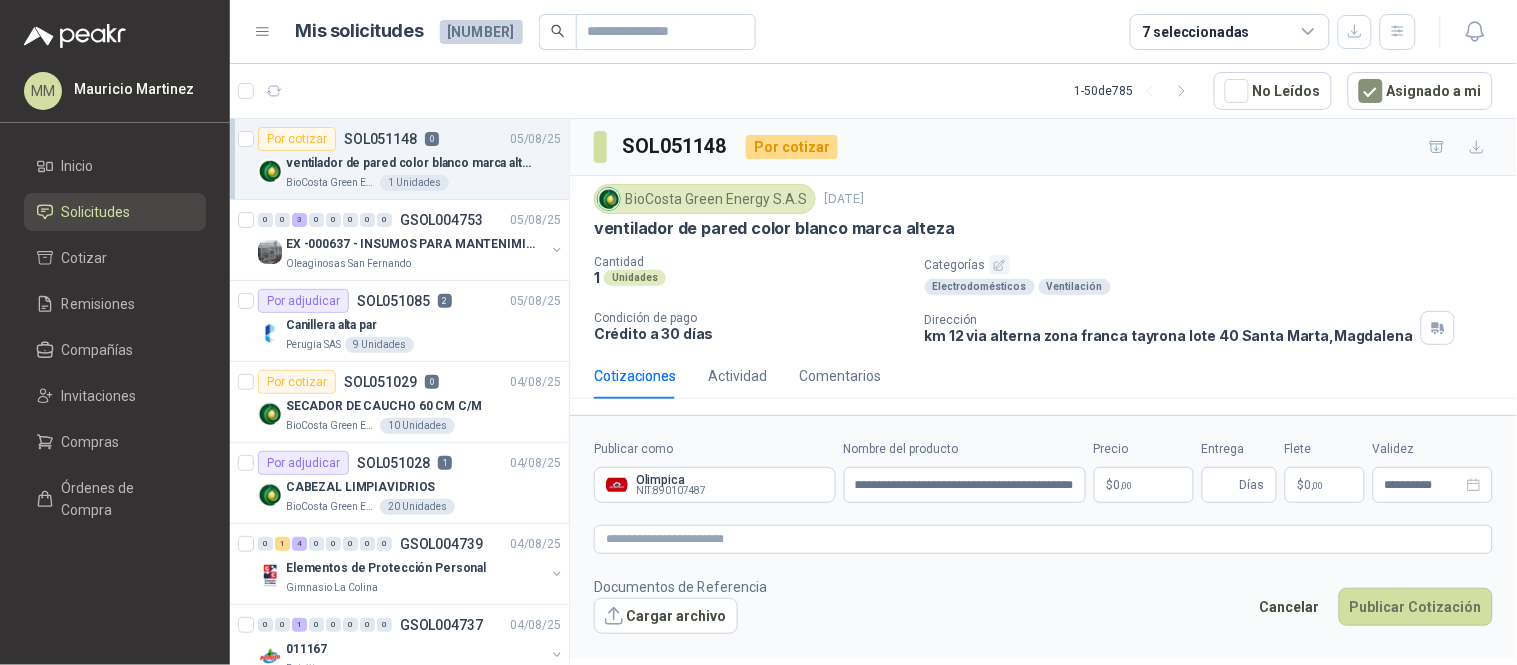 click on ",00" at bounding box center (1127, 485) 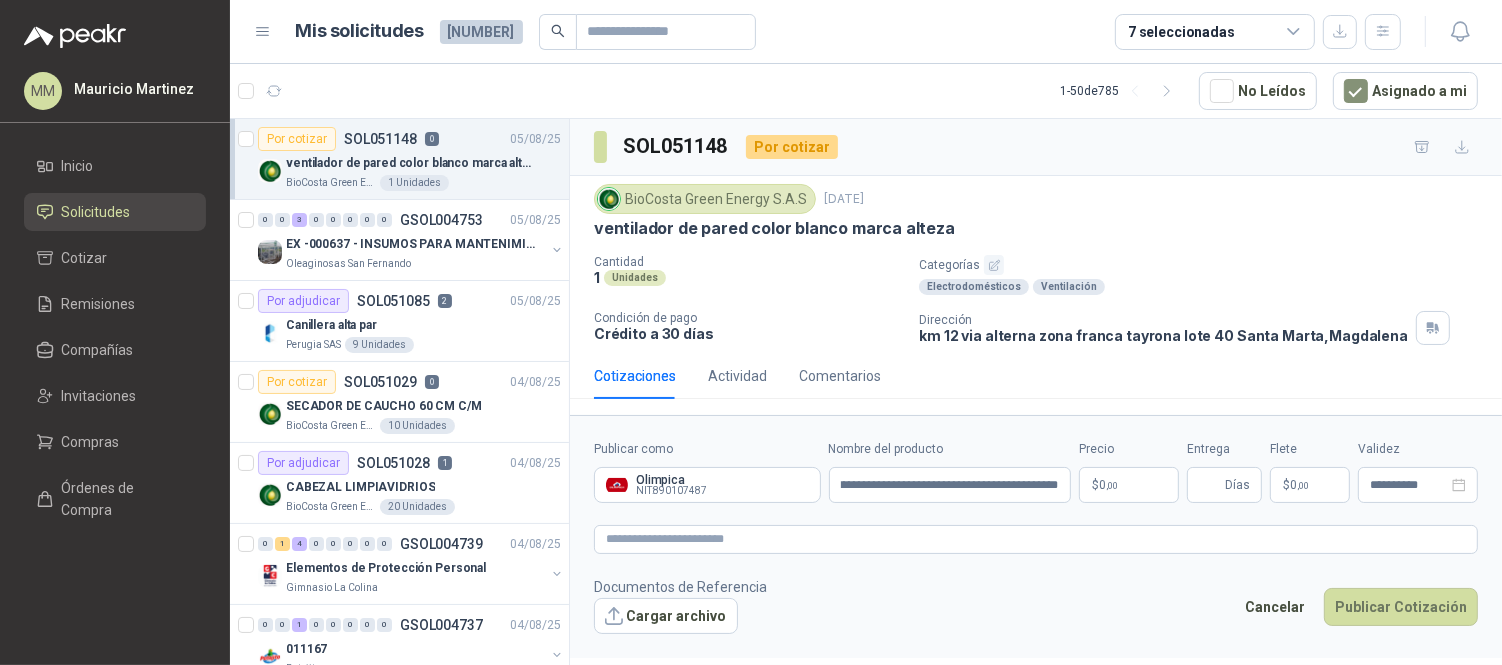 scroll, scrollTop: 0, scrollLeft: 0, axis: both 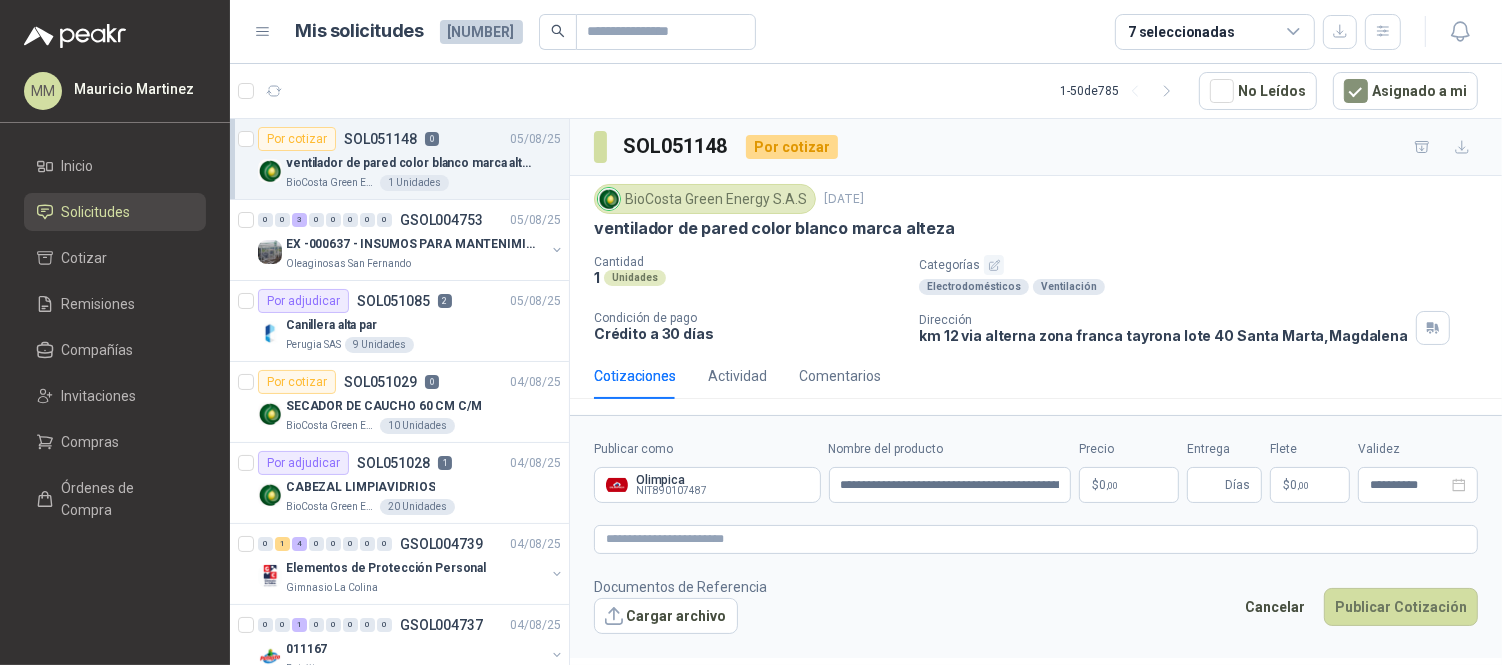 type 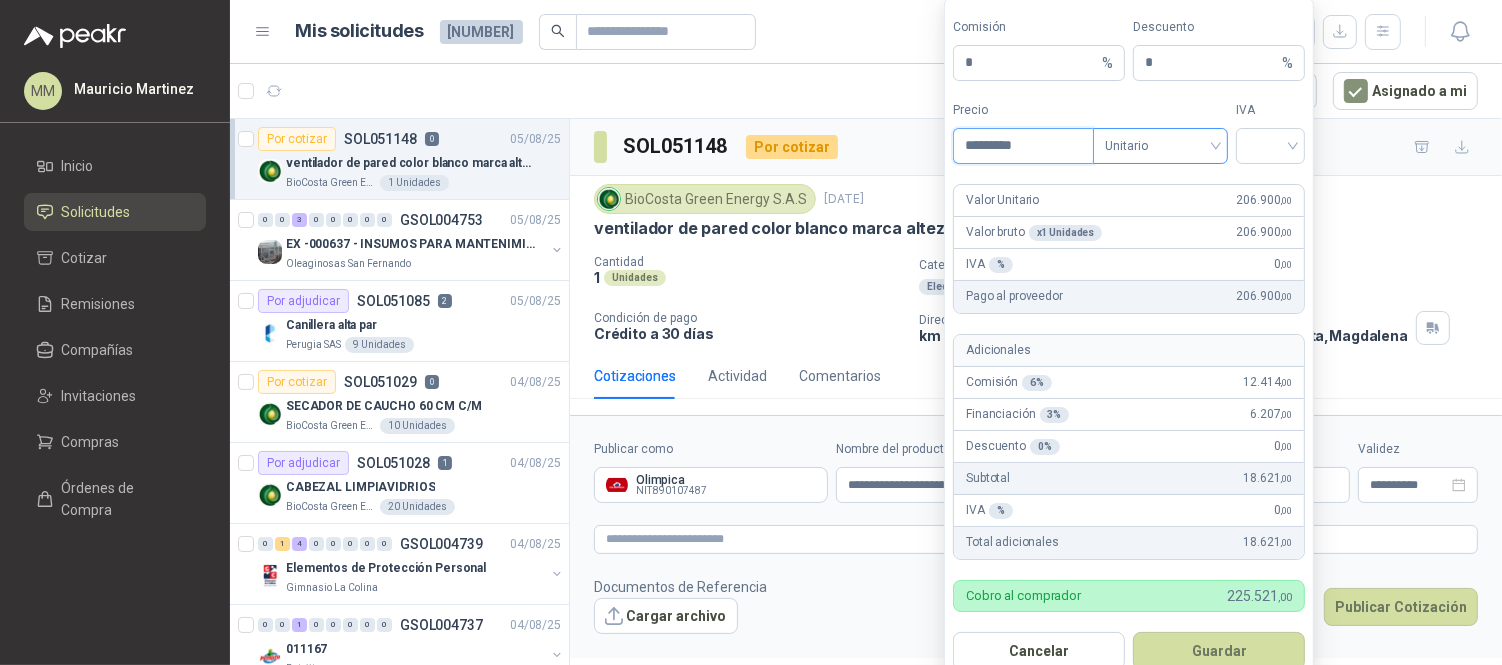 click on "Unitario" at bounding box center [1160, 146] 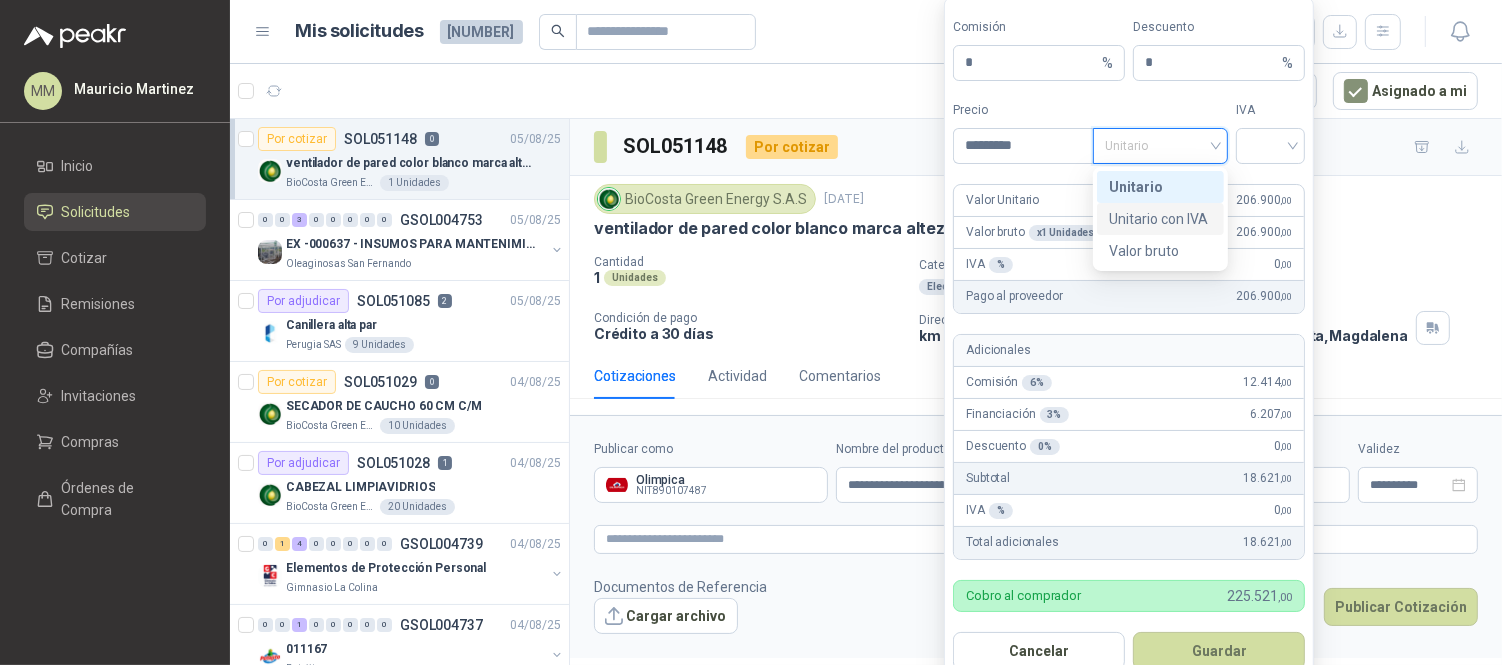 click on "Unitario con IVA" at bounding box center [1160, 219] 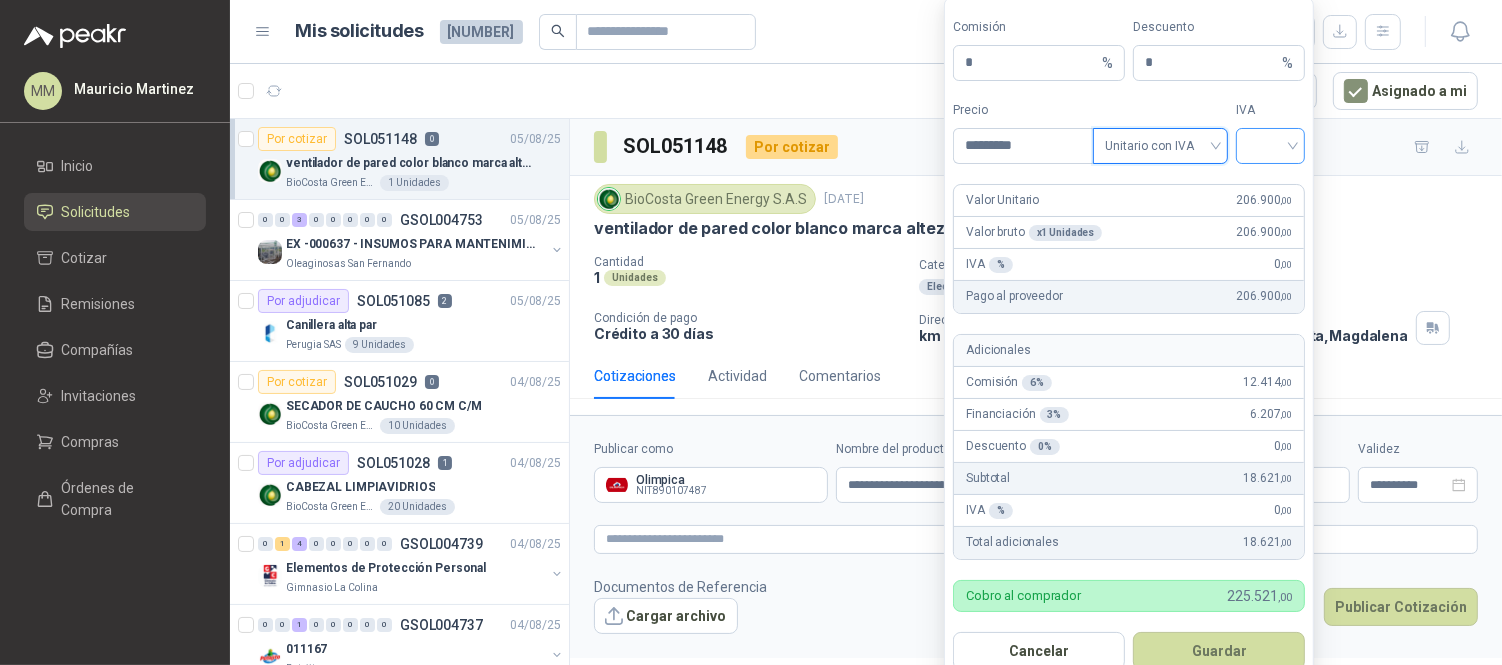 click at bounding box center [1270, 144] 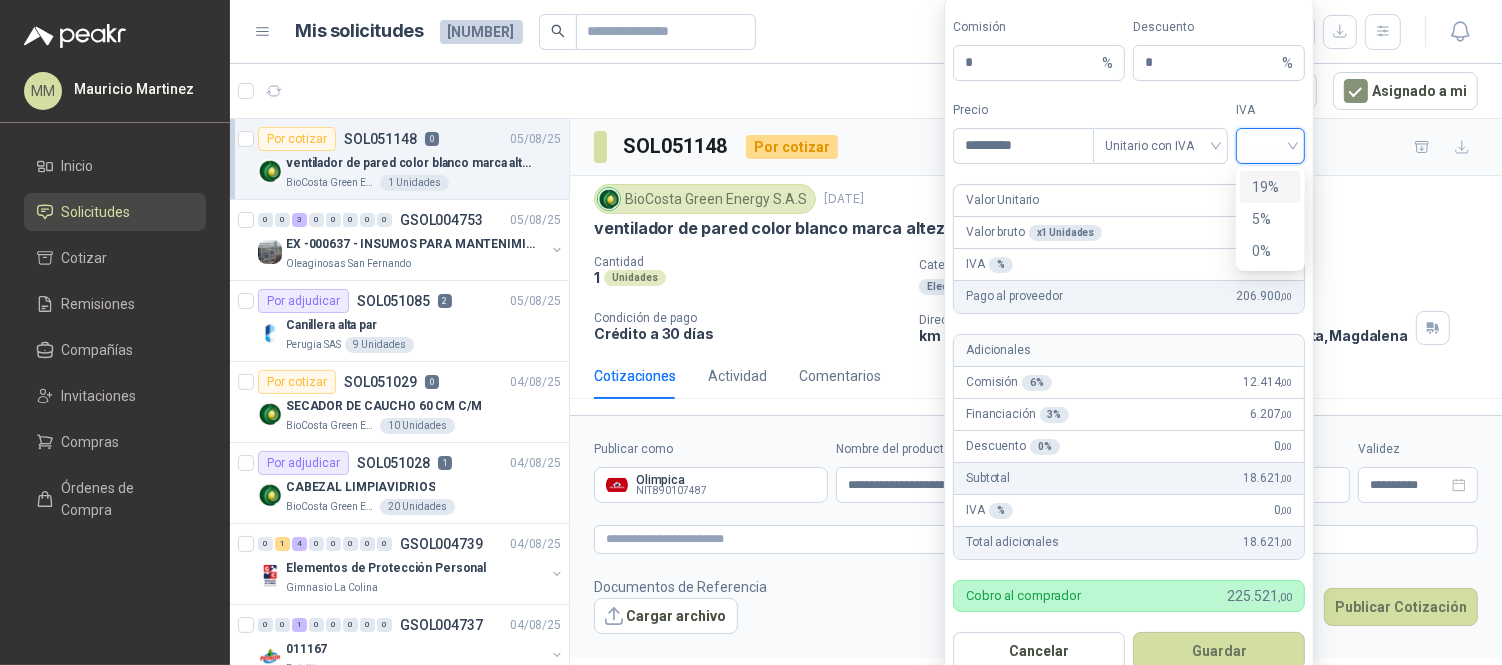 click on "19%" at bounding box center (1270, 187) 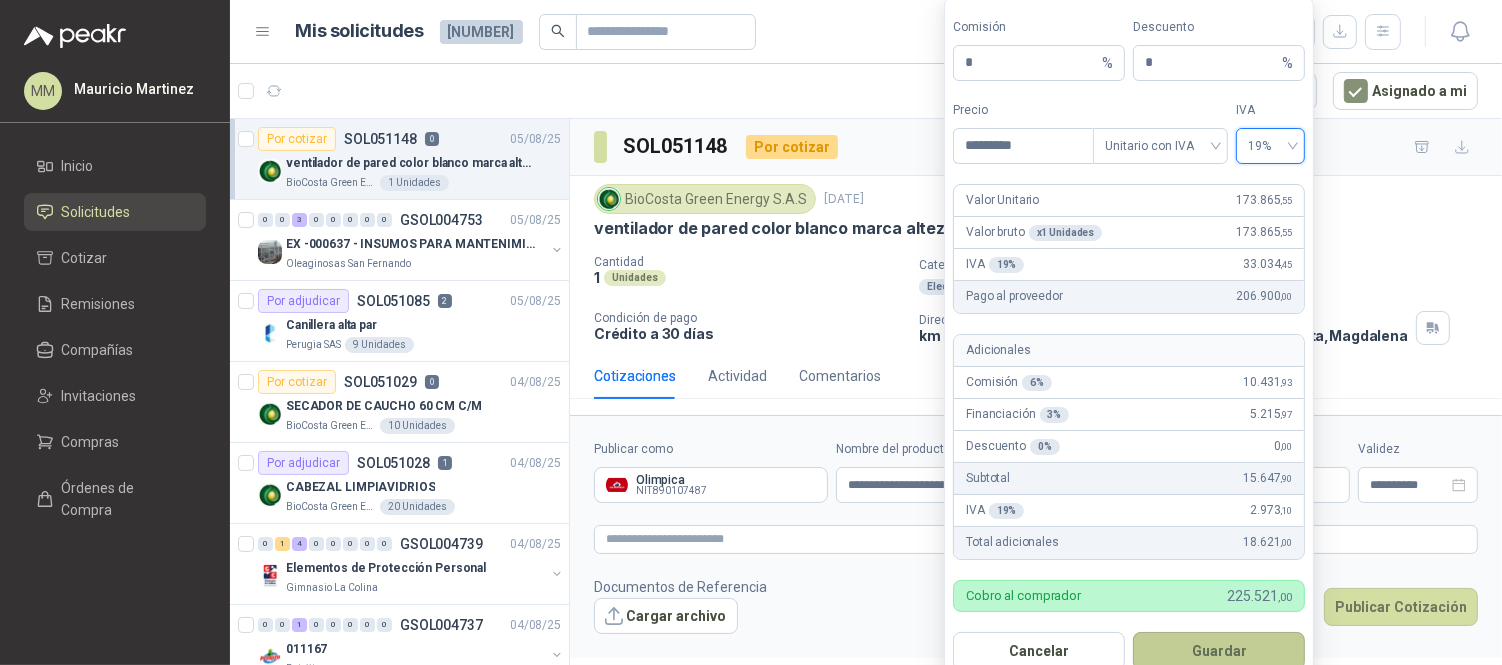 click on "Guardar" at bounding box center (1219, 651) 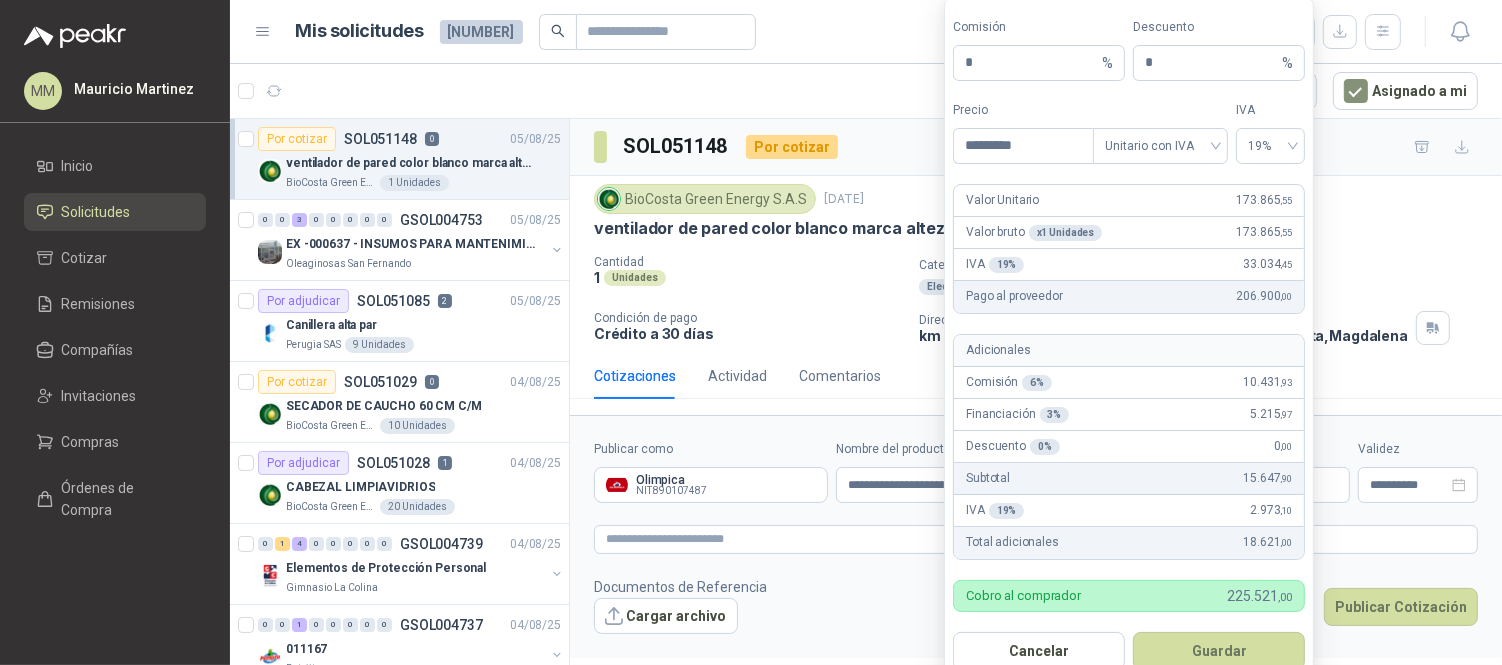 type 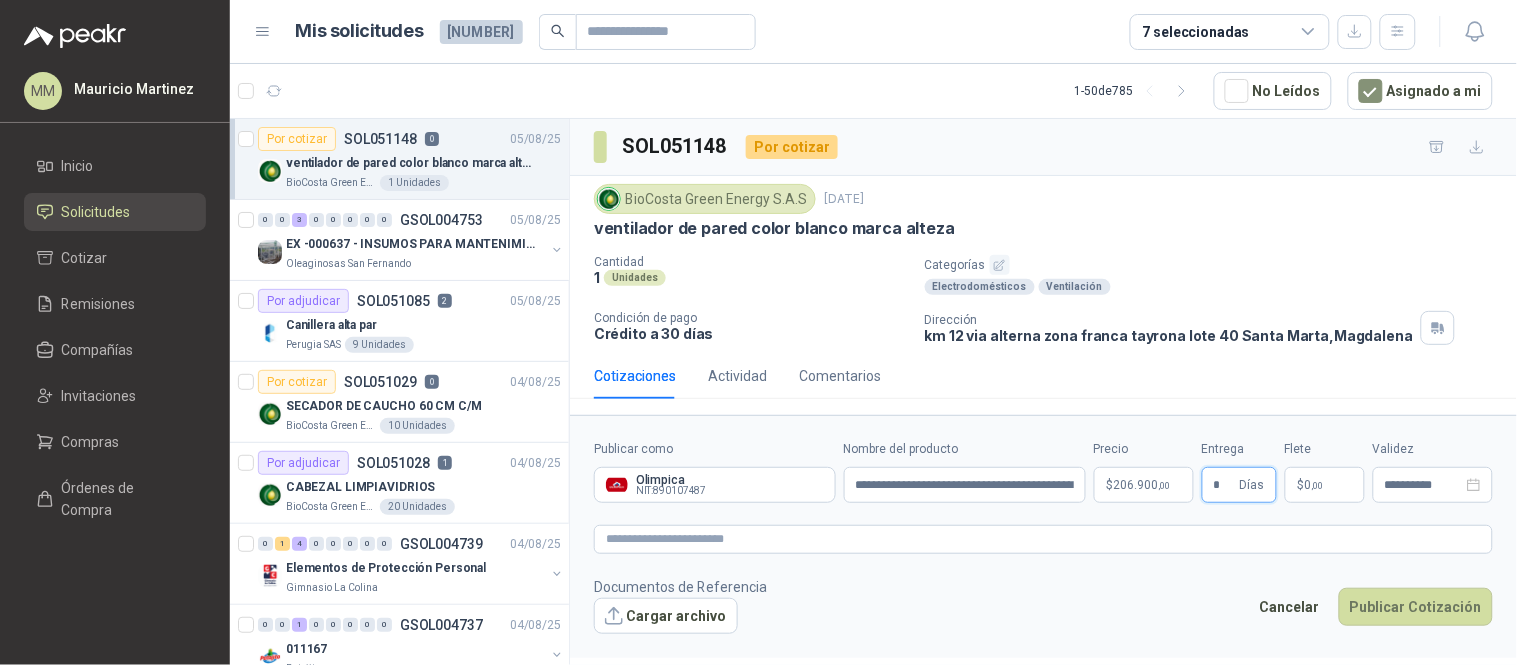 type on "*" 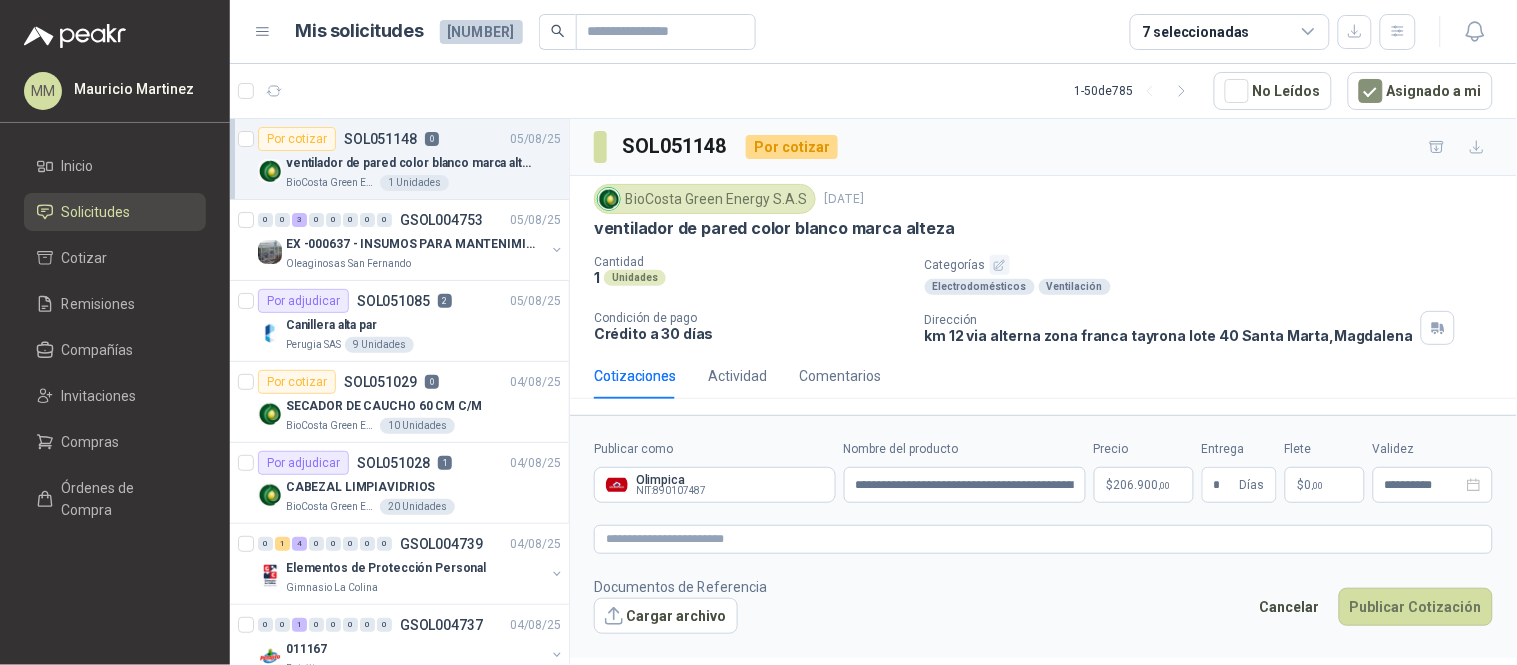 click on ",00" at bounding box center [1318, 485] 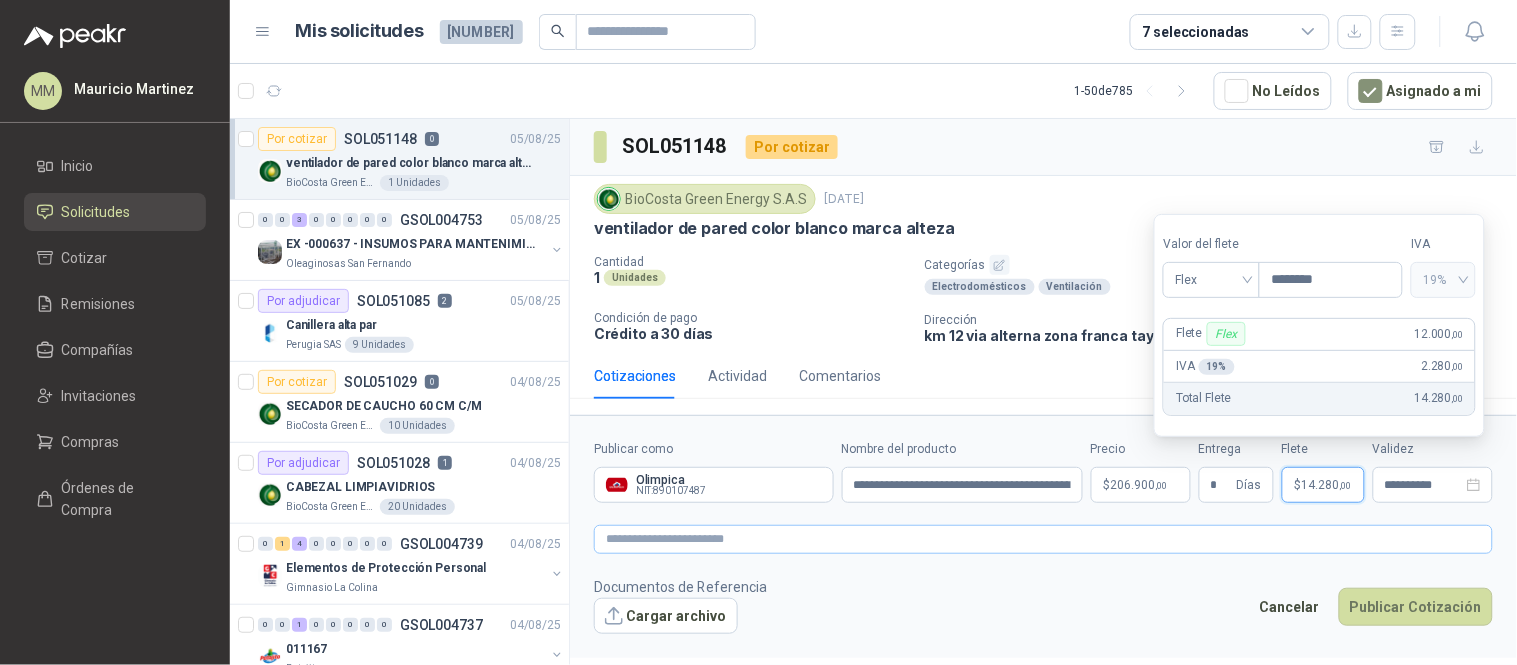 type on "********" 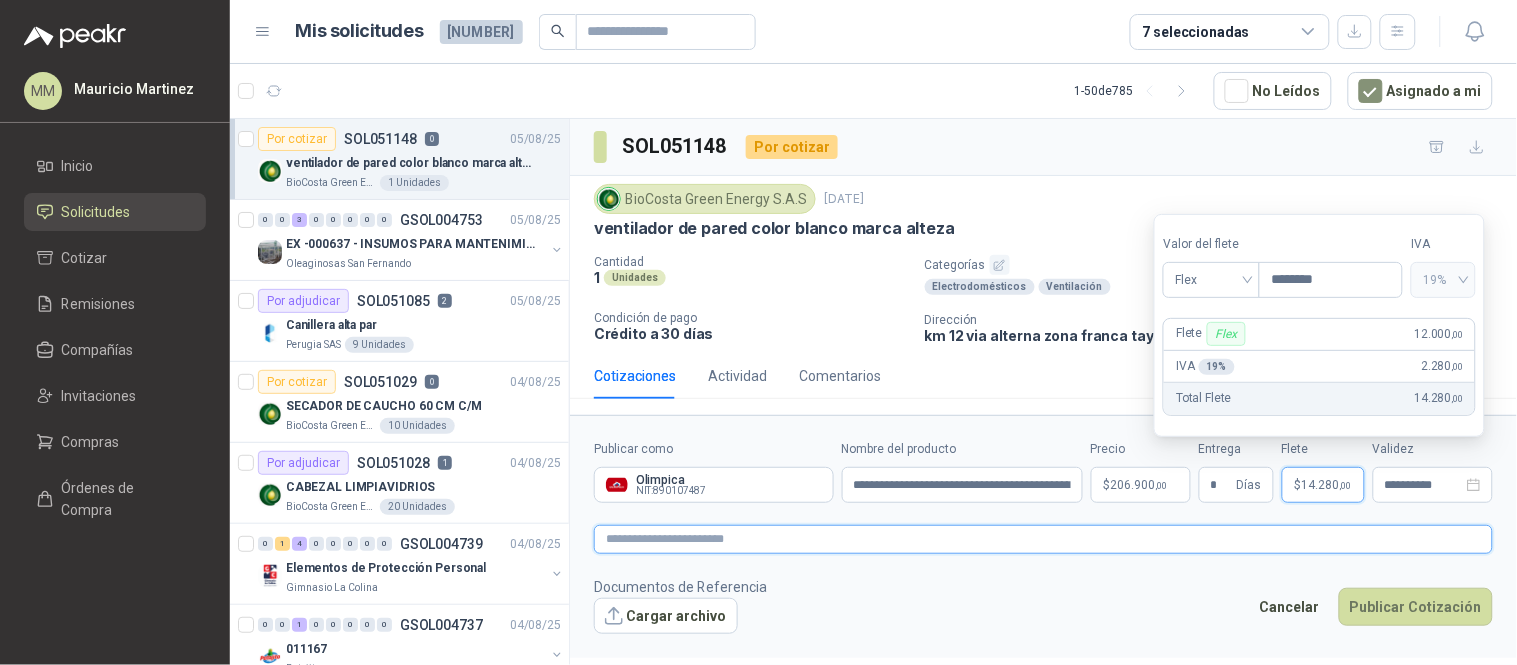 click at bounding box center [1043, 539] 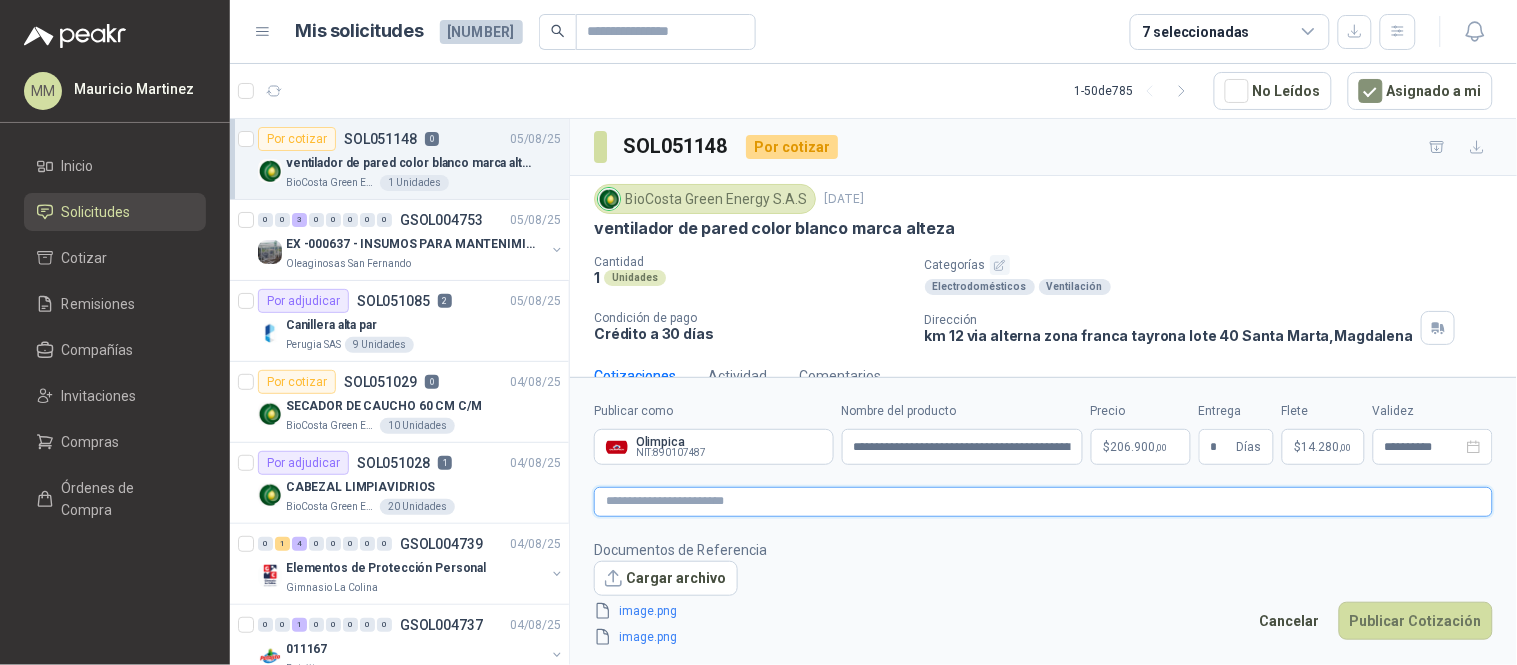 paste on "**********" 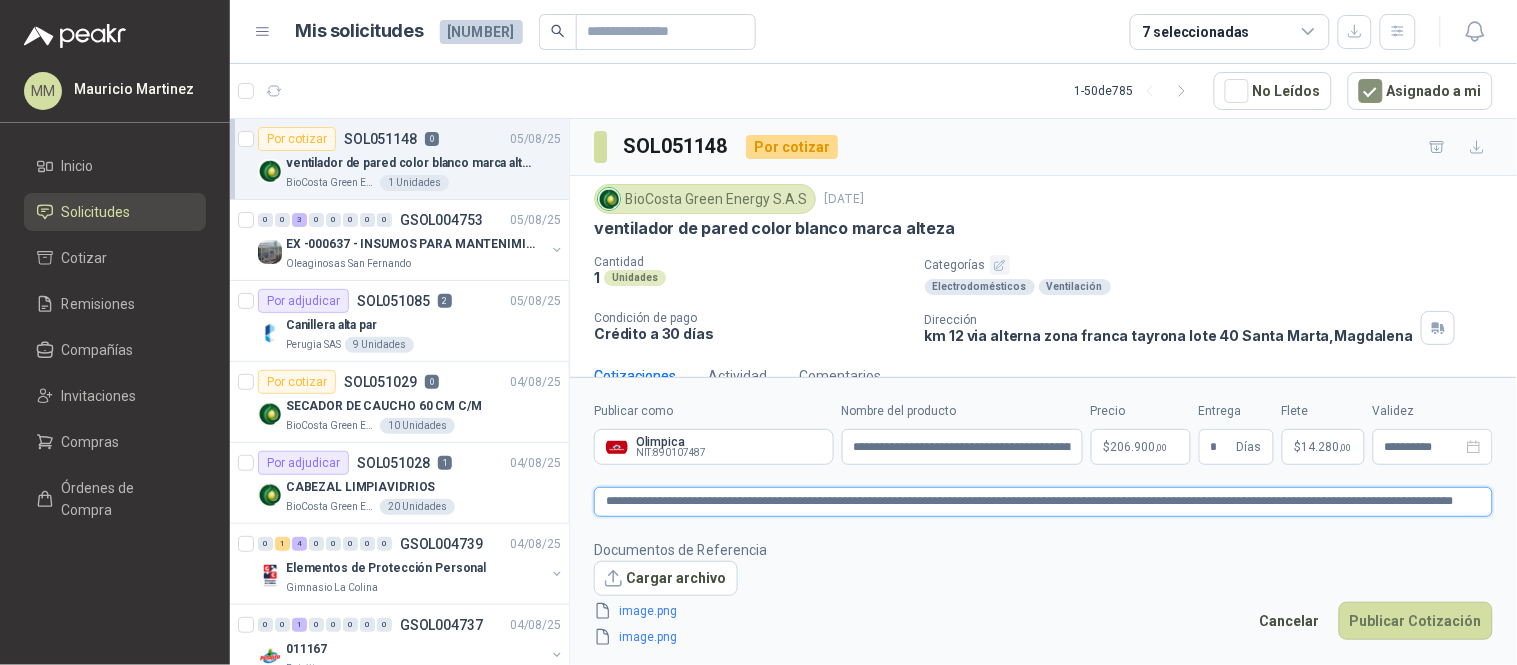 type 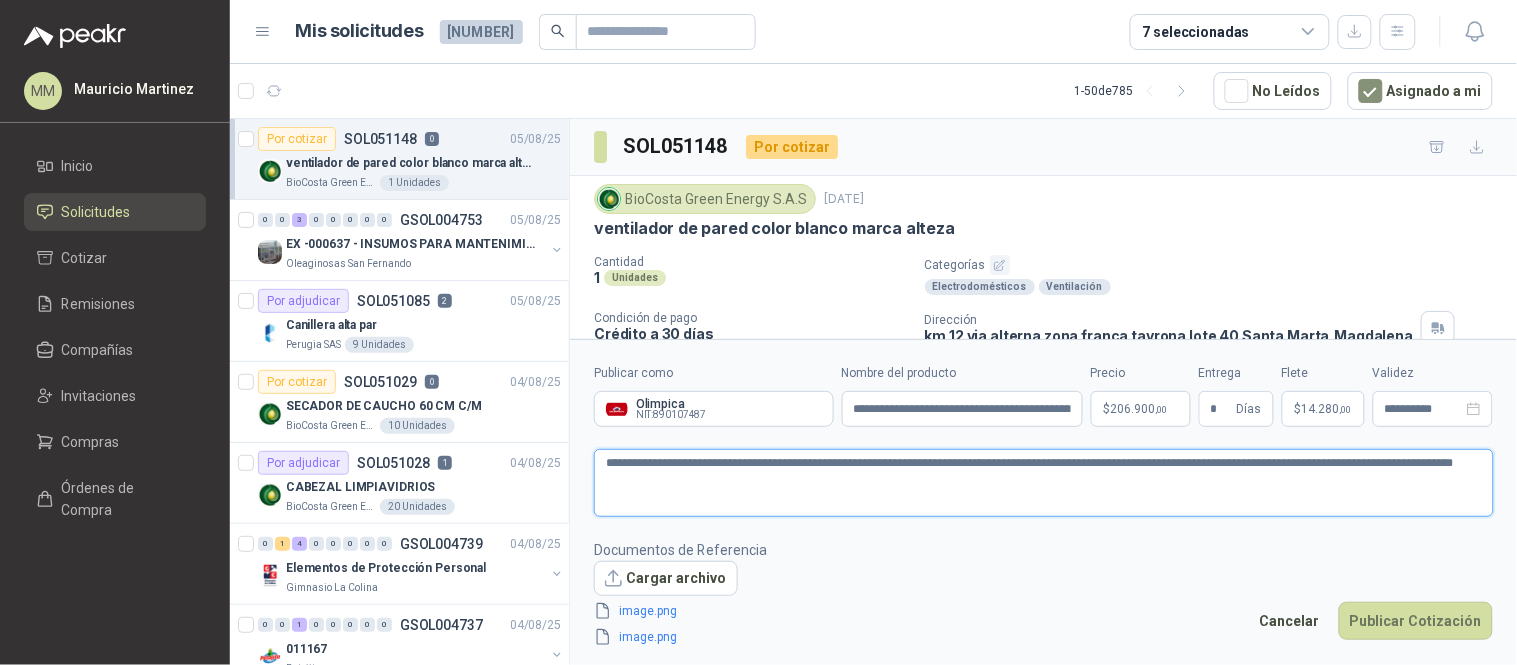 type on "**********" 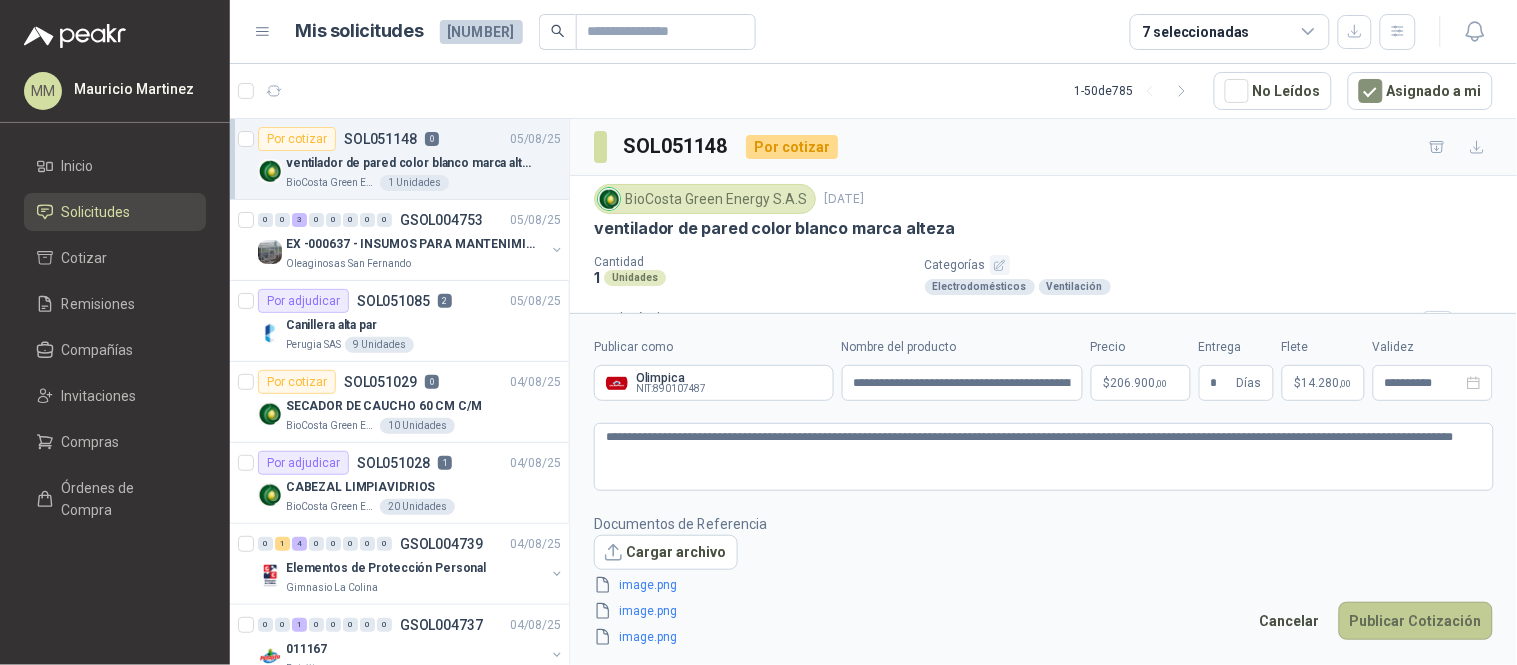 click on "Publicar Cotización" at bounding box center [1416, 621] 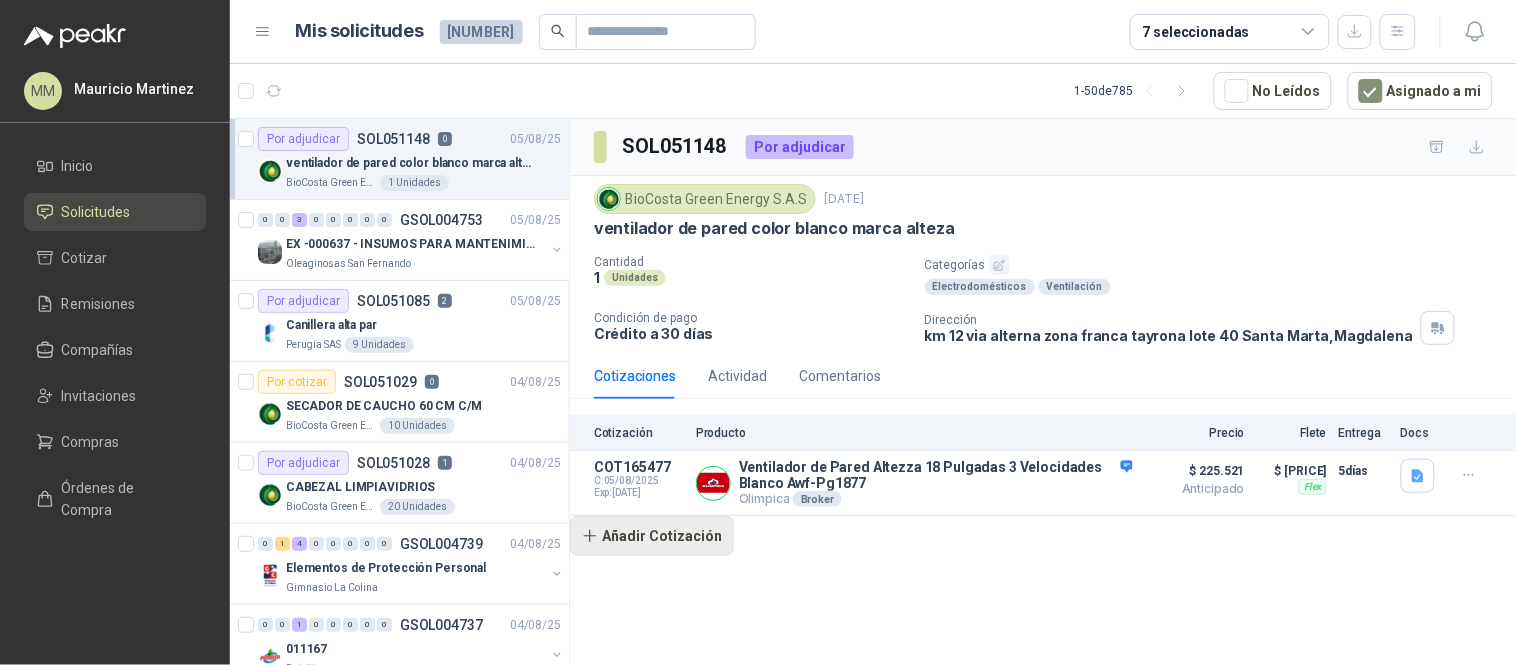 click on "Añadir Cotización" at bounding box center (652, 536) 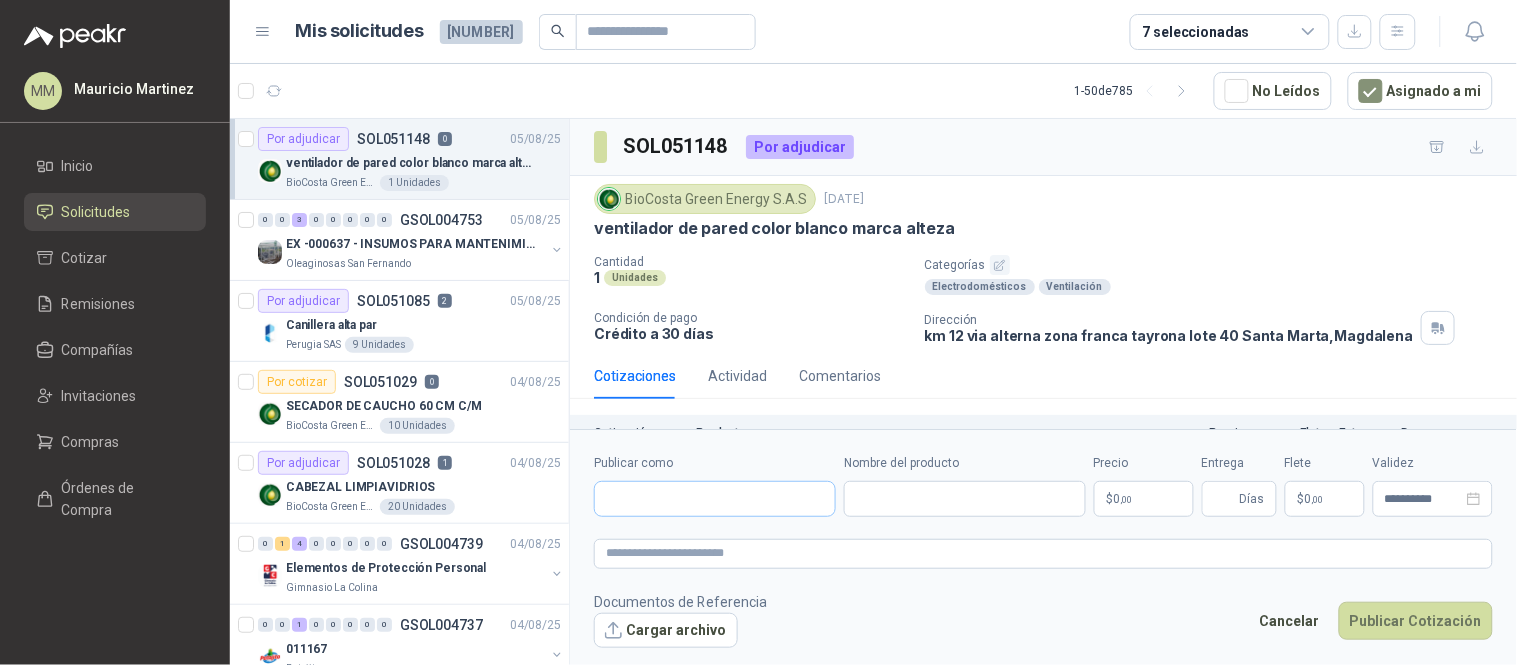 type 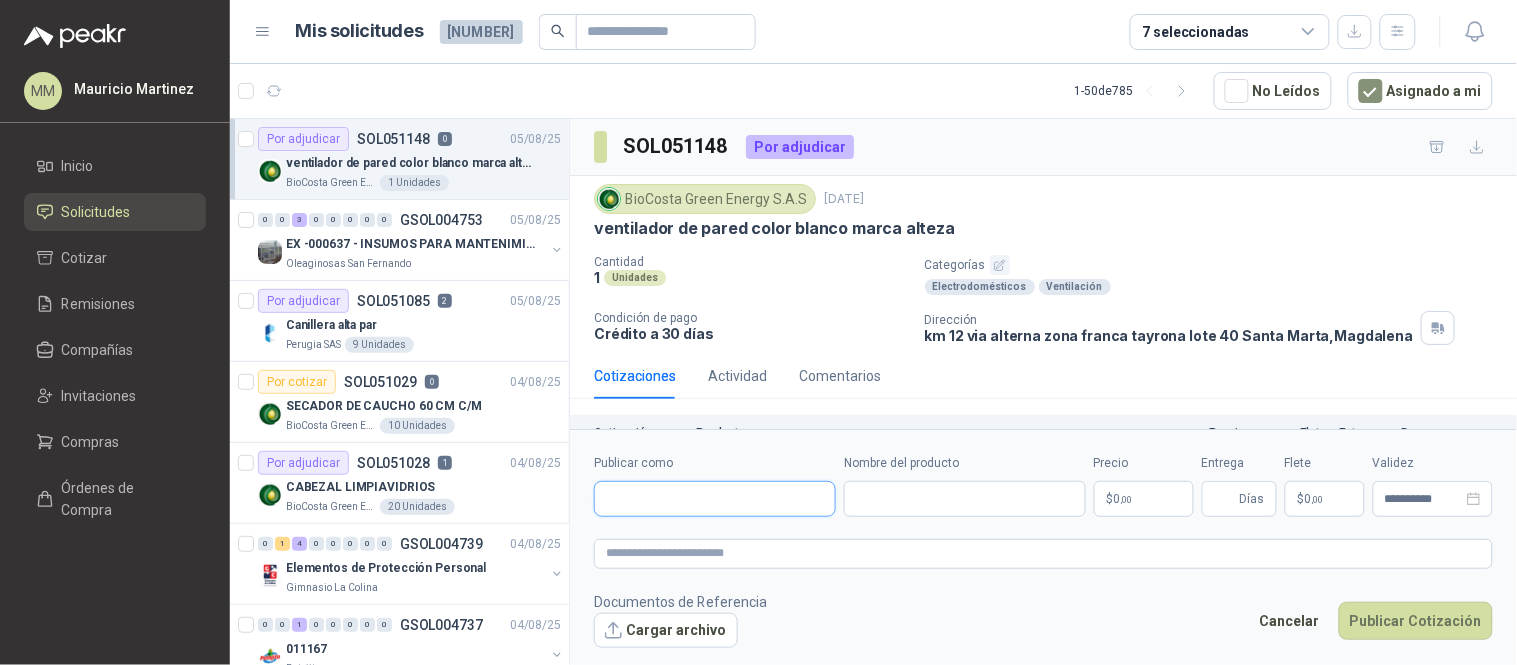 click on "Publicar como" at bounding box center (715, 499) 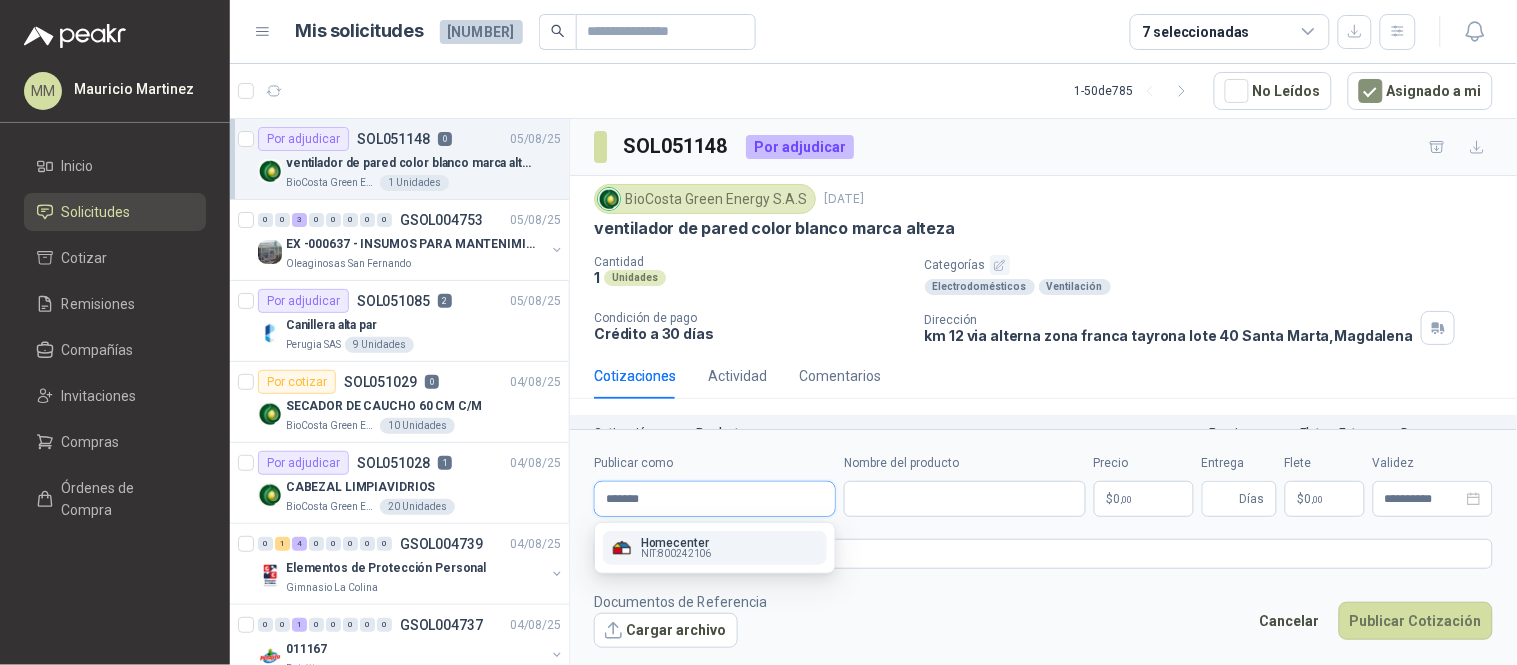 type on "*******" 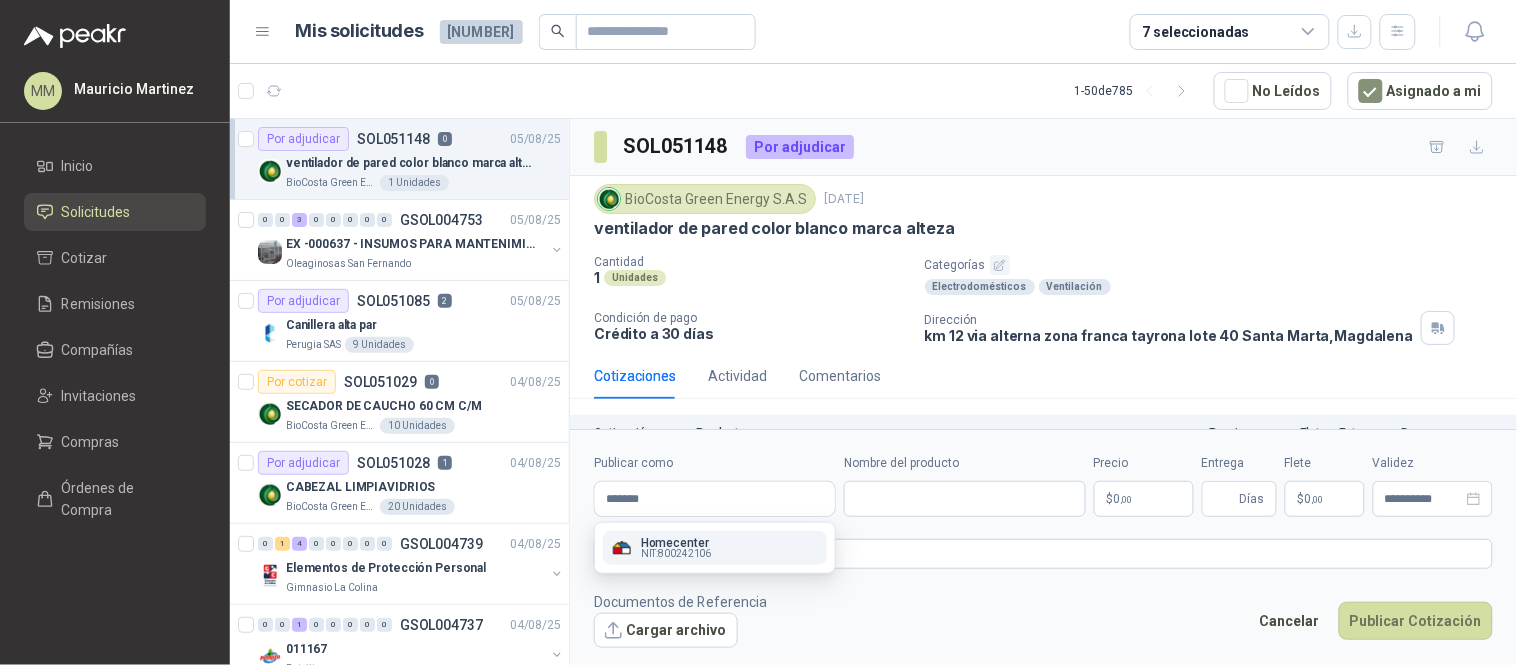 click on "Homecenter" at bounding box center (676, 543) 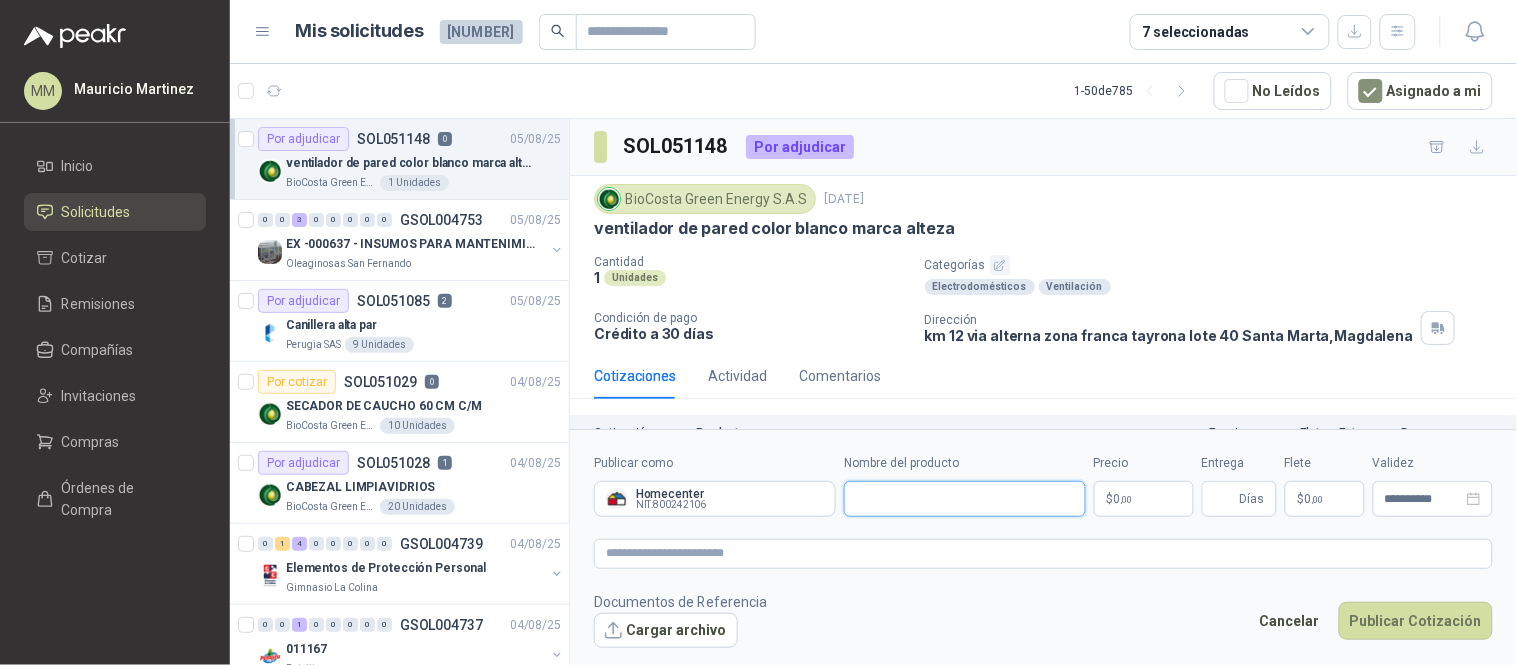 click on "Nombre del producto" at bounding box center [965, 499] 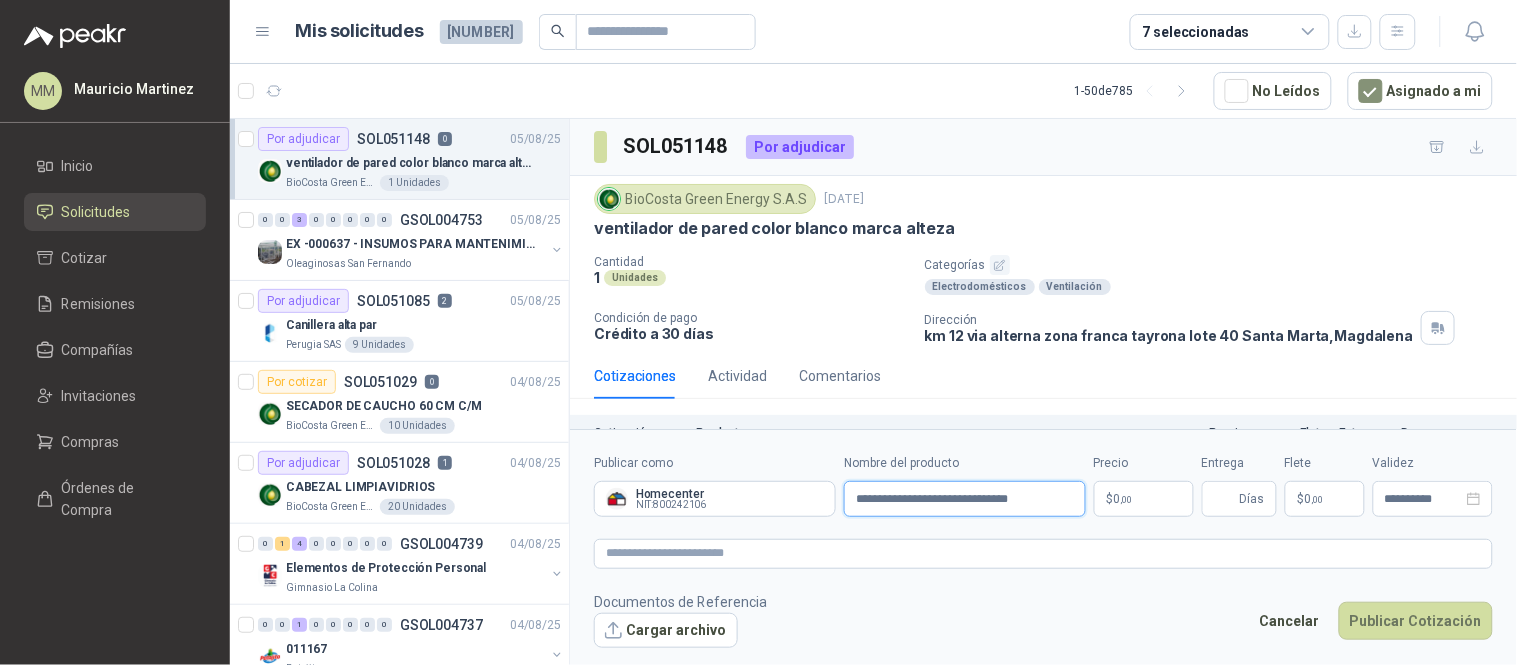 type on "**********" 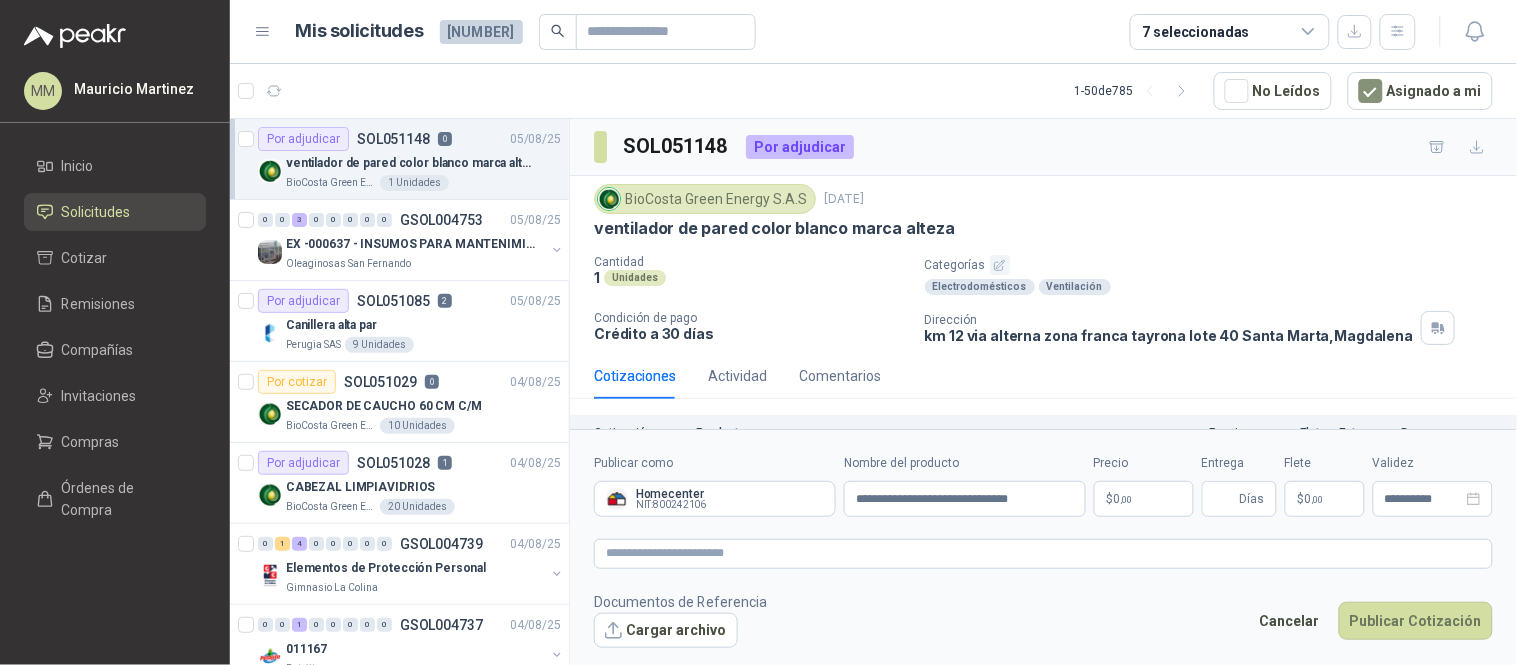 click on "$  0 ,00" at bounding box center (1144, 499) 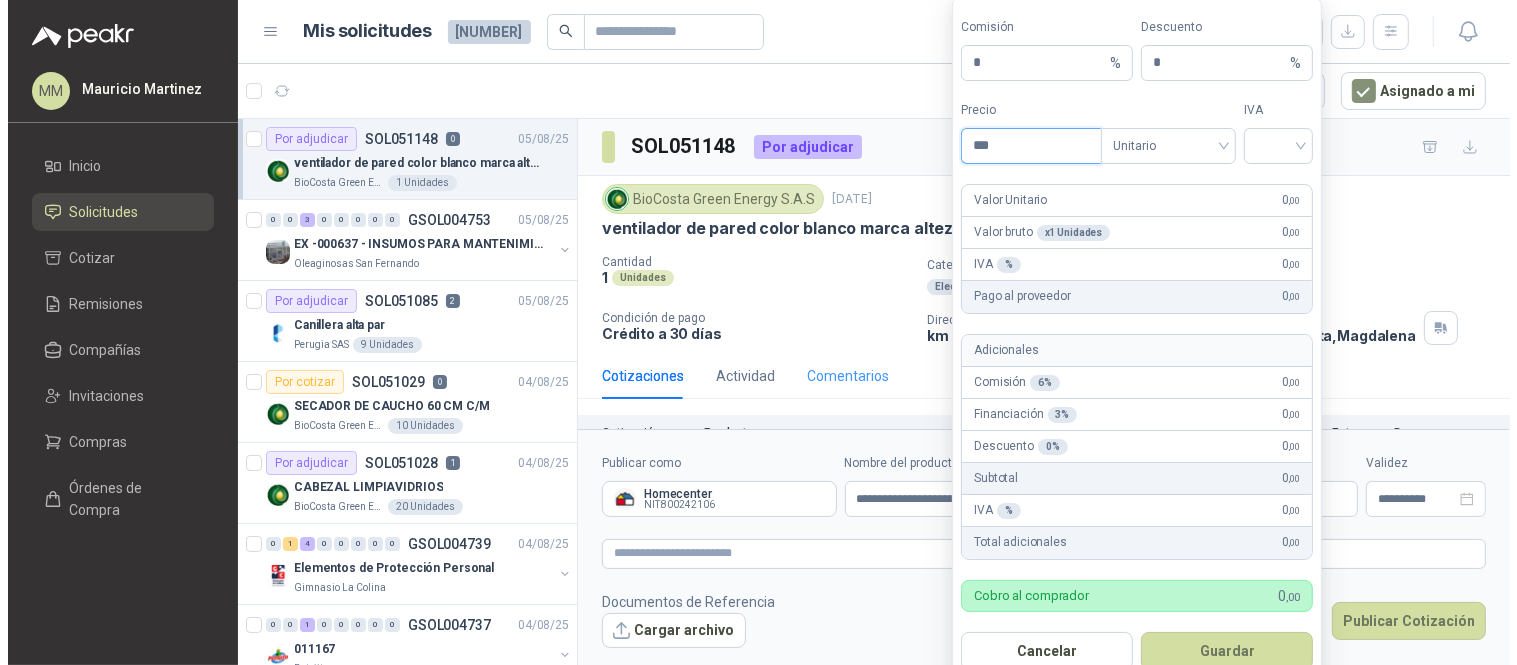scroll, scrollTop: 88, scrollLeft: 0, axis: vertical 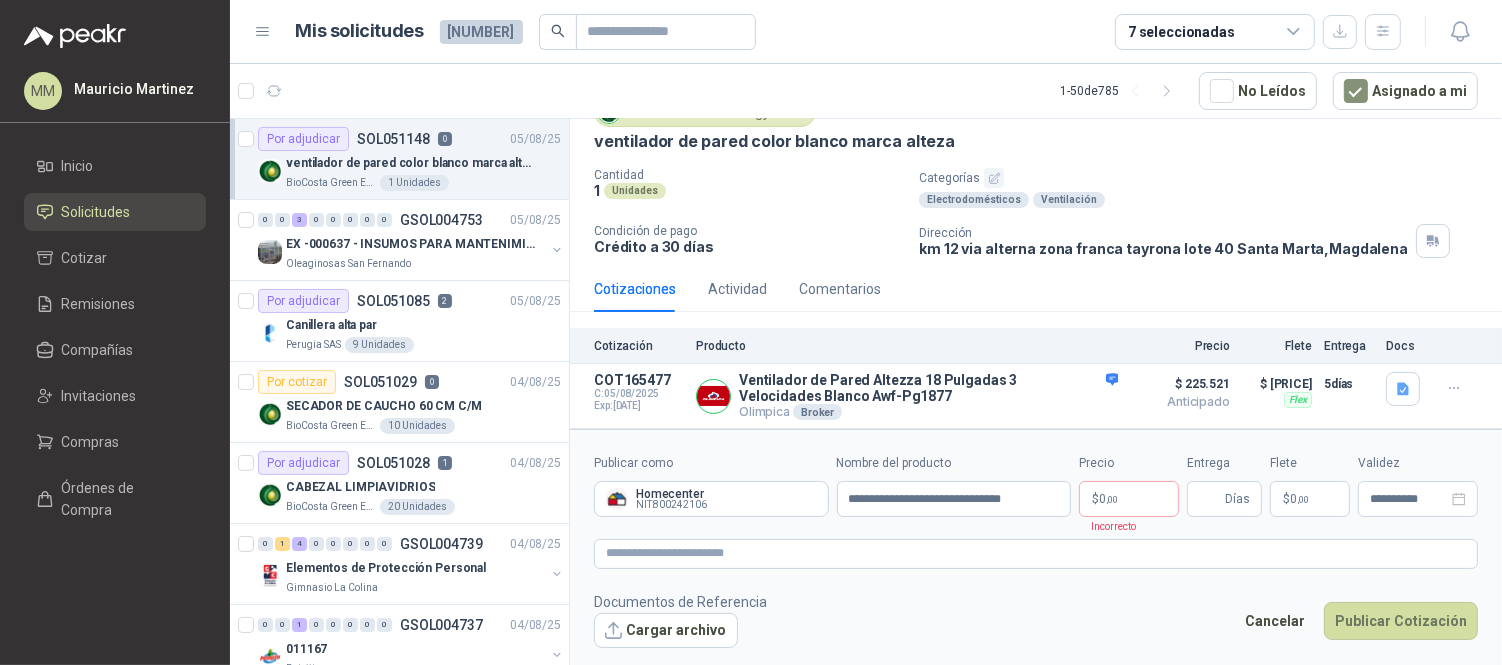 type 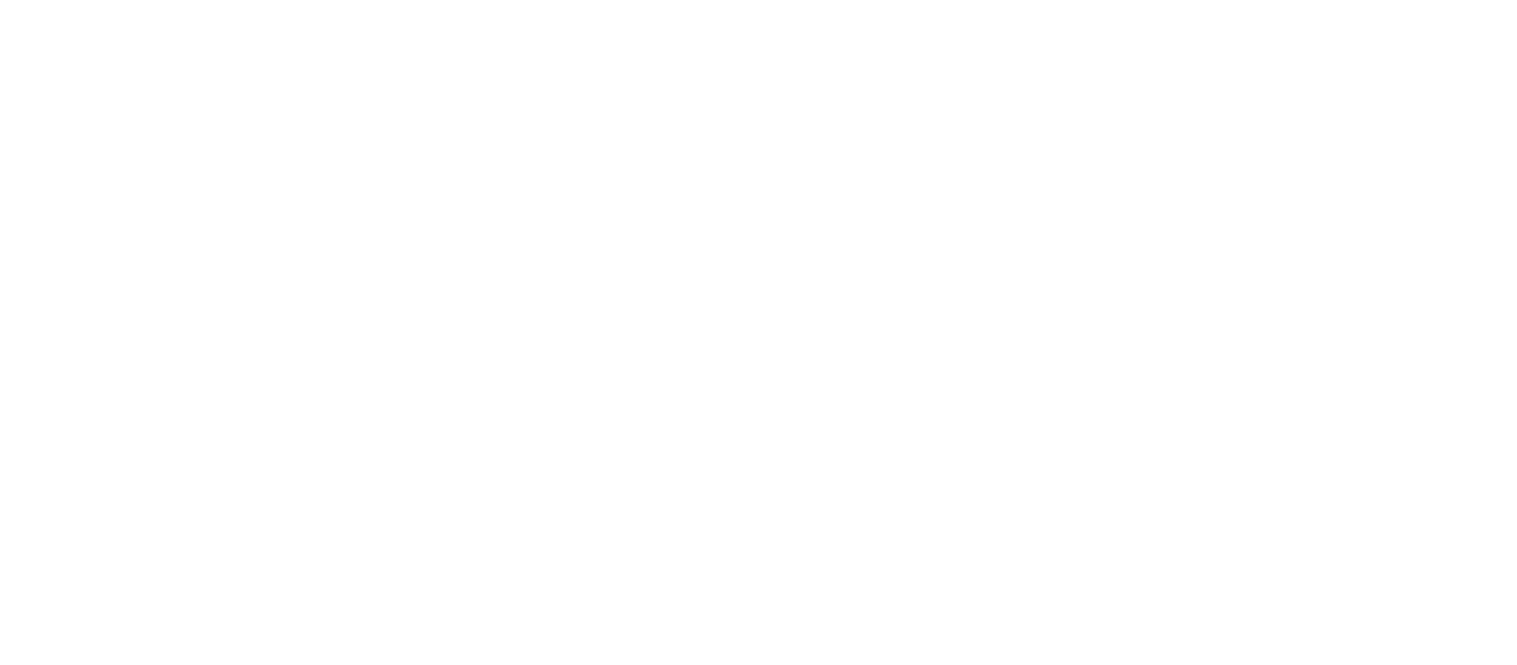 scroll, scrollTop: 0, scrollLeft: 0, axis: both 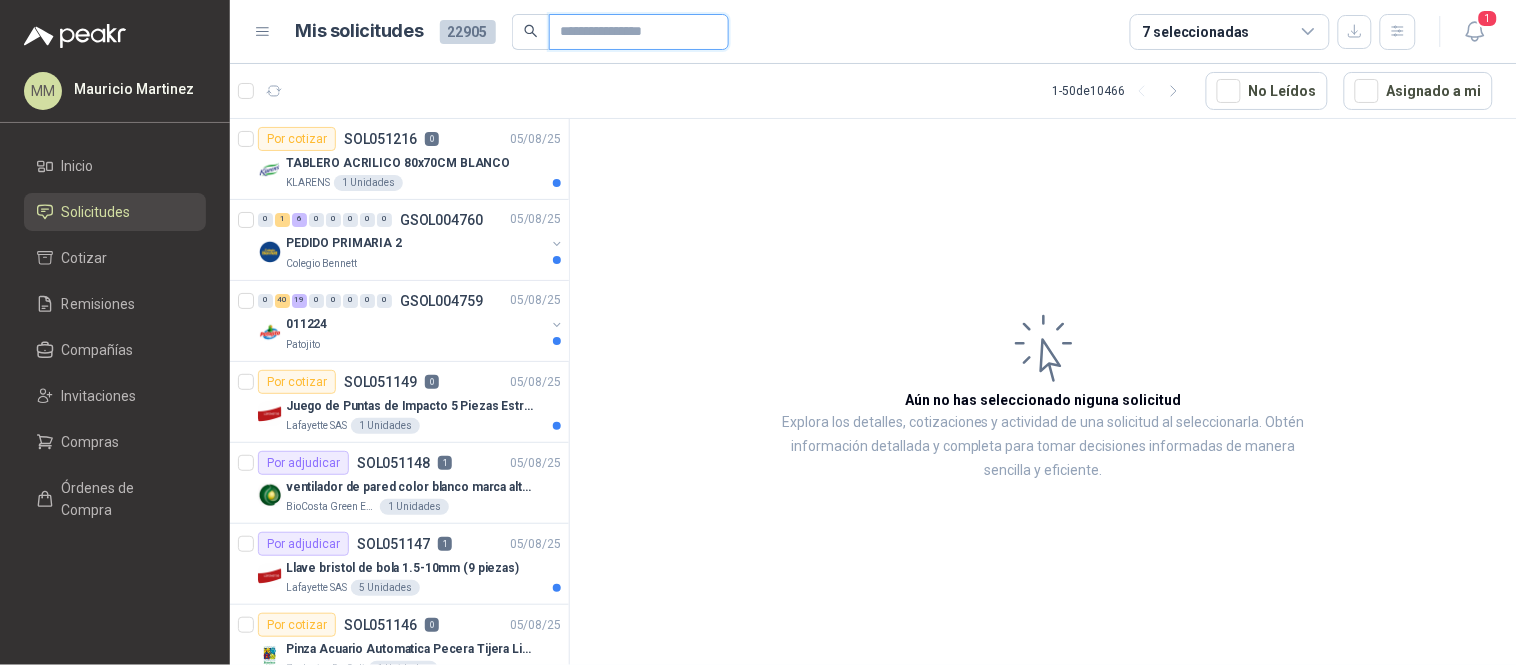 click at bounding box center (631, 32) 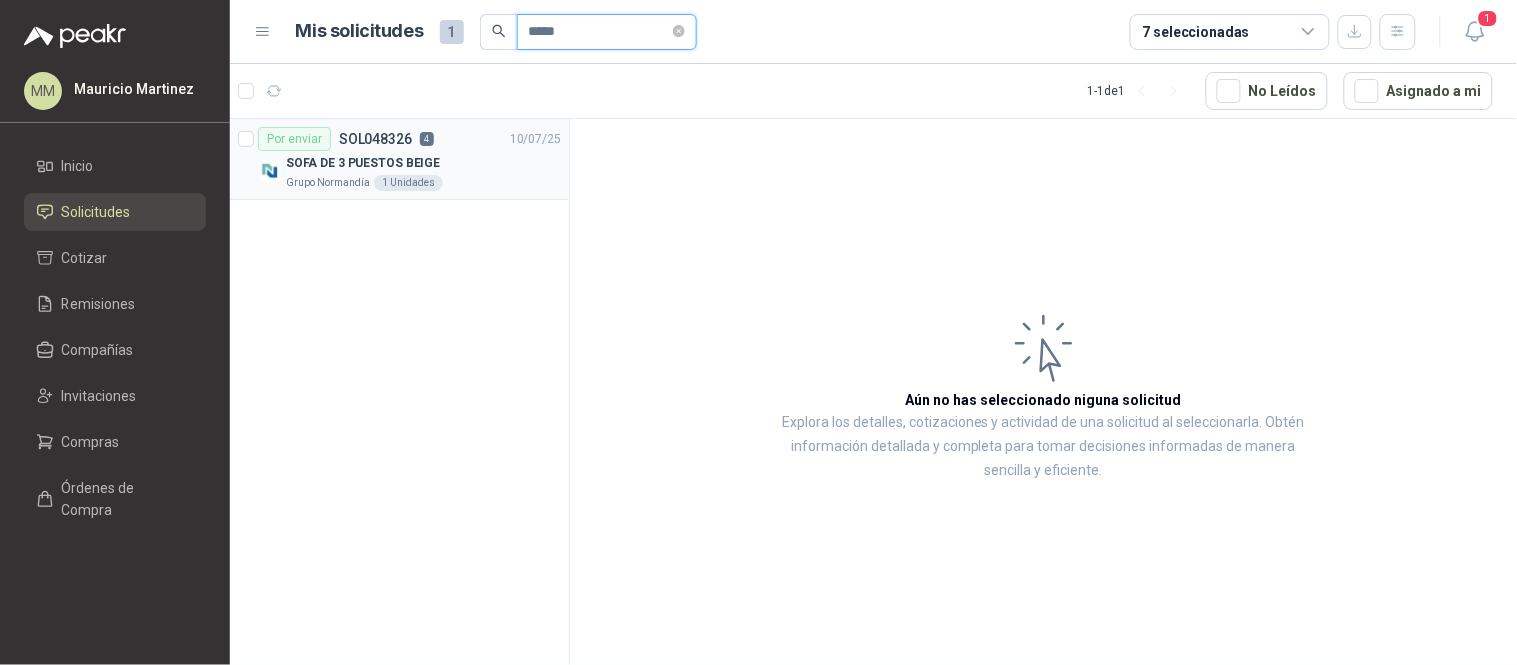 type on "*****" 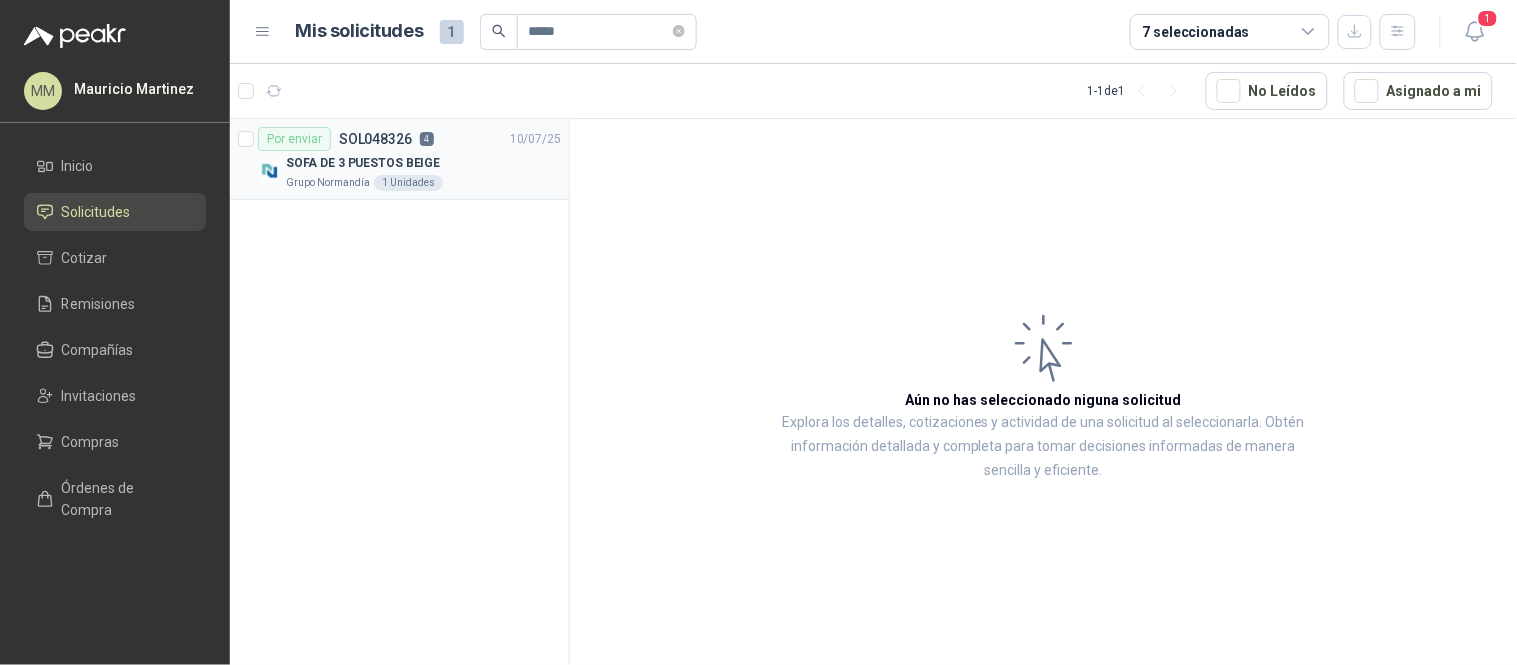 click on "SOFA DE 3 PUESTOS BEIGE" at bounding box center (423, 163) 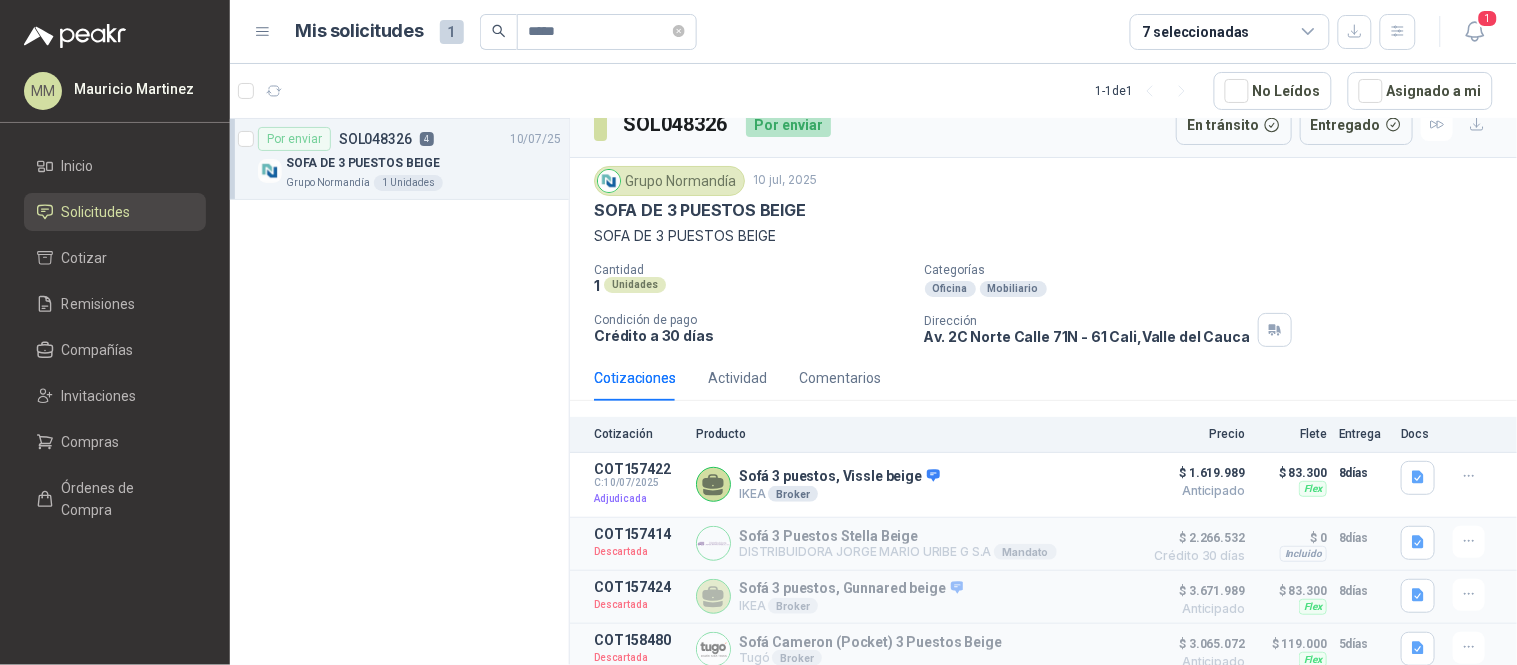 scroll, scrollTop: 33, scrollLeft: 0, axis: vertical 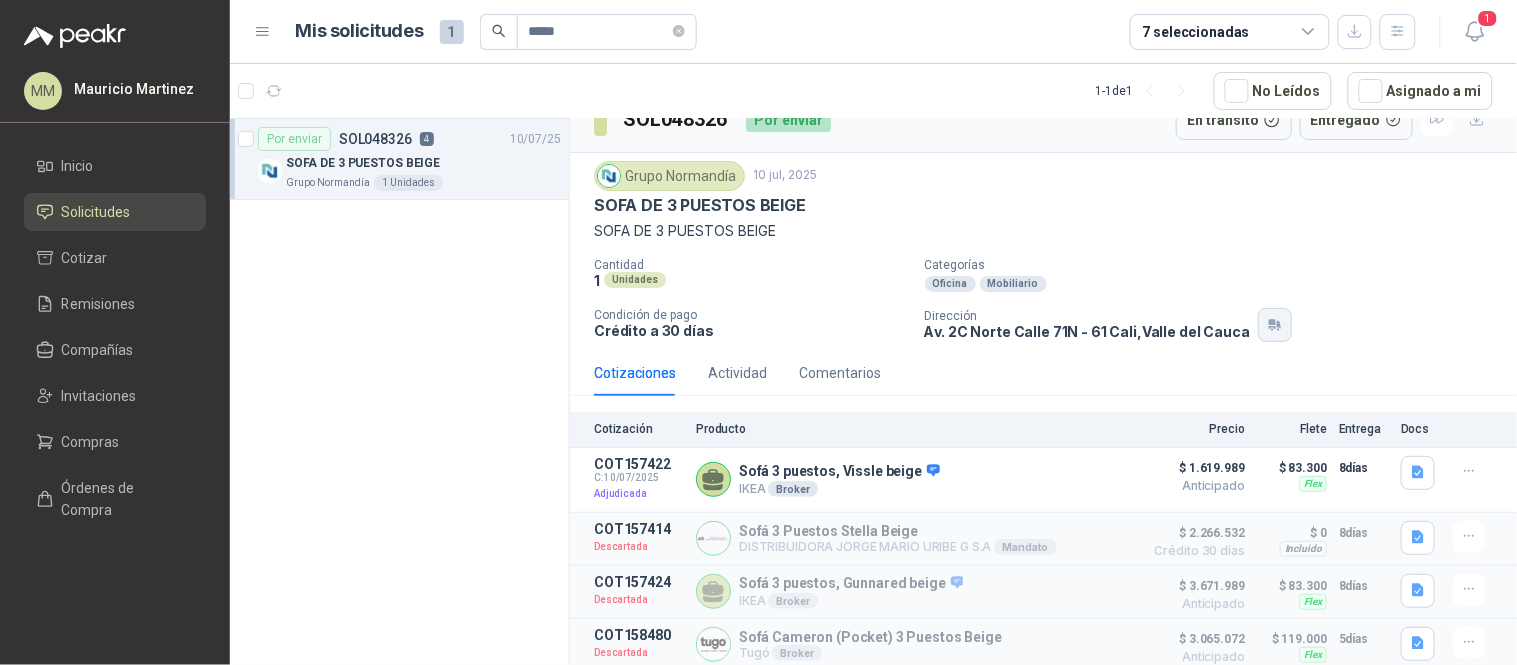 click at bounding box center [1275, 325] 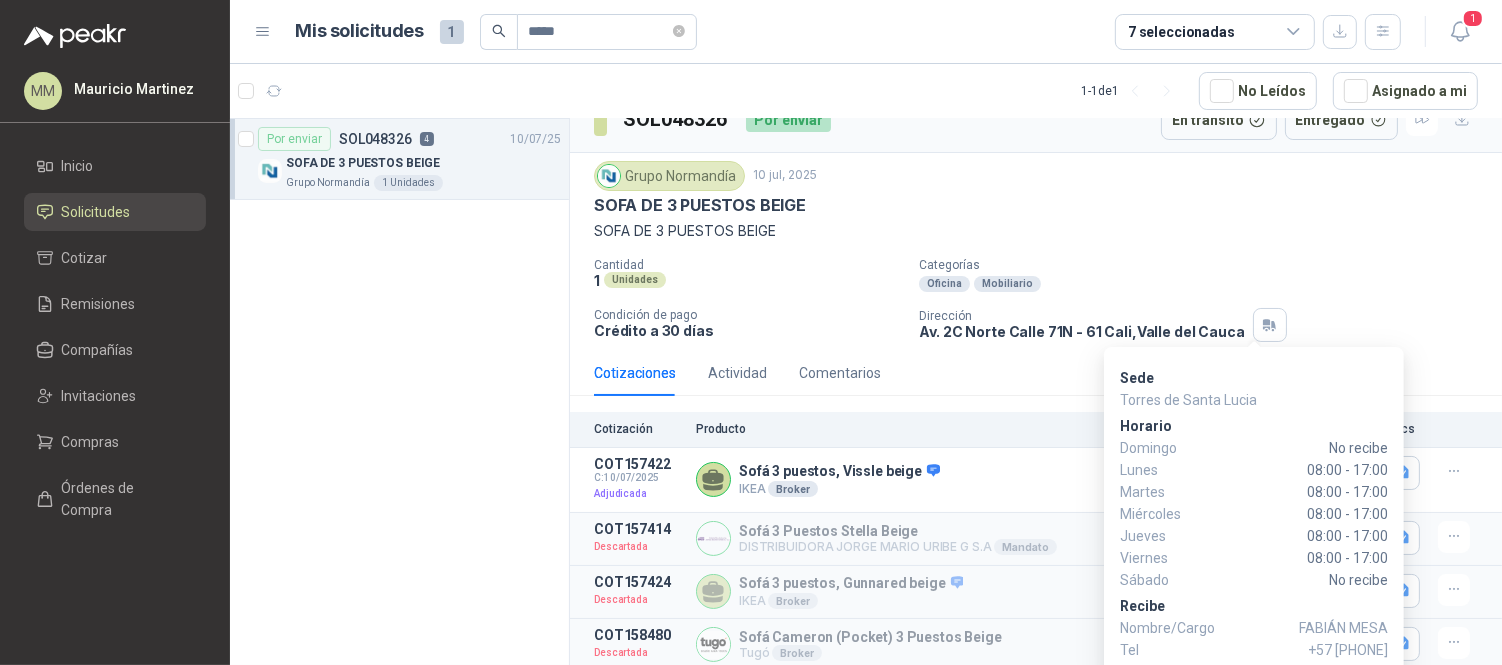 click on "+57 [PHONE]" at bounding box center (1348, 650) 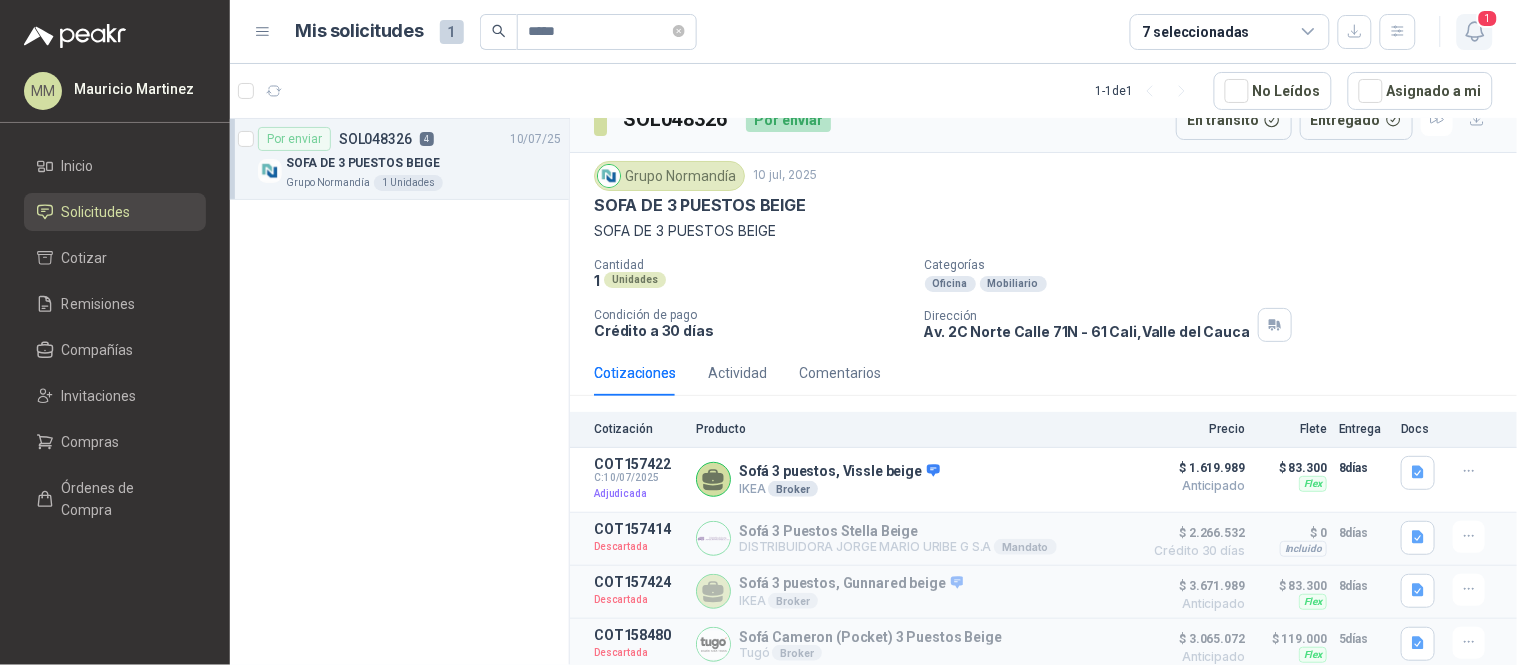 click 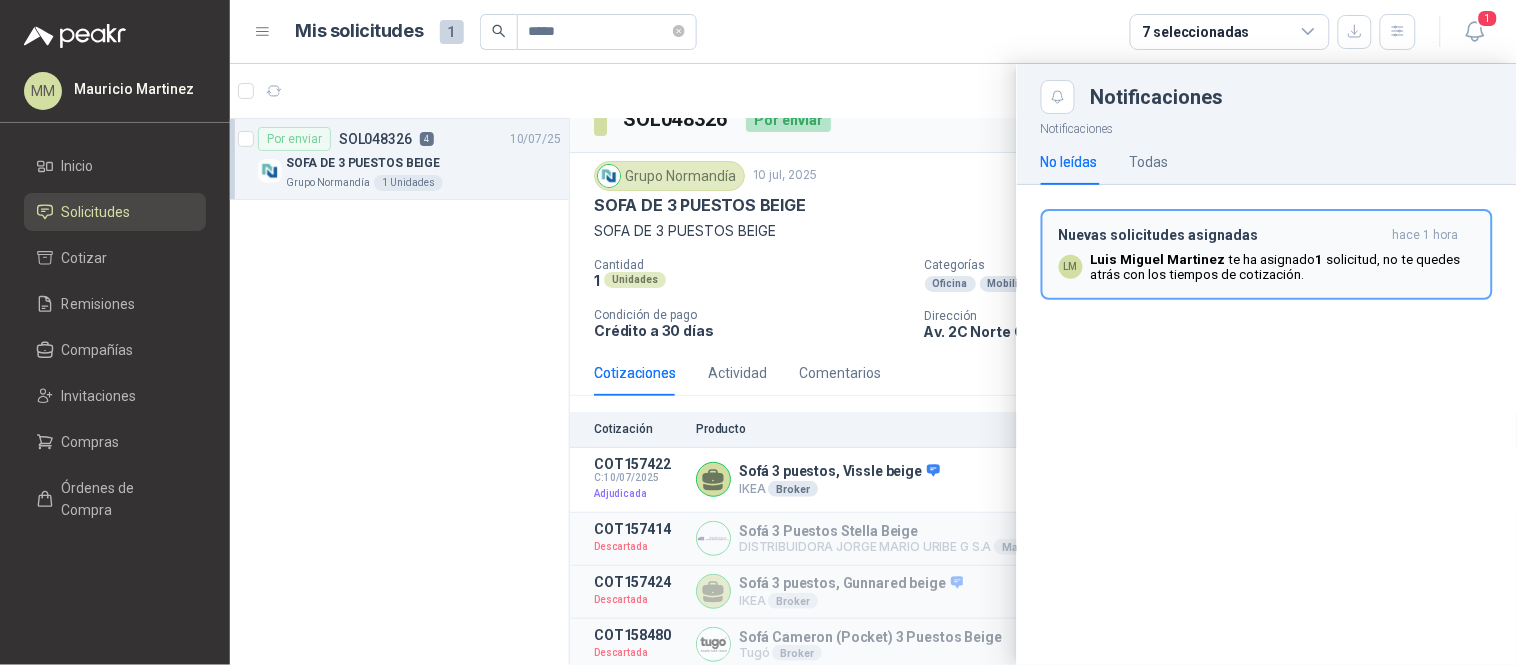 click on "Nuevas solicitudes asignadas hace 1 hora   LM Luis Miguel   Martinez   te ha asignado  1   solicitud , no te quedes atrás con los tiempos de cotización." at bounding box center (1267, 254) 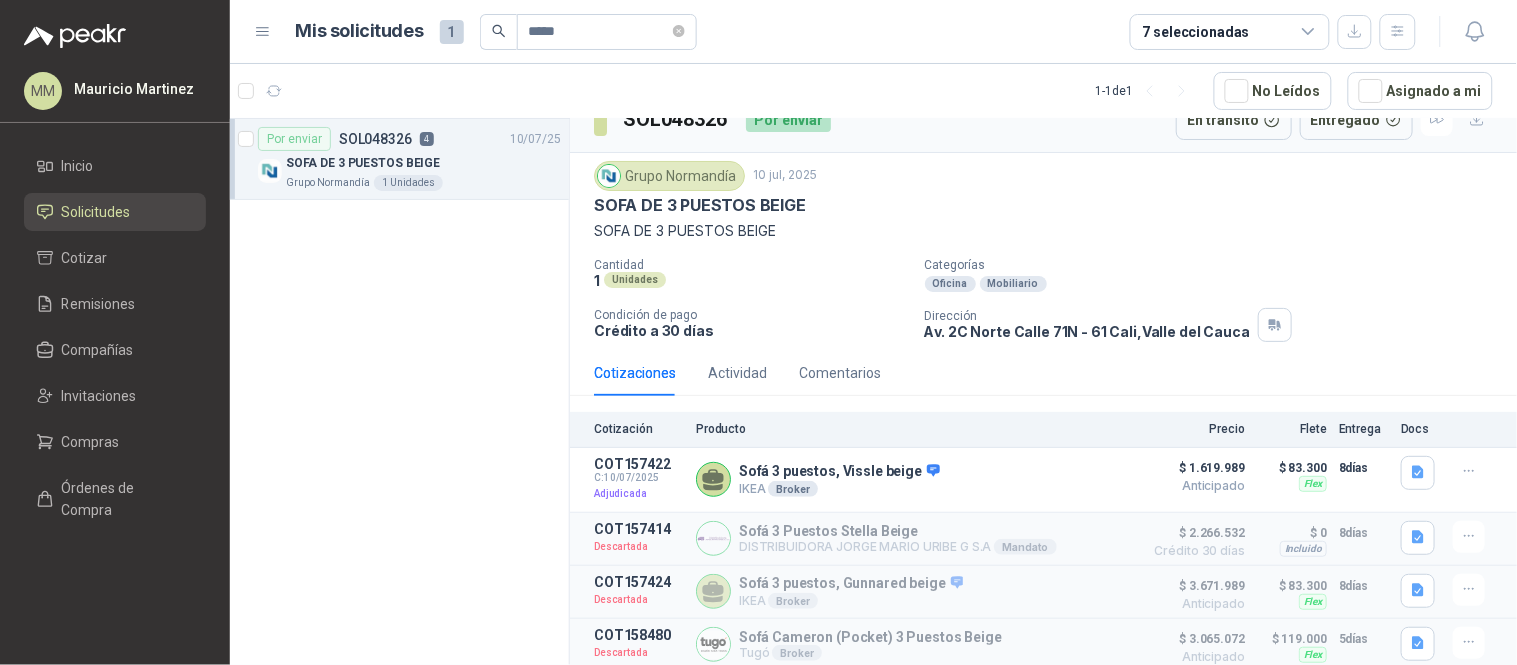 click on "Grupo Normandía 10 jul, 2025" at bounding box center [1043, 176] 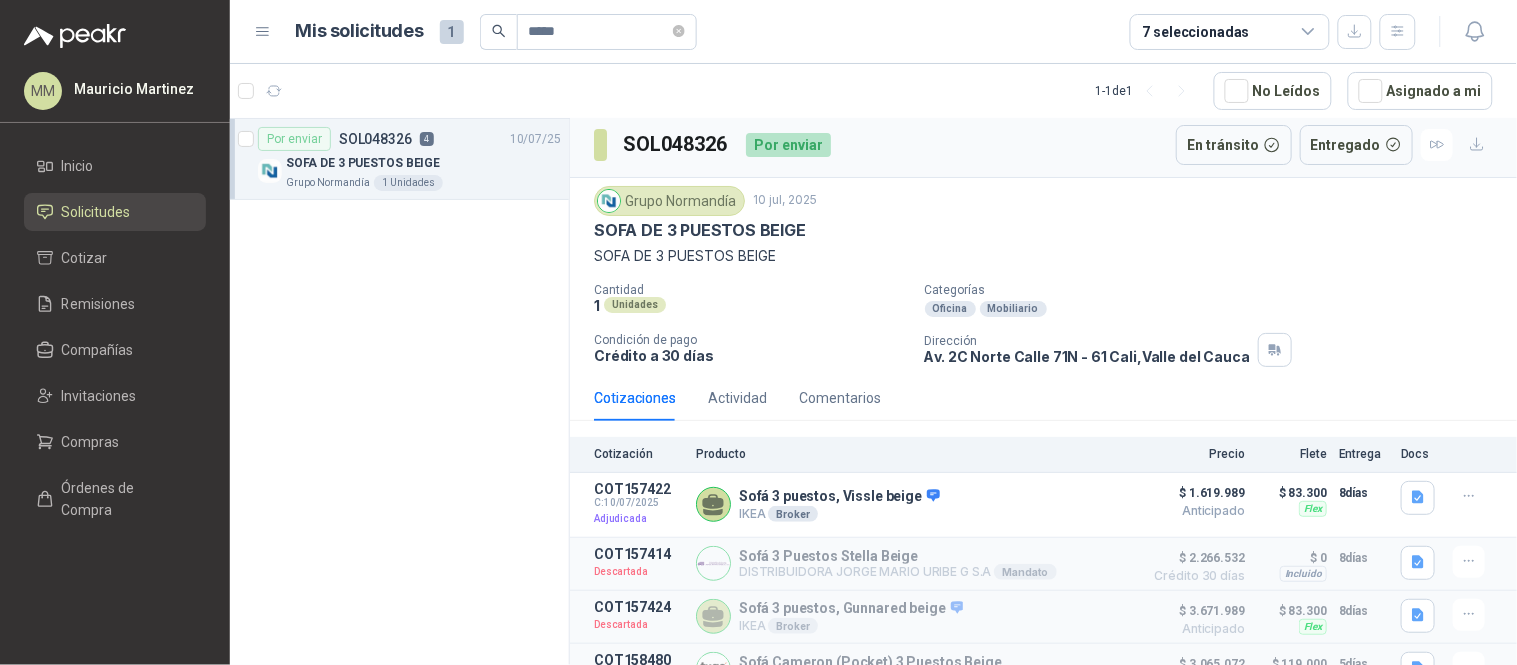 scroll, scrollTop: 0, scrollLeft: 0, axis: both 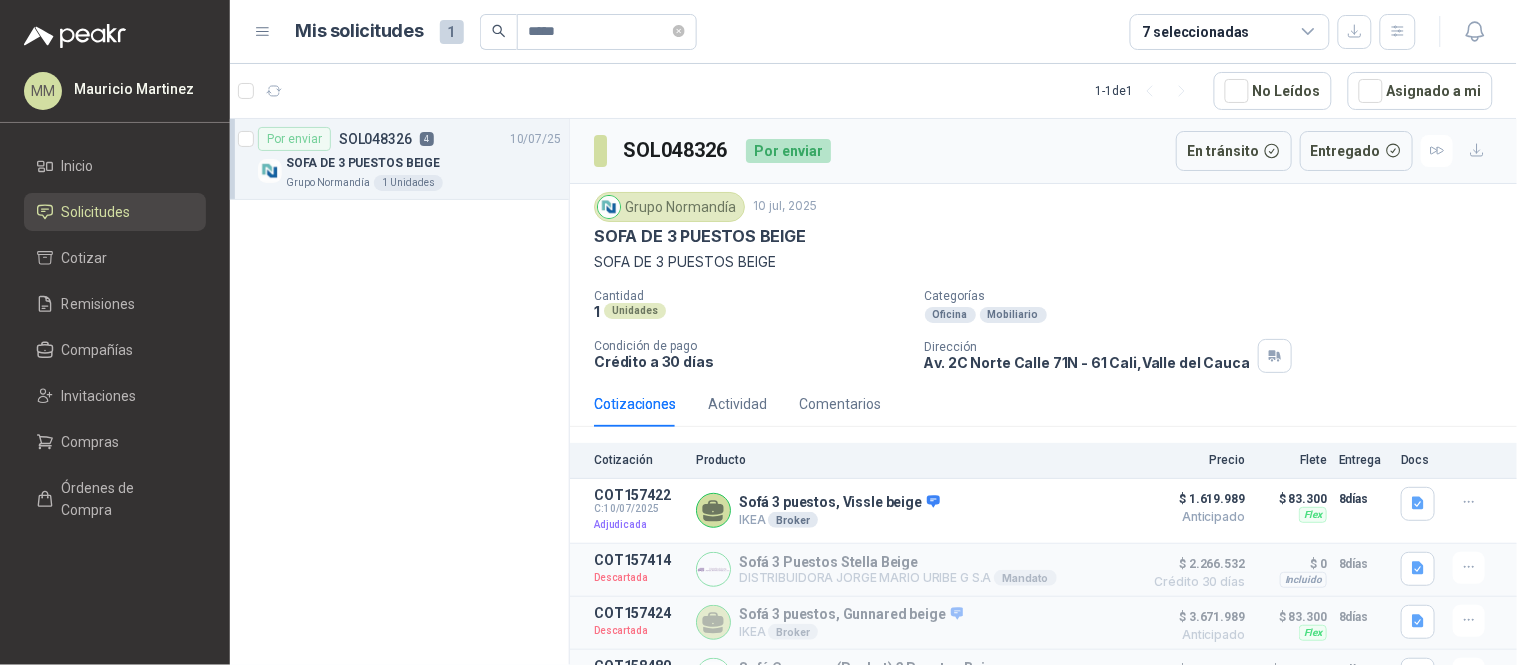 drag, startPoint x: 1068, startPoint y: 245, endPoint x: 891, endPoint y: 158, distance: 197.22575 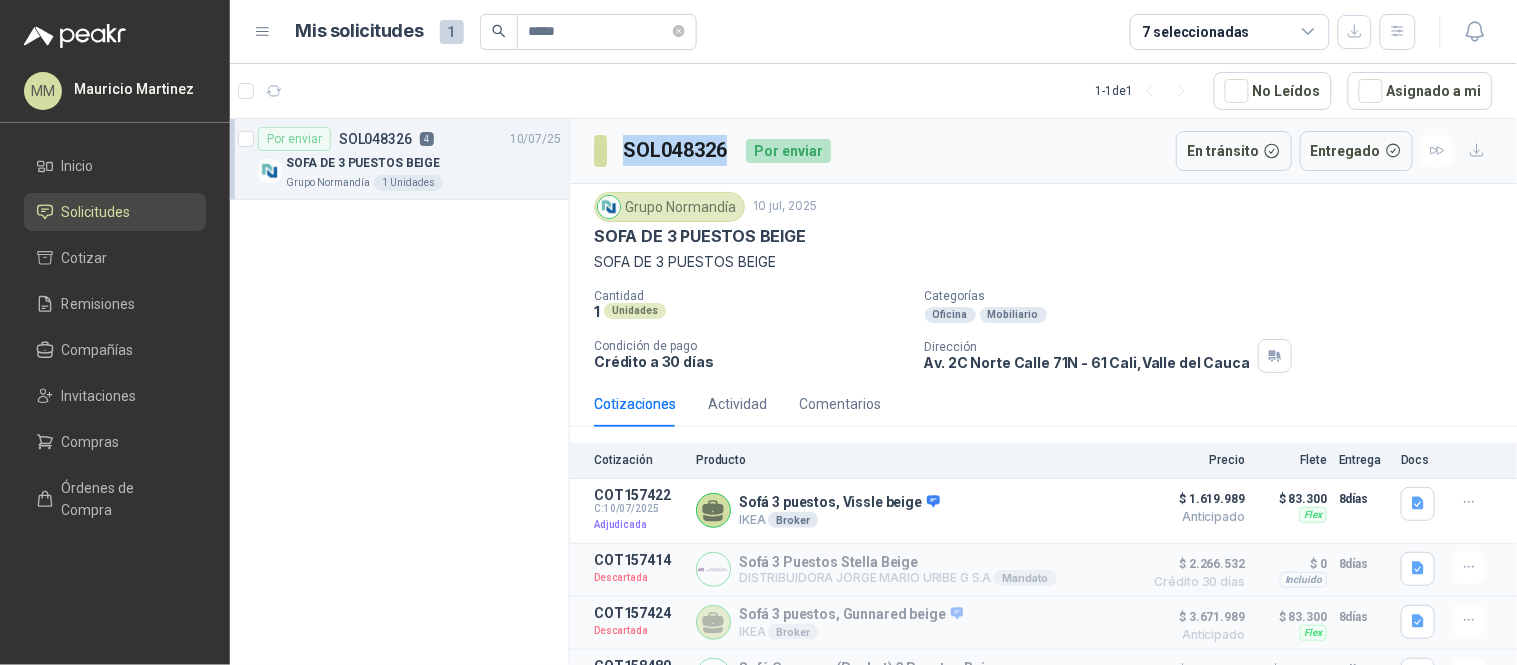click on "SOL048326" at bounding box center (676, 150) 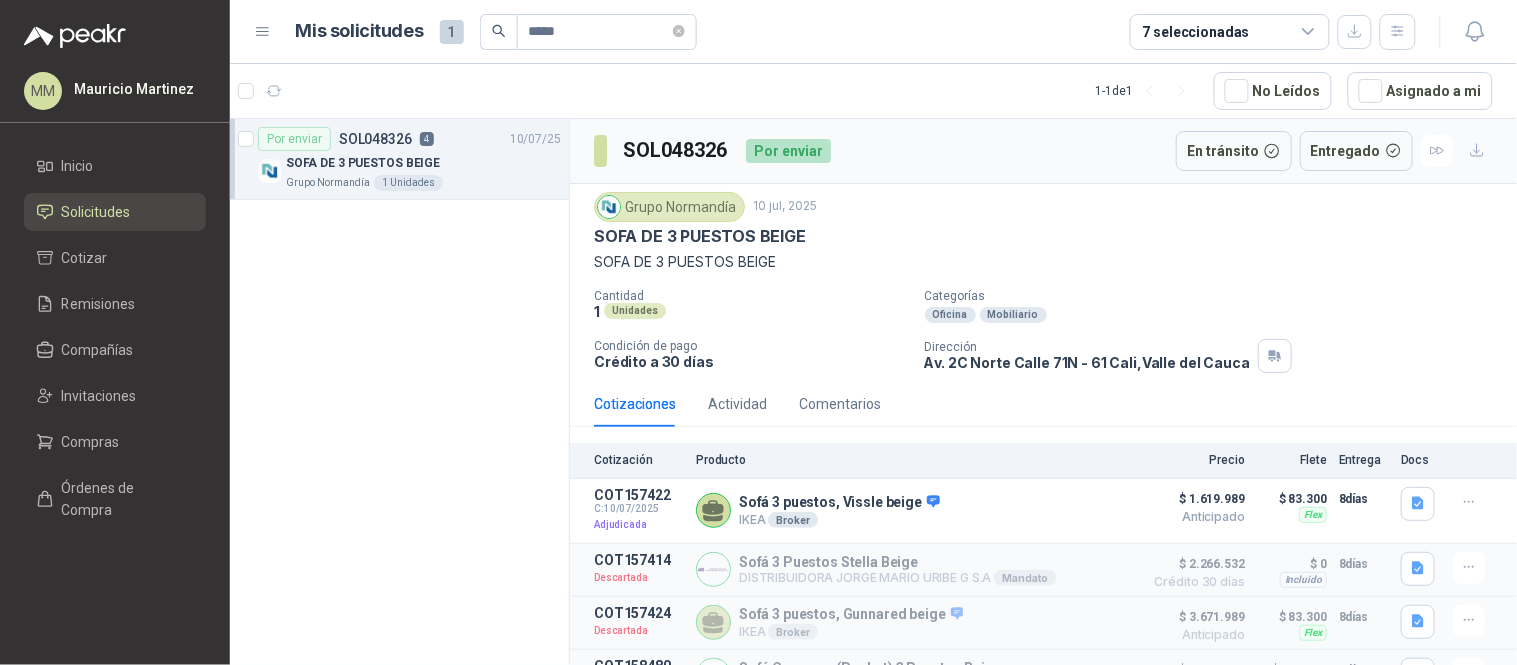 click on "Grupo Normandía 10 jul, 2025" at bounding box center (1043, 207) 